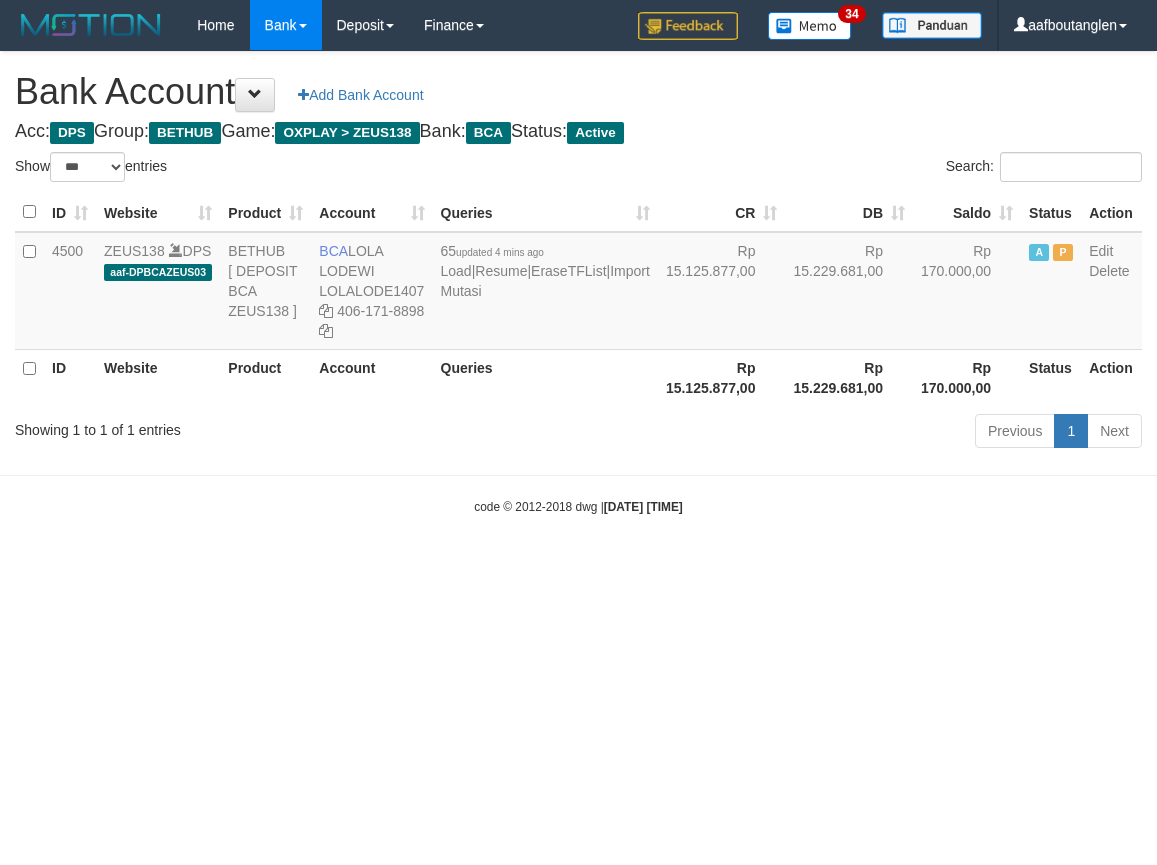 select on "***" 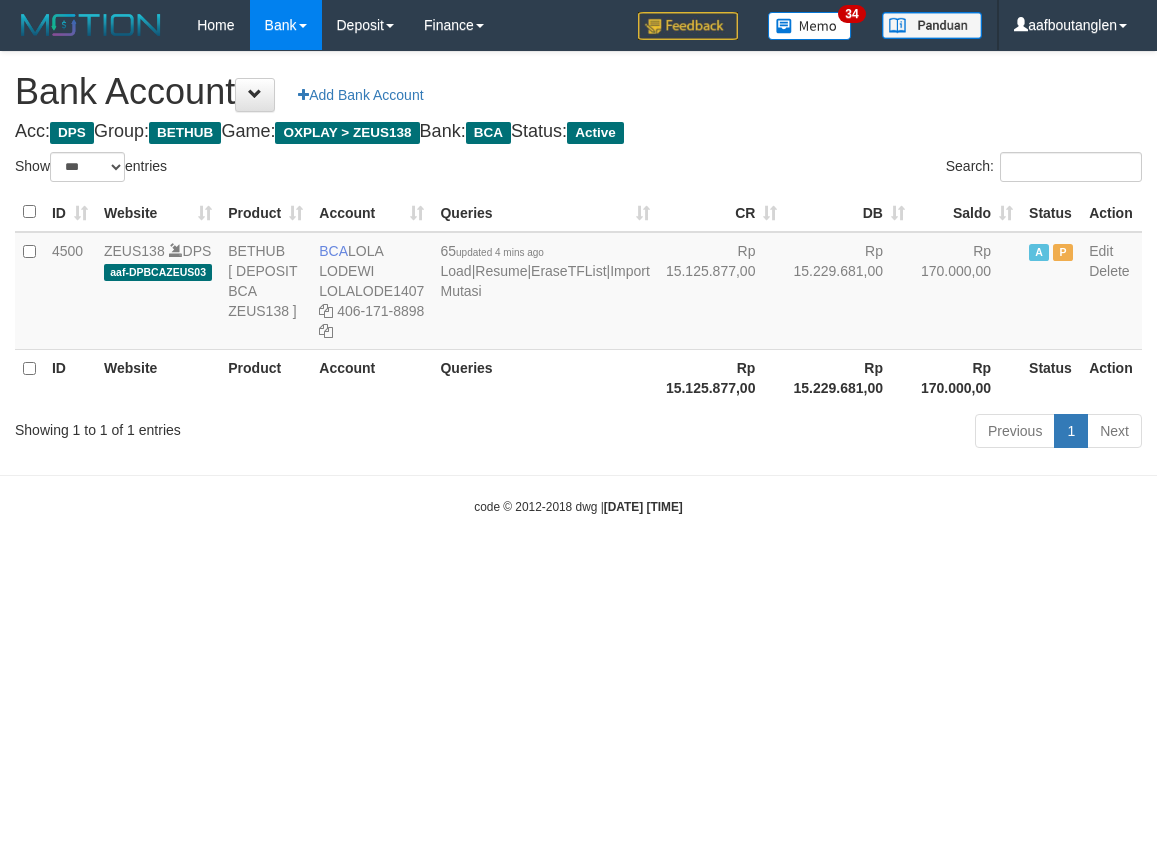 scroll, scrollTop: 0, scrollLeft: 0, axis: both 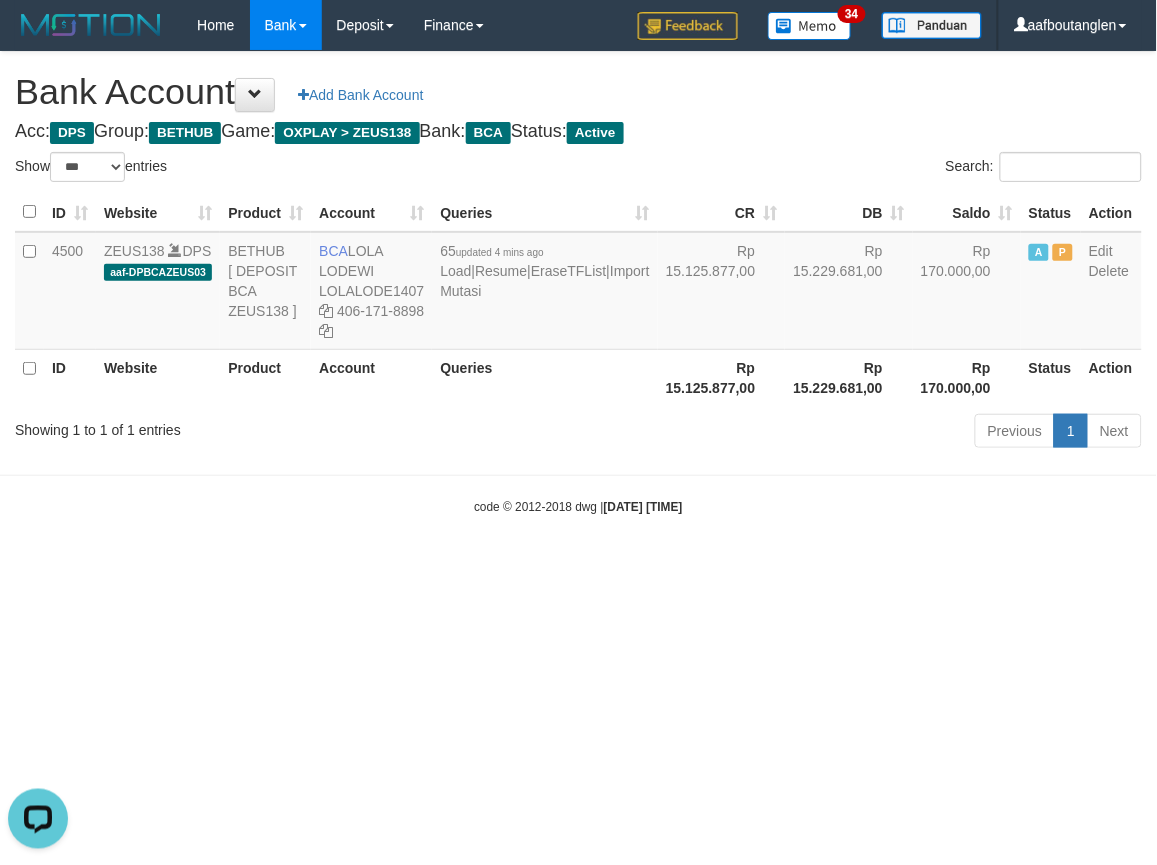 click on "Toggle navigation
Home
Bank
Account List
Deposit
DPS List
History
Note DPS
Finance
Financial Data
aafboutanglen
My Profile
Log Out
34" at bounding box center [578, 283] 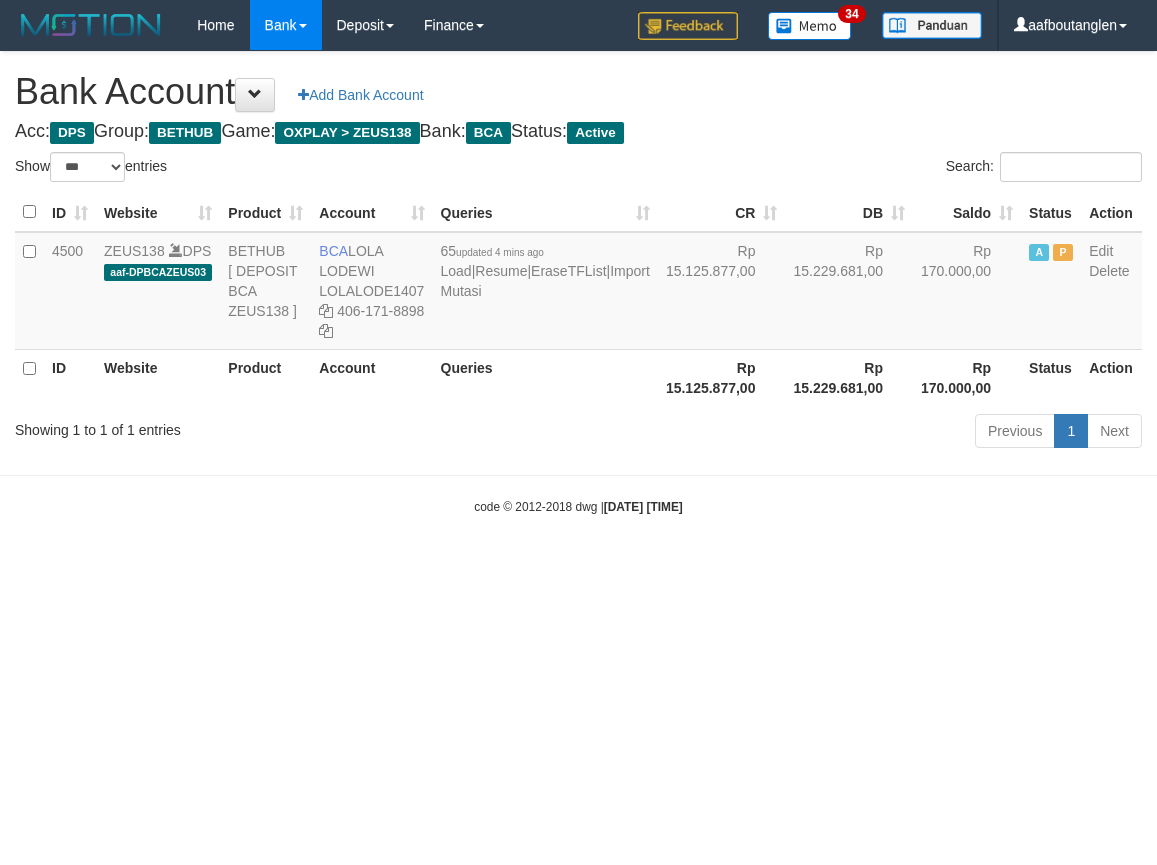 select on "***" 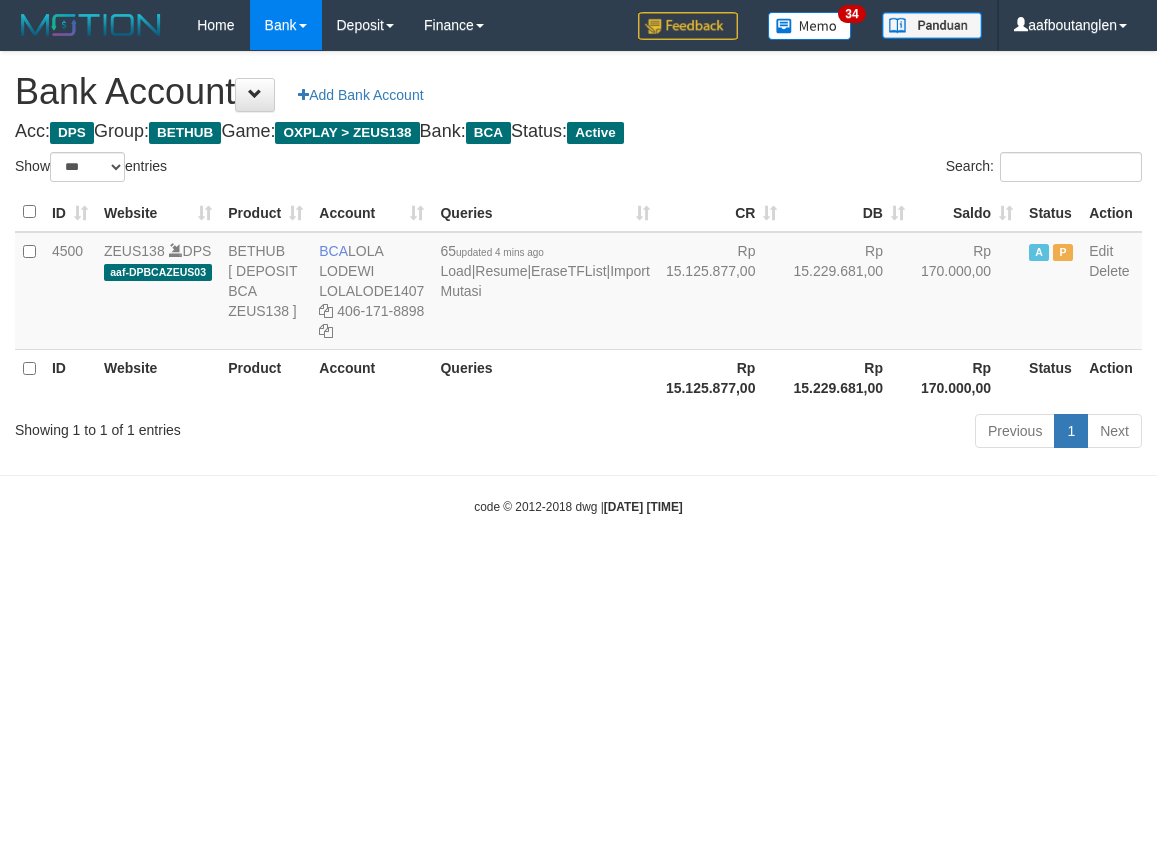 scroll, scrollTop: 0, scrollLeft: 0, axis: both 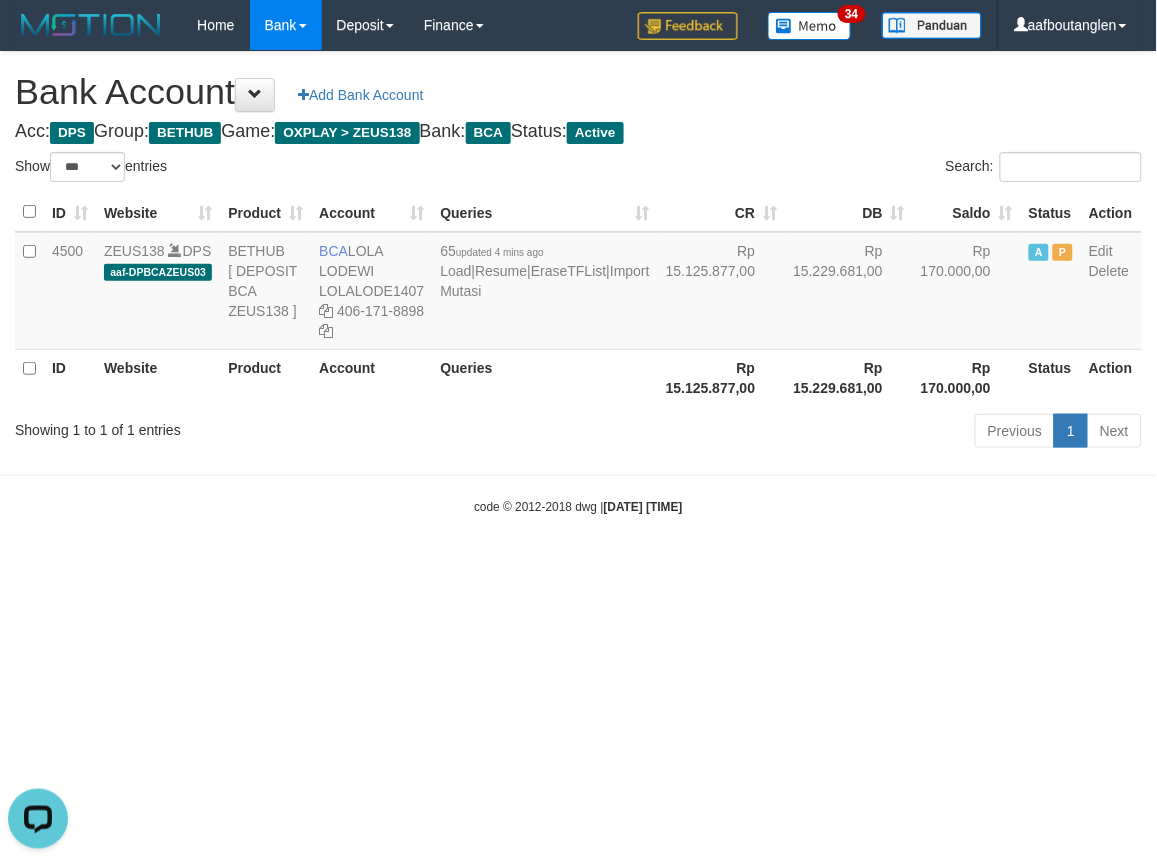drag, startPoint x: 7, startPoint y: 523, endPoint x: 104, endPoint y: 497, distance: 100.4241 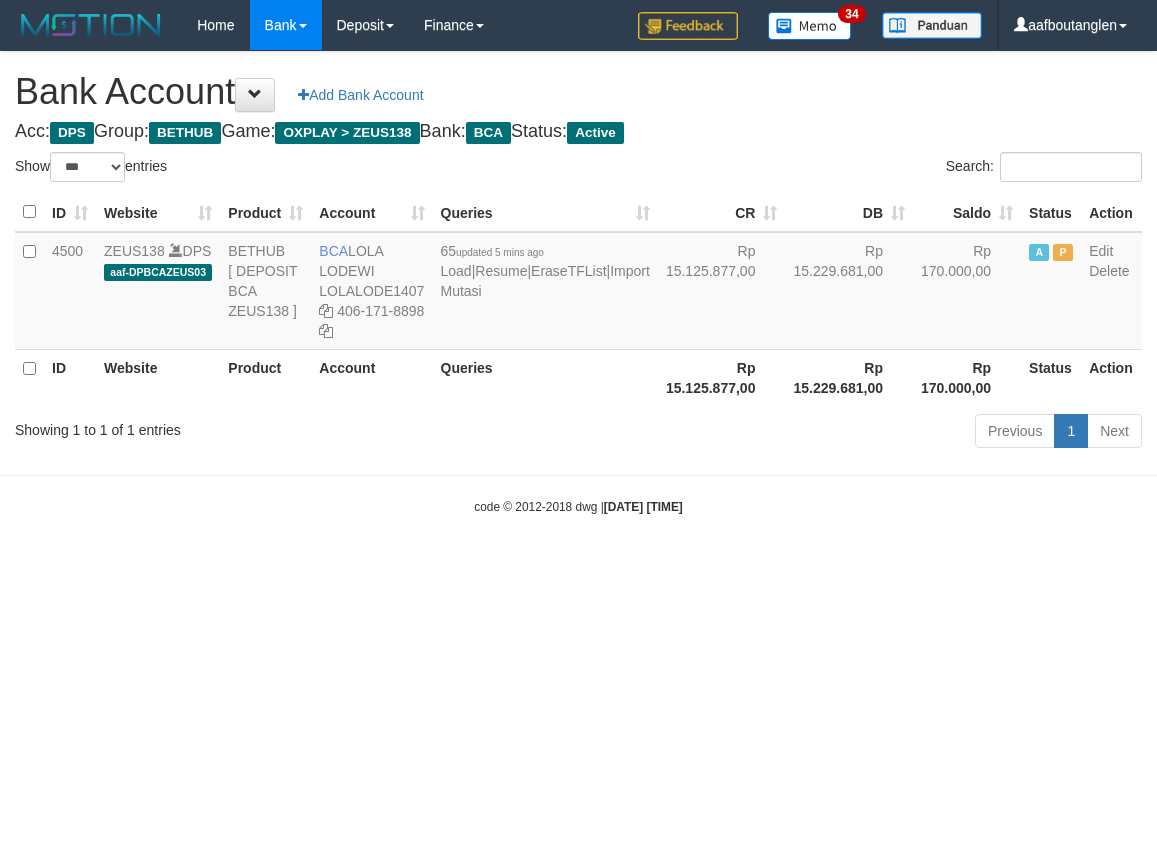 select on "***" 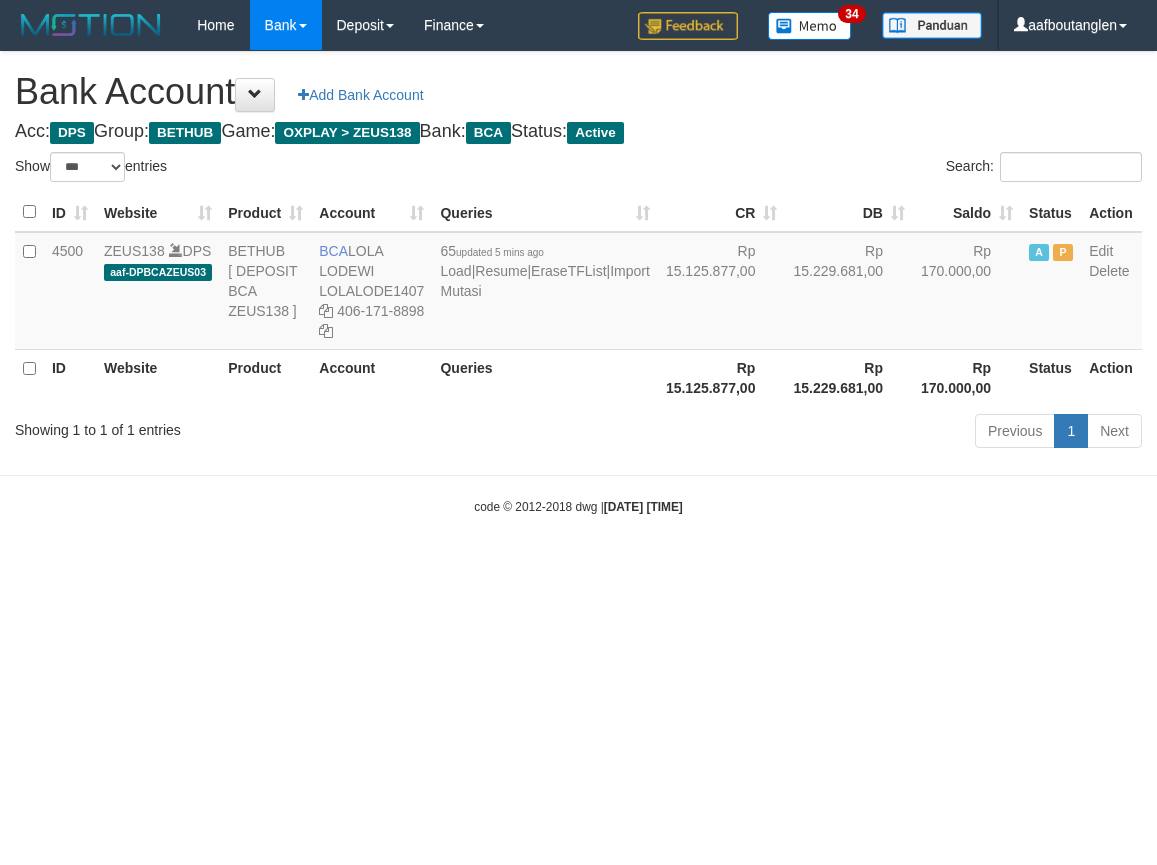 scroll, scrollTop: 0, scrollLeft: 0, axis: both 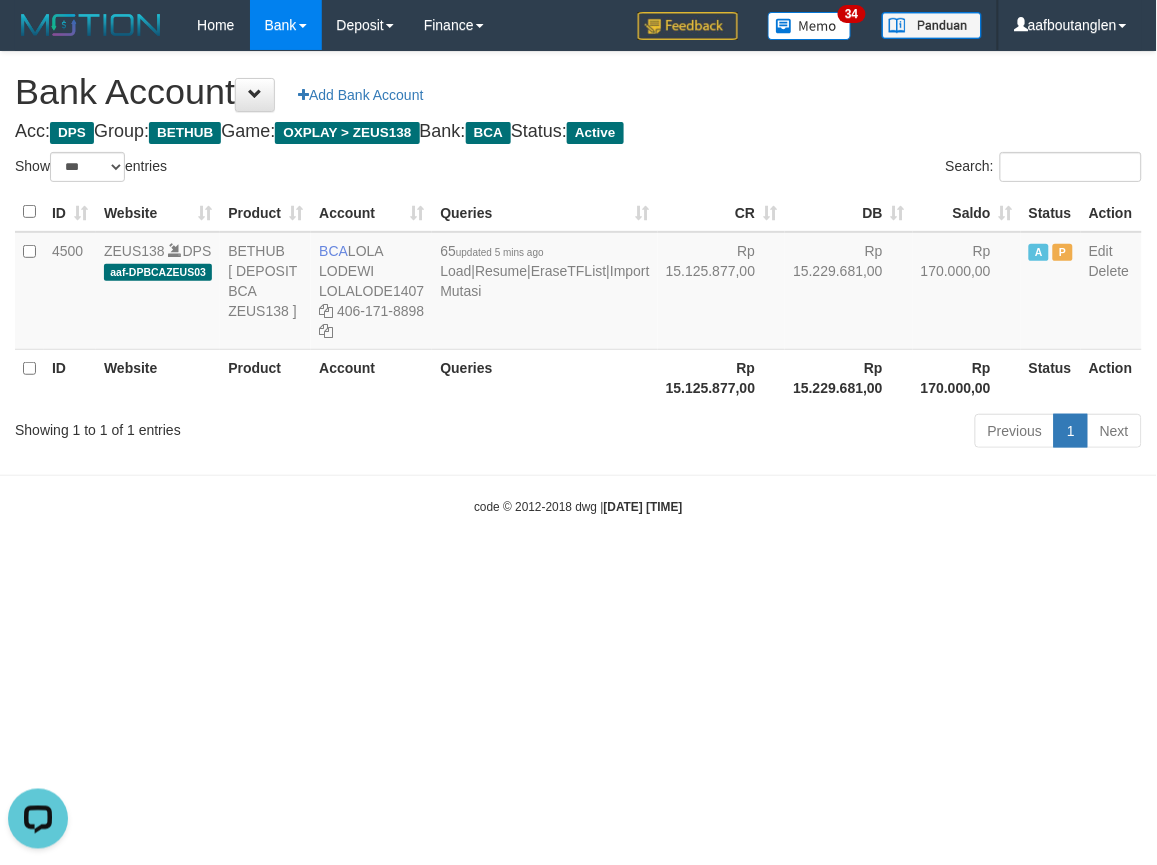 drag, startPoint x: 0, startPoint y: 514, endPoint x: 11, endPoint y: 505, distance: 14.21267 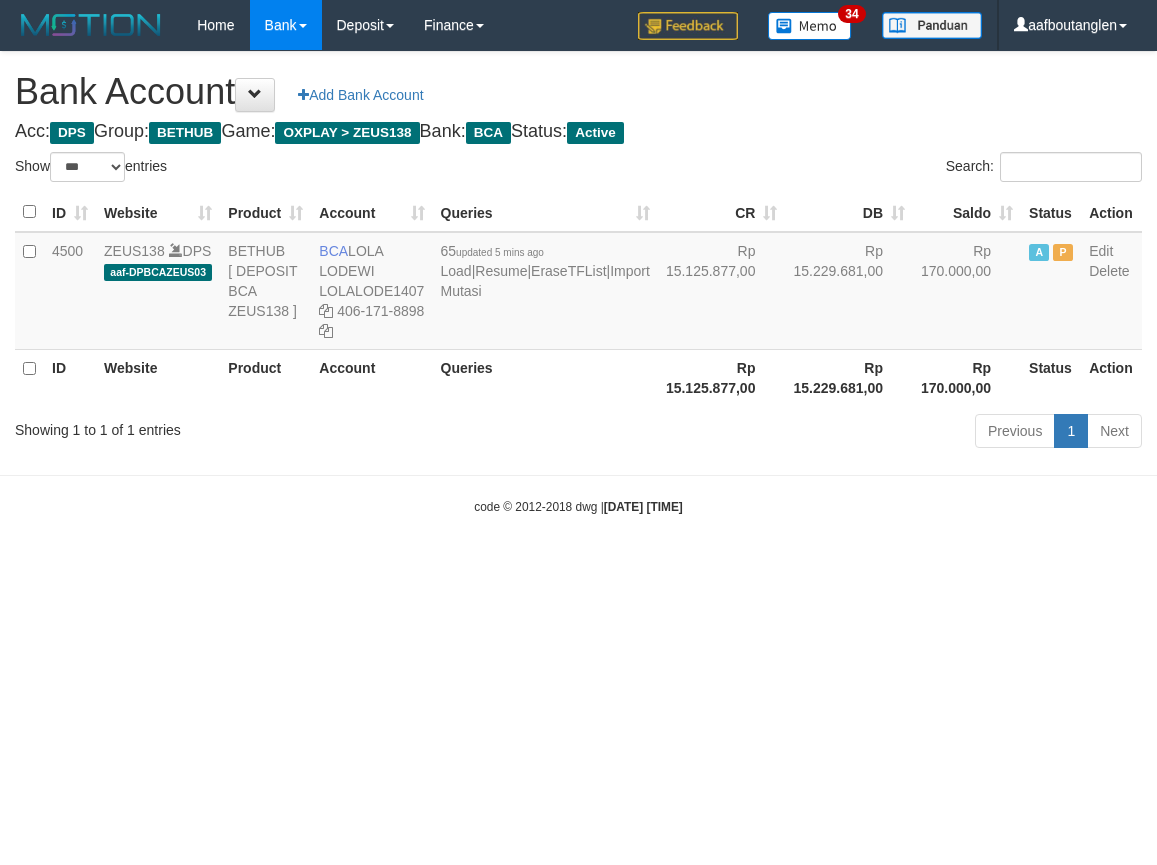 select on "***" 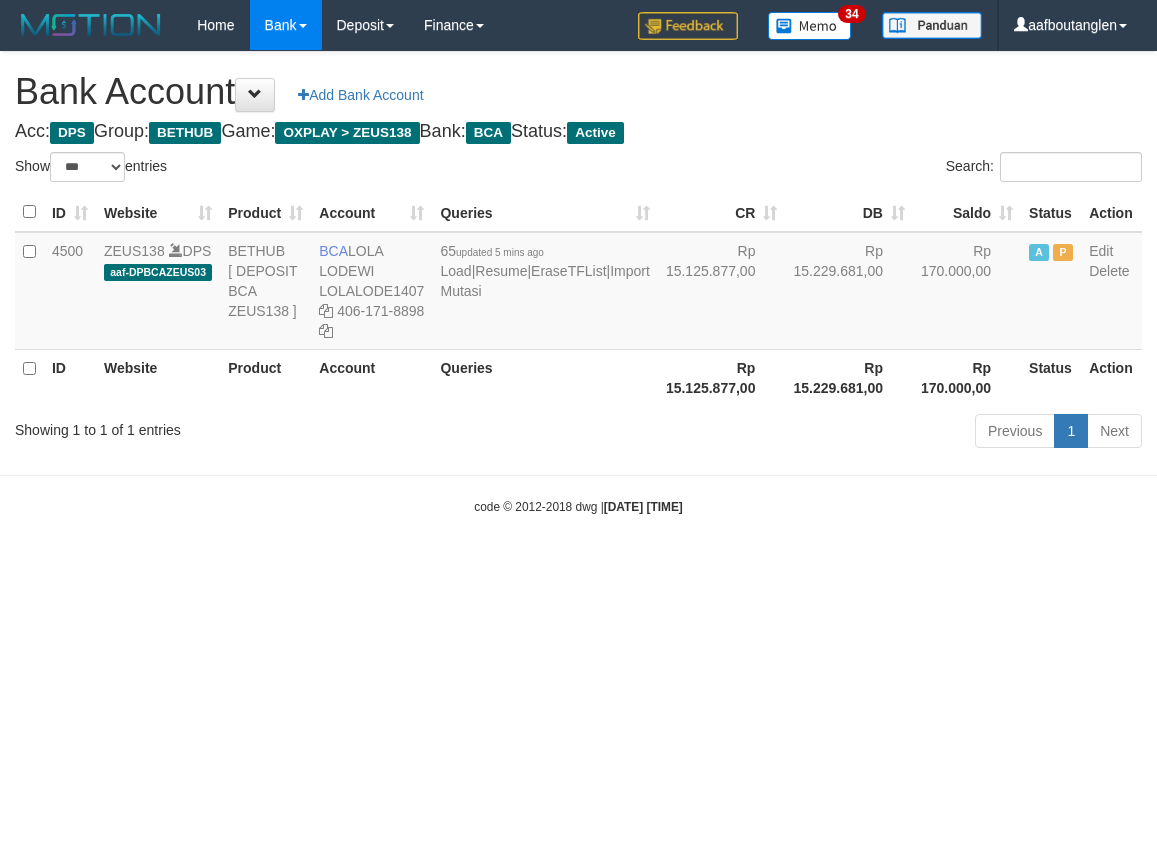 scroll, scrollTop: 0, scrollLeft: 0, axis: both 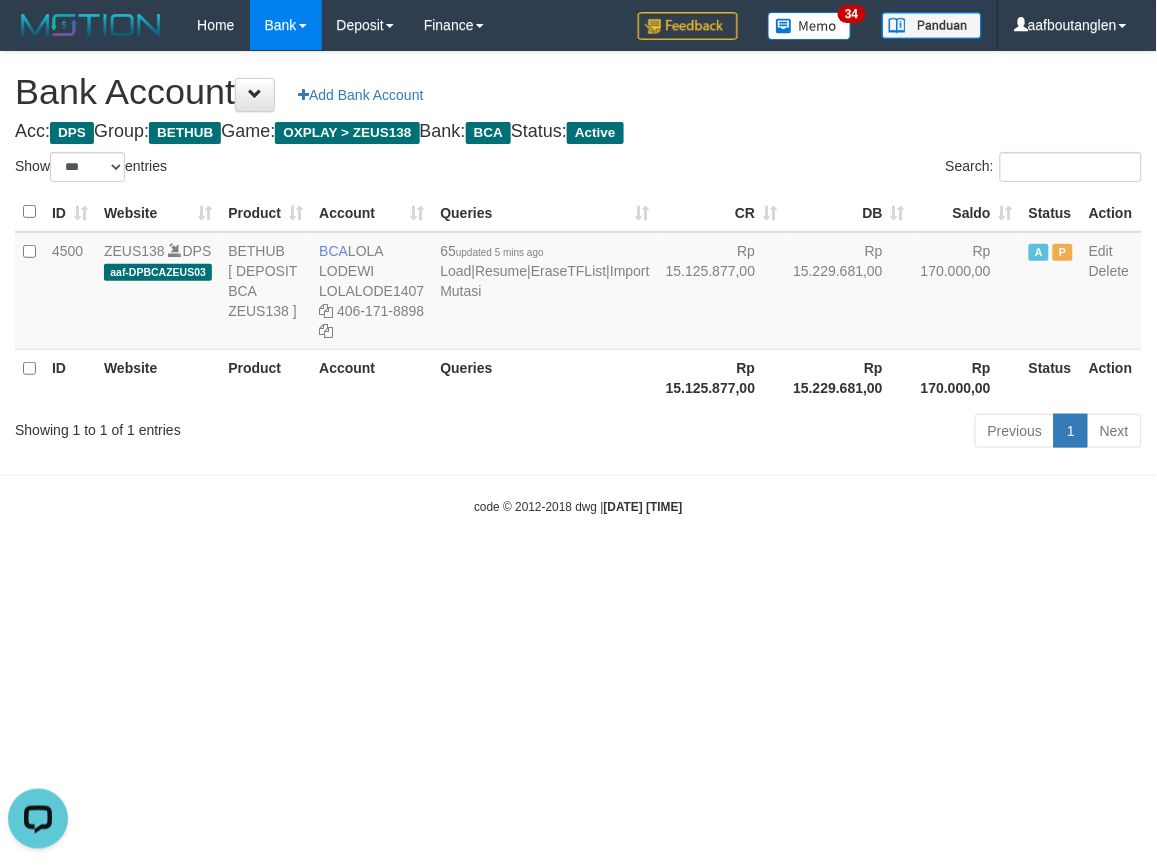 drag, startPoint x: 992, startPoint y: 588, endPoint x: 900, endPoint y: 574, distance: 93.05912 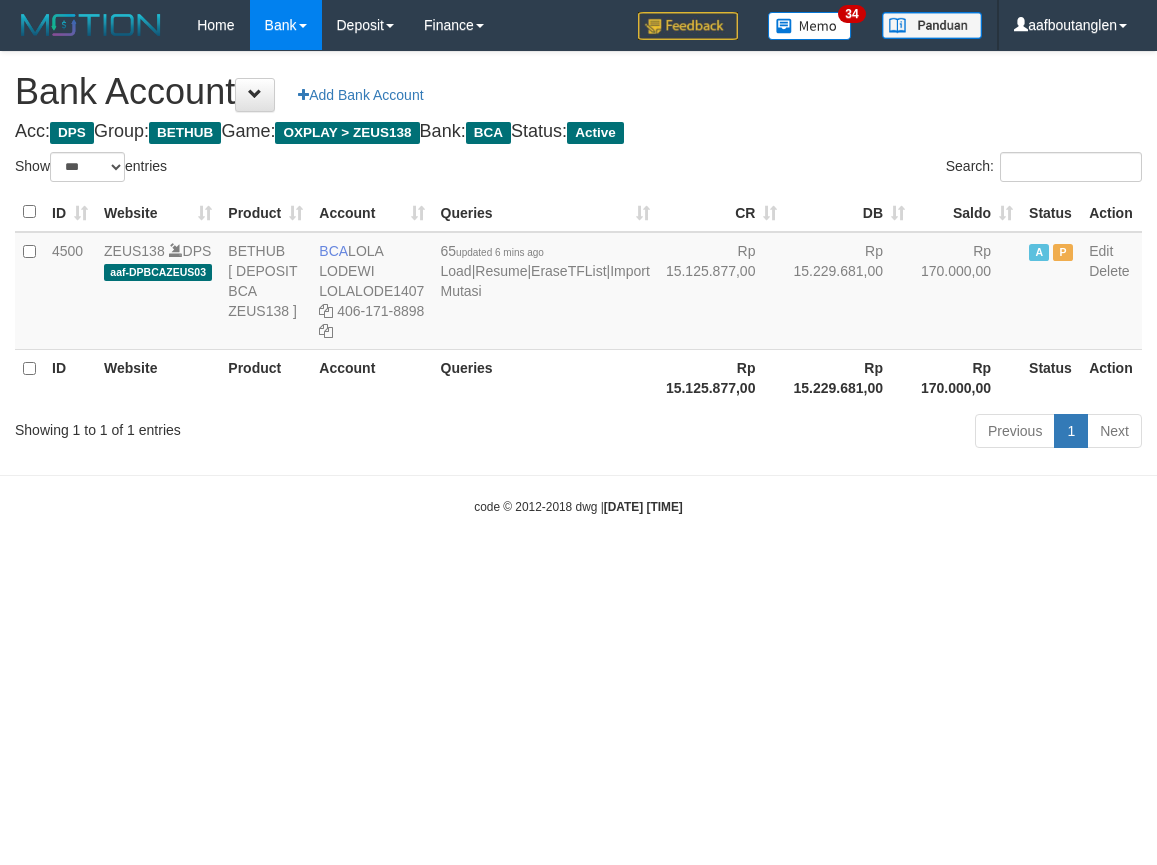 select on "***" 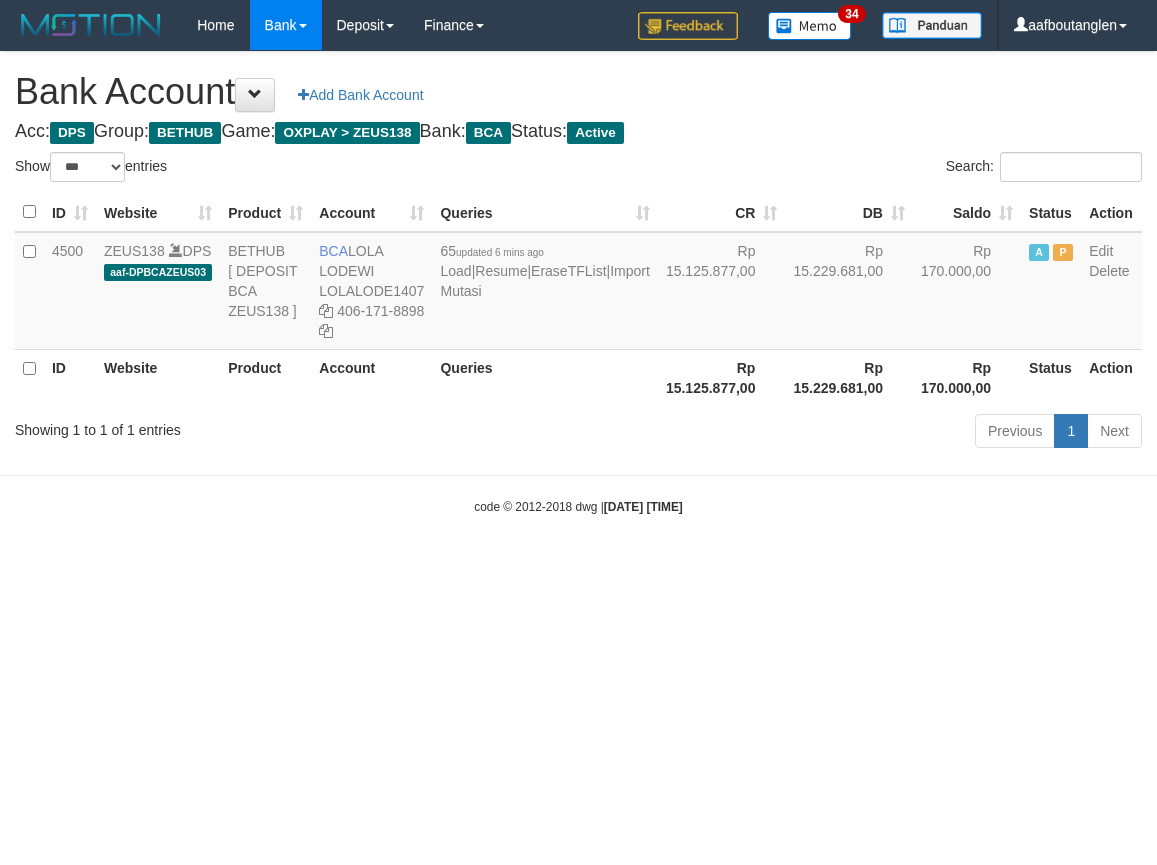 scroll, scrollTop: 0, scrollLeft: 0, axis: both 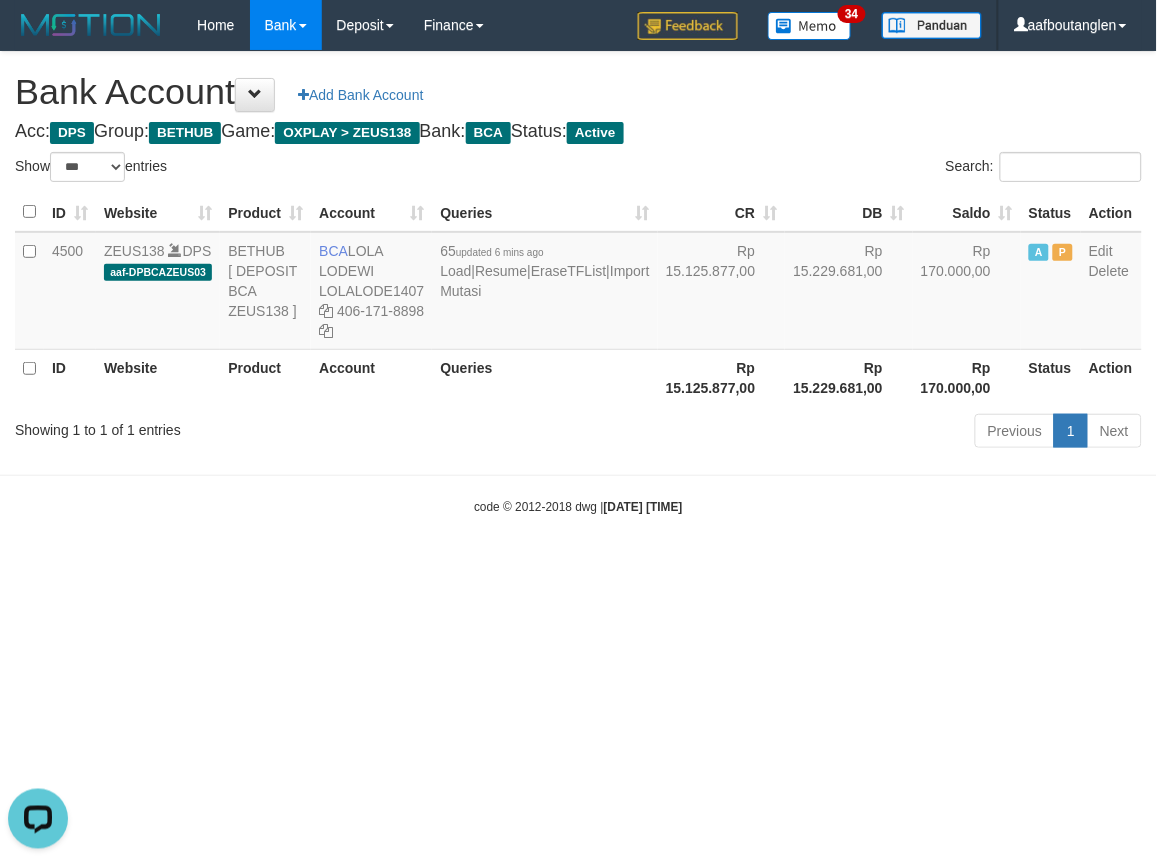 drag, startPoint x: 47, startPoint y: 530, endPoint x: 701, endPoint y: 478, distance: 656.064 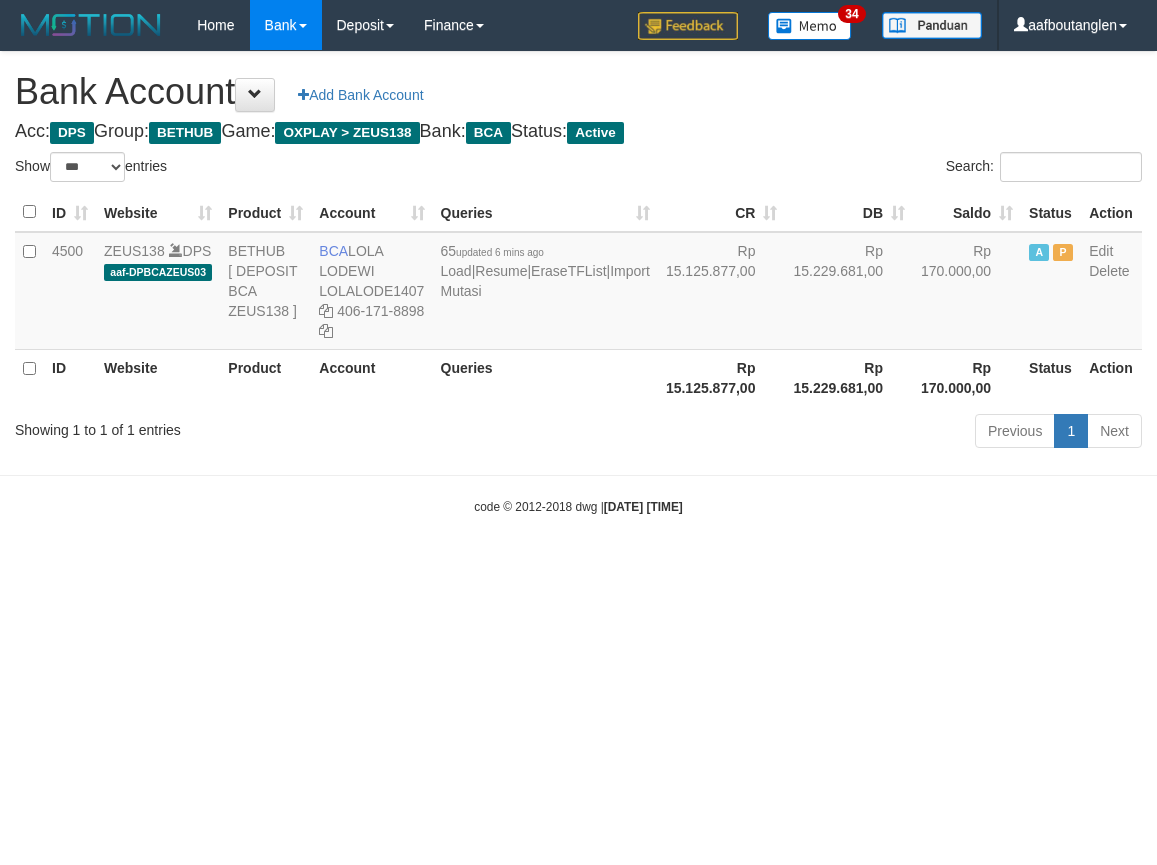 select on "***" 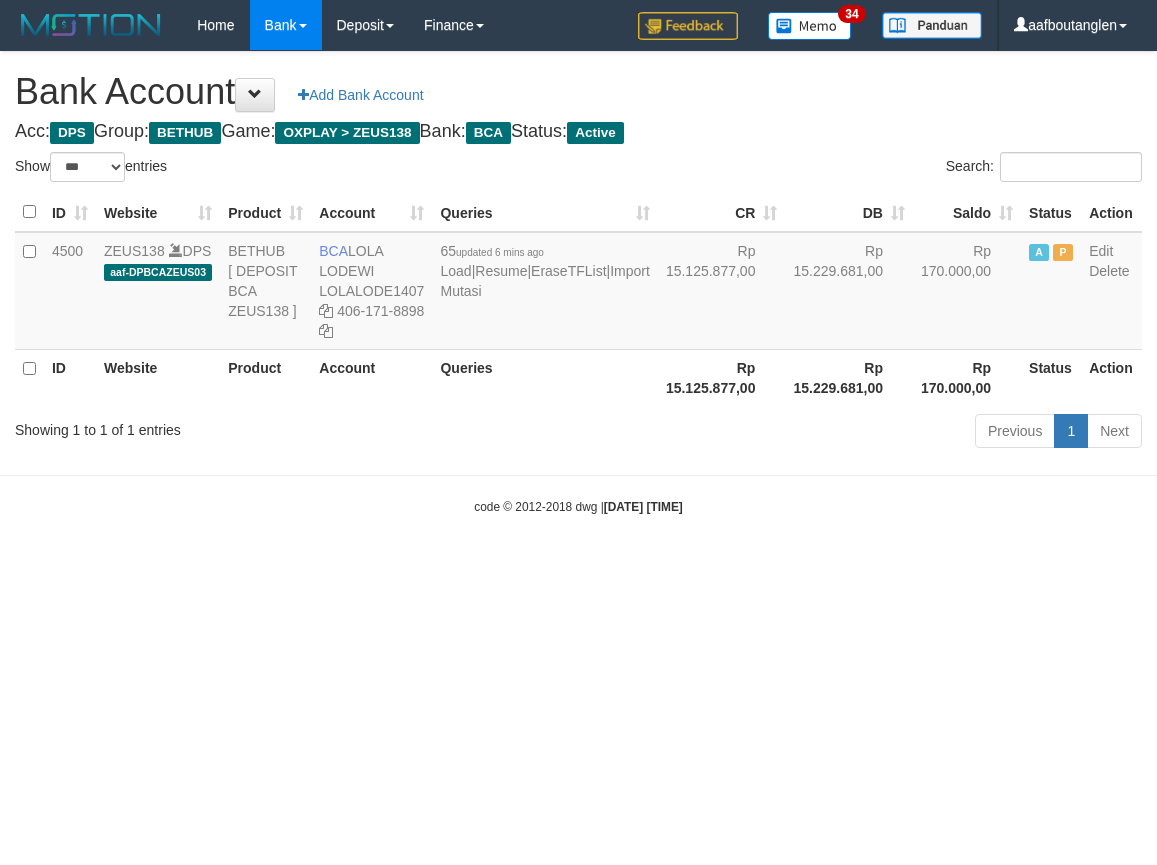 scroll, scrollTop: 0, scrollLeft: 0, axis: both 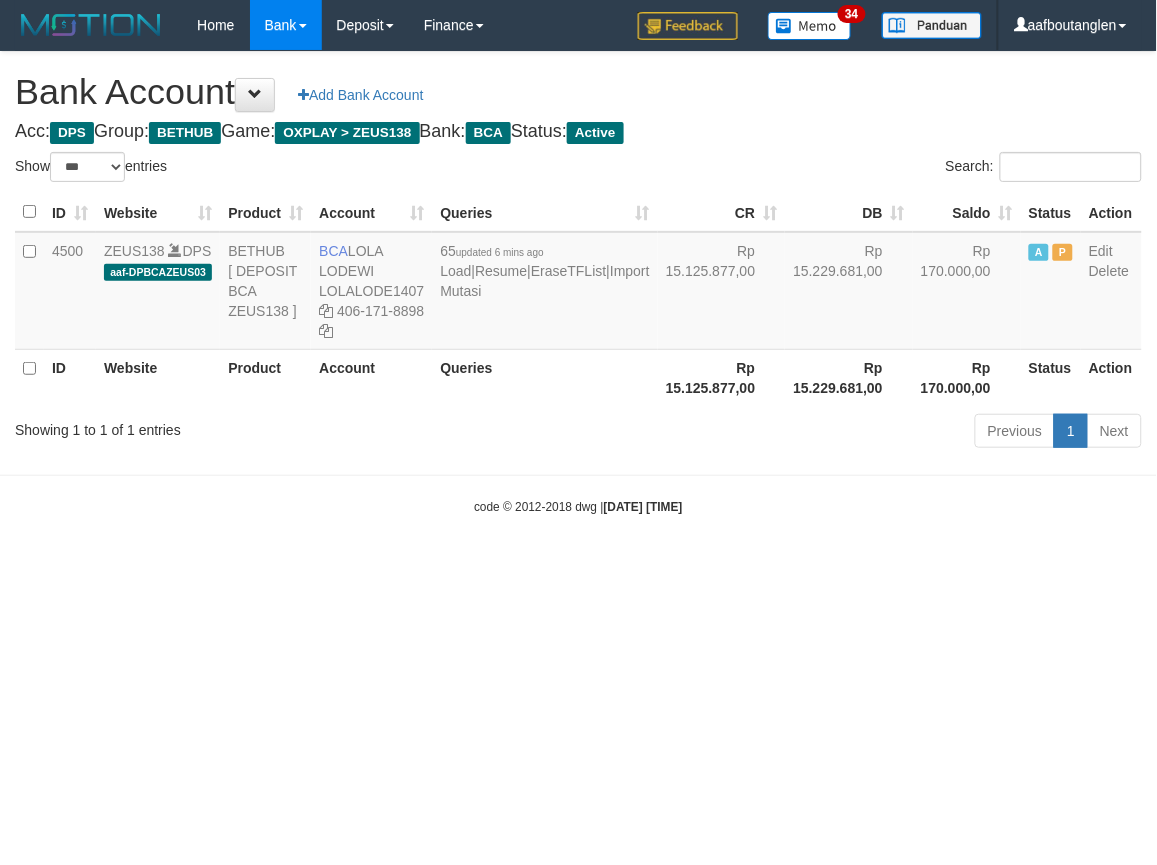 drag, startPoint x: 741, startPoint y: 581, endPoint x: 655, endPoint y: 567, distance: 87.13208 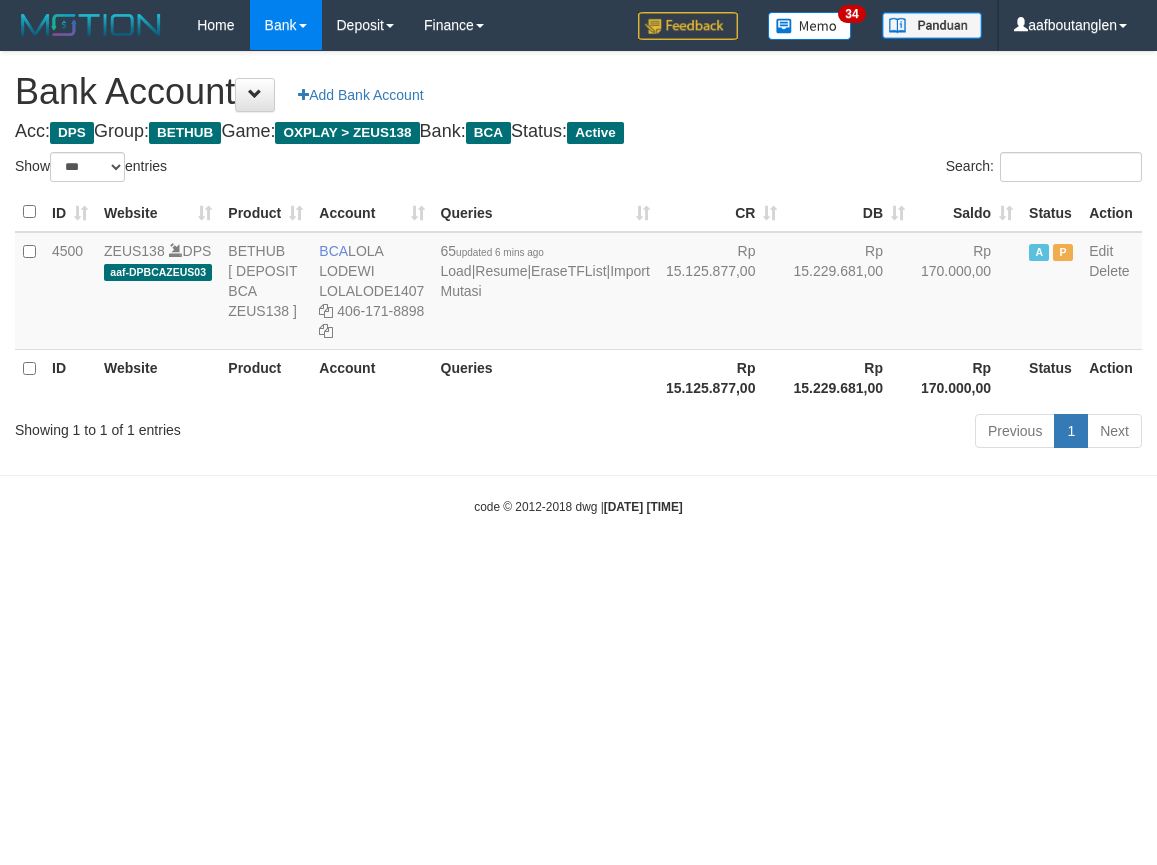 select on "***" 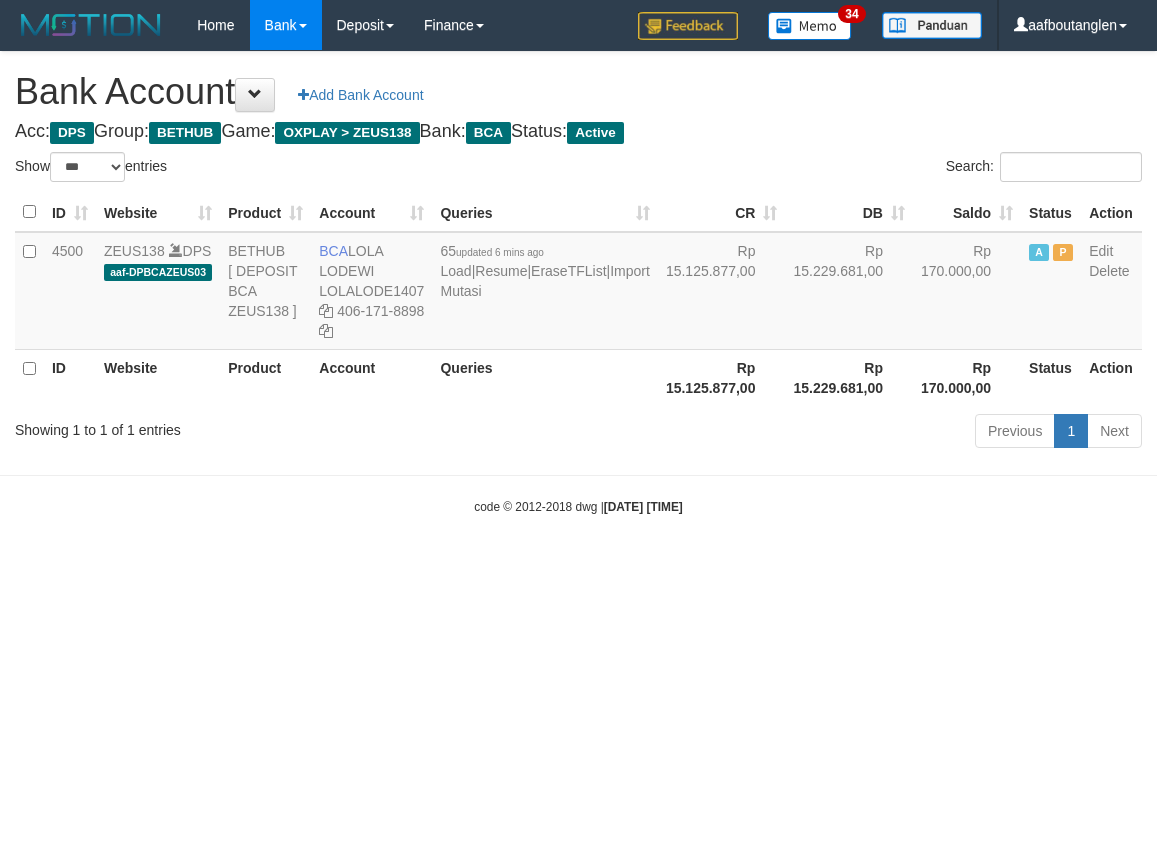 scroll, scrollTop: 0, scrollLeft: 0, axis: both 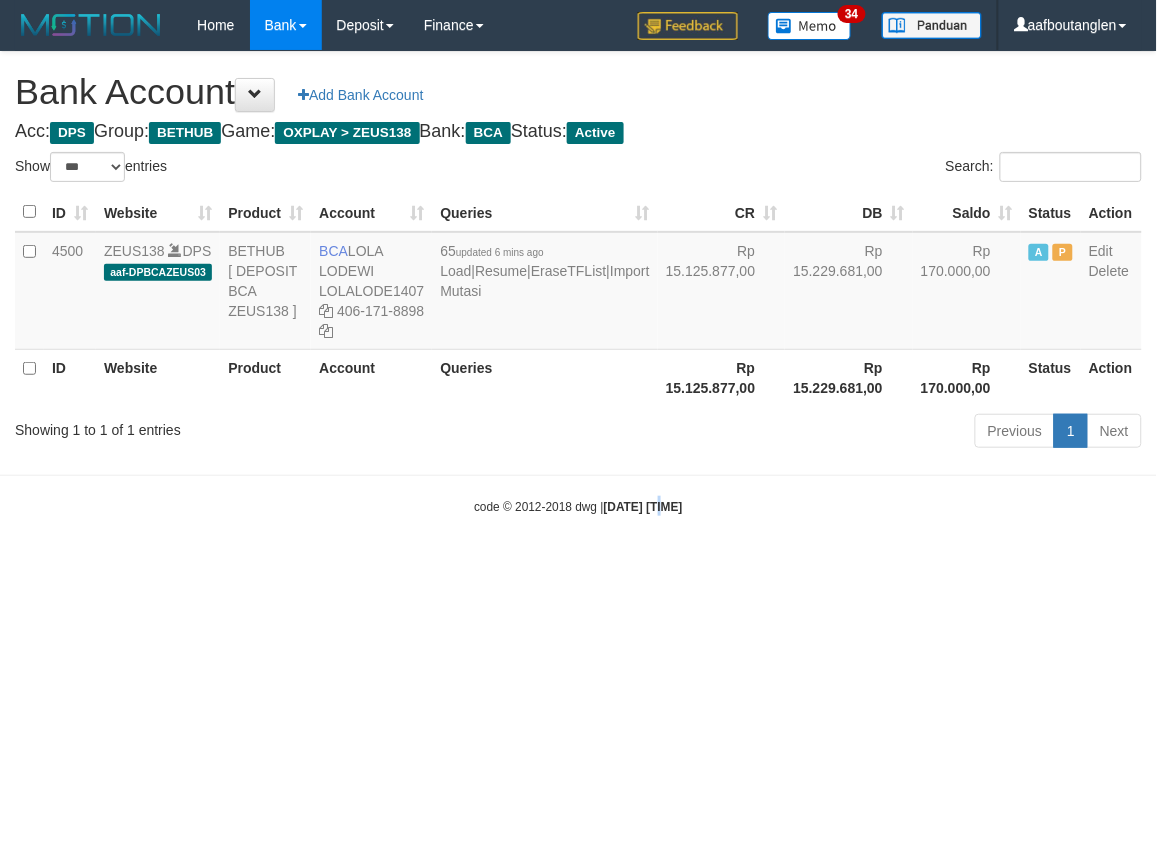 click on "Toggle navigation
Home
Bank
Account List
Deposit
DPS List
History
Note DPS
Finance
Financial Data
aafboutanglen
My Profile
Log Out
34" at bounding box center [578, 283] 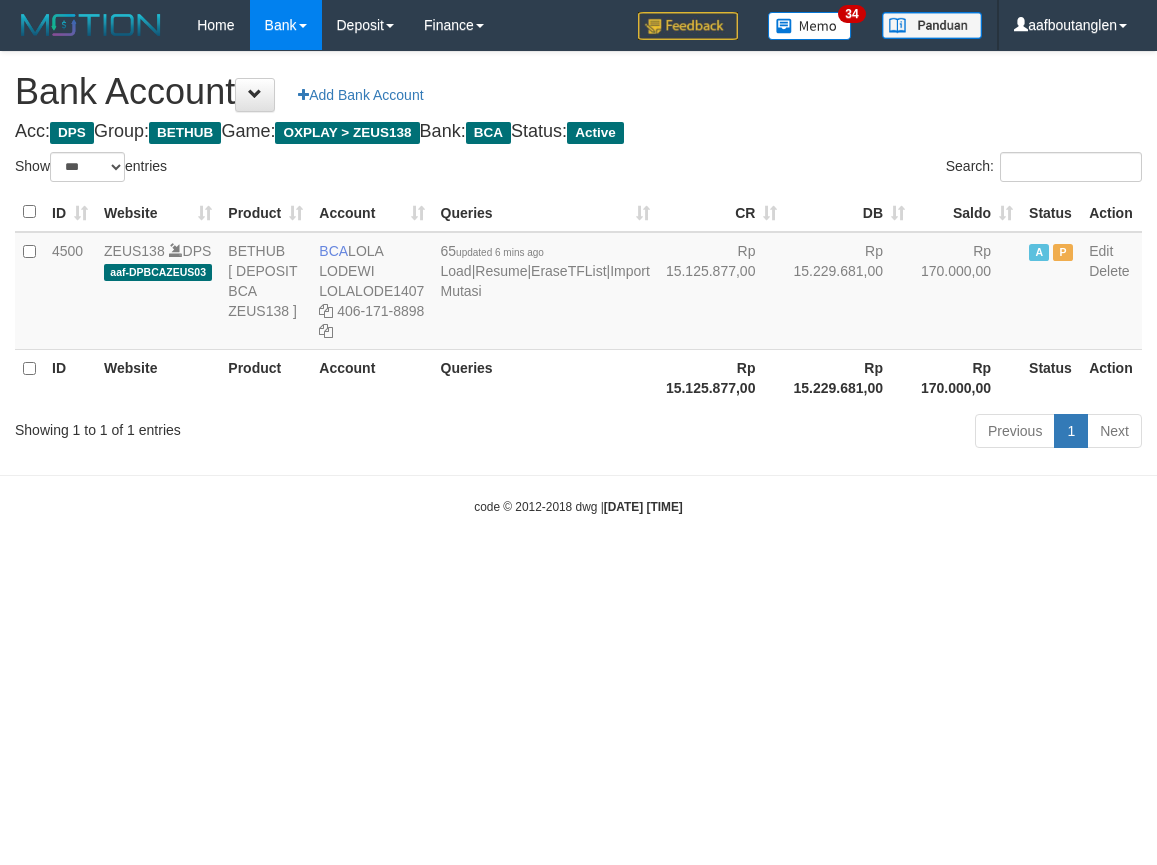 select on "***" 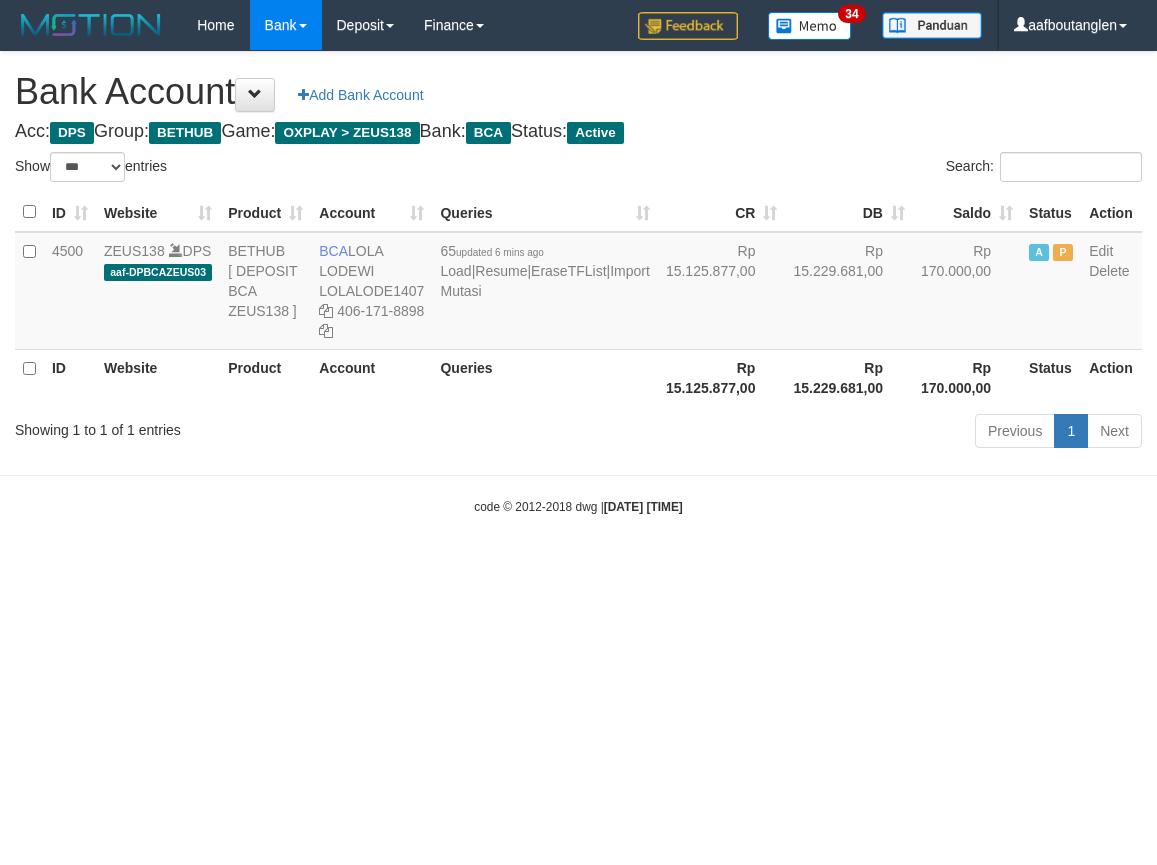 scroll, scrollTop: 0, scrollLeft: 0, axis: both 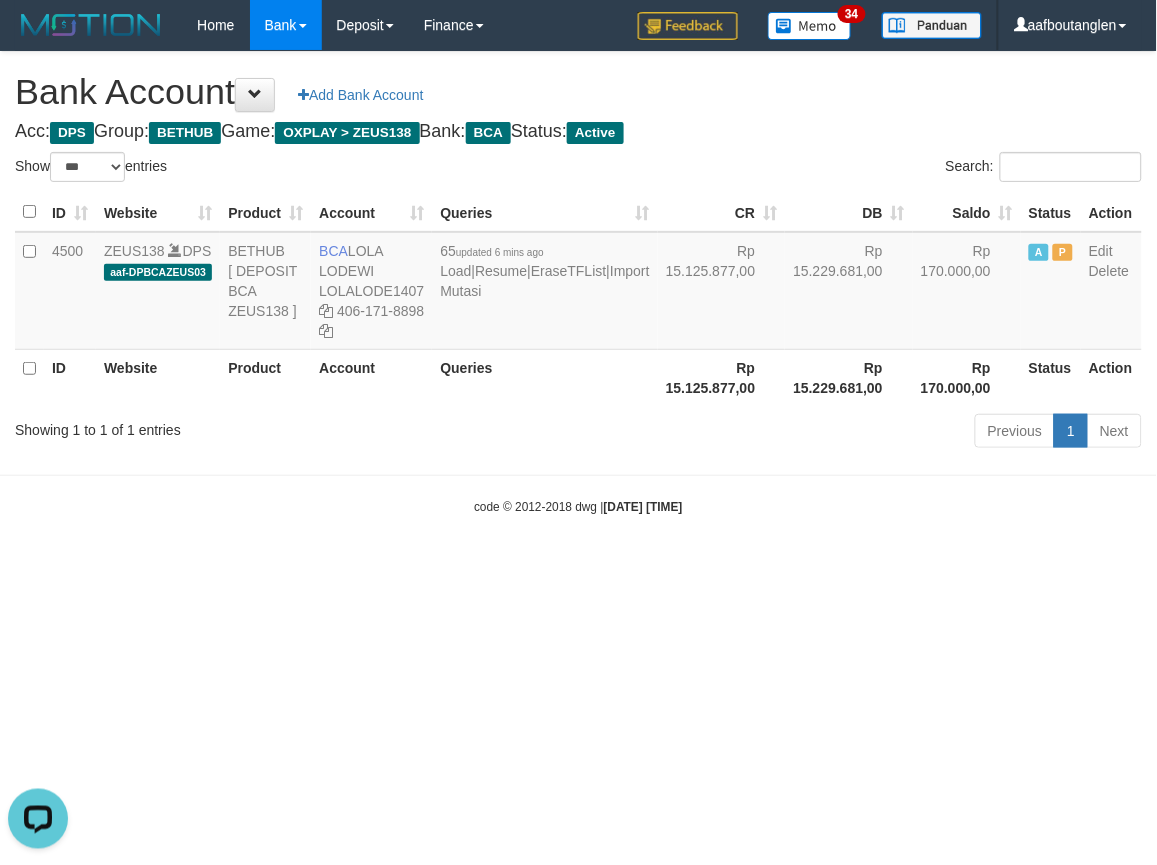 drag, startPoint x: 847, startPoint y: 448, endPoint x: 811, endPoint y: 441, distance: 36.67424 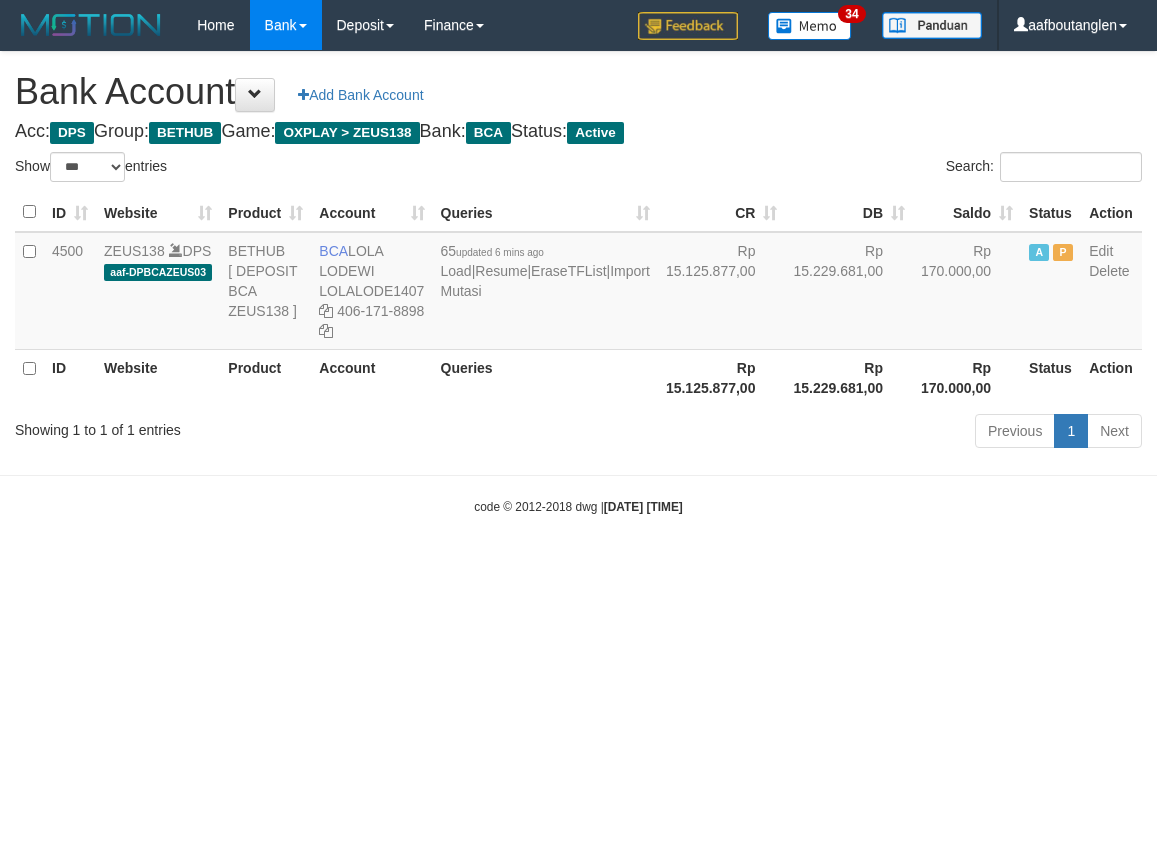 select on "***" 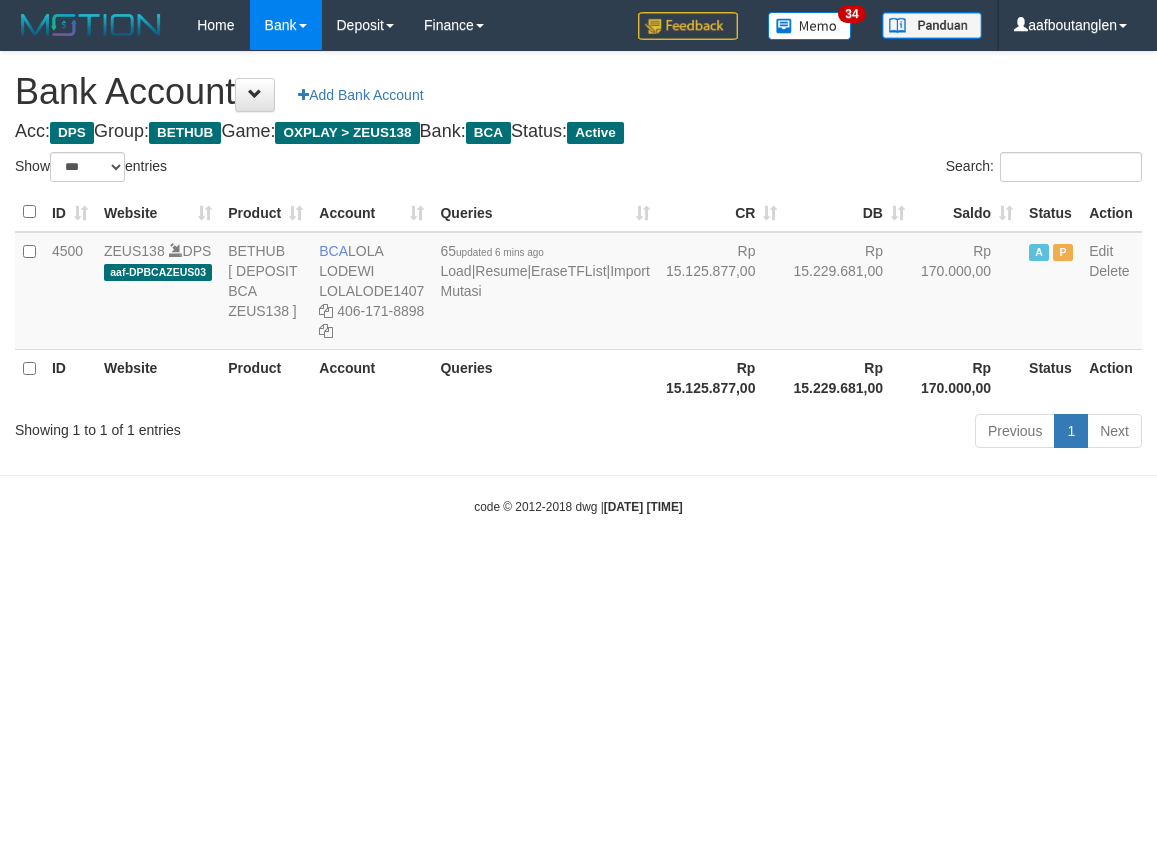 scroll, scrollTop: 0, scrollLeft: 0, axis: both 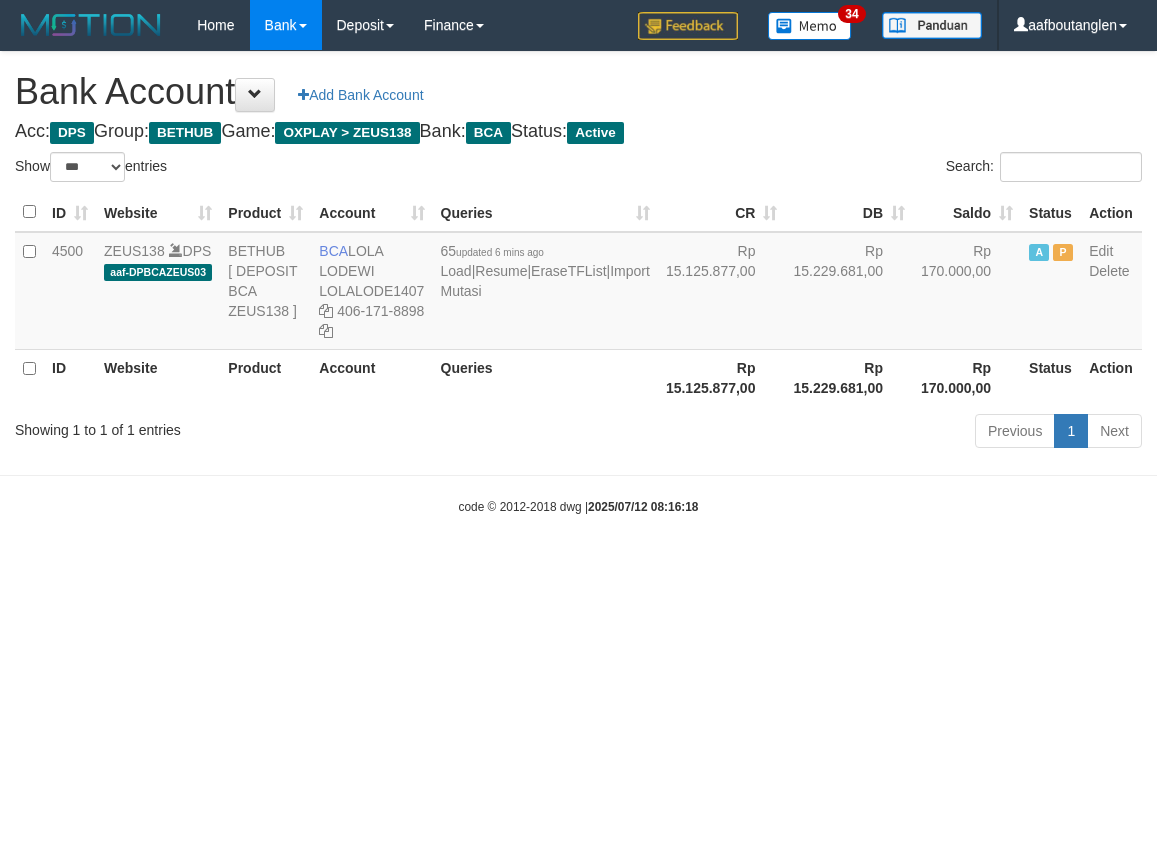 select on "***" 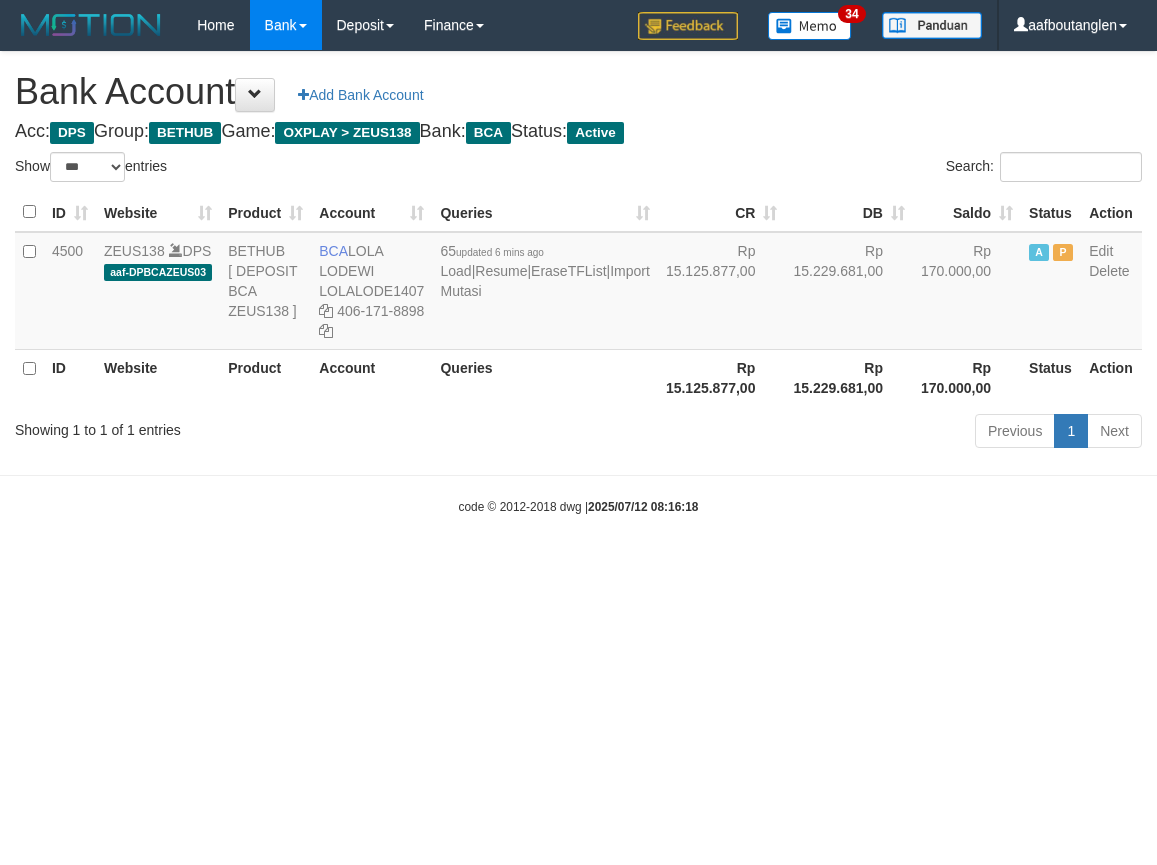 scroll, scrollTop: 0, scrollLeft: 0, axis: both 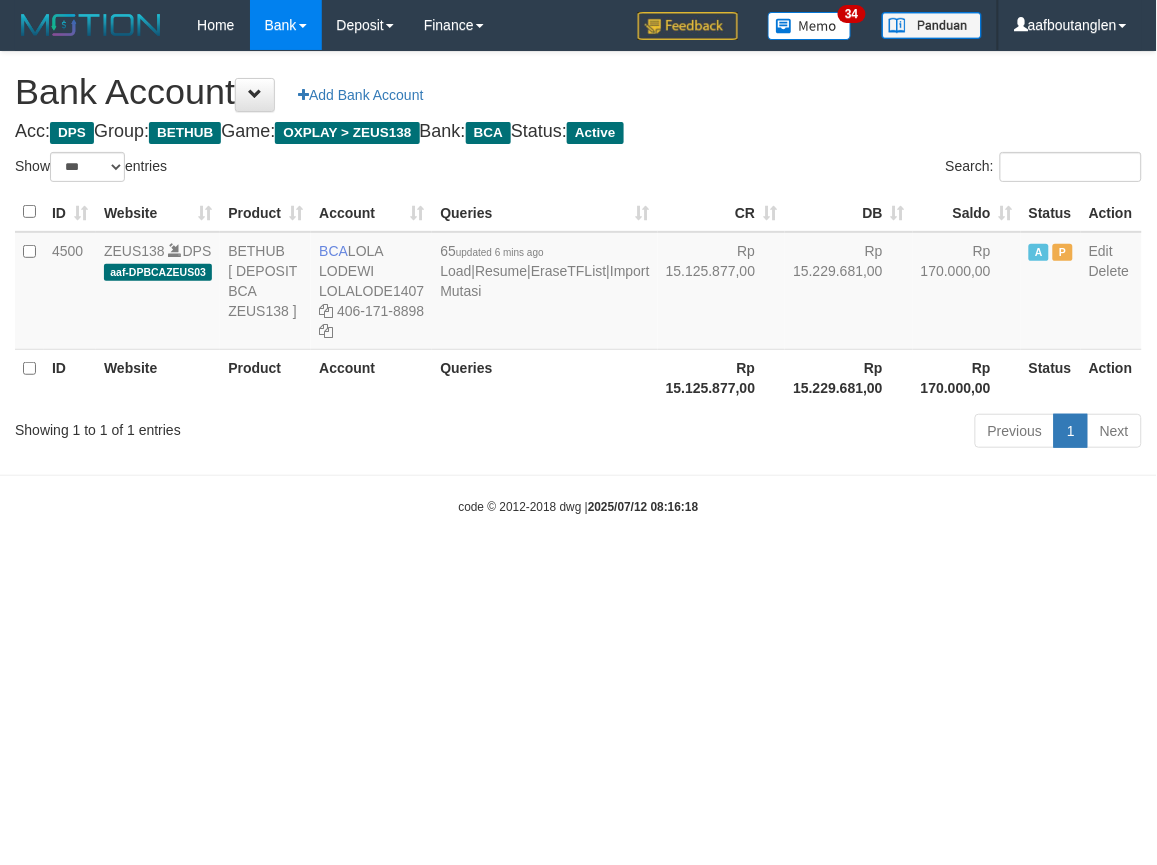 click on "Toggle navigation
Home
Bank
Account List
Deposit
DPS List
History
Note DPS
Finance
Financial Data
aafboutanglen
My Profile
Log Out
34" at bounding box center [578, 283] 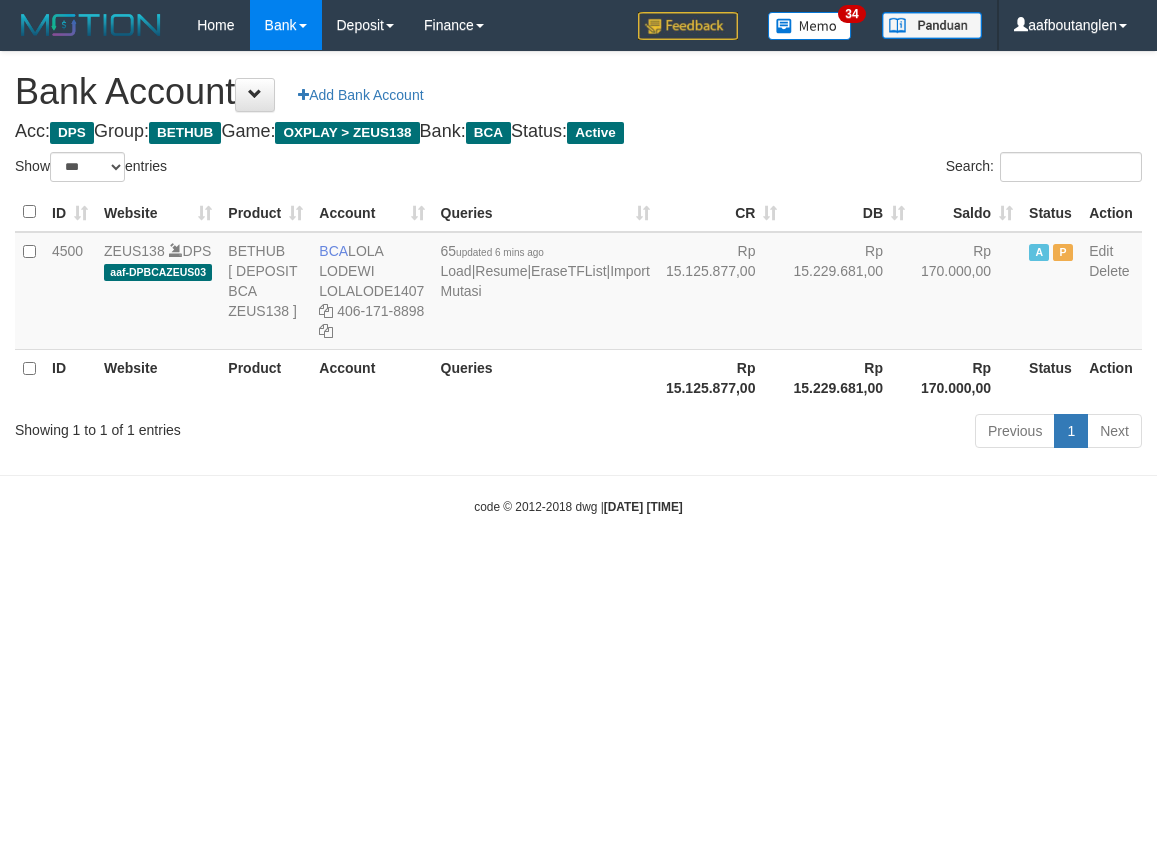 select on "***" 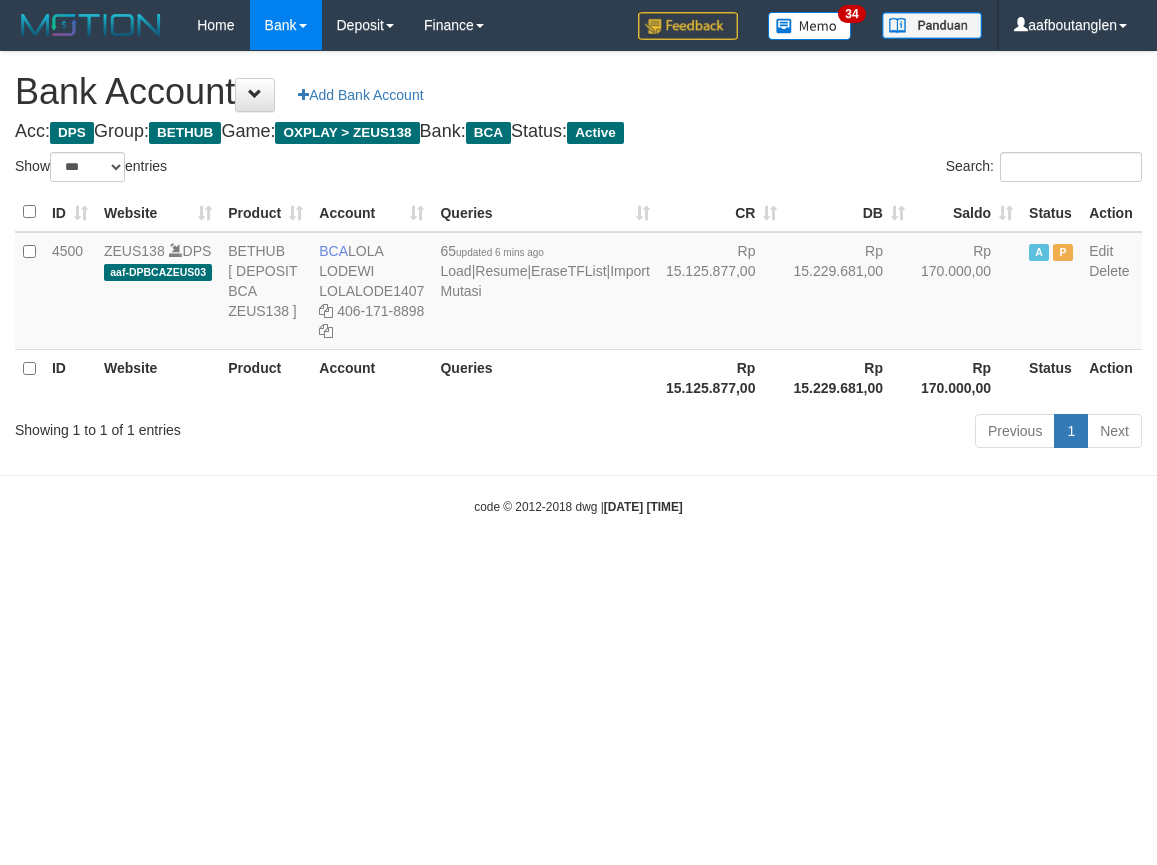 scroll, scrollTop: 0, scrollLeft: 0, axis: both 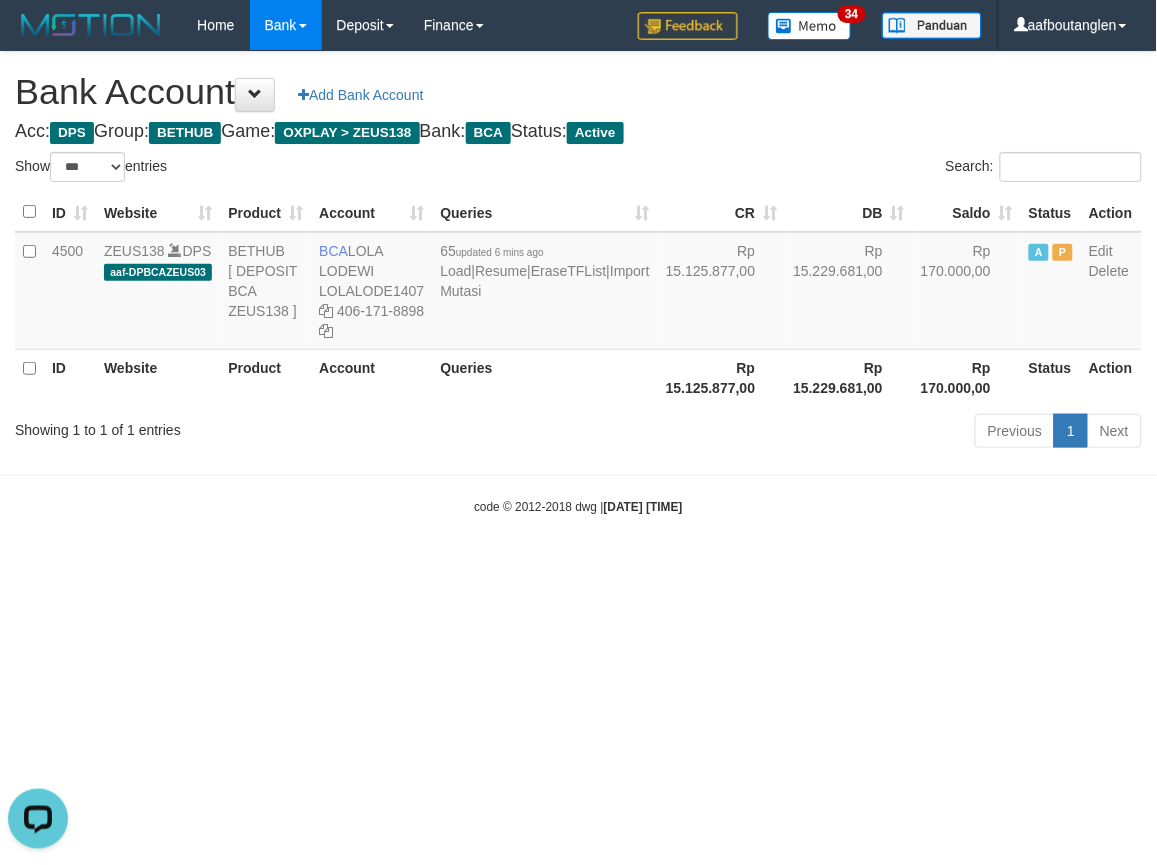 click on "Toggle navigation
Home
Bank
Account List
Deposit
DPS List
History
Note DPS
Finance
Financial Data
aafboutanglen
My Profile
Log Out
34" at bounding box center [578, 283] 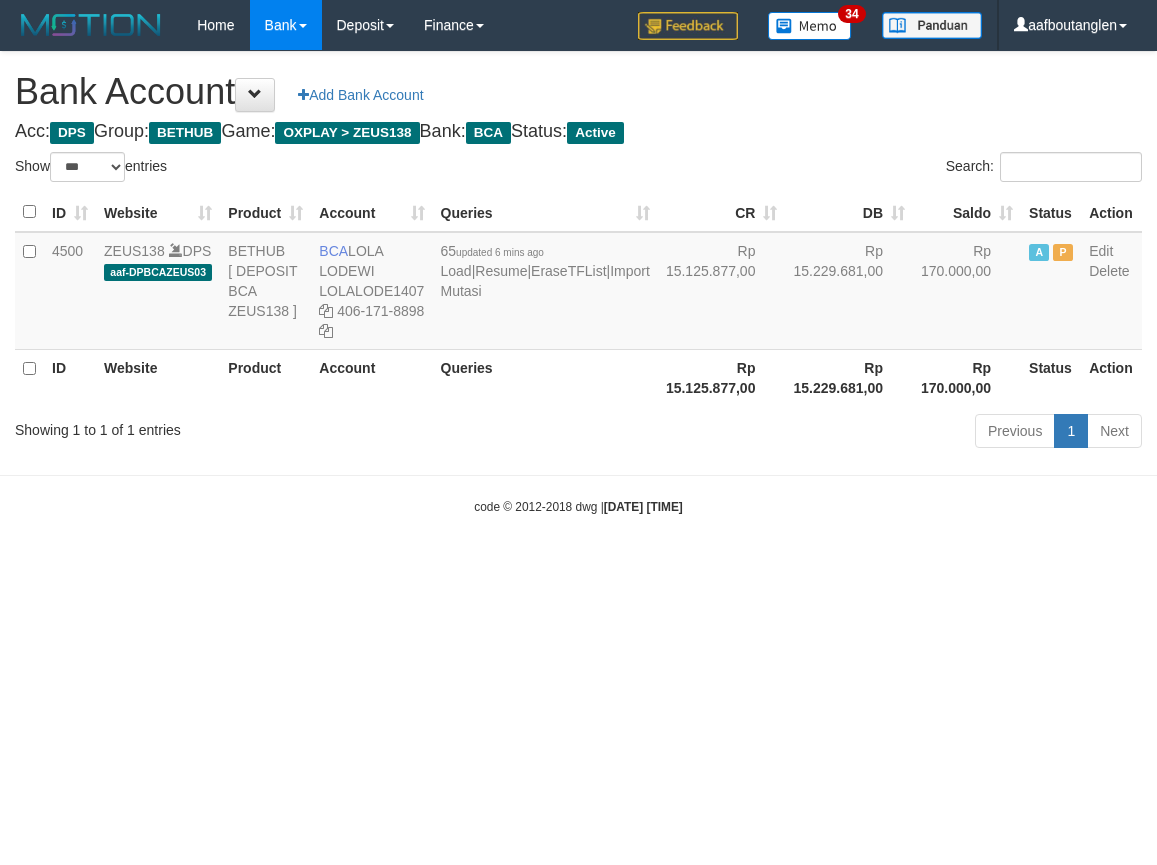 select on "***" 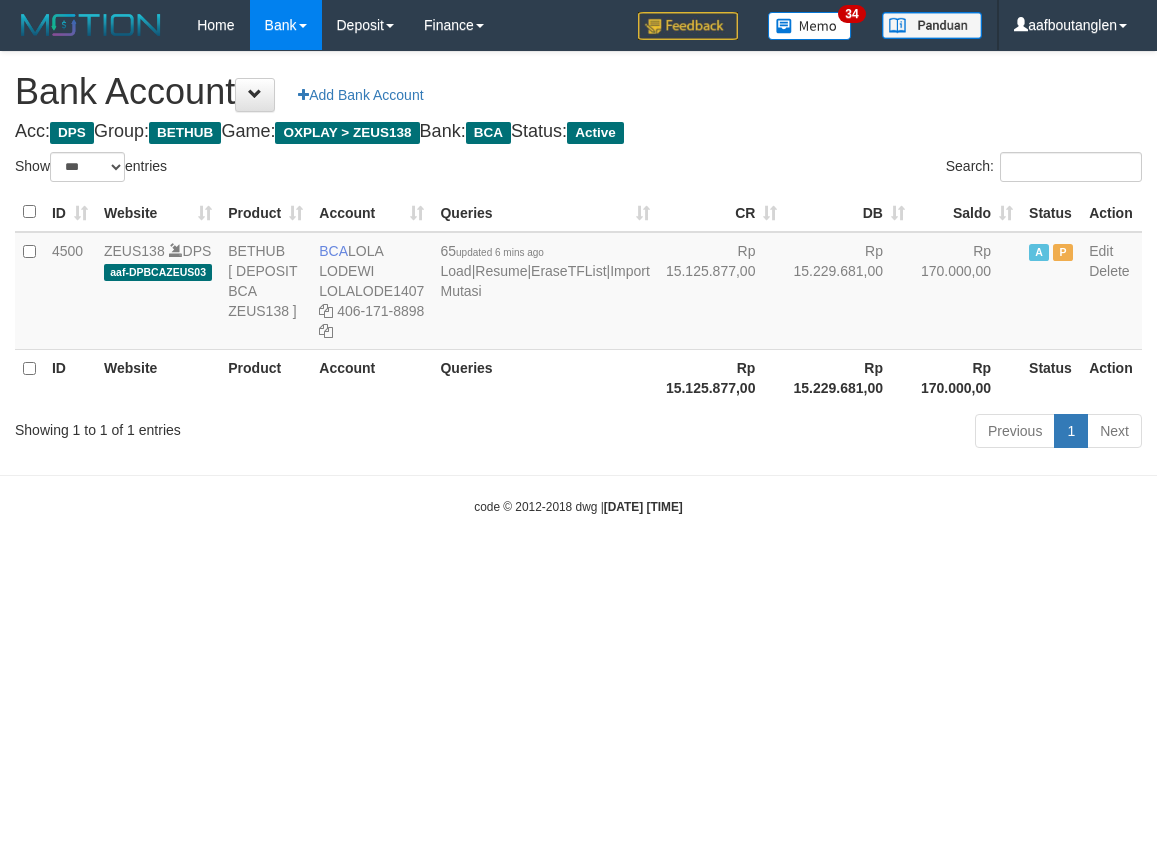 scroll, scrollTop: 0, scrollLeft: 0, axis: both 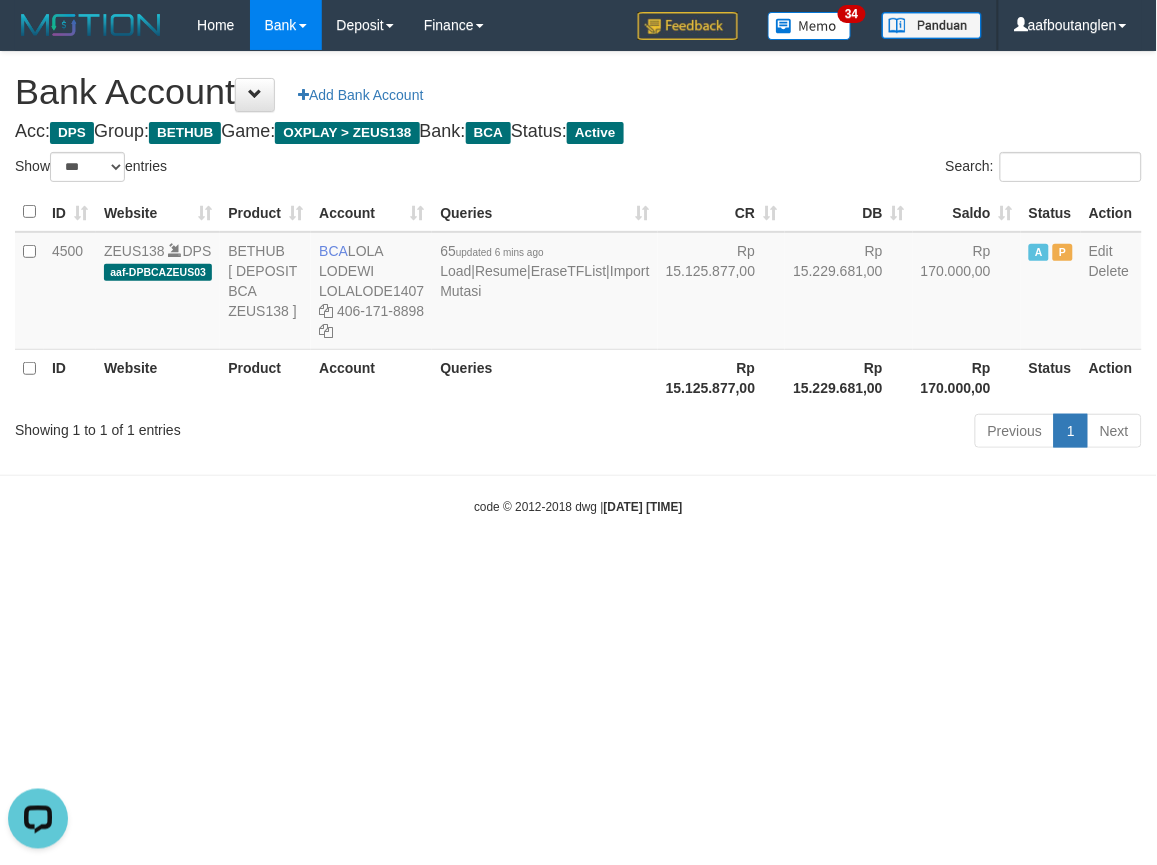 drag, startPoint x: 827, startPoint y: 616, endPoint x: 817, endPoint y: 625, distance: 13.453624 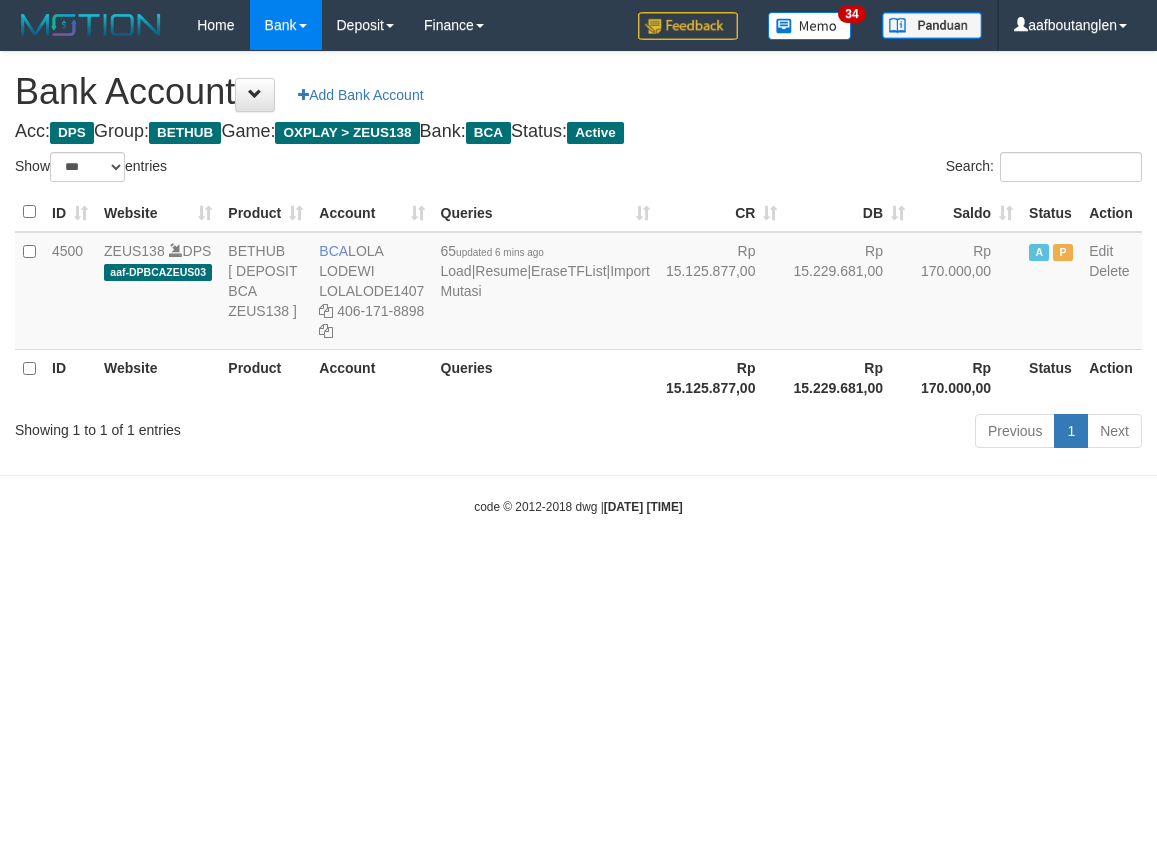 select on "***" 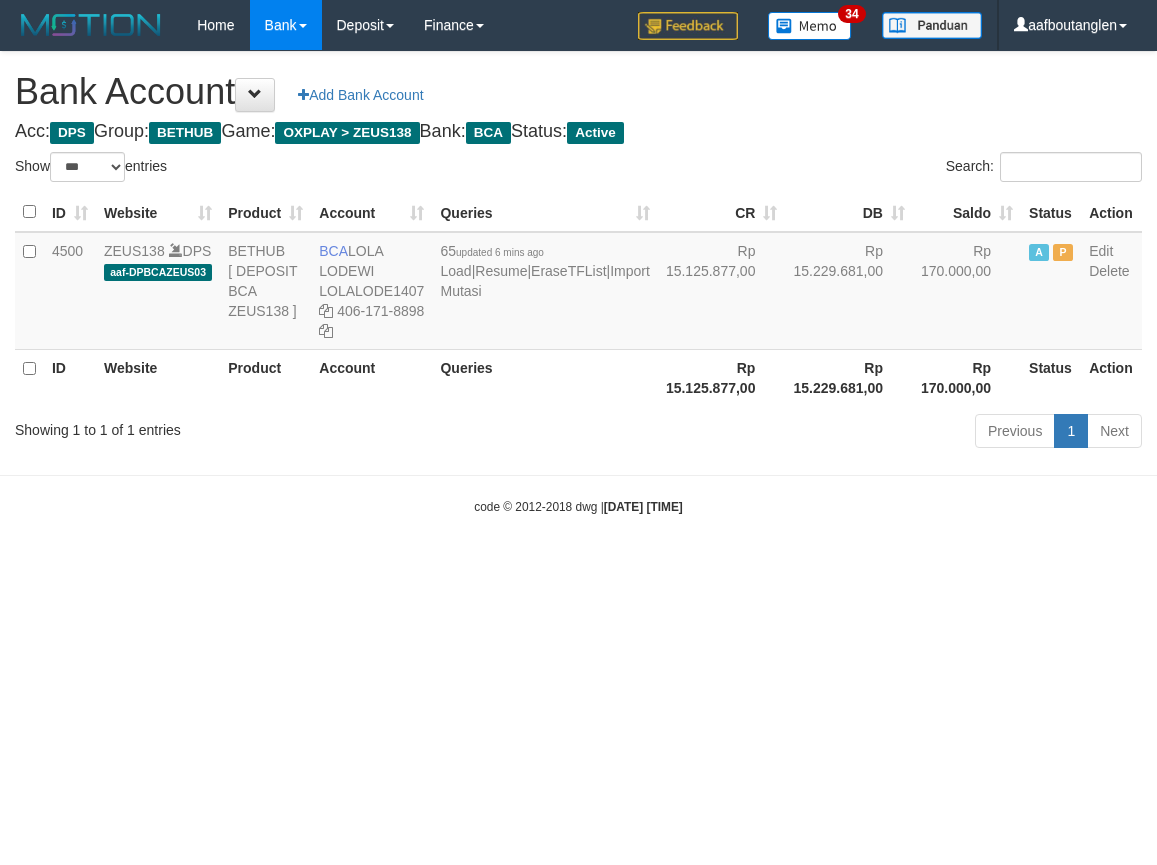 scroll, scrollTop: 0, scrollLeft: 0, axis: both 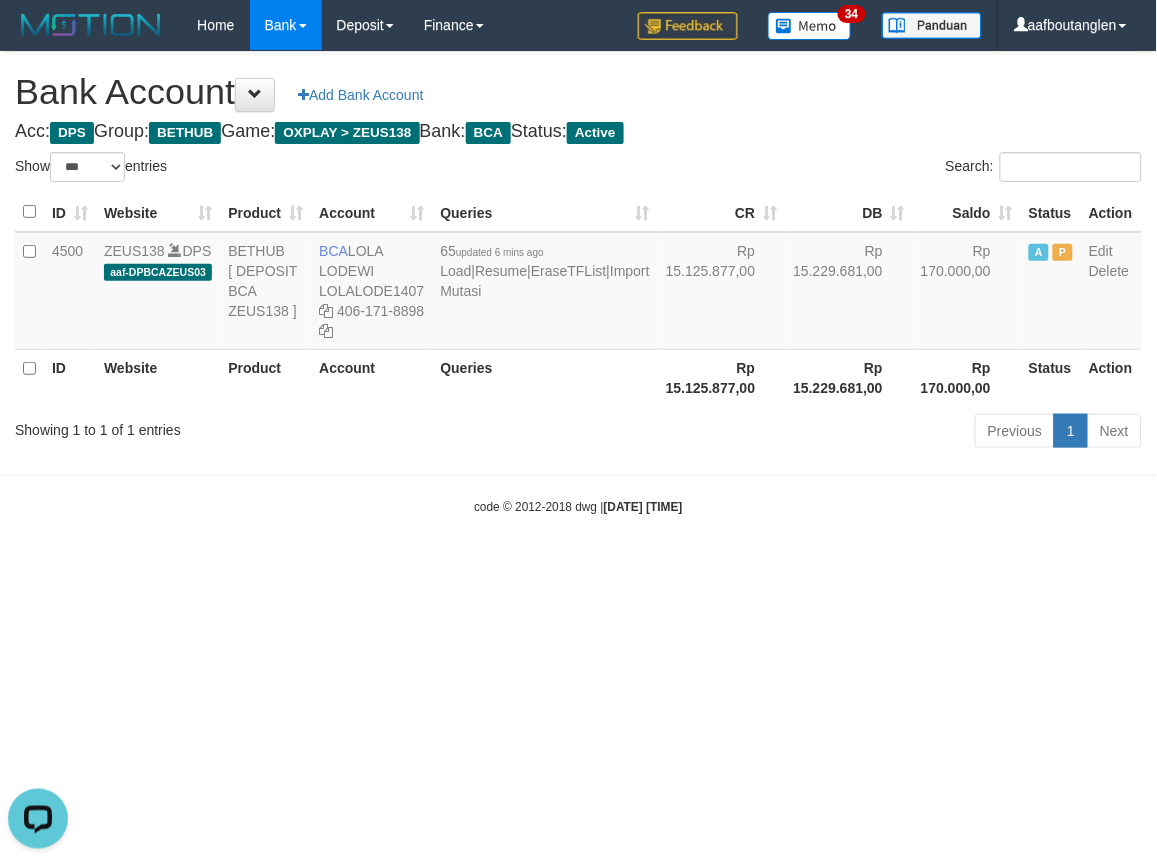 drag, startPoint x: 771, startPoint y: 648, endPoint x: 731, endPoint y: 667, distance: 44.28318 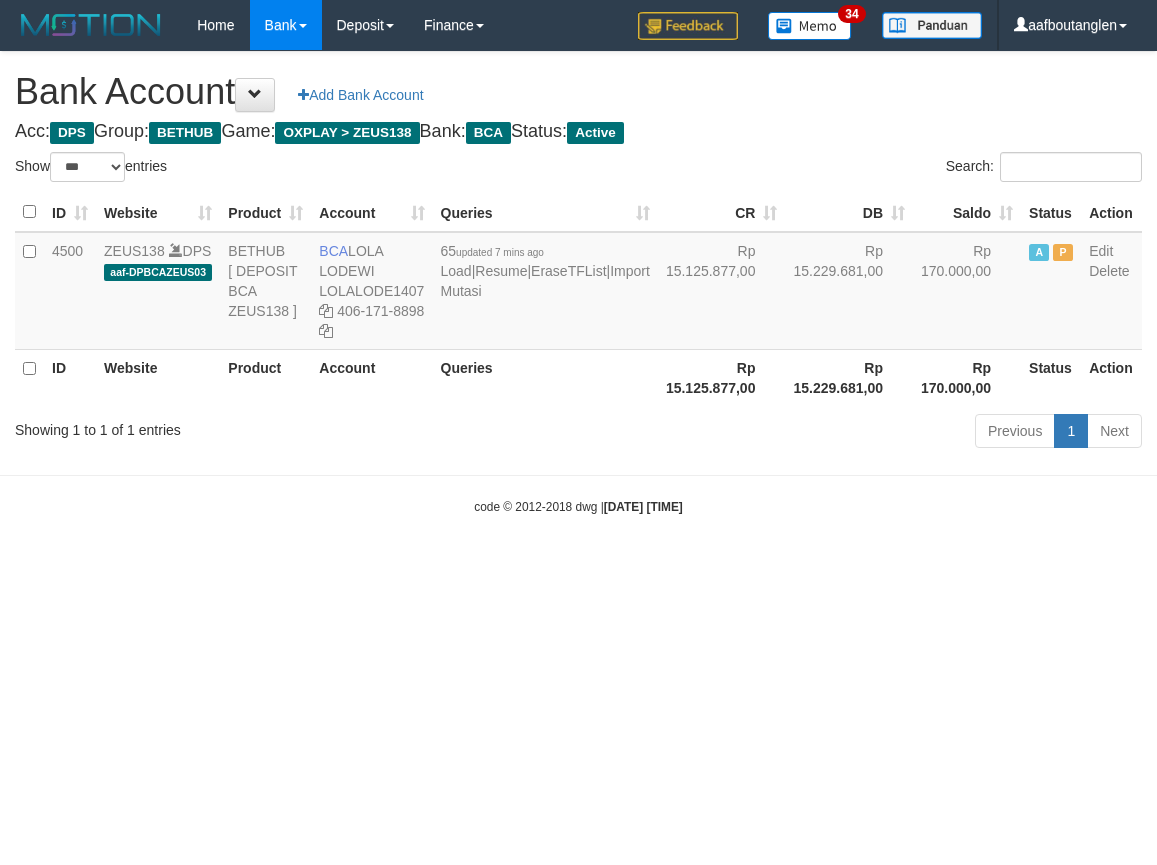 select on "***" 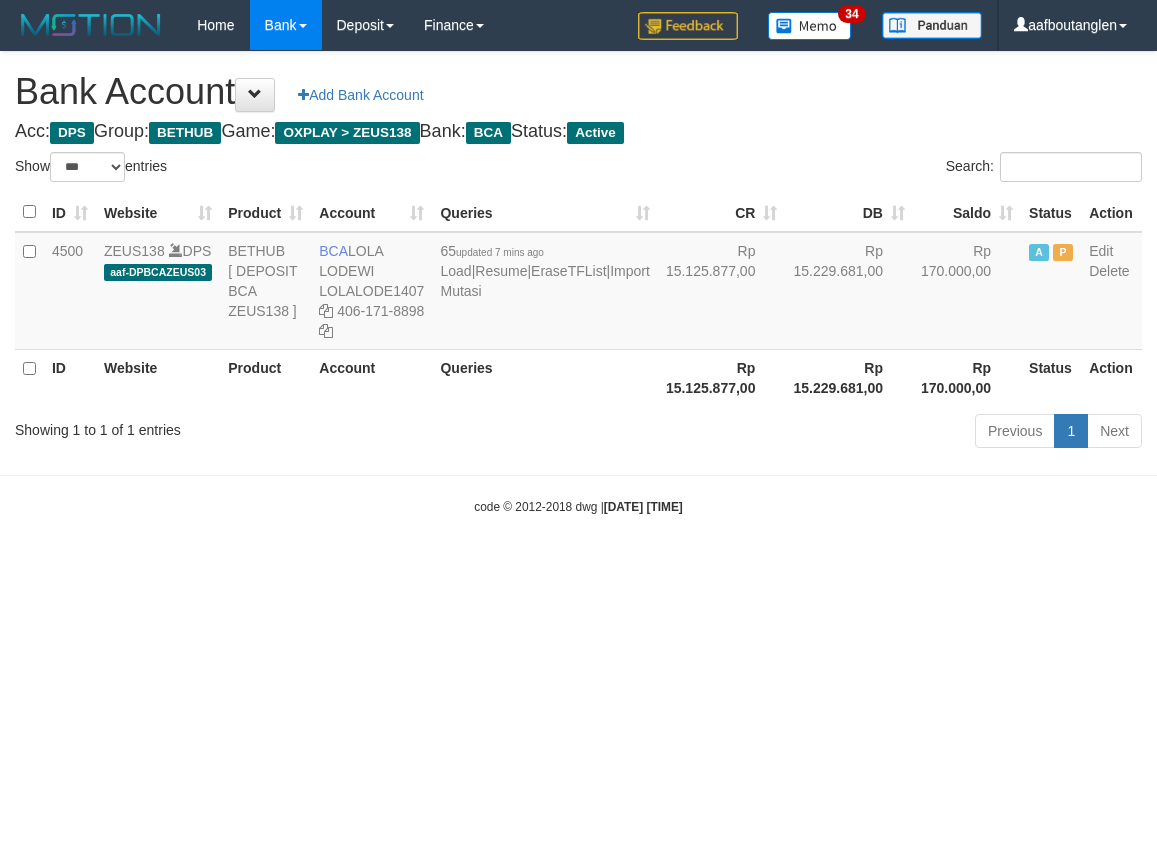 scroll, scrollTop: 0, scrollLeft: 0, axis: both 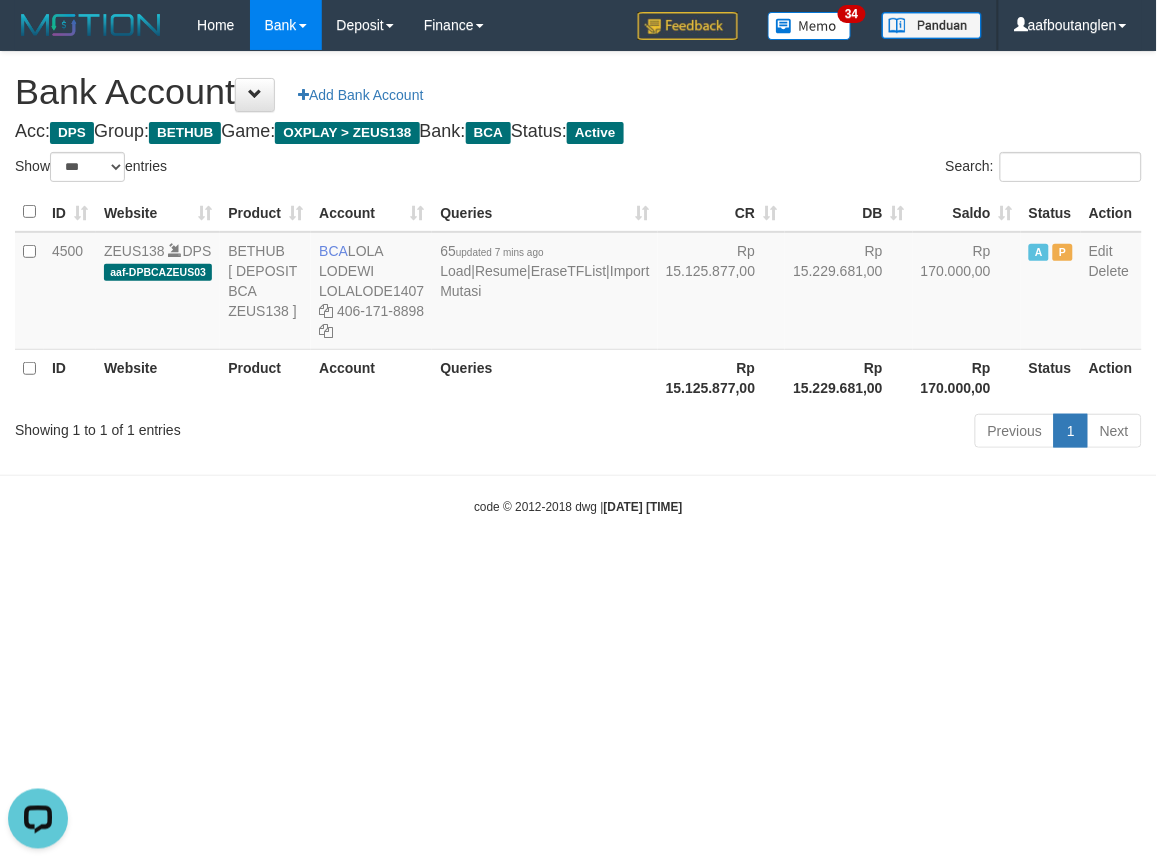 drag, startPoint x: 112, startPoint y: 534, endPoint x: 545, endPoint y: 630, distance: 443.51437 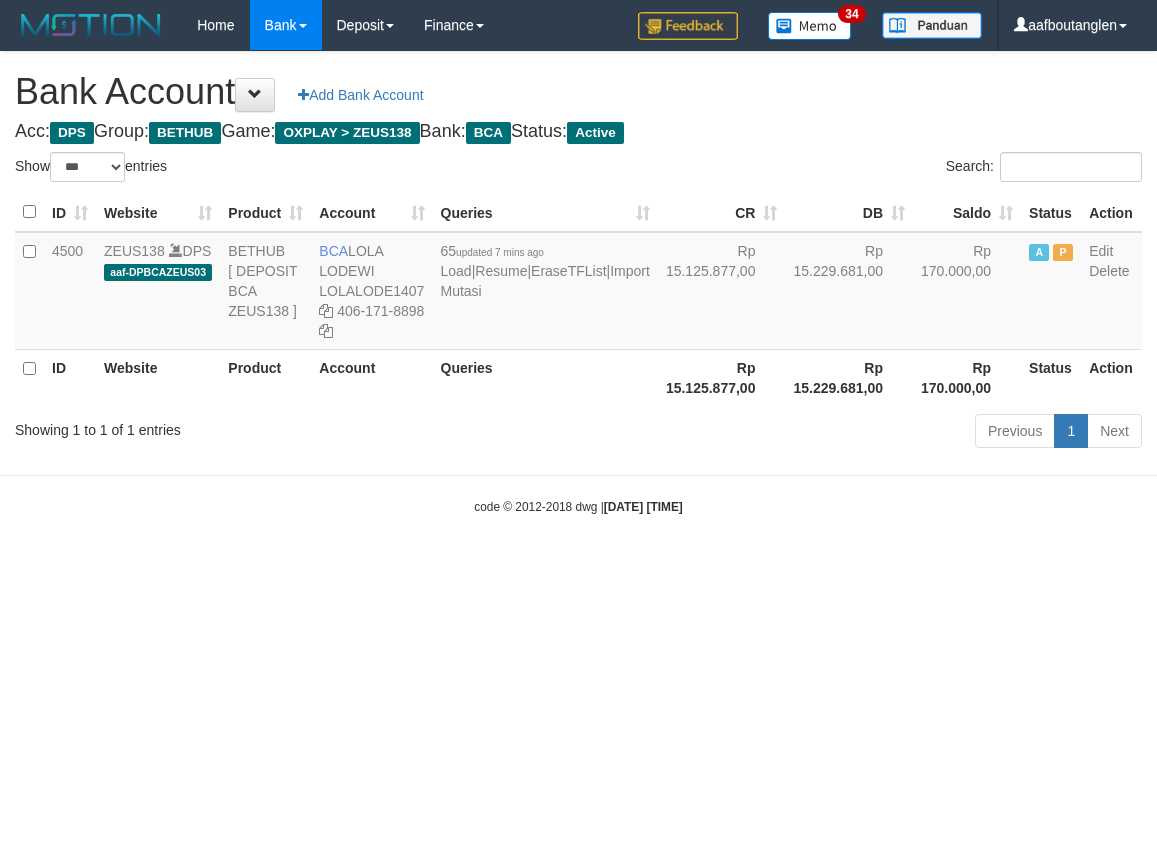select on "***" 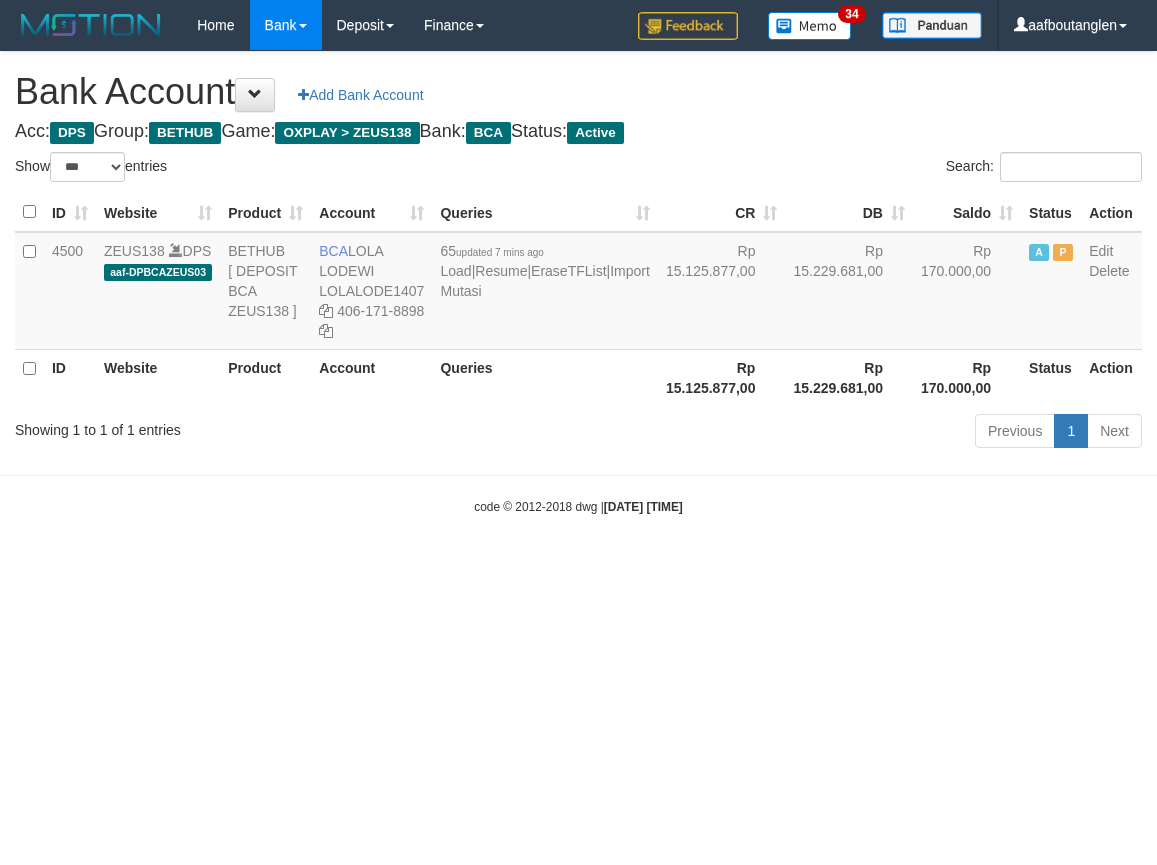 scroll, scrollTop: 0, scrollLeft: 0, axis: both 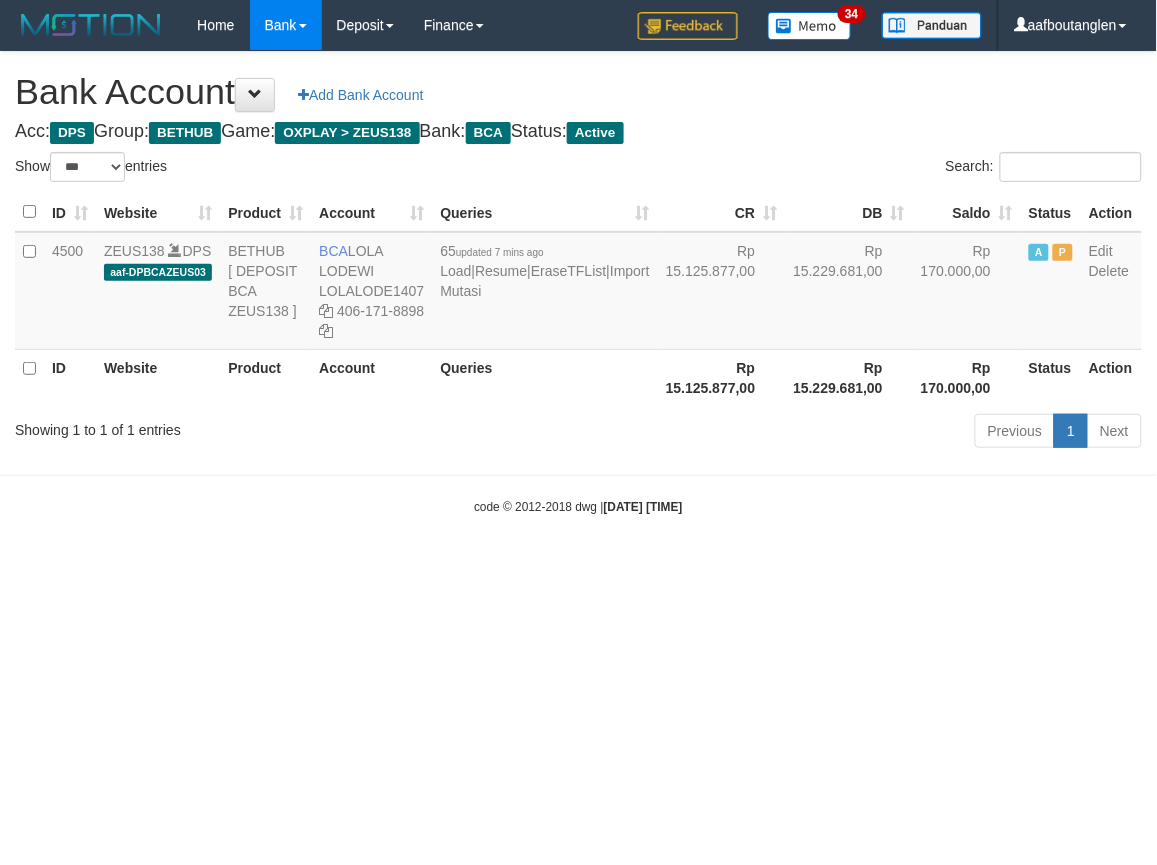 click on "Toggle navigation
Home
Bank
Account List
Deposit
DPS List
History
Note DPS
Finance
Financial Data
aafboutanglen
My Profile
Log Out
34" at bounding box center [578, 283] 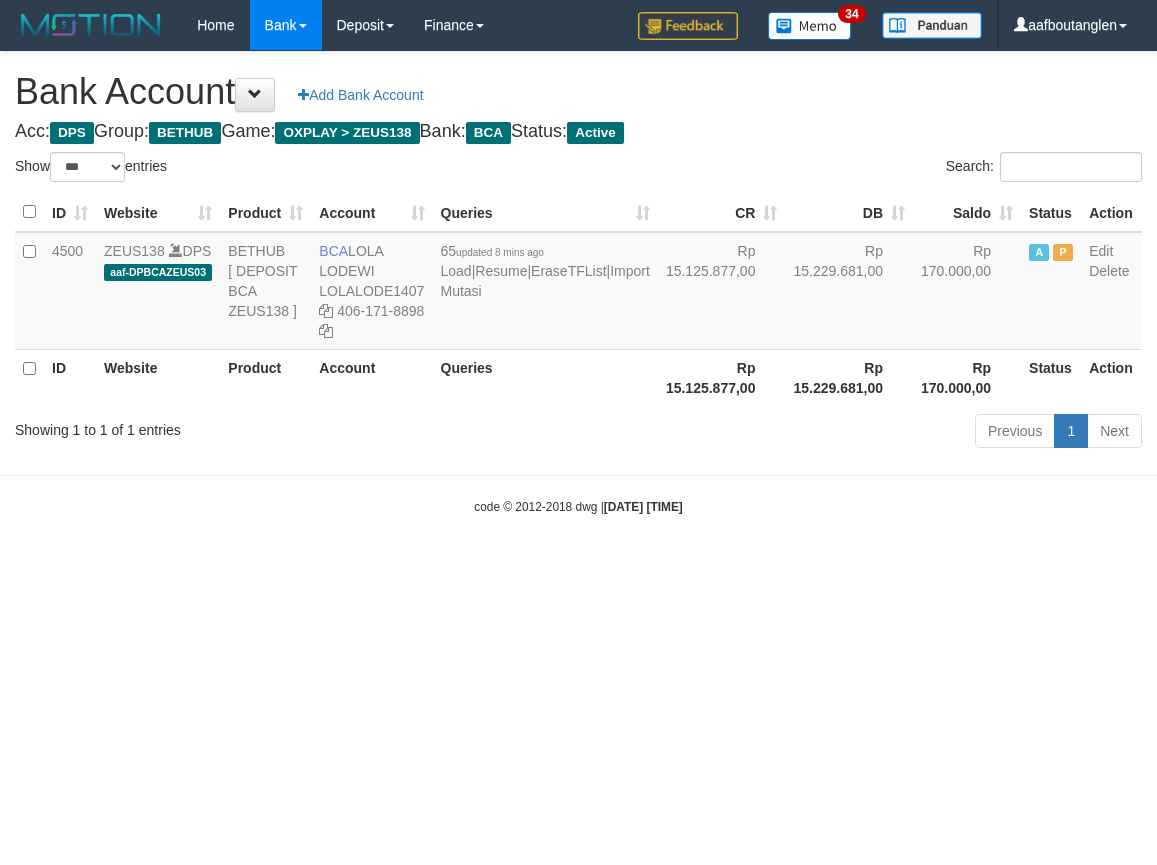 select on "***" 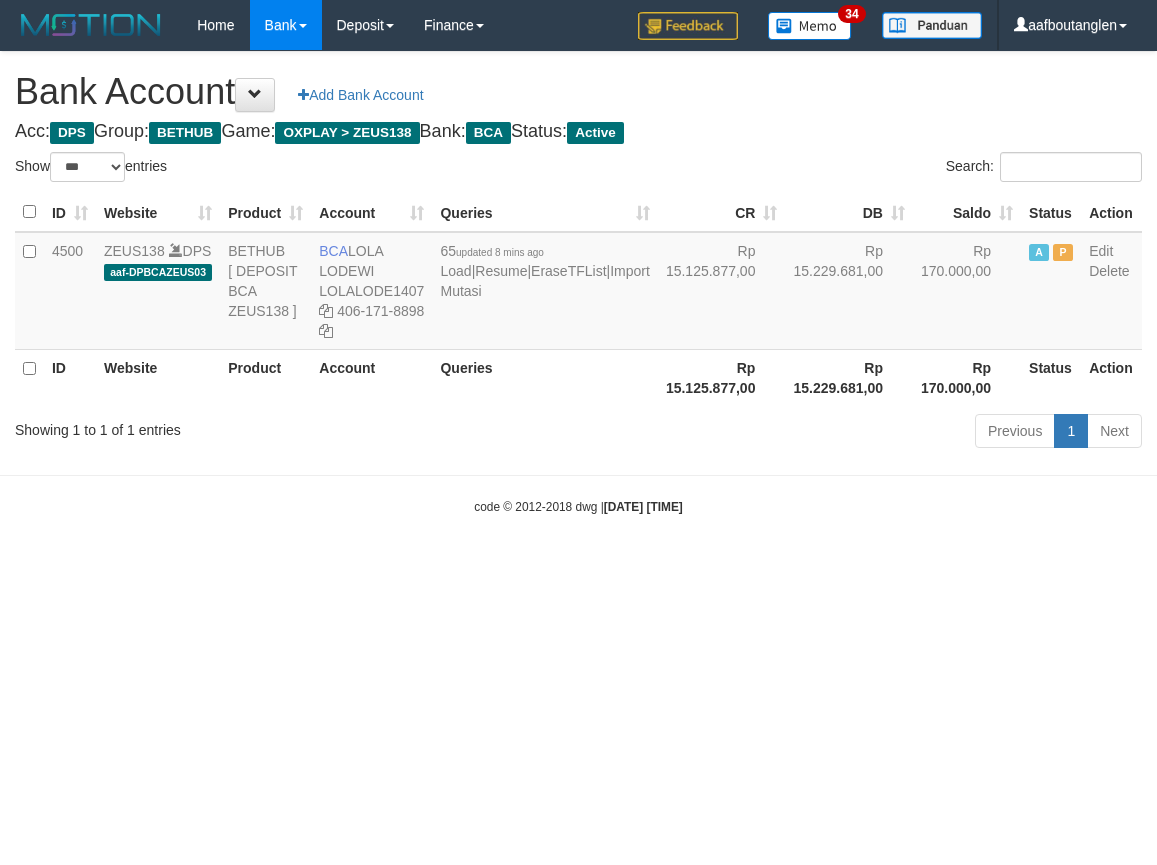 scroll, scrollTop: 0, scrollLeft: 0, axis: both 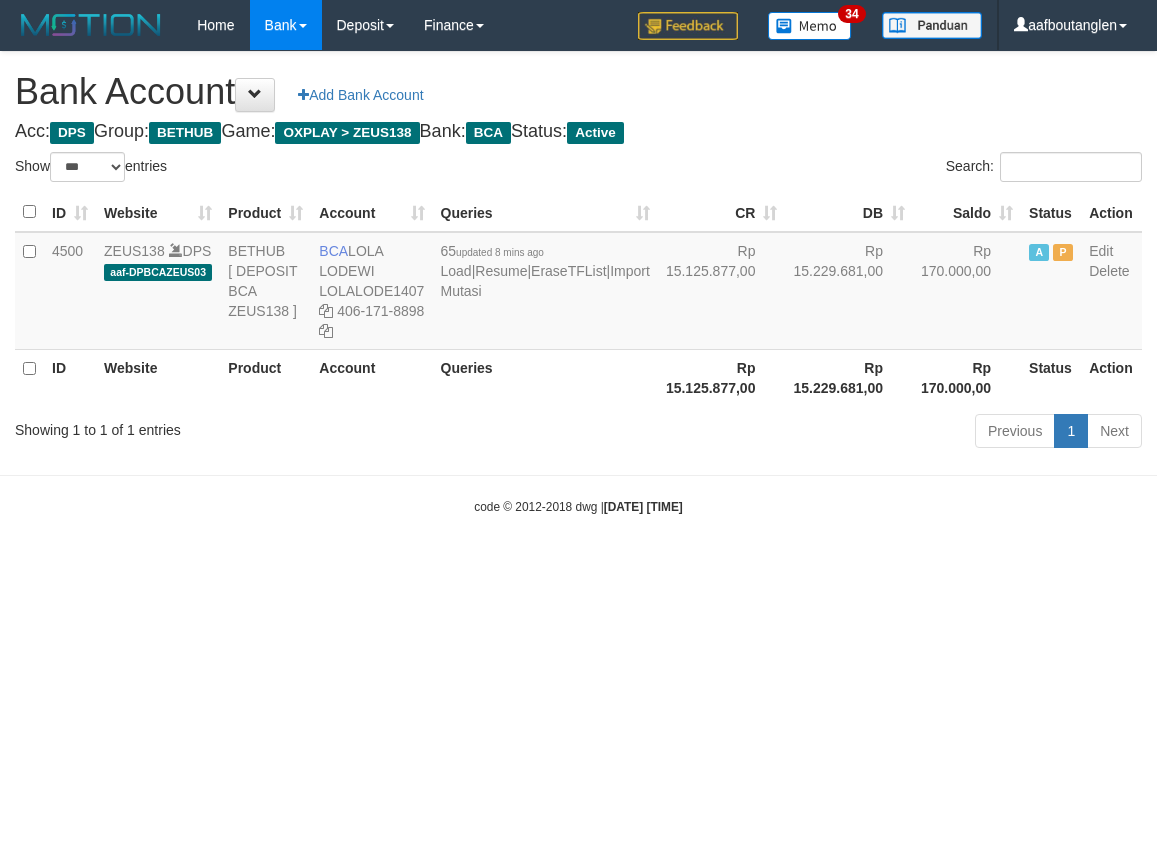 select on "***" 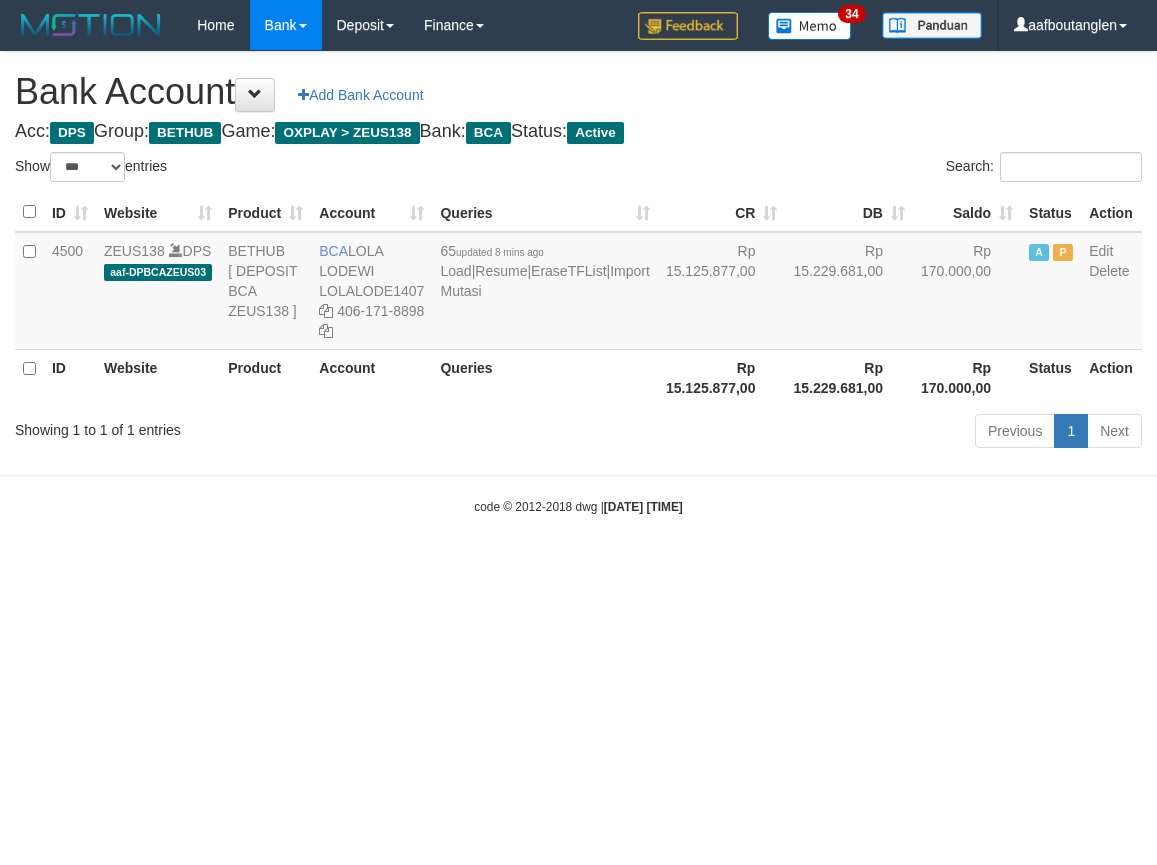 scroll, scrollTop: 0, scrollLeft: 0, axis: both 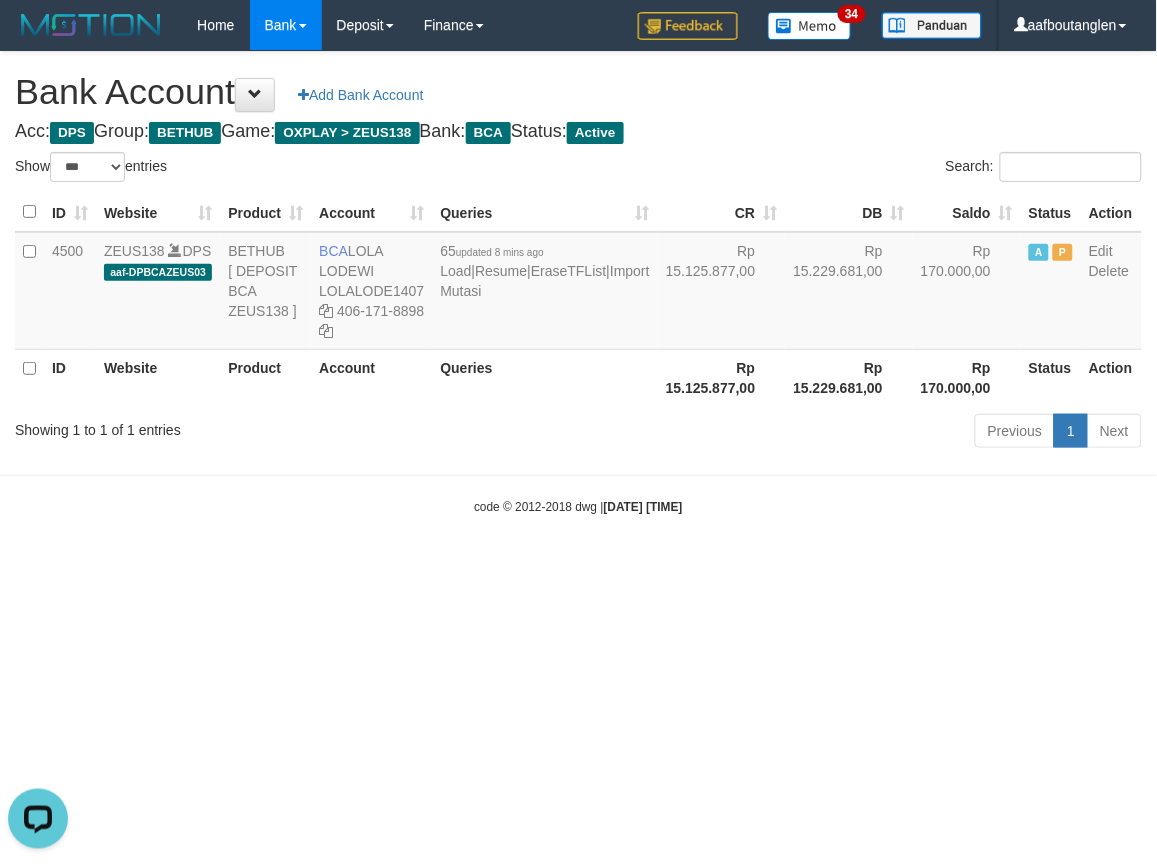 drag, startPoint x: 670, startPoint y: 561, endPoint x: 692, endPoint y: 552, distance: 23.769728 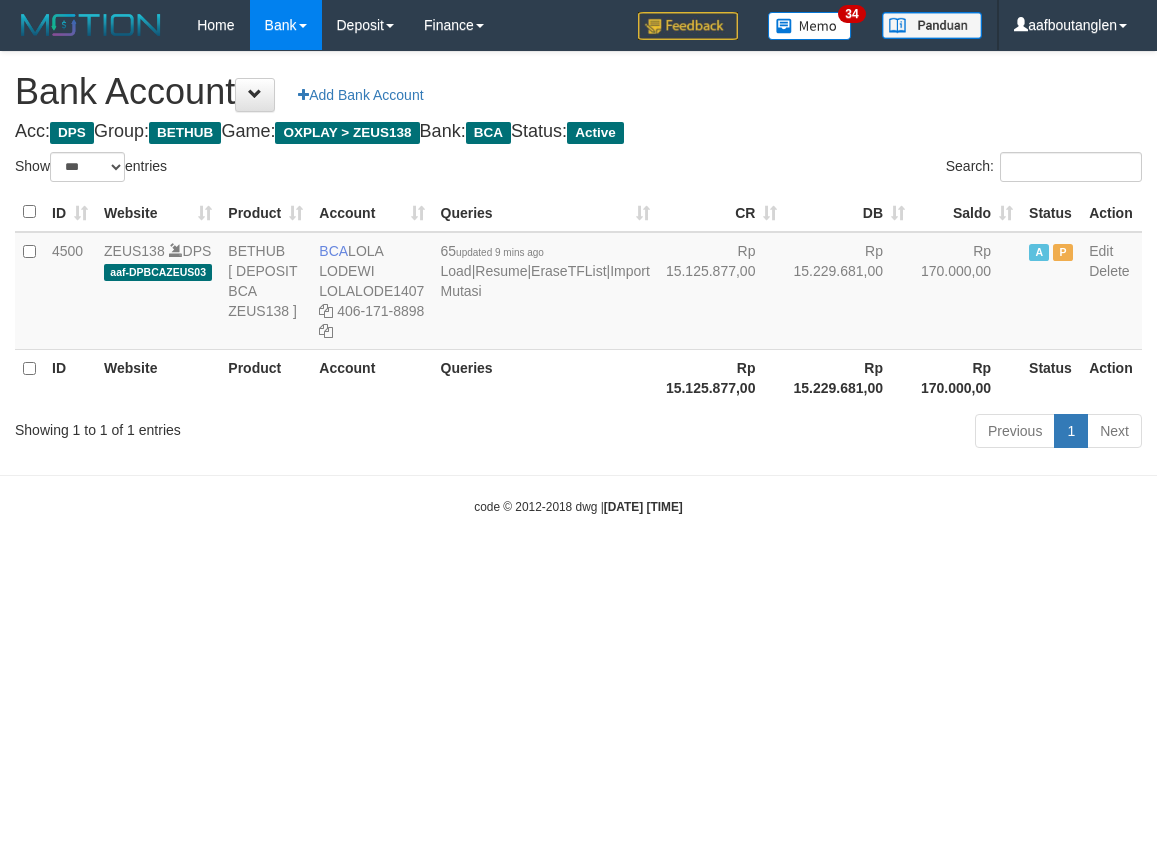 select on "***" 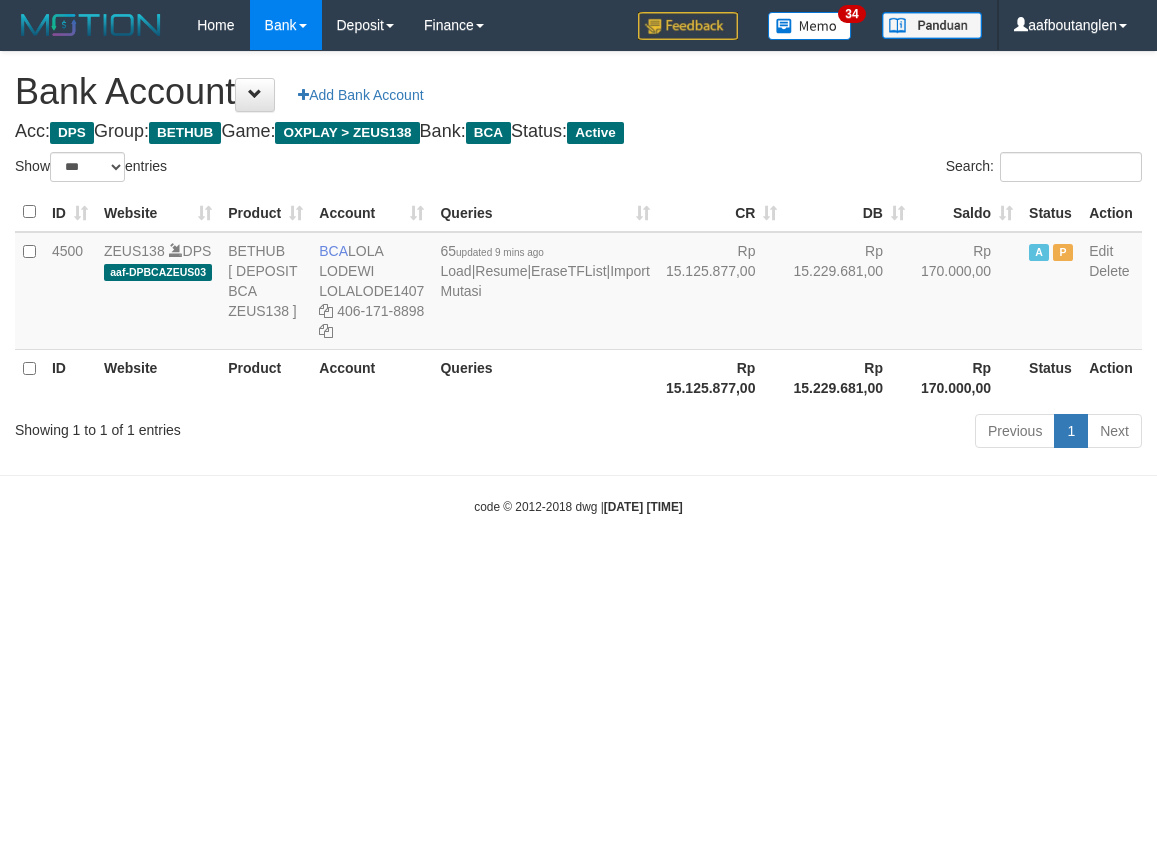 scroll, scrollTop: 0, scrollLeft: 0, axis: both 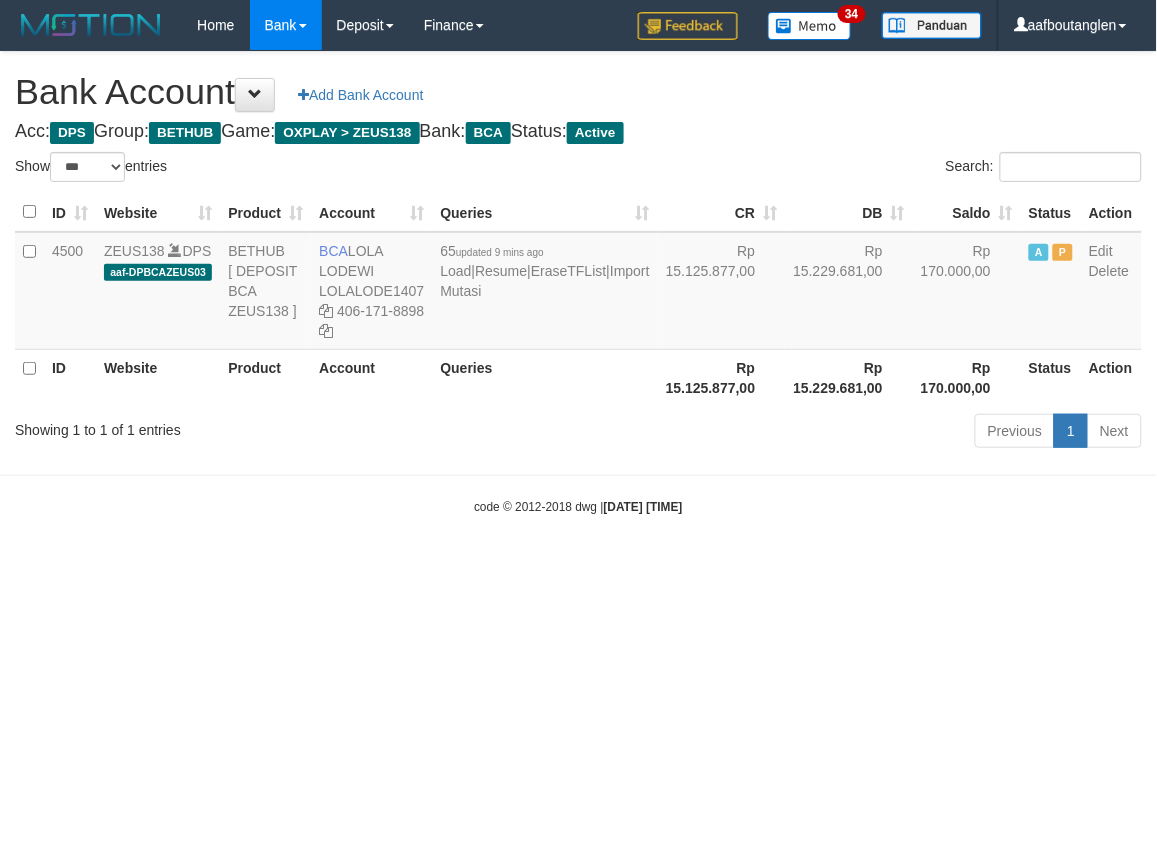 drag, startPoint x: 911, startPoint y: 640, endPoint x: 831, endPoint y: 614, distance: 84.118965 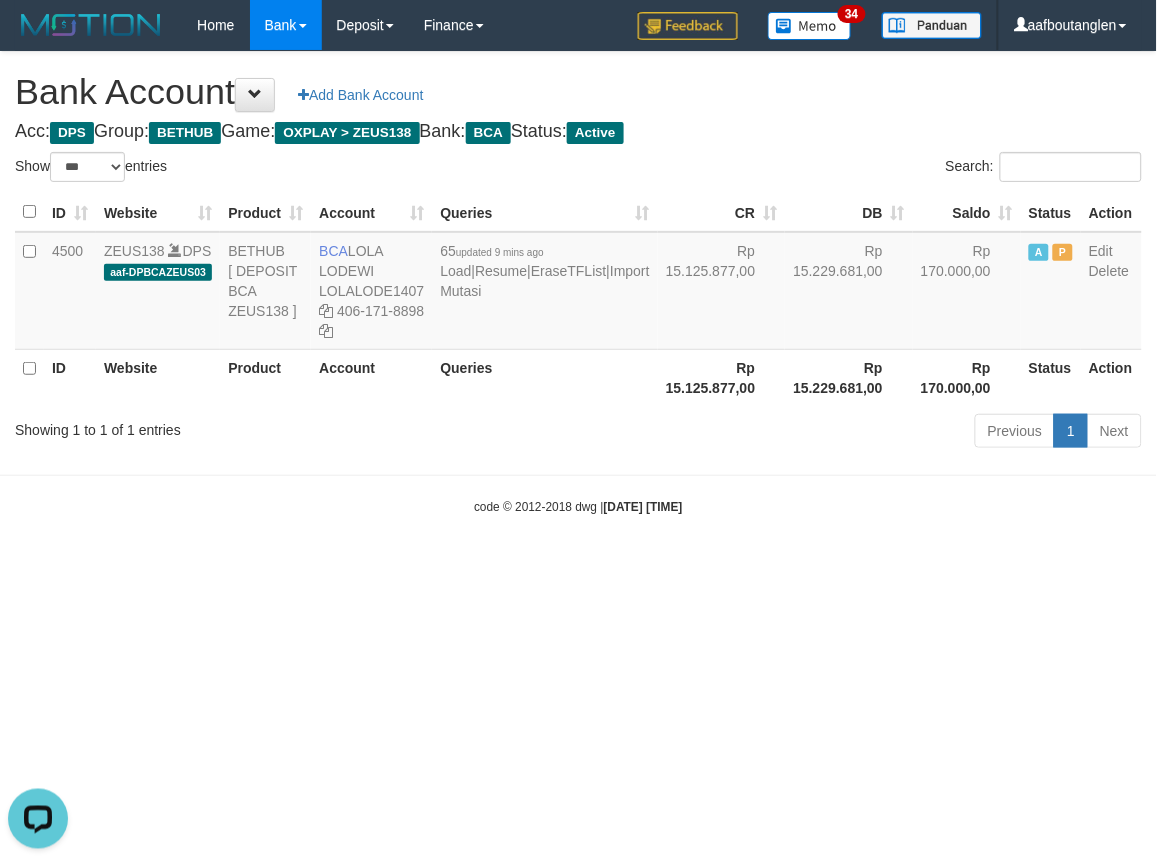 scroll, scrollTop: 0, scrollLeft: 0, axis: both 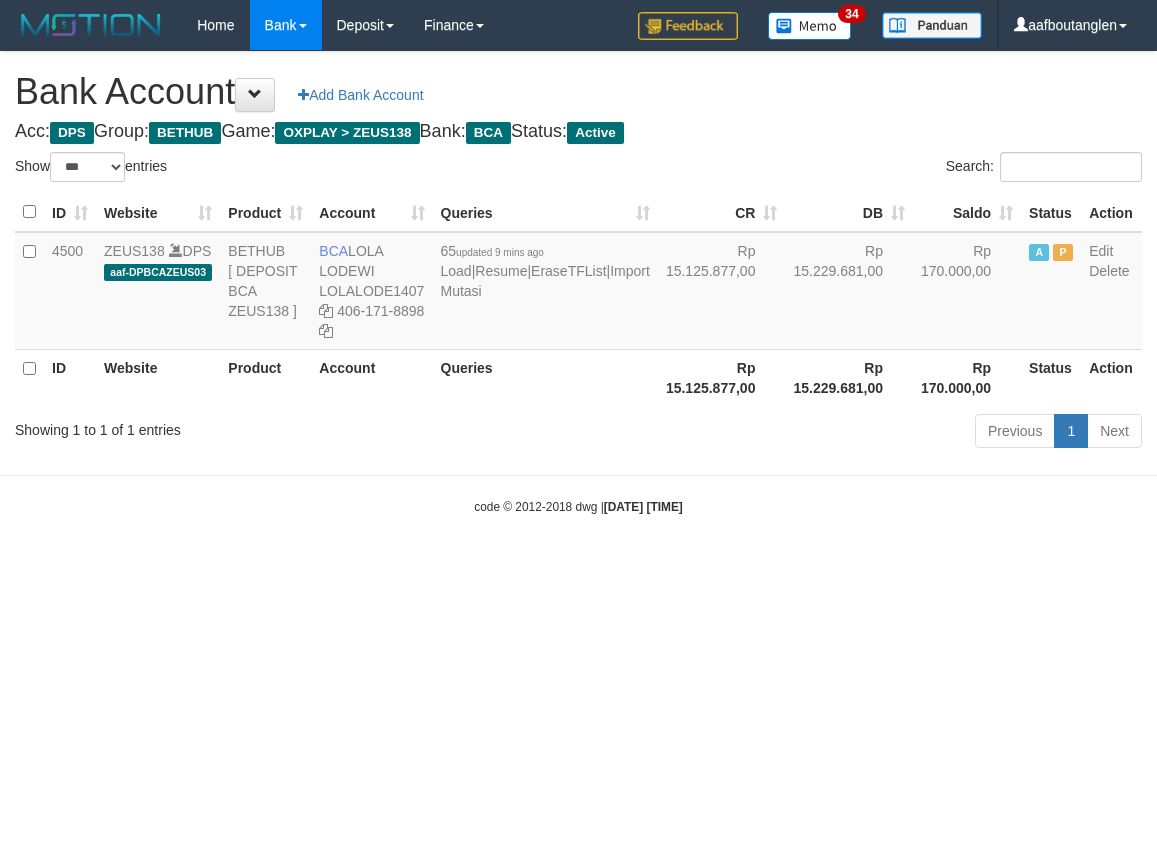 select on "***" 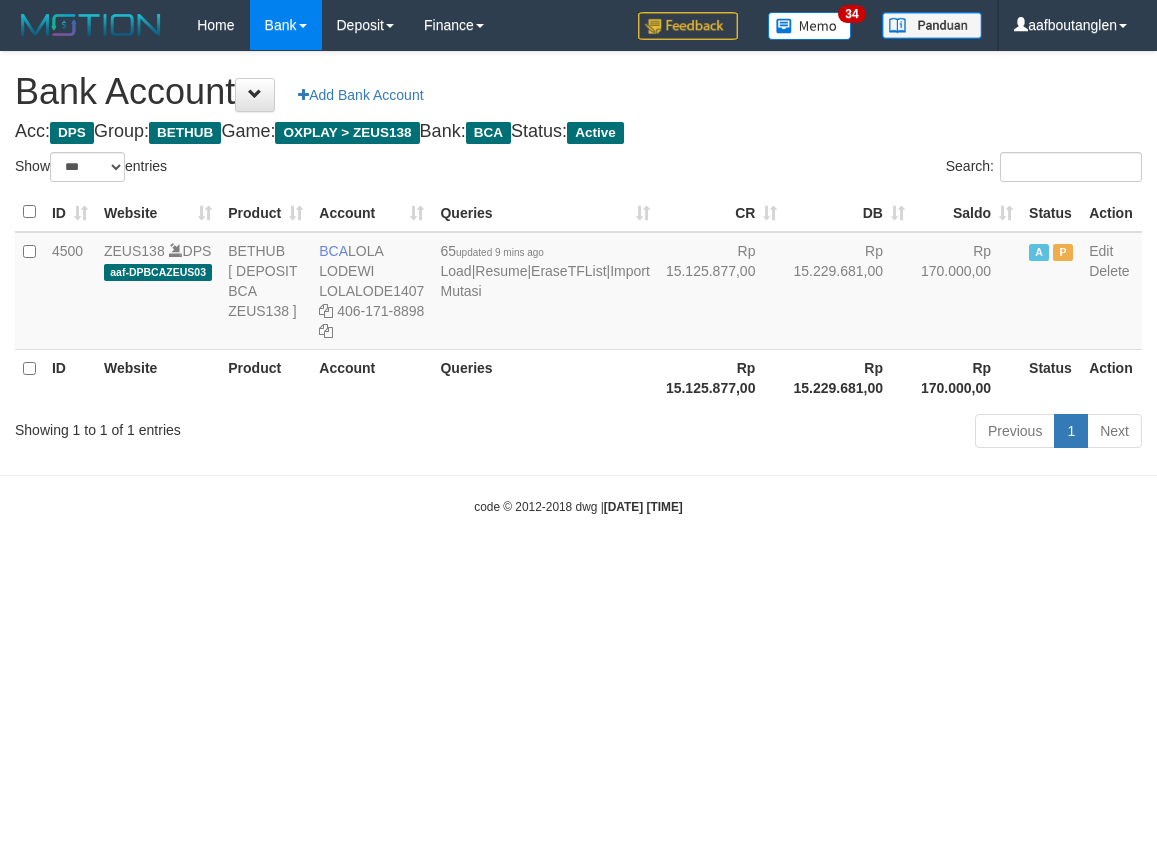 scroll, scrollTop: 0, scrollLeft: 0, axis: both 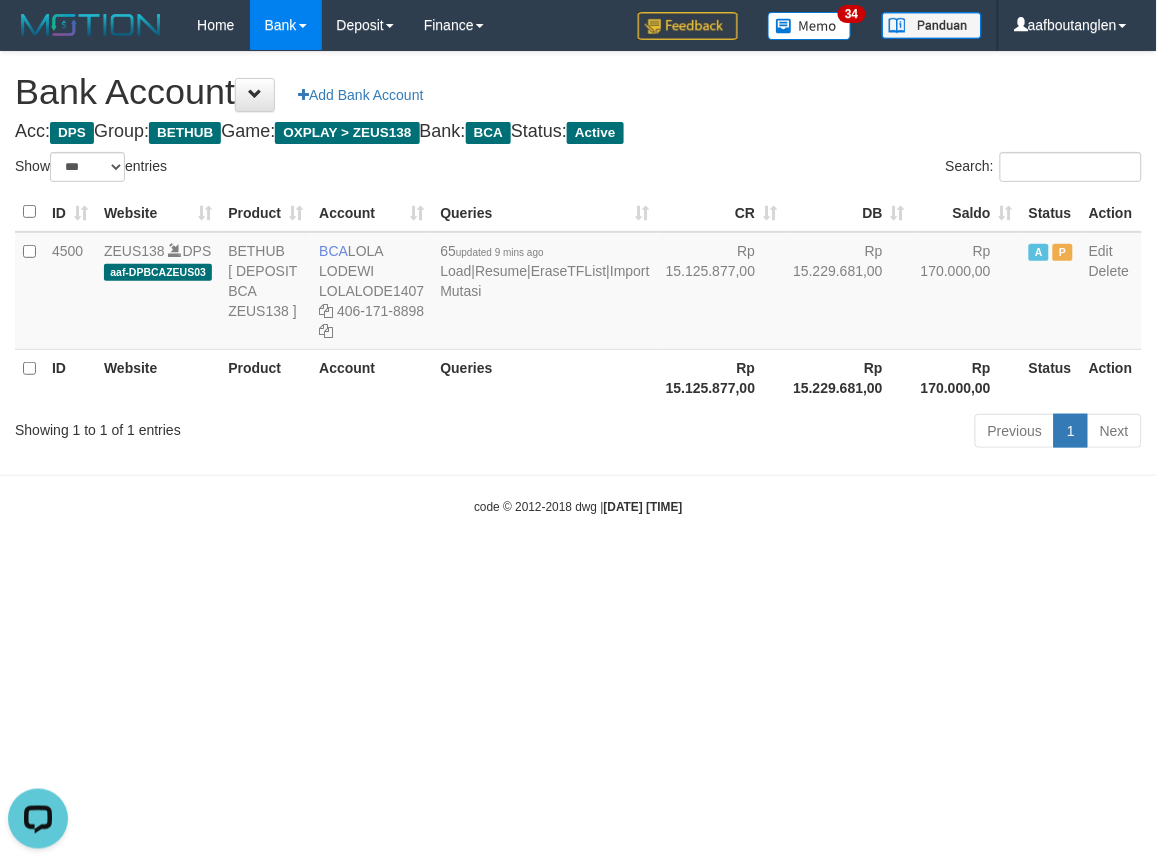 drag, startPoint x: 178, startPoint y: 578, endPoint x: 185, endPoint y: 586, distance: 10.630146 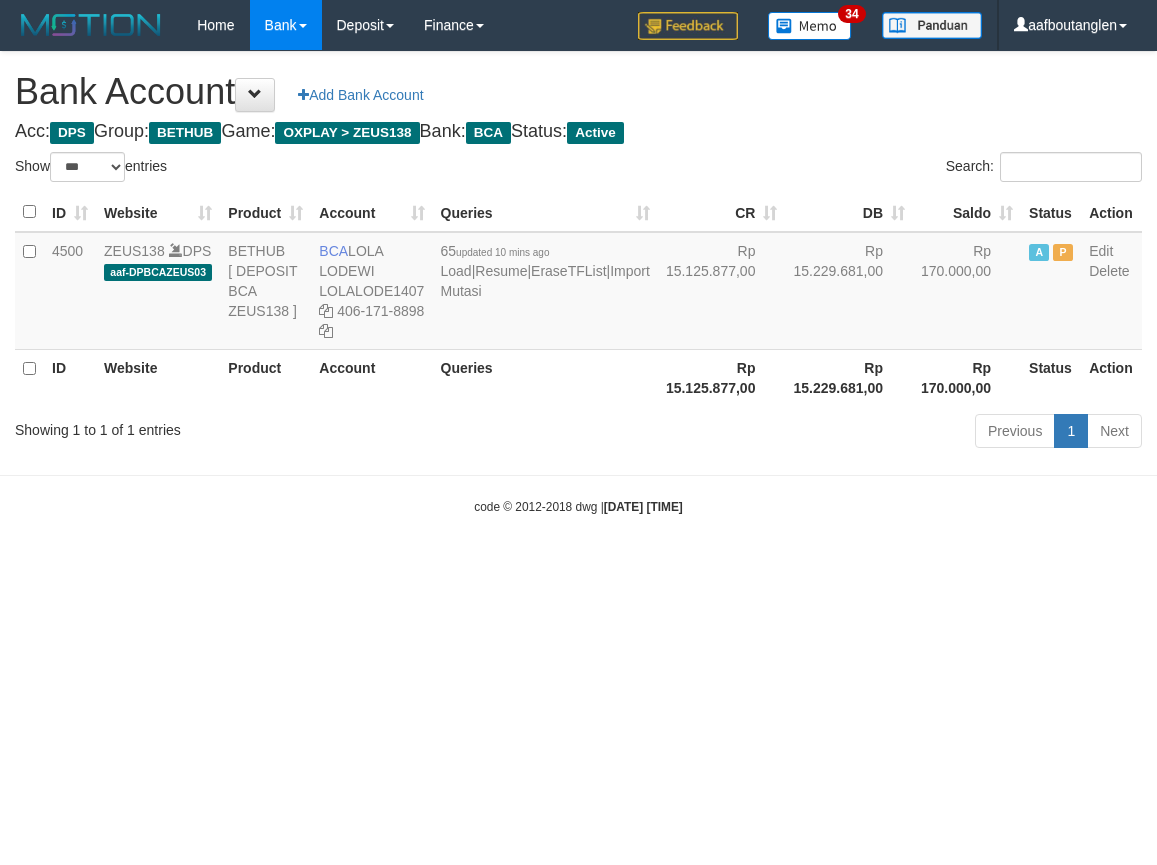 select on "***" 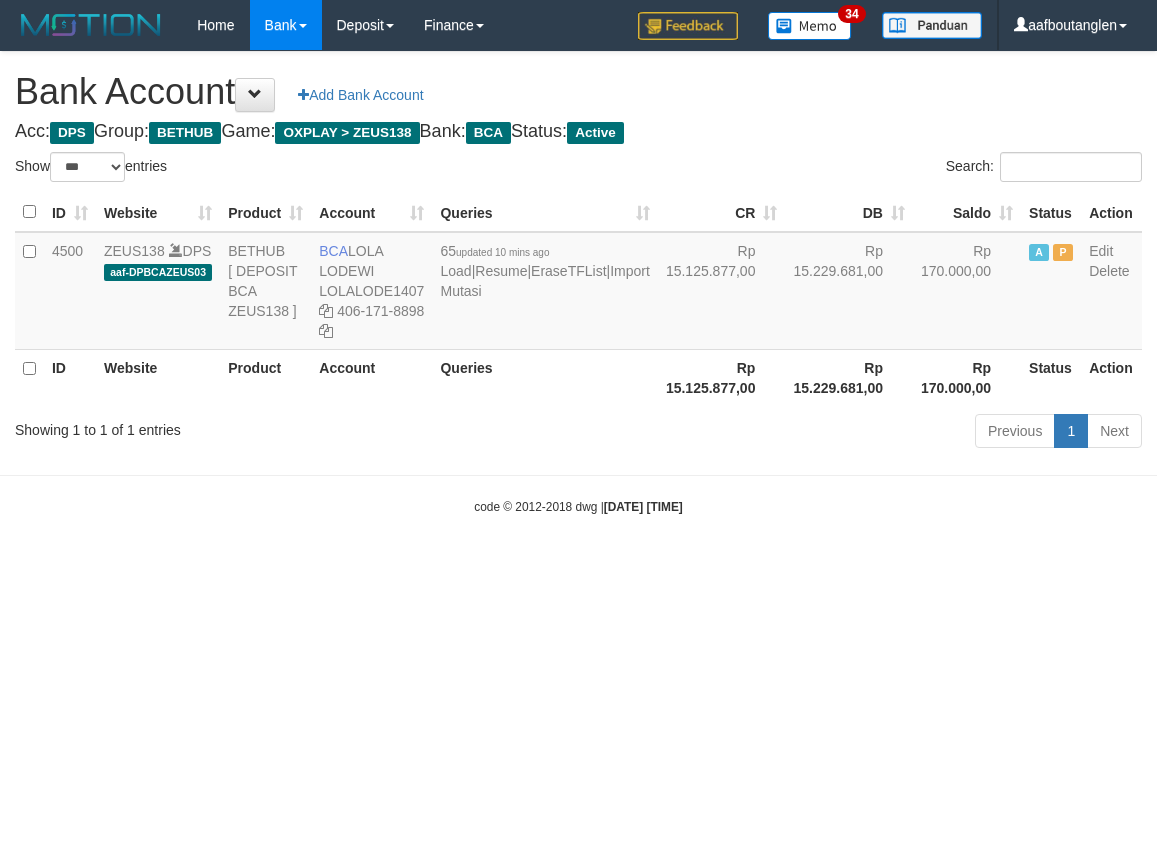 scroll, scrollTop: 0, scrollLeft: 0, axis: both 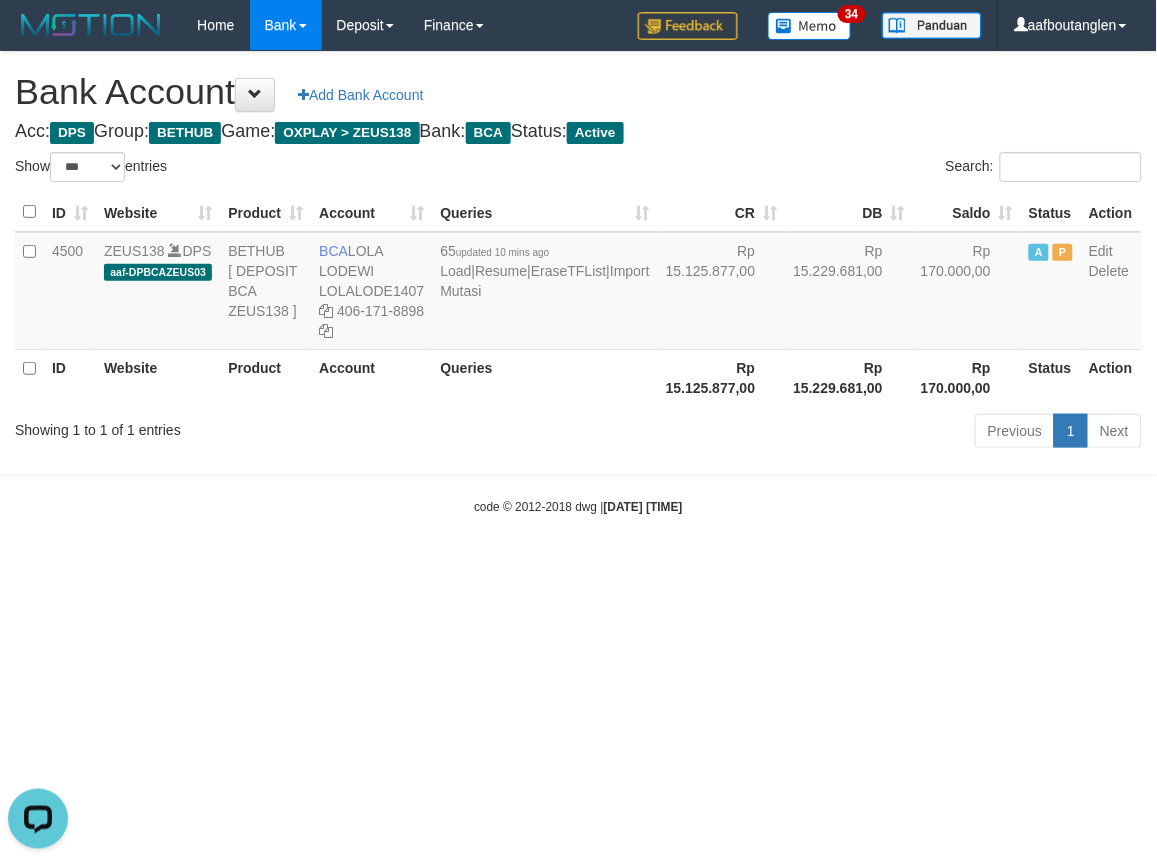 click on "Toggle navigation
Home
Bank
Account List
Deposit
DPS List
History
Note DPS
Finance
Financial Data
aafboutanglen
My Profile
Log Out
34" at bounding box center [578, 283] 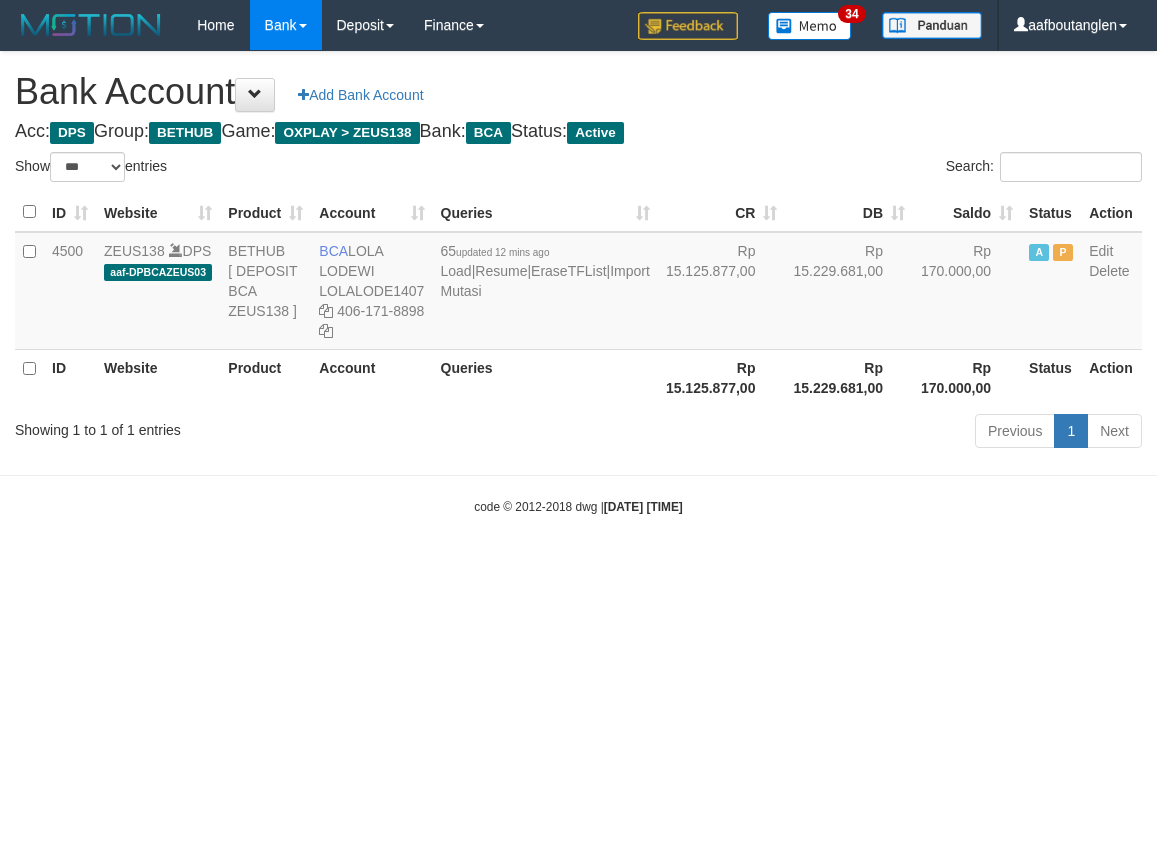 select on "***" 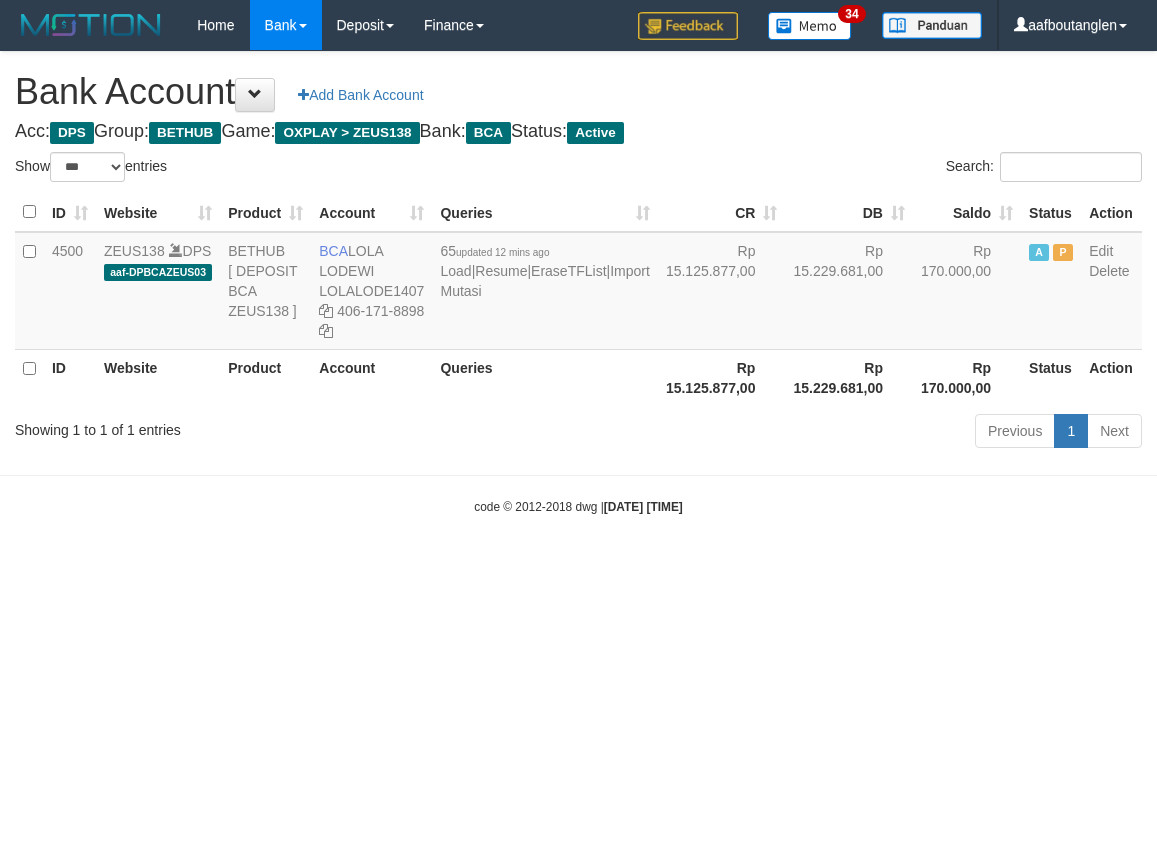 scroll, scrollTop: 0, scrollLeft: 0, axis: both 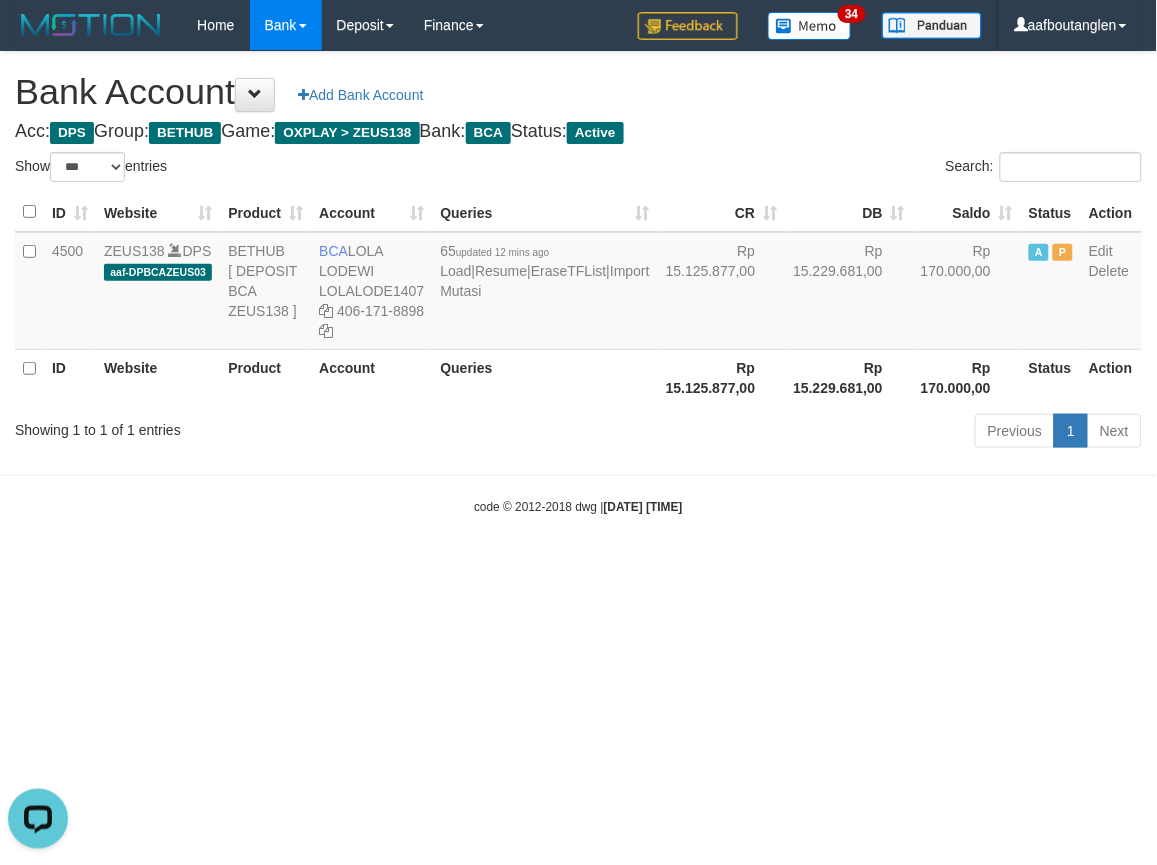 drag, startPoint x: 914, startPoint y: 693, endPoint x: 978, endPoint y: 666, distance: 69.46222 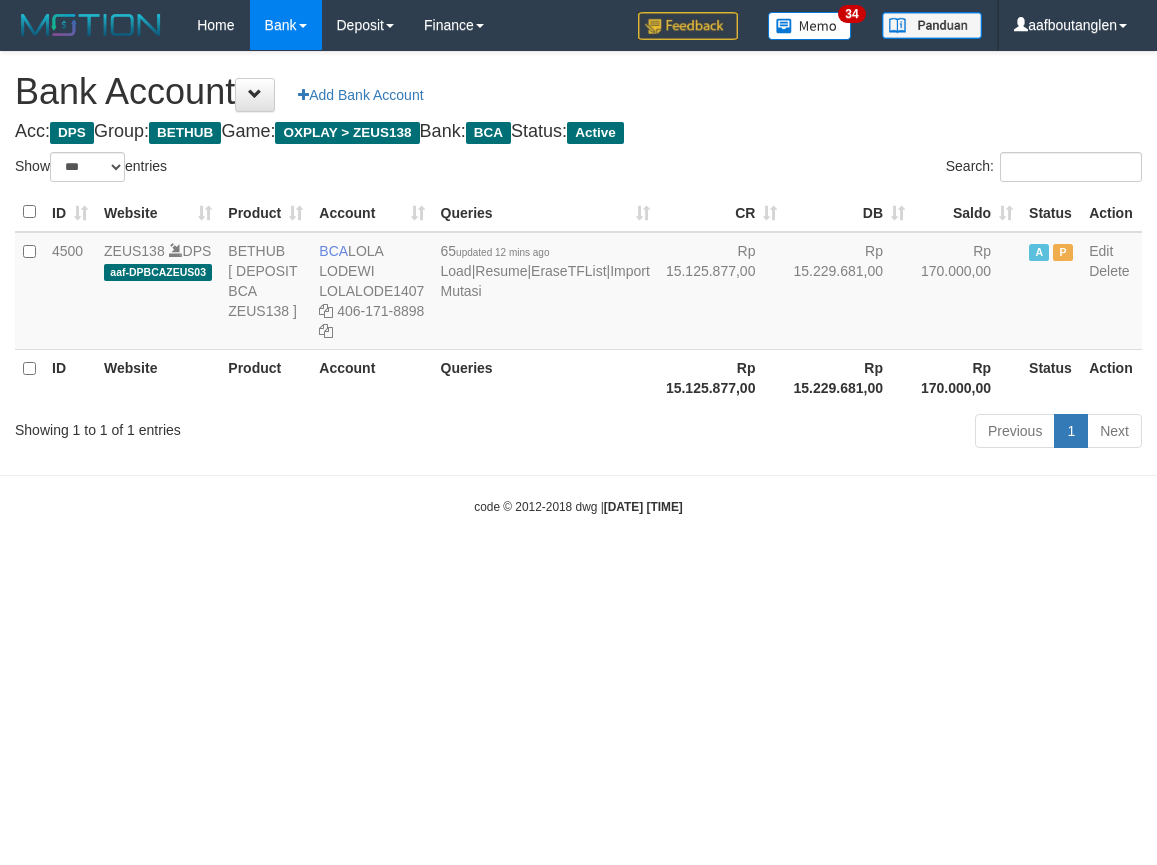 select on "***" 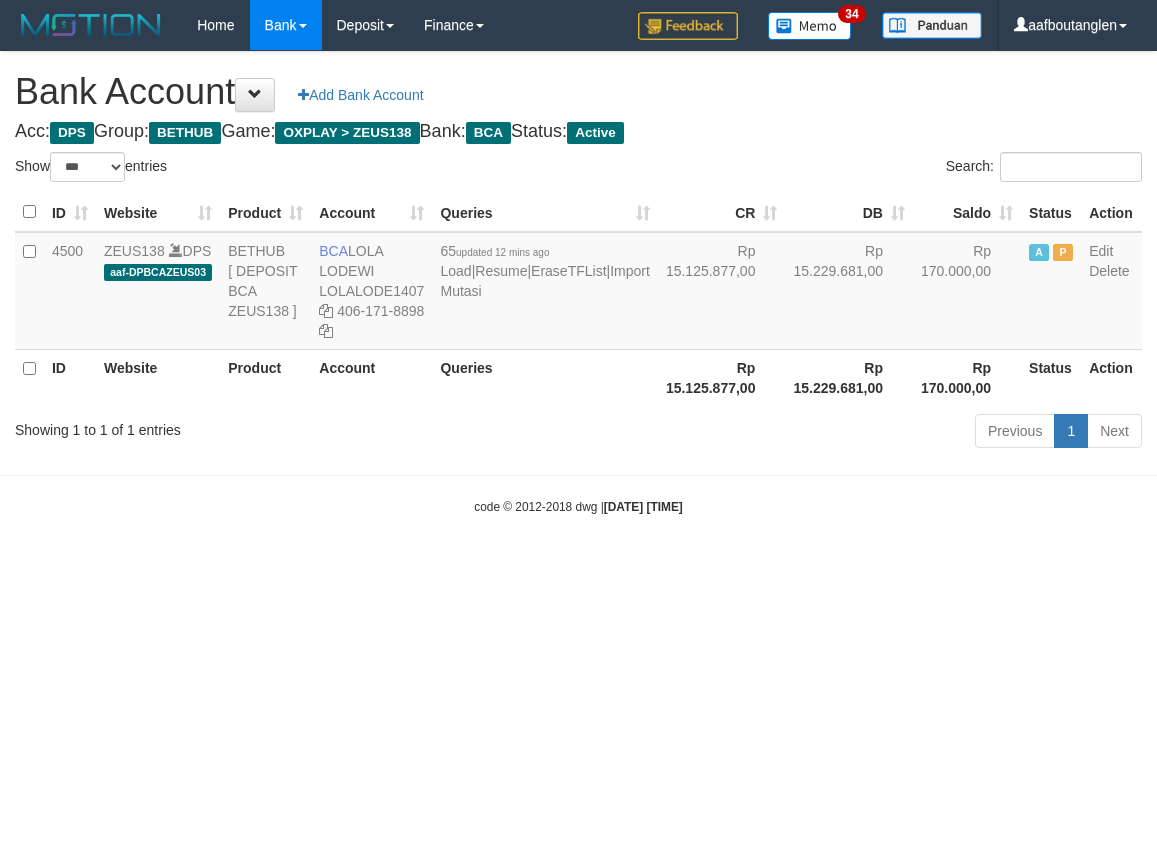 scroll, scrollTop: 0, scrollLeft: 0, axis: both 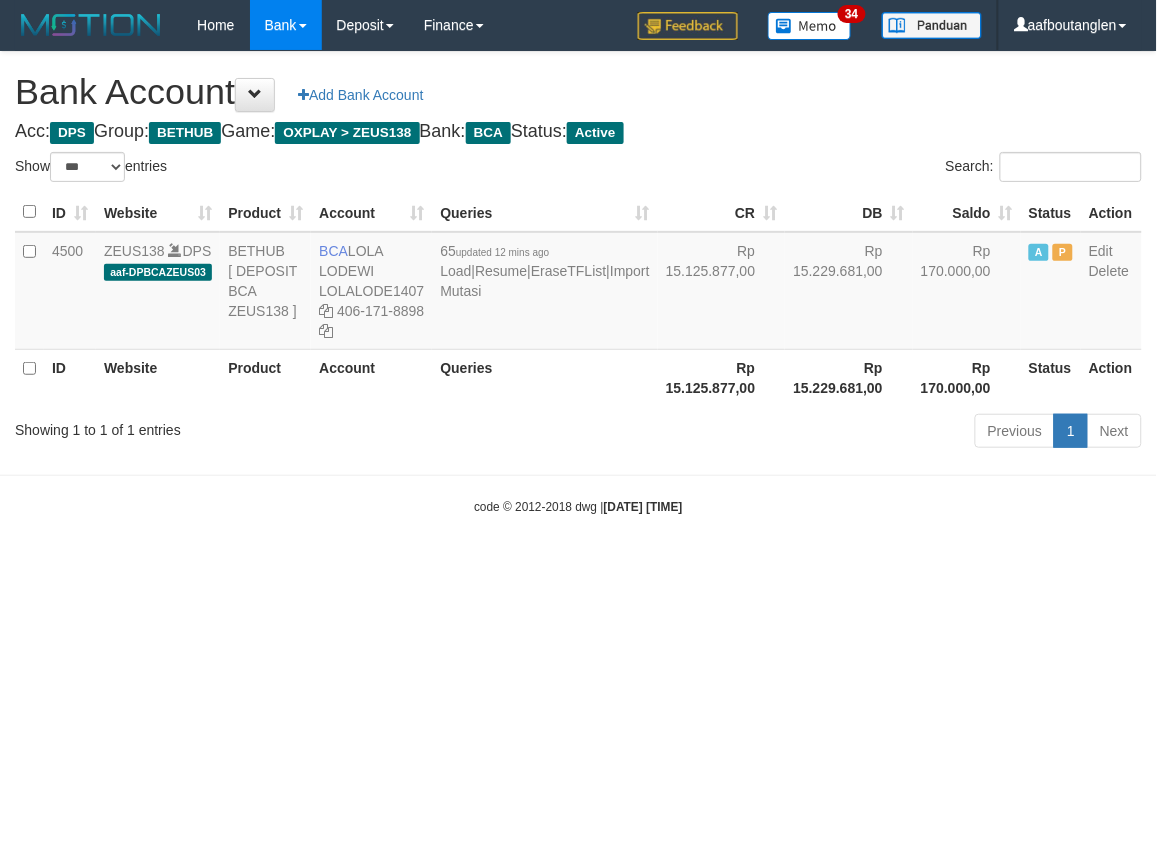 drag, startPoint x: 810, startPoint y: 636, endPoint x: 983, endPoint y: 650, distance: 173.56555 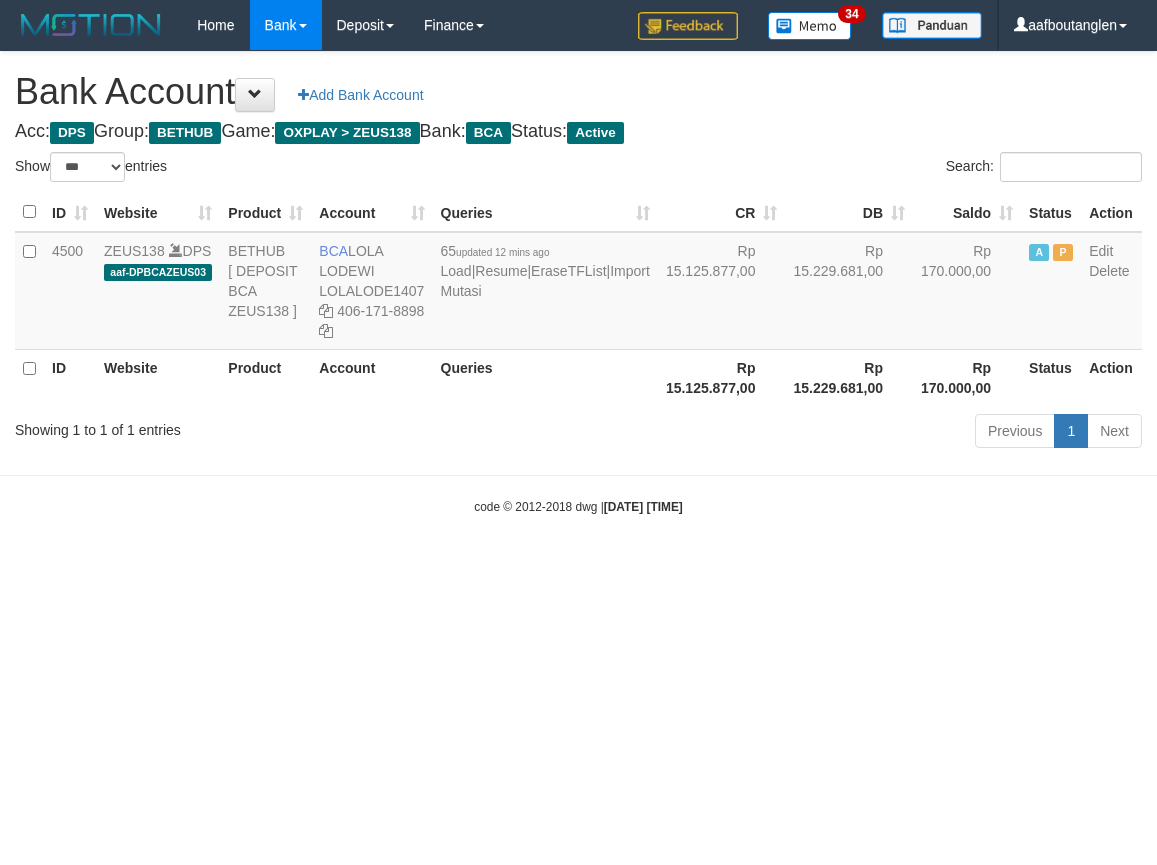 select on "***" 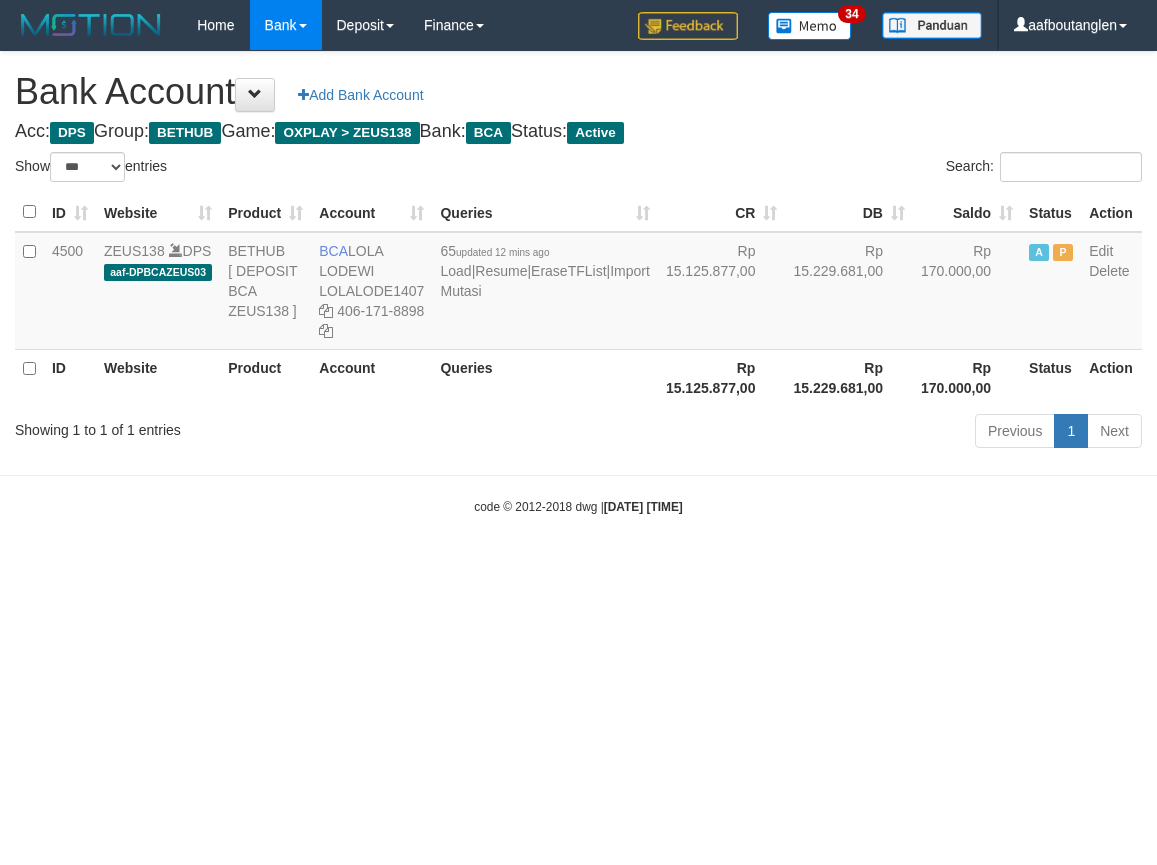 scroll, scrollTop: 0, scrollLeft: 0, axis: both 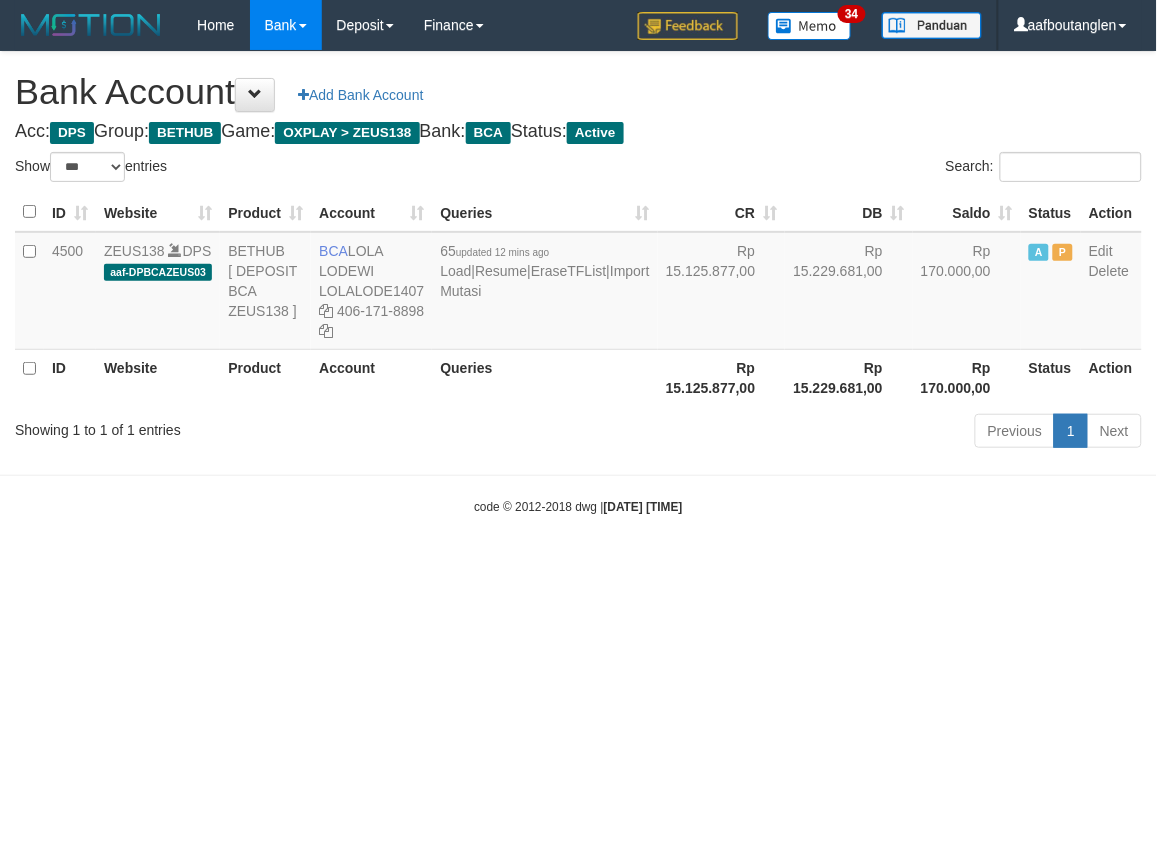 click on "Toggle navigation
Home
Bank
Account List
Deposit
DPS List
History
Note DPS
Finance
Financial Data
aafboutanglen
My Profile
Log Out
34" at bounding box center (578, 283) 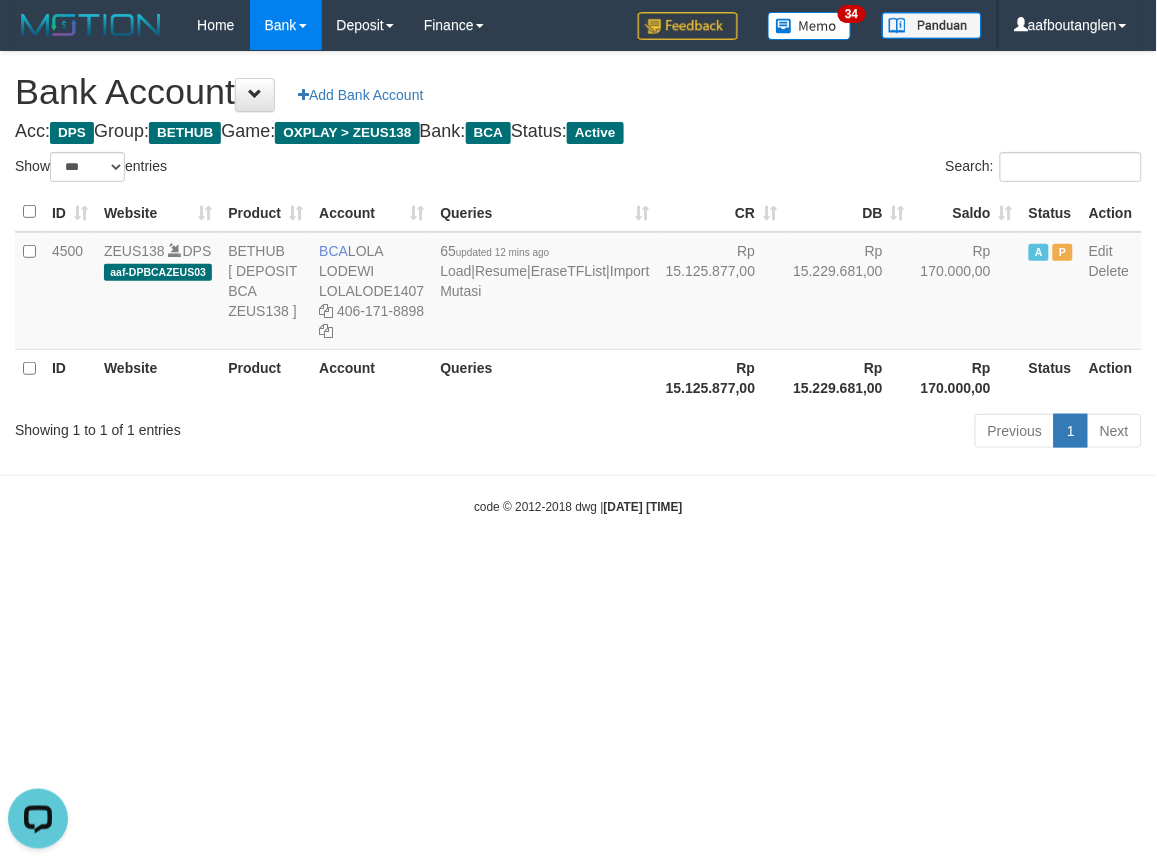 scroll, scrollTop: 0, scrollLeft: 0, axis: both 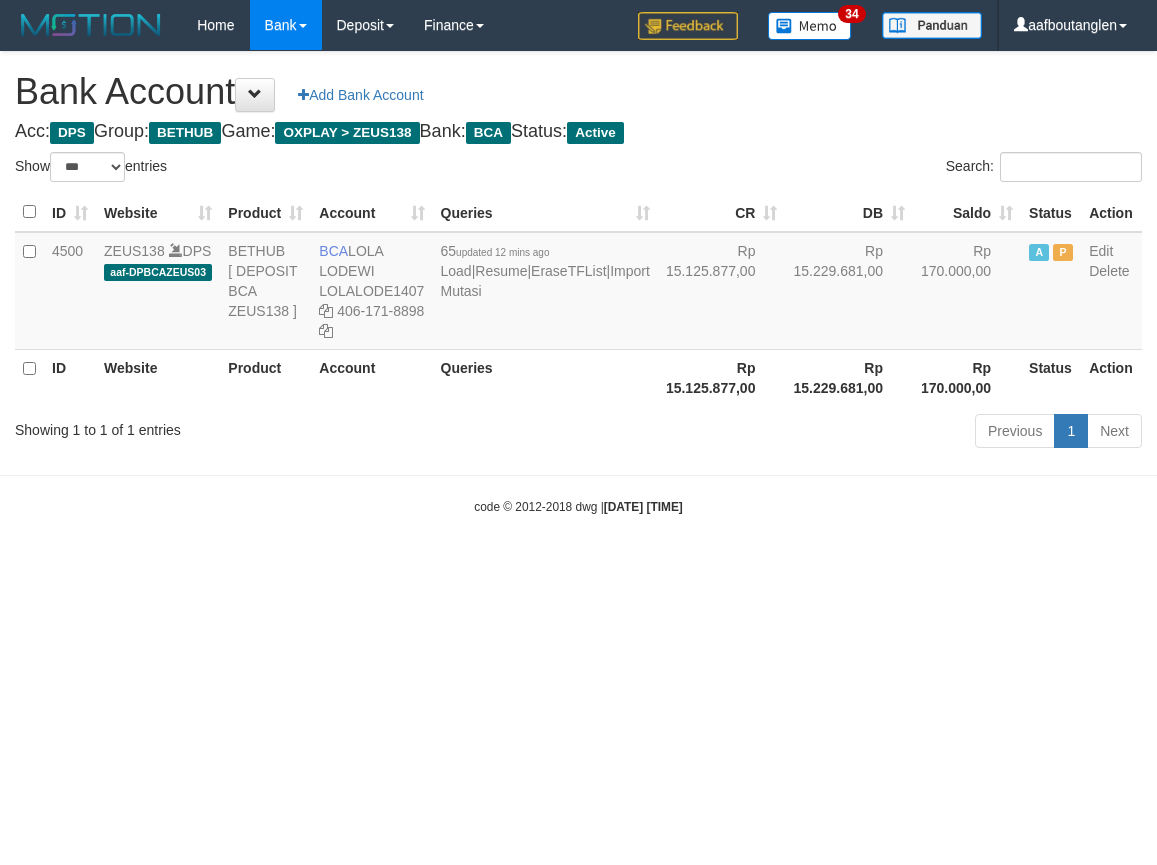 select on "***" 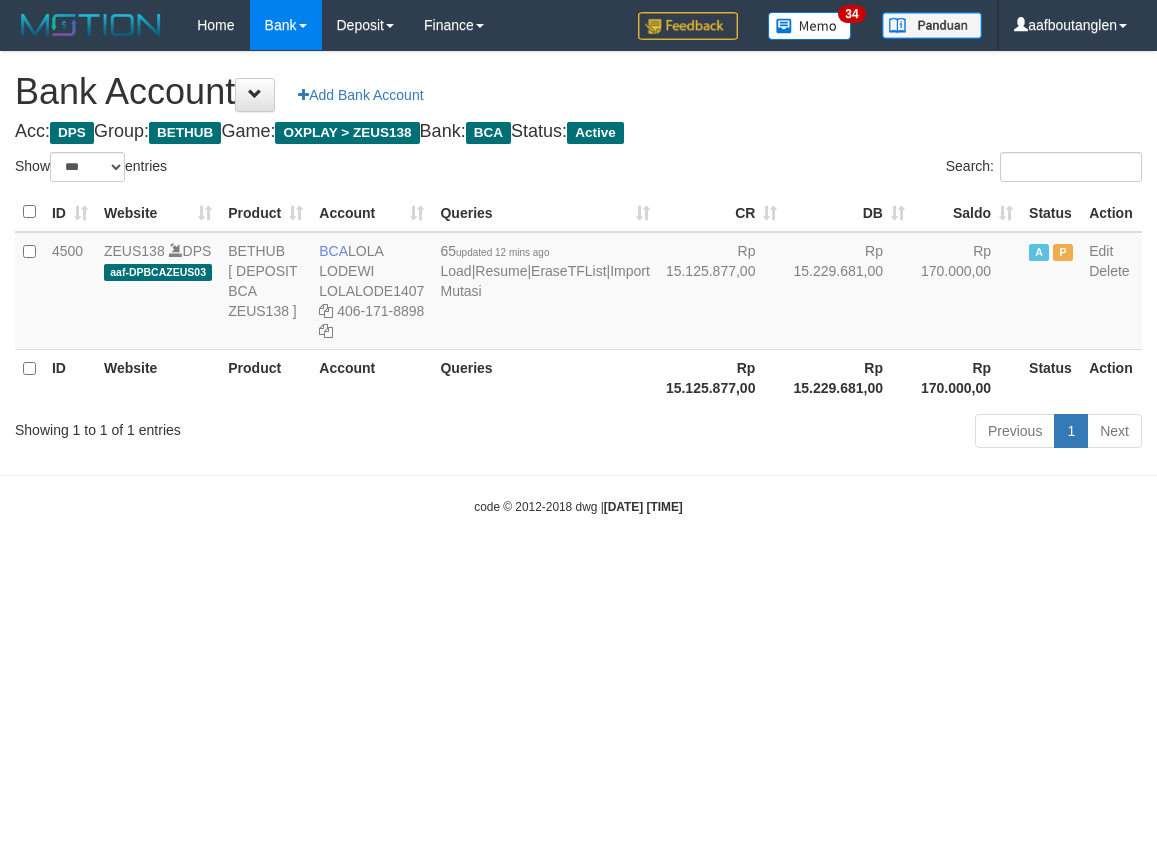 scroll, scrollTop: 0, scrollLeft: 0, axis: both 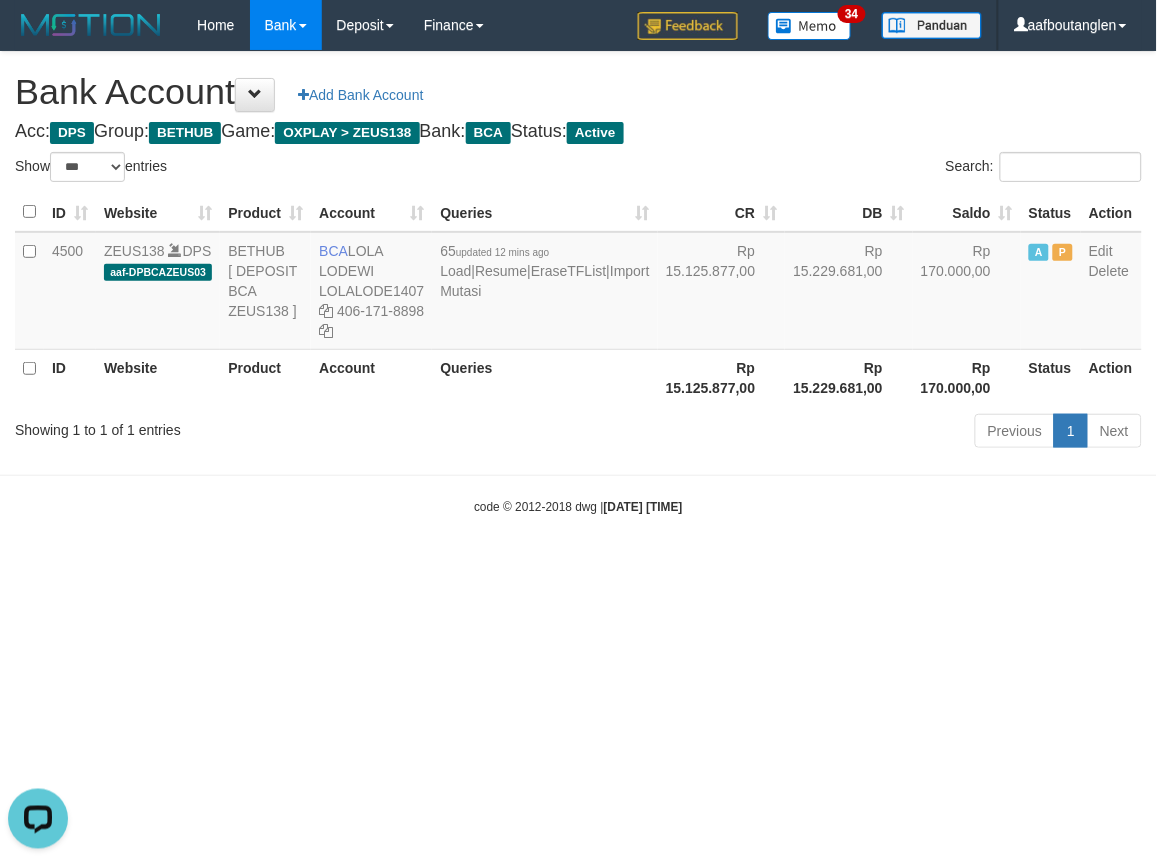 drag, startPoint x: 888, startPoint y: 614, endPoint x: 833, endPoint y: 638, distance: 60.00833 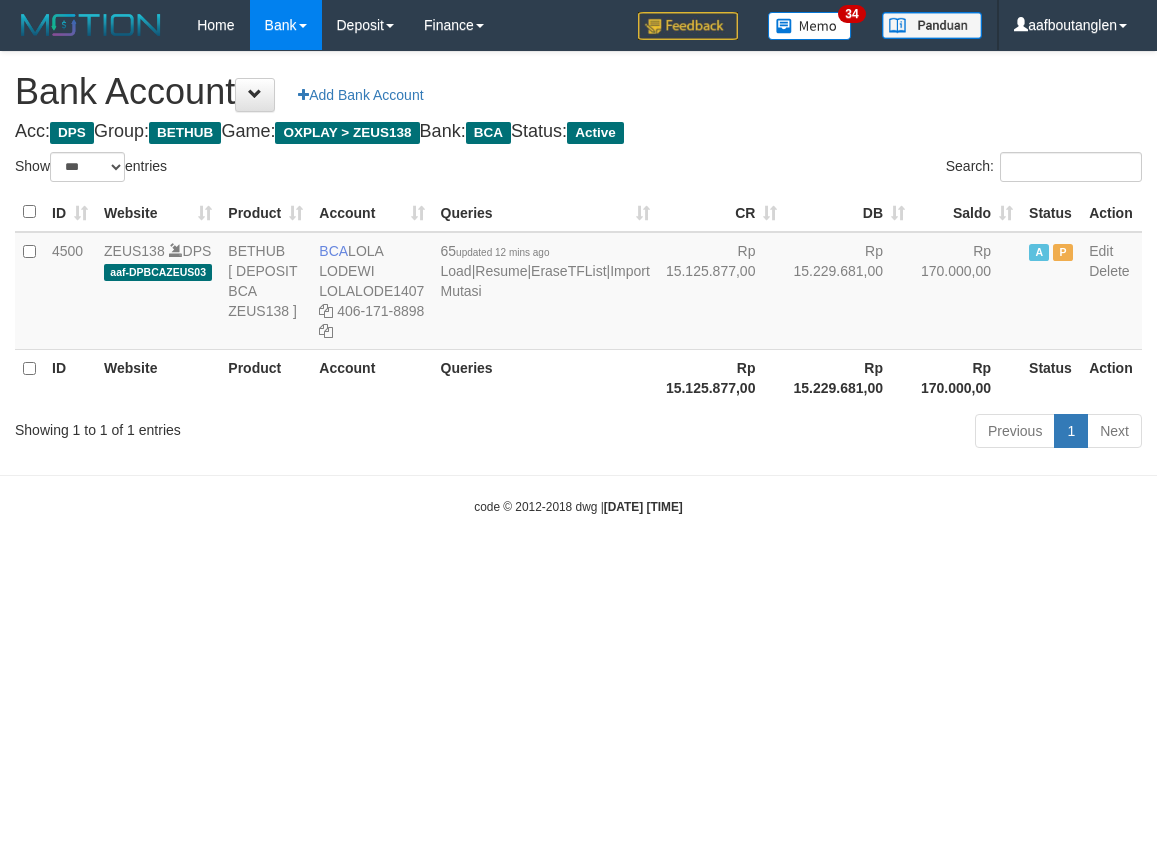 select on "***" 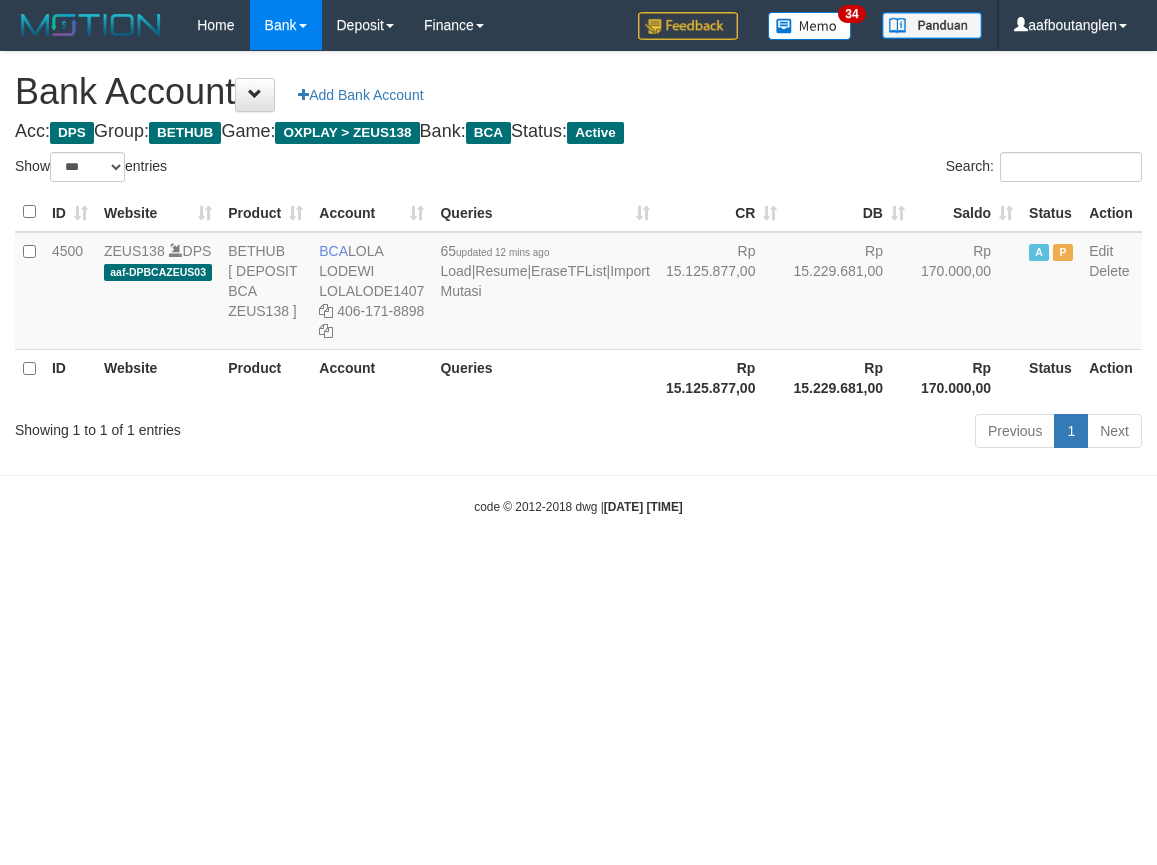 scroll, scrollTop: 0, scrollLeft: 0, axis: both 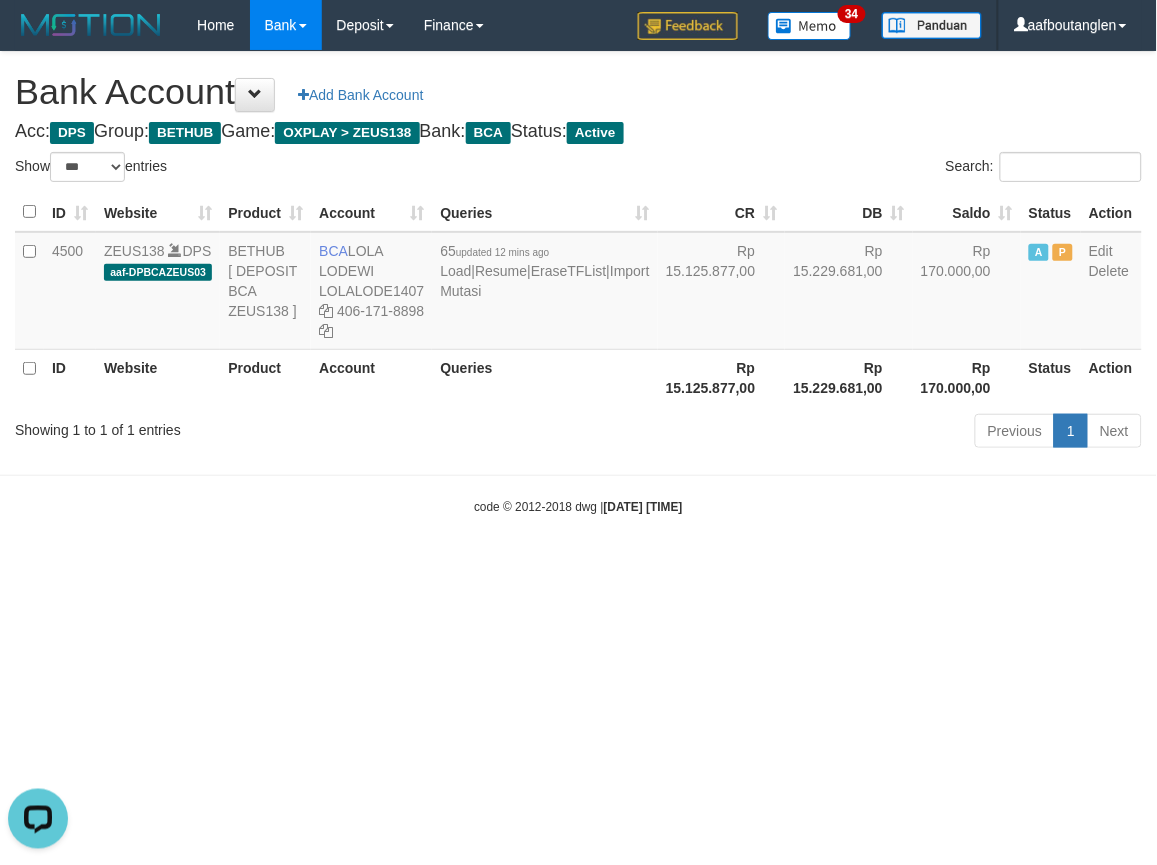 click on "Toggle navigation
Home
Bank
Account List
Deposit
DPS List
History
Note DPS
Finance
Financial Data
aafboutanglen
My Profile
Log Out
34" at bounding box center [578, 283] 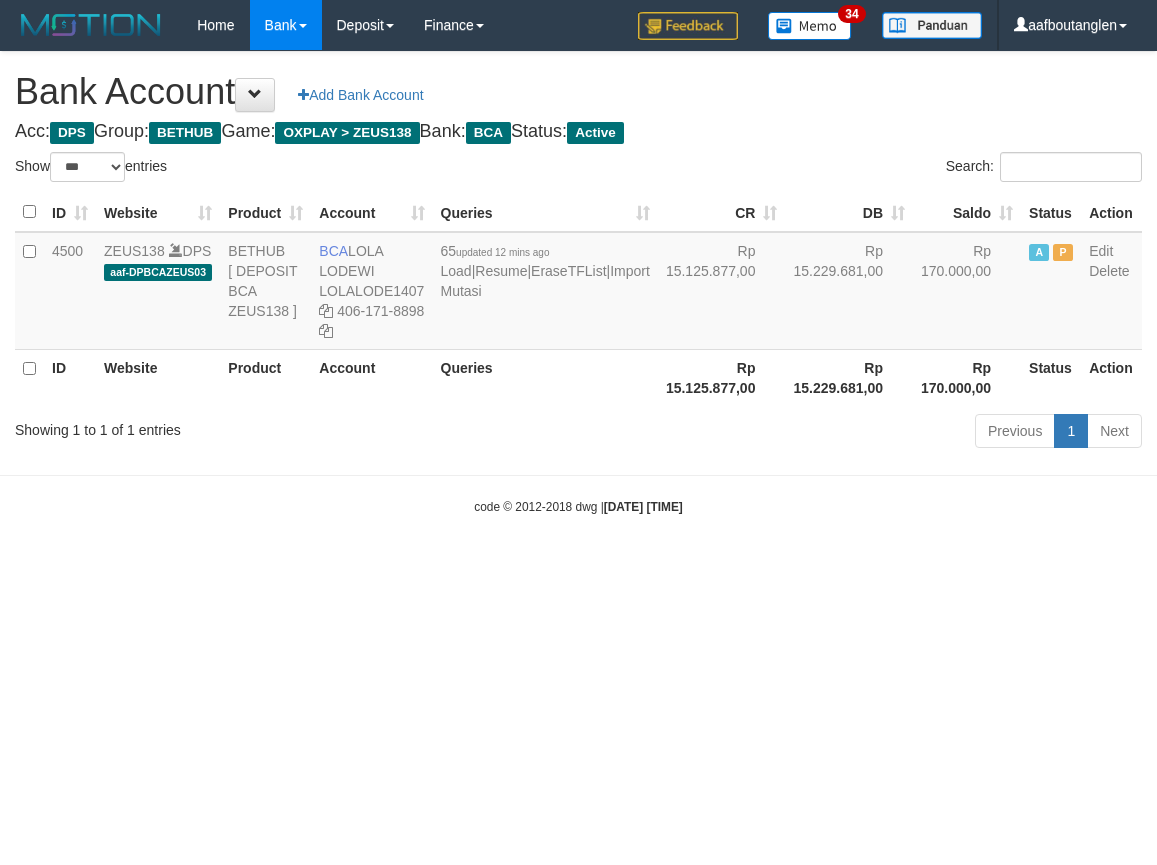 select on "***" 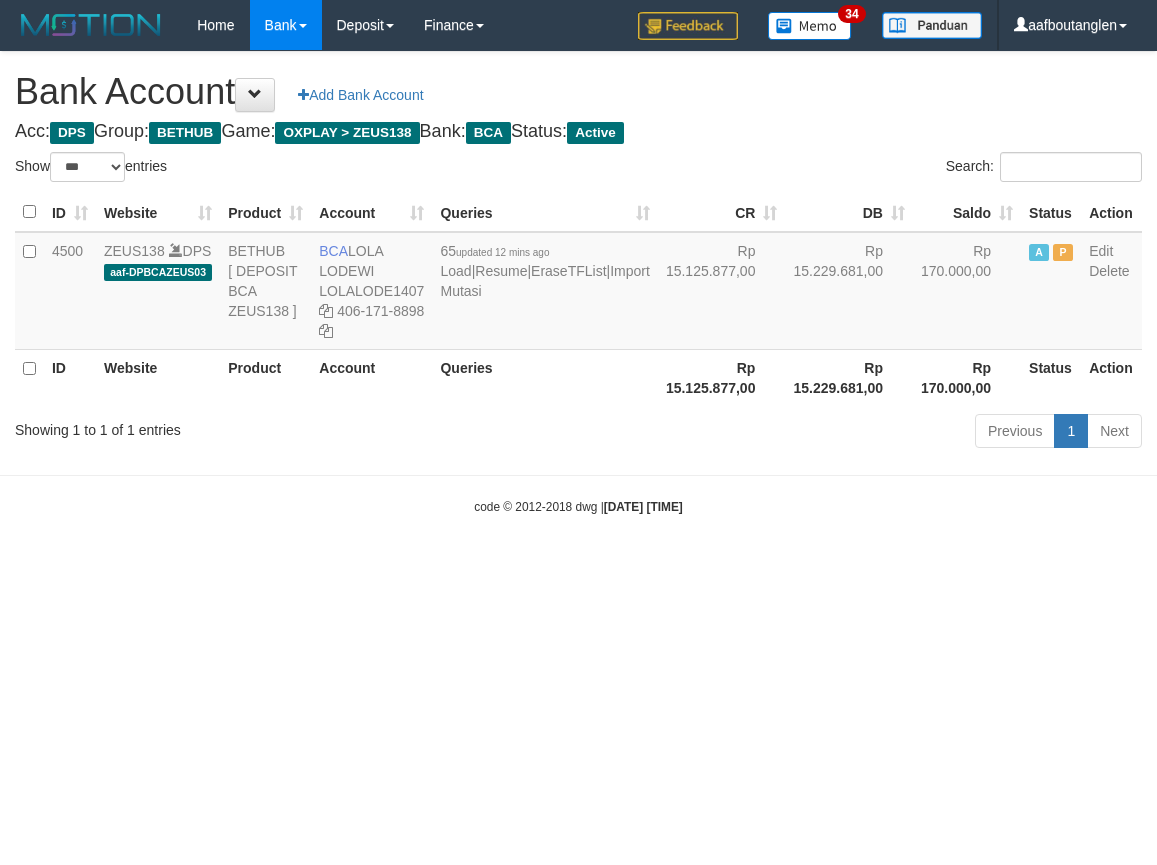scroll, scrollTop: 0, scrollLeft: 0, axis: both 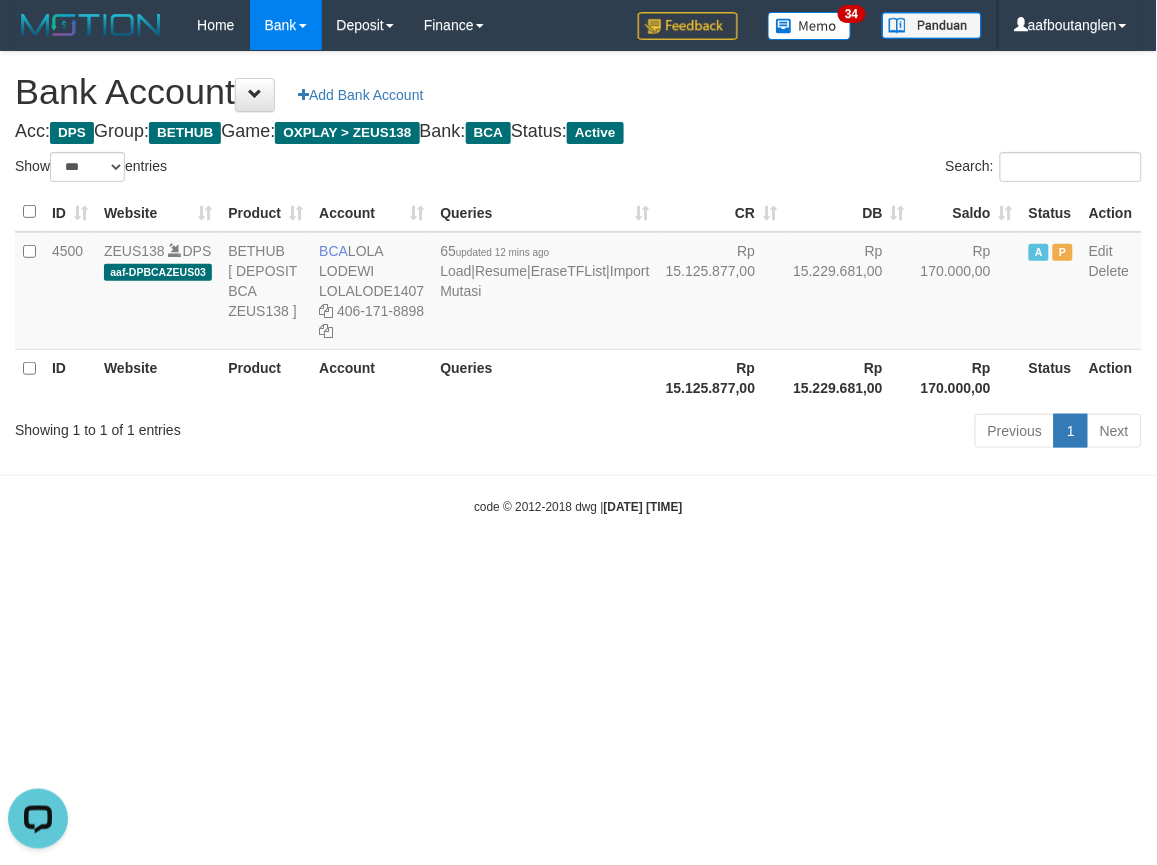 drag, startPoint x: 801, startPoint y: 731, endPoint x: 796, endPoint y: 741, distance: 11.18034 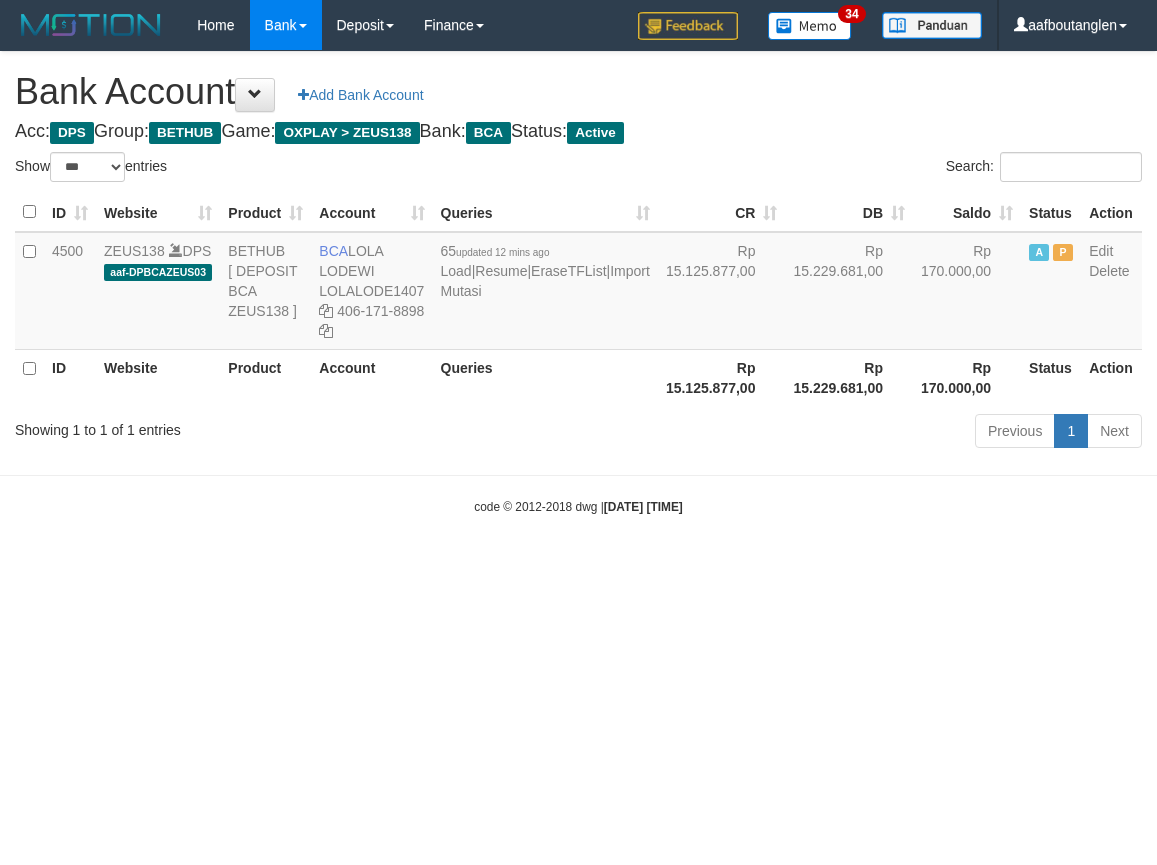 select on "***" 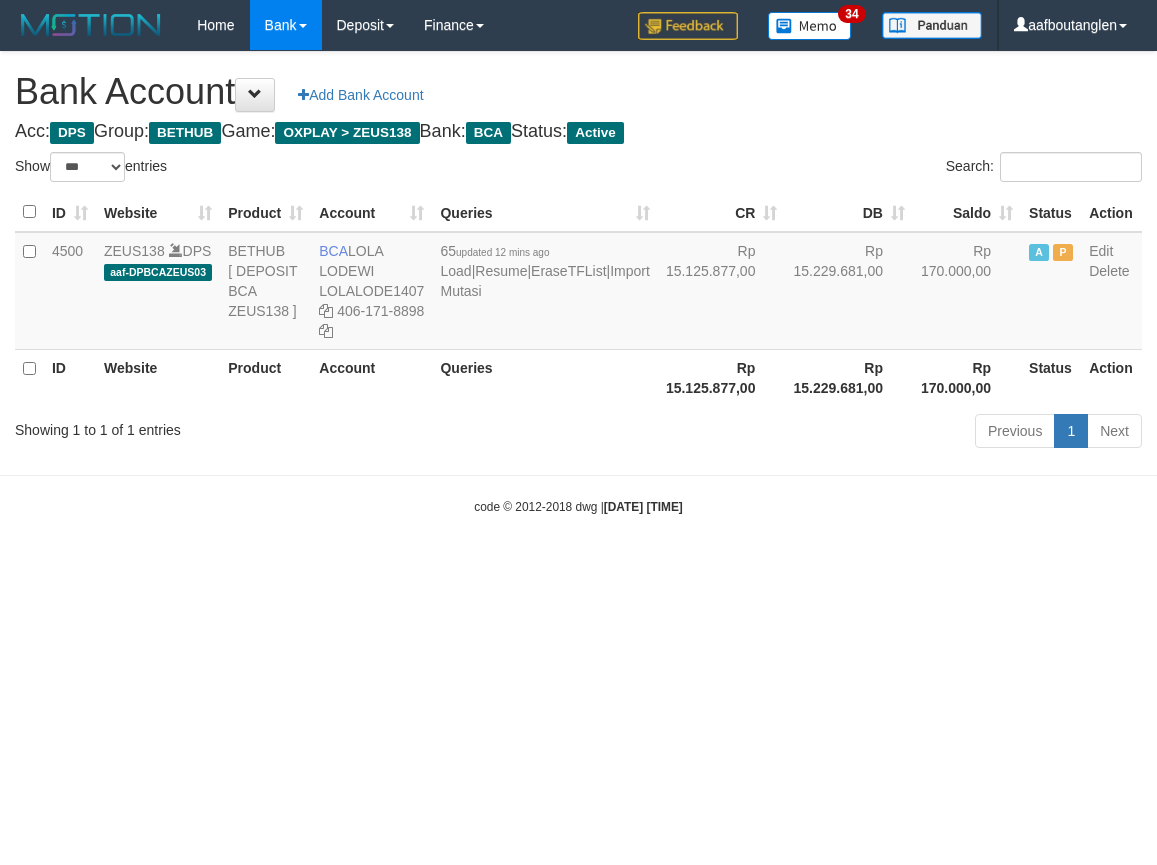 scroll, scrollTop: 0, scrollLeft: 0, axis: both 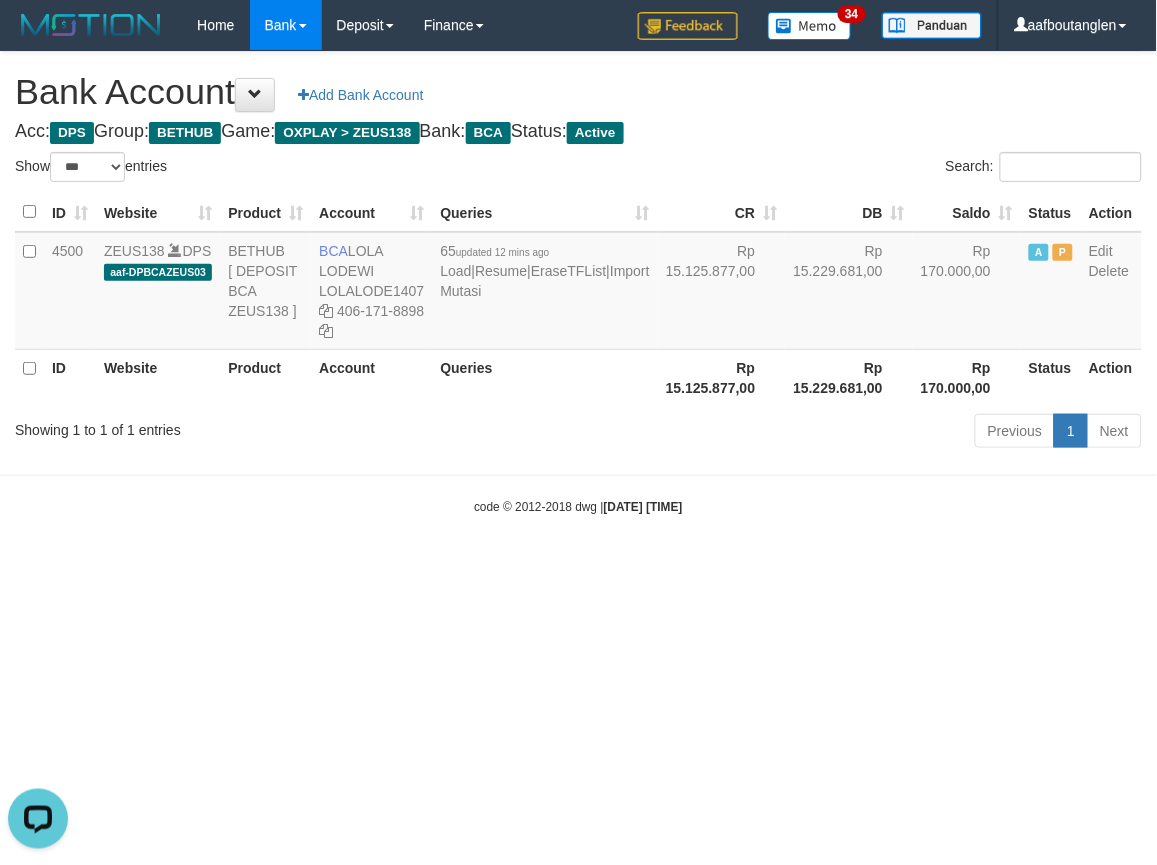 click on "Toggle navigation
Home
Bank
Account List
Deposit
DPS List
History
Note DPS
Finance
Financial Data
aafboutanglen
My Profile
Log Out
34" at bounding box center [578, 283] 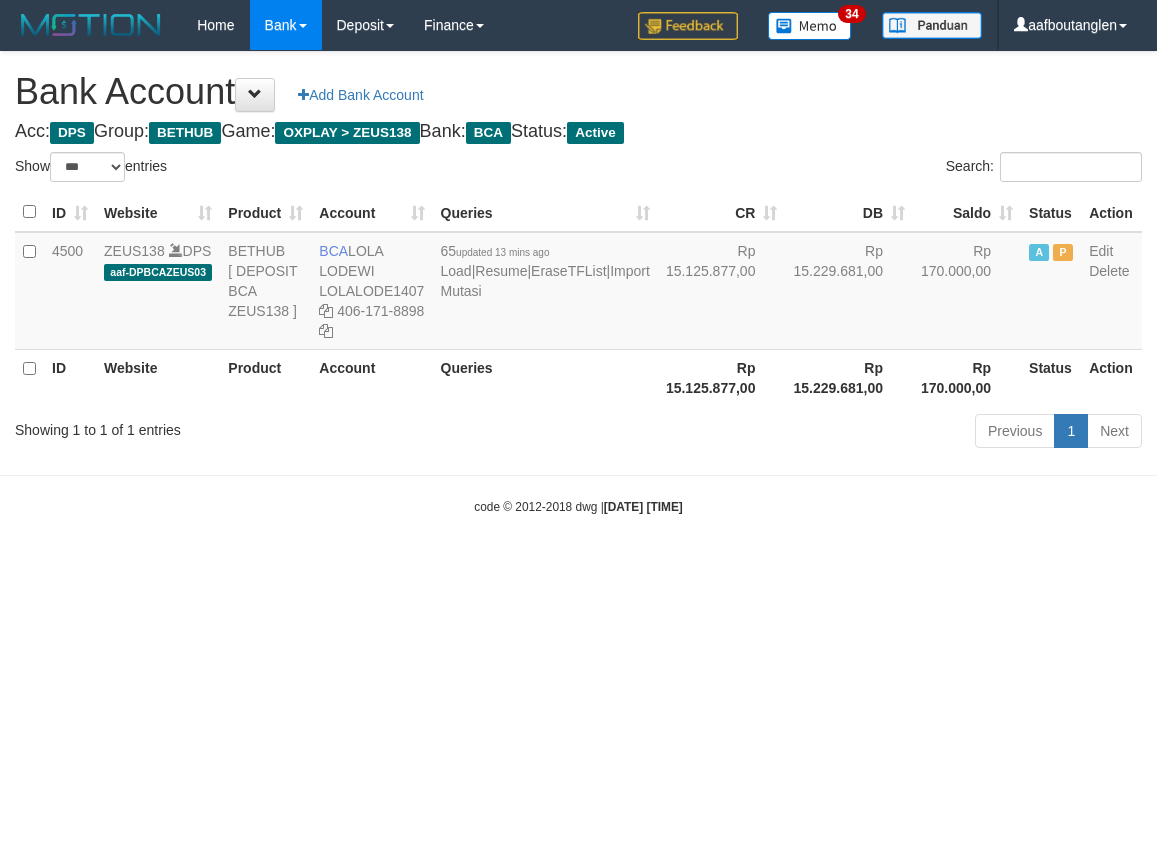 select on "***" 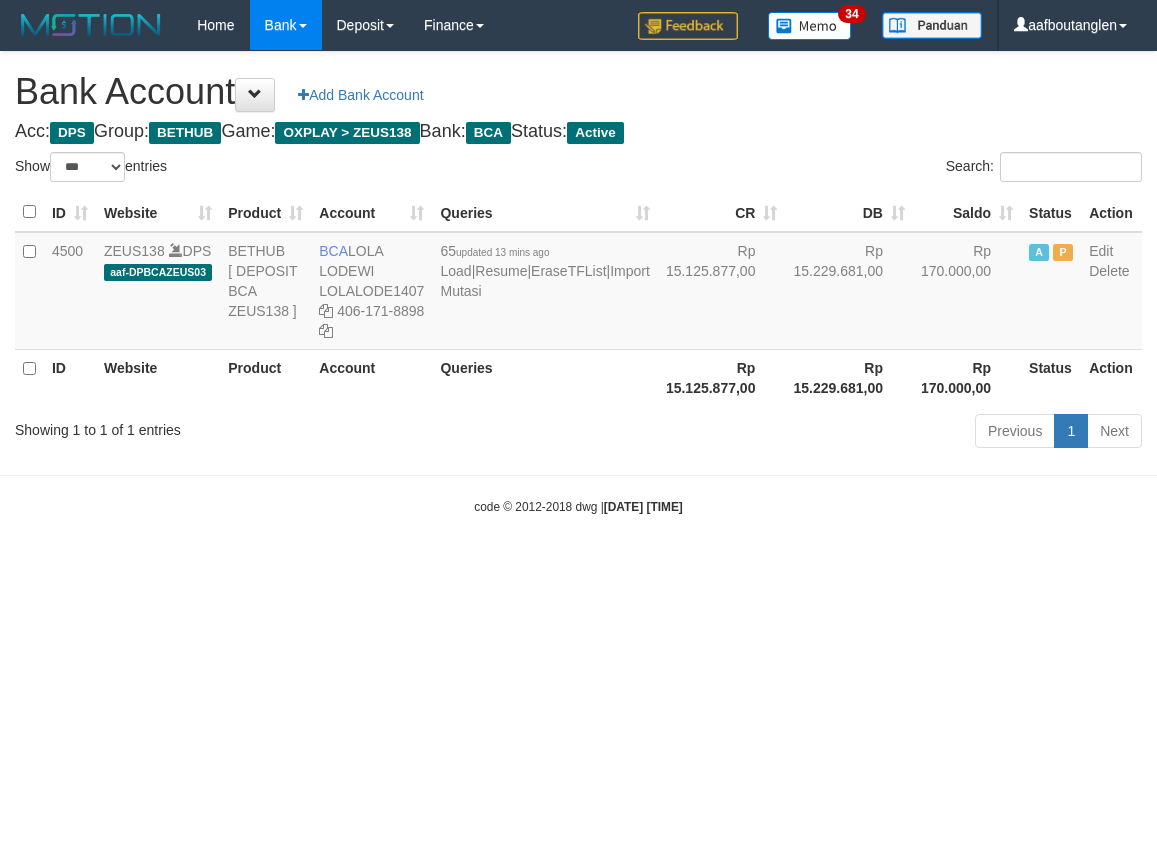 scroll, scrollTop: 0, scrollLeft: 0, axis: both 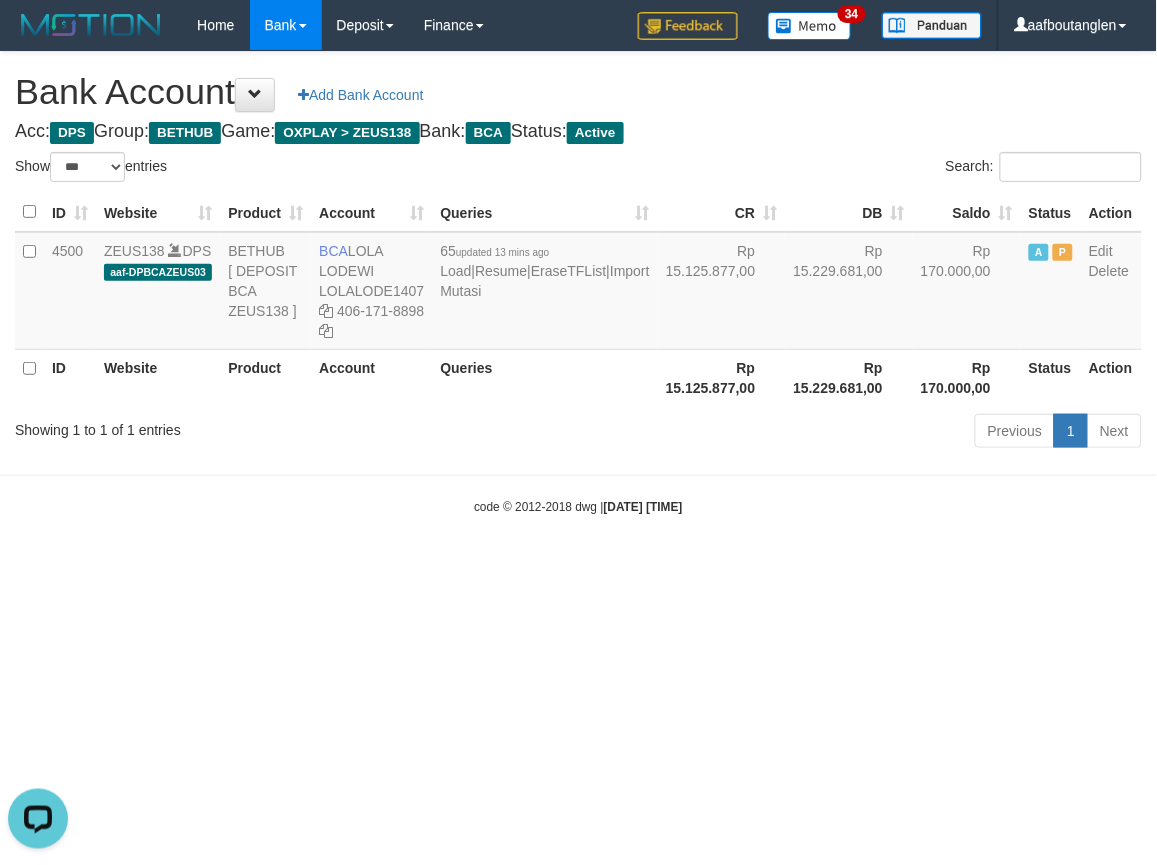 click on "Toggle navigation
Home
Bank
Account List
Deposit
DPS List
History
Note DPS
Finance
Financial Data
aafboutanglen
My Profile
Log Out
34" at bounding box center (578, 283) 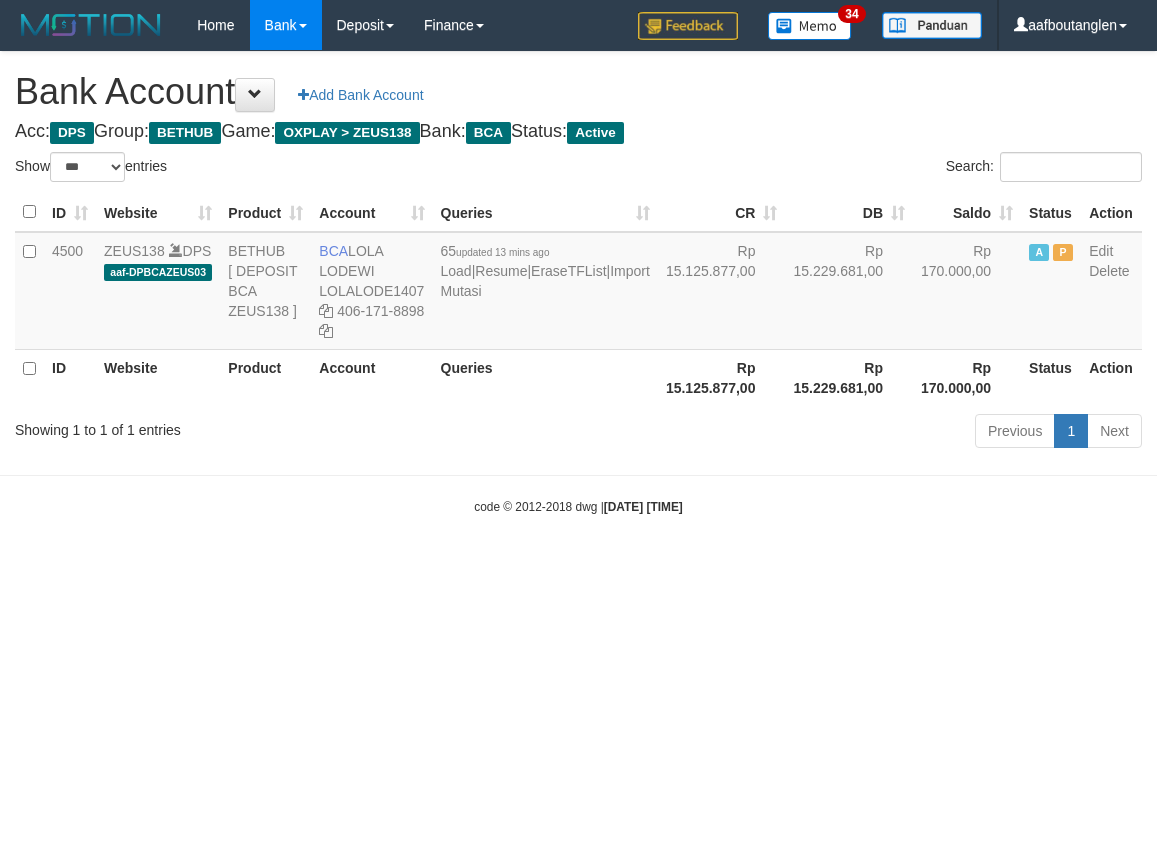 select on "***" 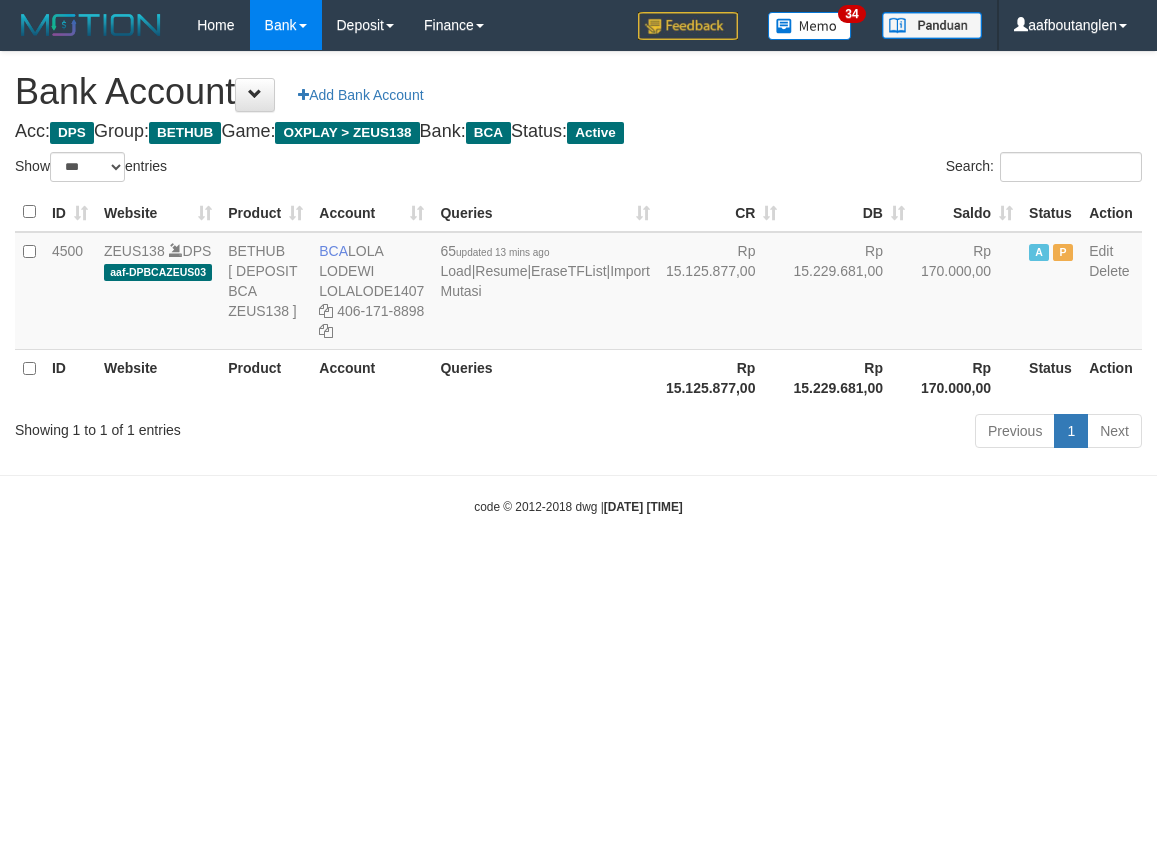 scroll, scrollTop: 0, scrollLeft: 0, axis: both 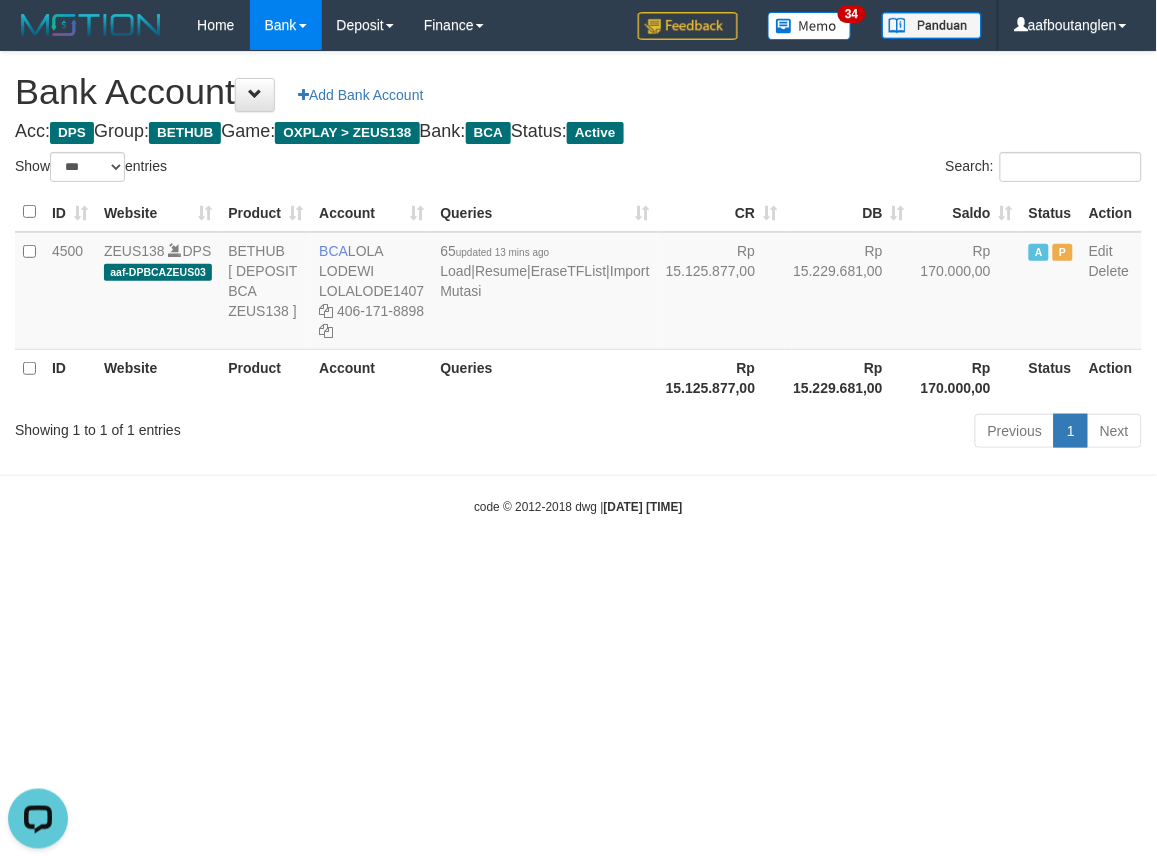 click on "Toggle navigation
Home
Bank
Account List
Deposit
DPS List
History
Note DPS
Finance
Financial Data
aafboutanglen
My Profile
Log Out
34" at bounding box center (578, 283) 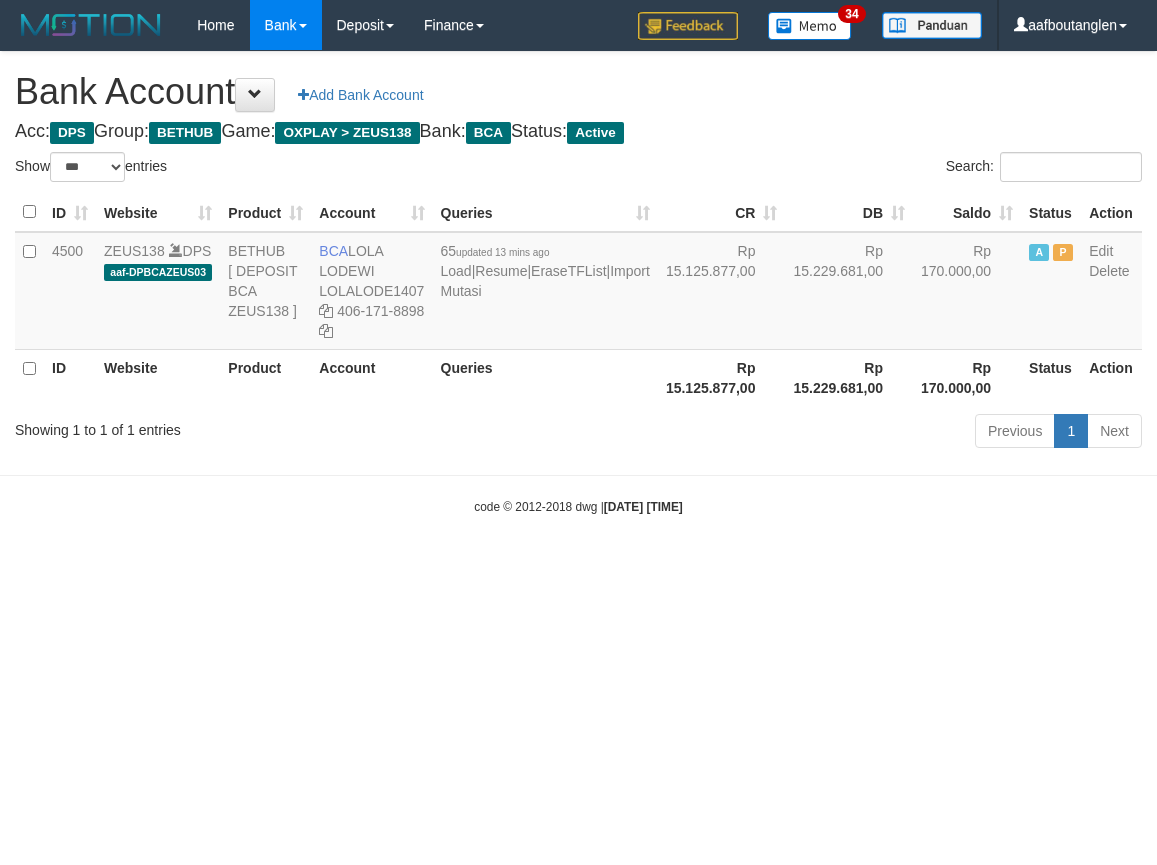 select on "***" 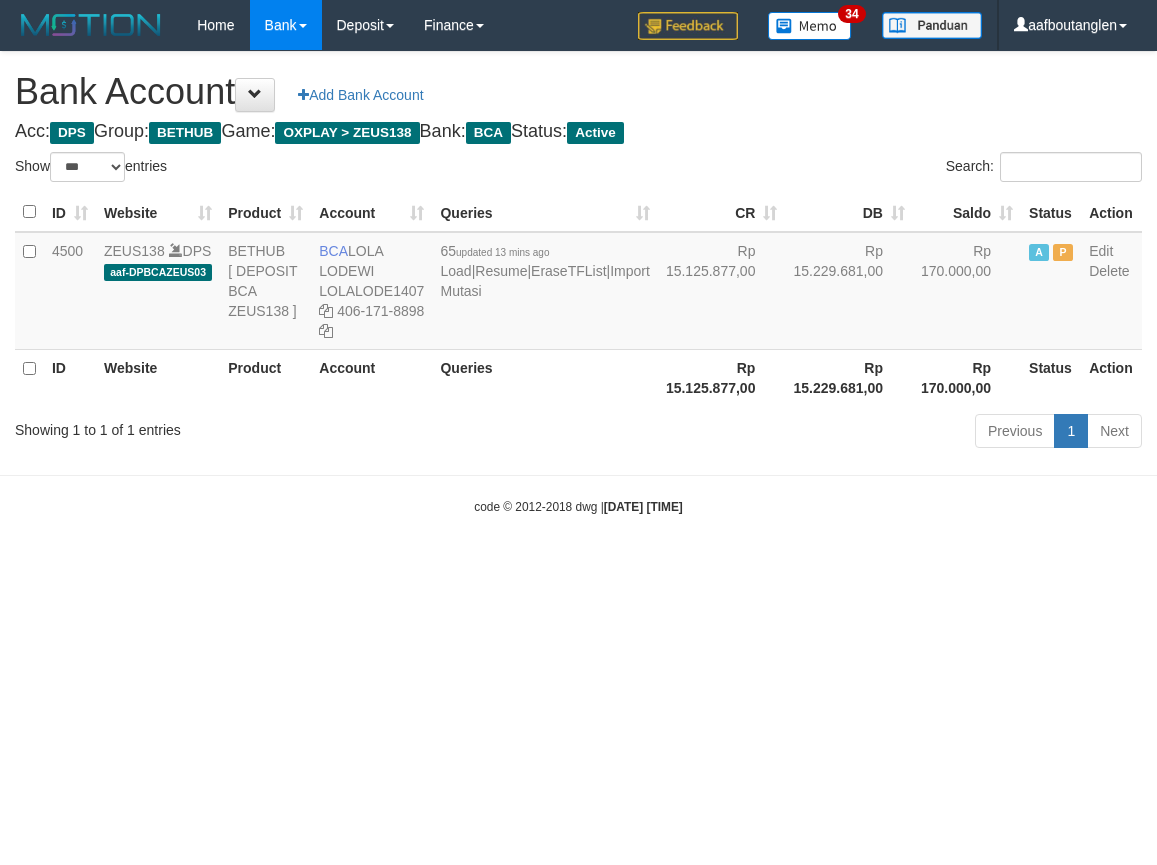 scroll, scrollTop: 0, scrollLeft: 0, axis: both 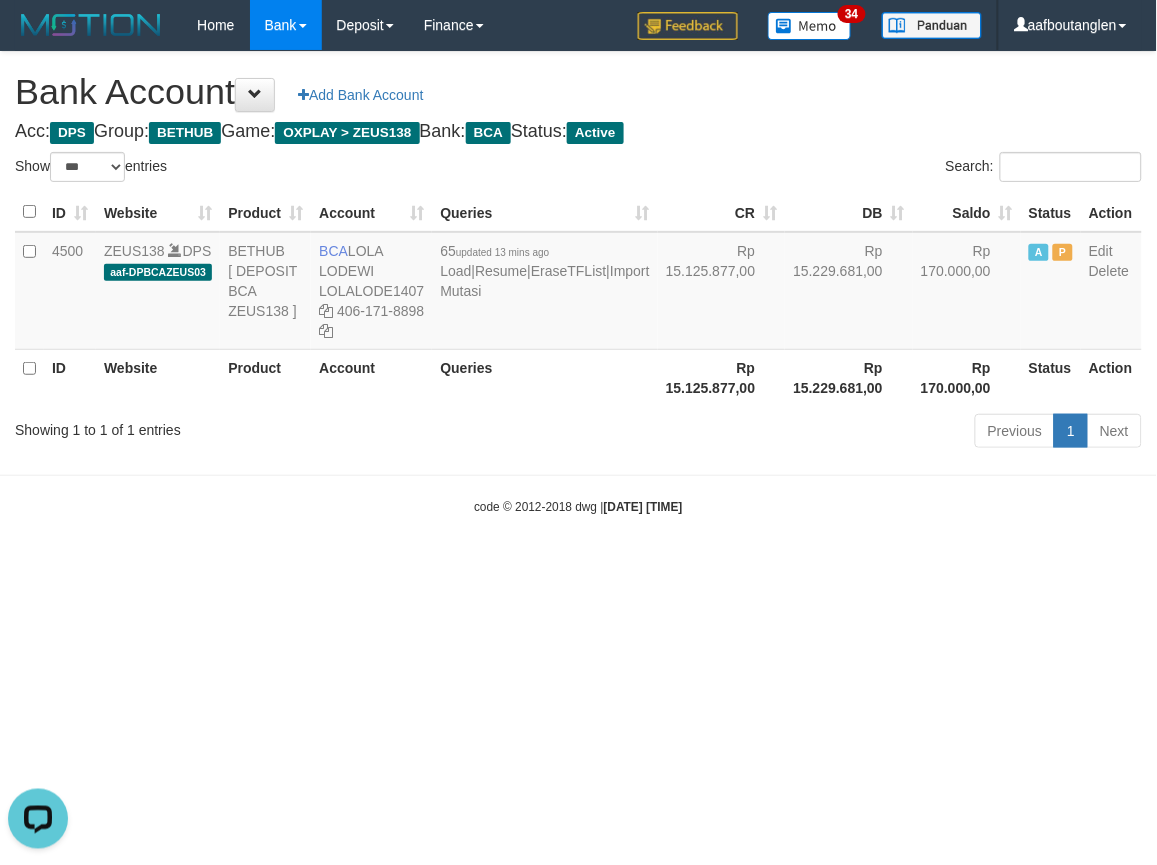 drag, startPoint x: 68, startPoint y: 570, endPoint x: 70, endPoint y: 583, distance: 13.152946 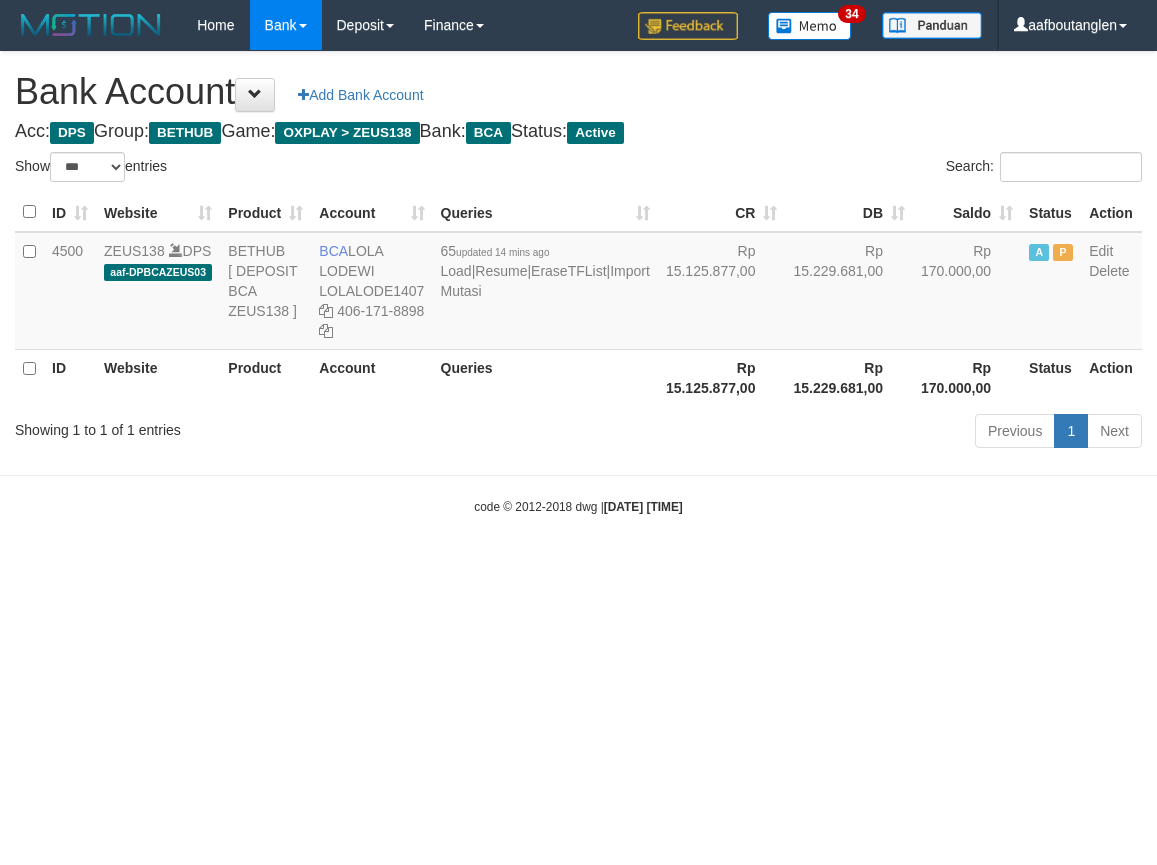 select on "***" 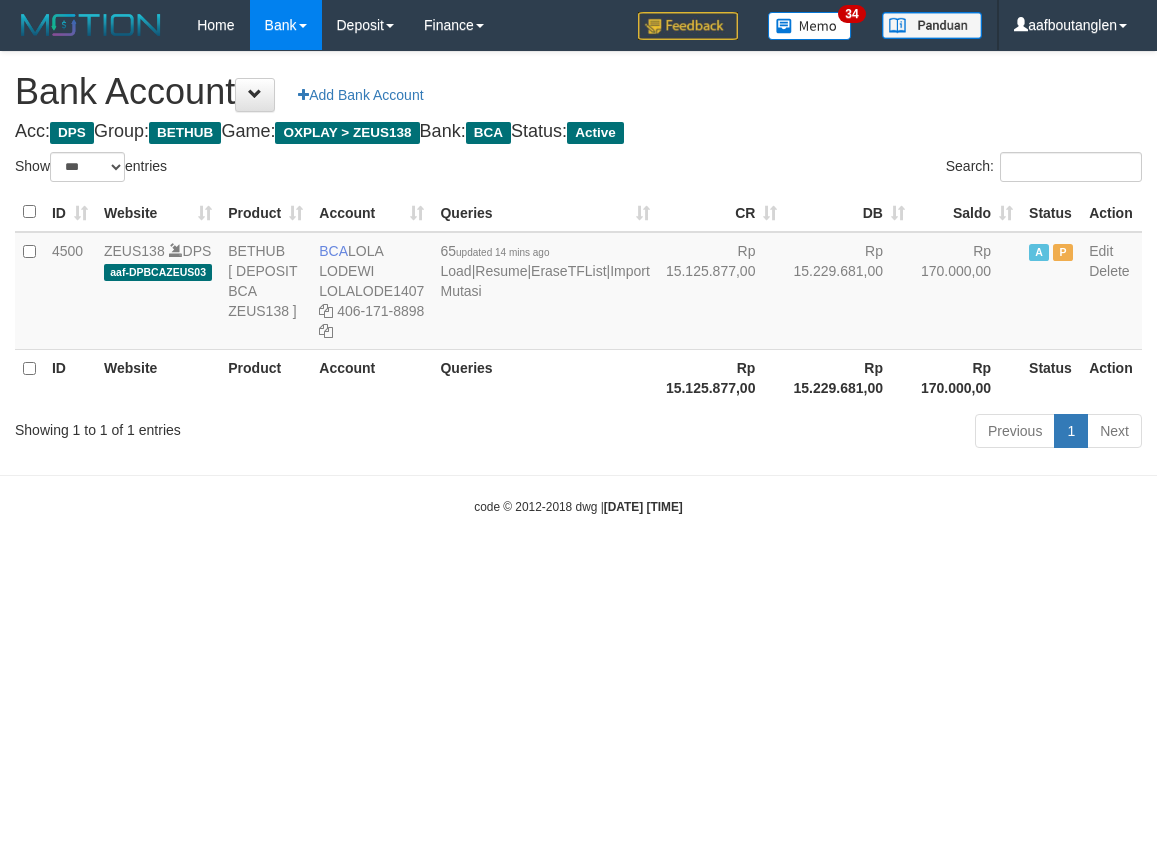 scroll, scrollTop: 0, scrollLeft: 0, axis: both 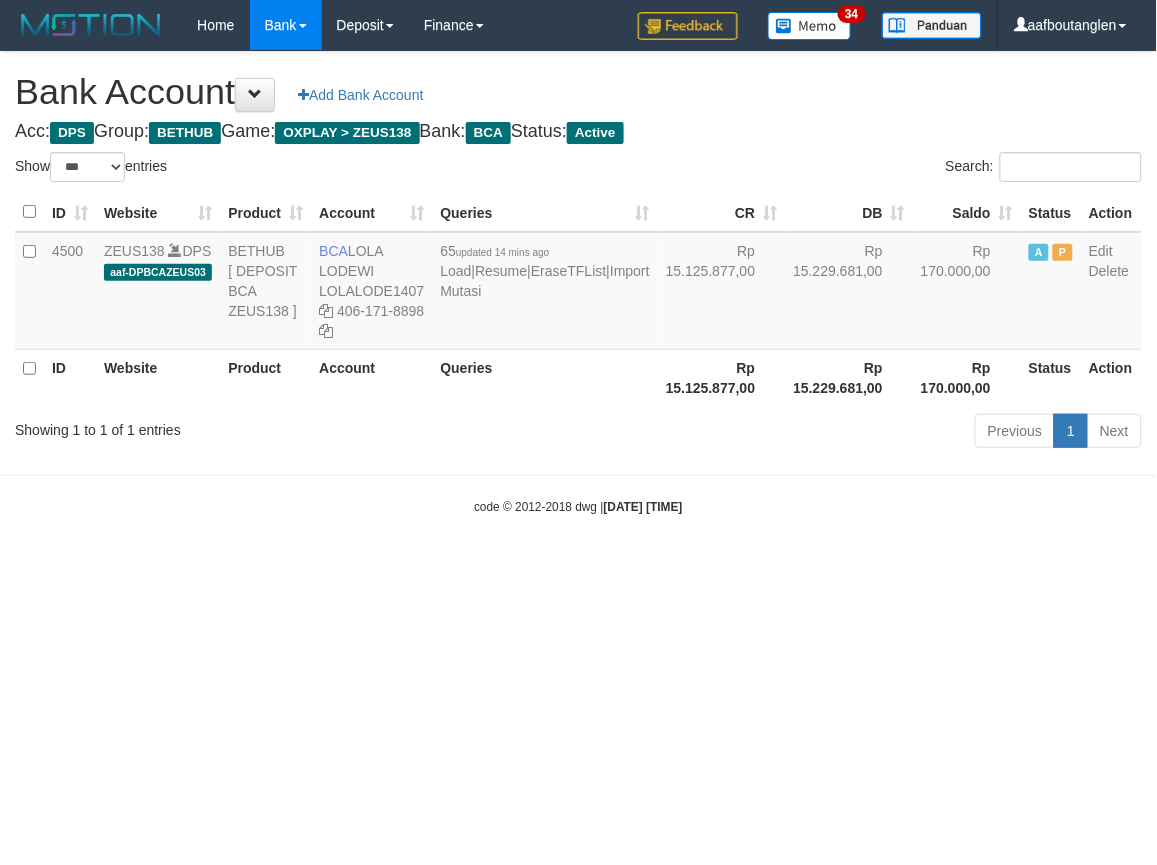 drag, startPoint x: 66, startPoint y: 574, endPoint x: 627, endPoint y: 521, distance: 563.498 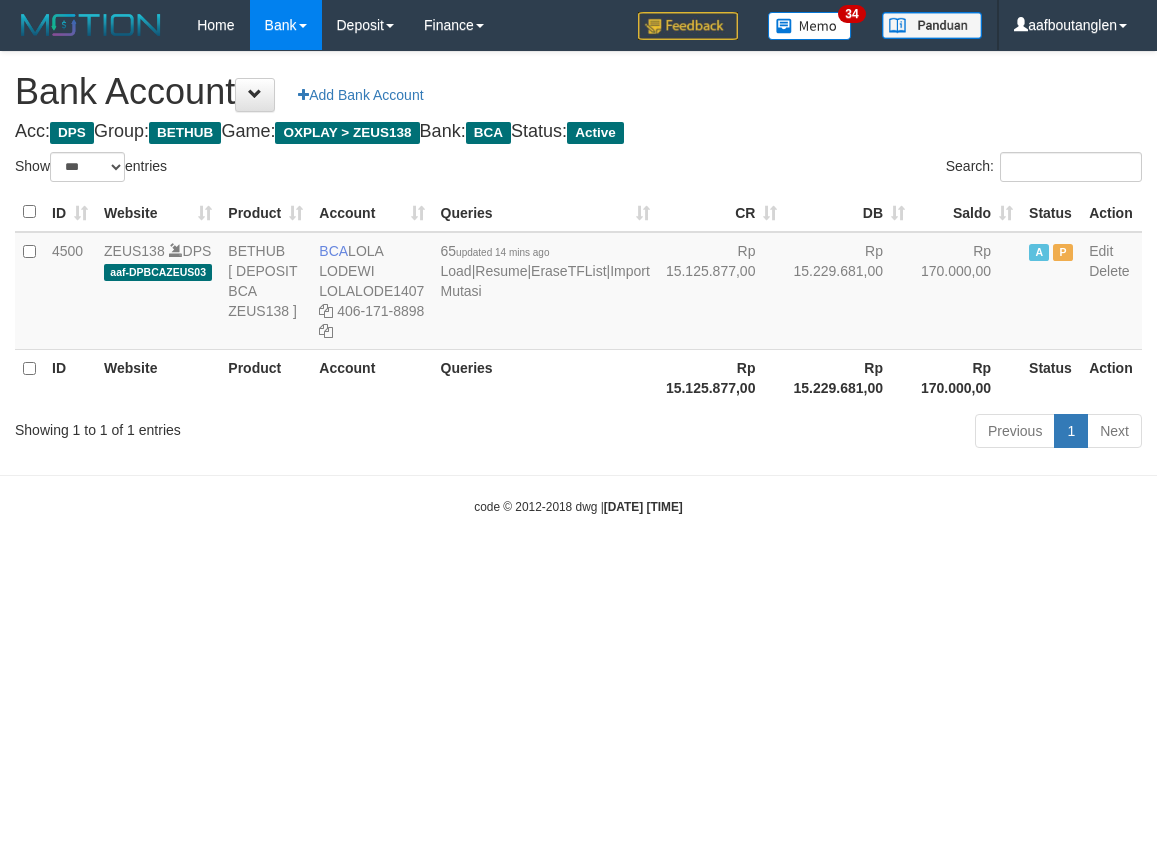 select on "***" 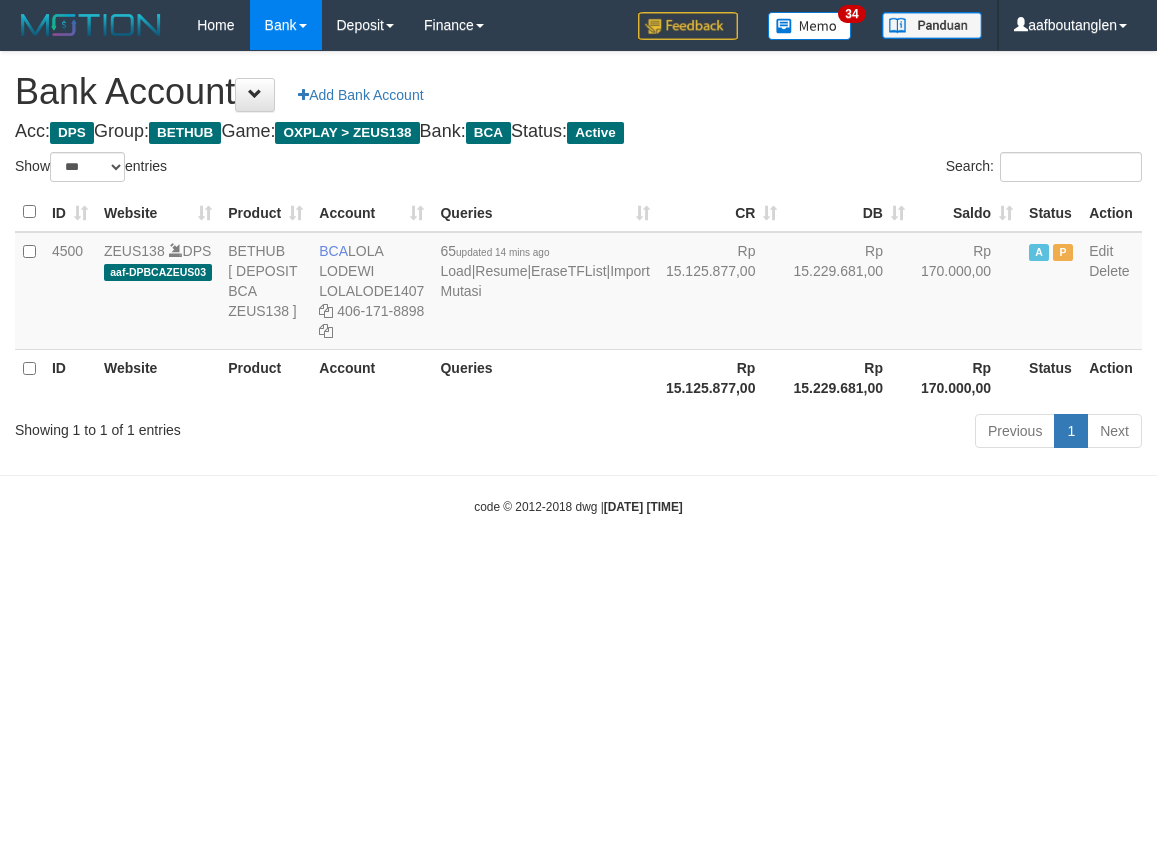 scroll, scrollTop: 0, scrollLeft: 0, axis: both 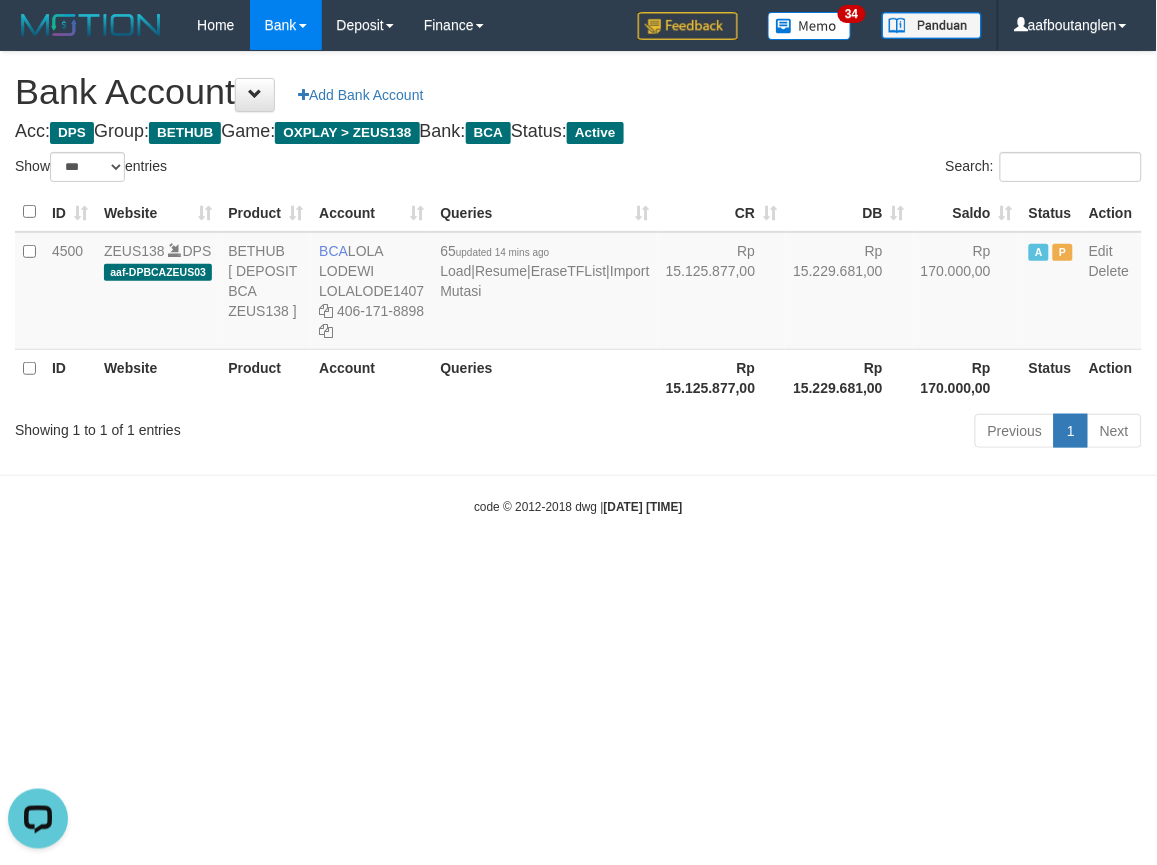 click on "Toggle navigation
Home
Bank
Account List
Deposit
DPS List
History
Note DPS
Finance
Financial Data
aafboutanglen
My Profile
Log Out
34" at bounding box center [578, 283] 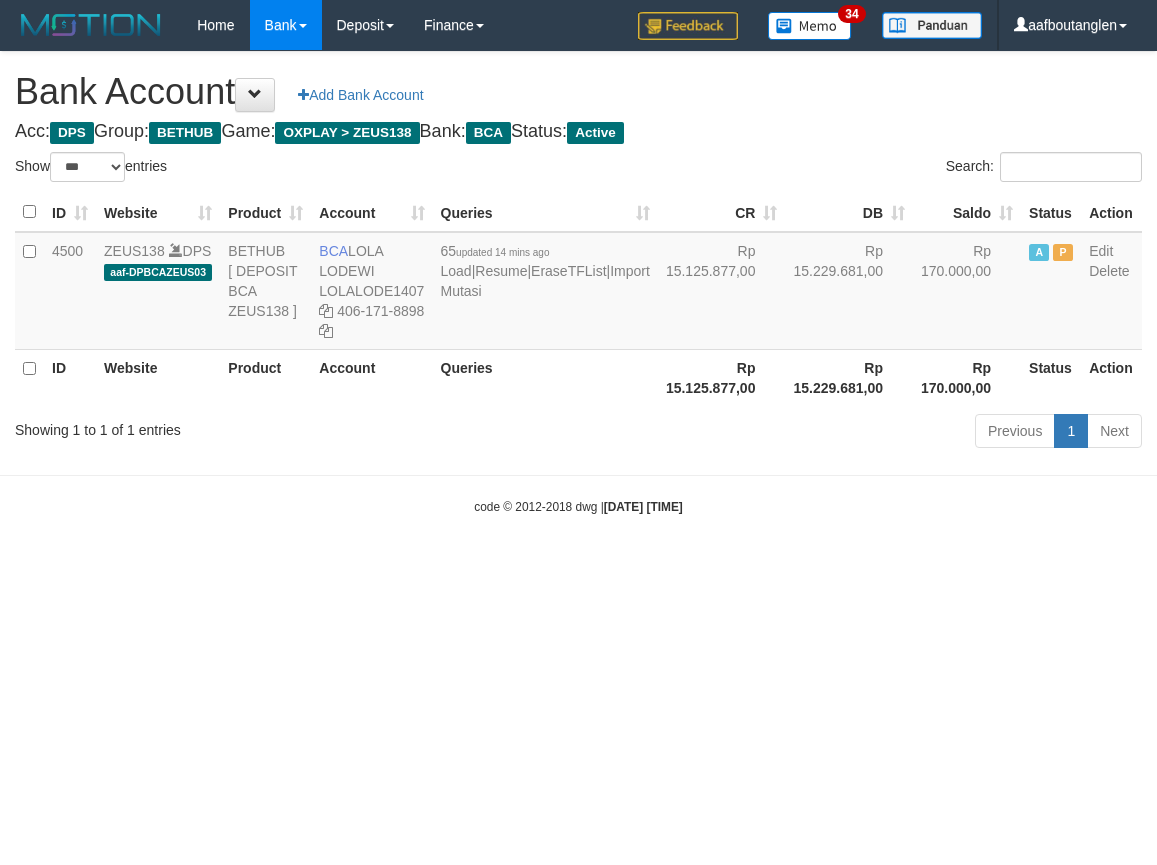 select on "***" 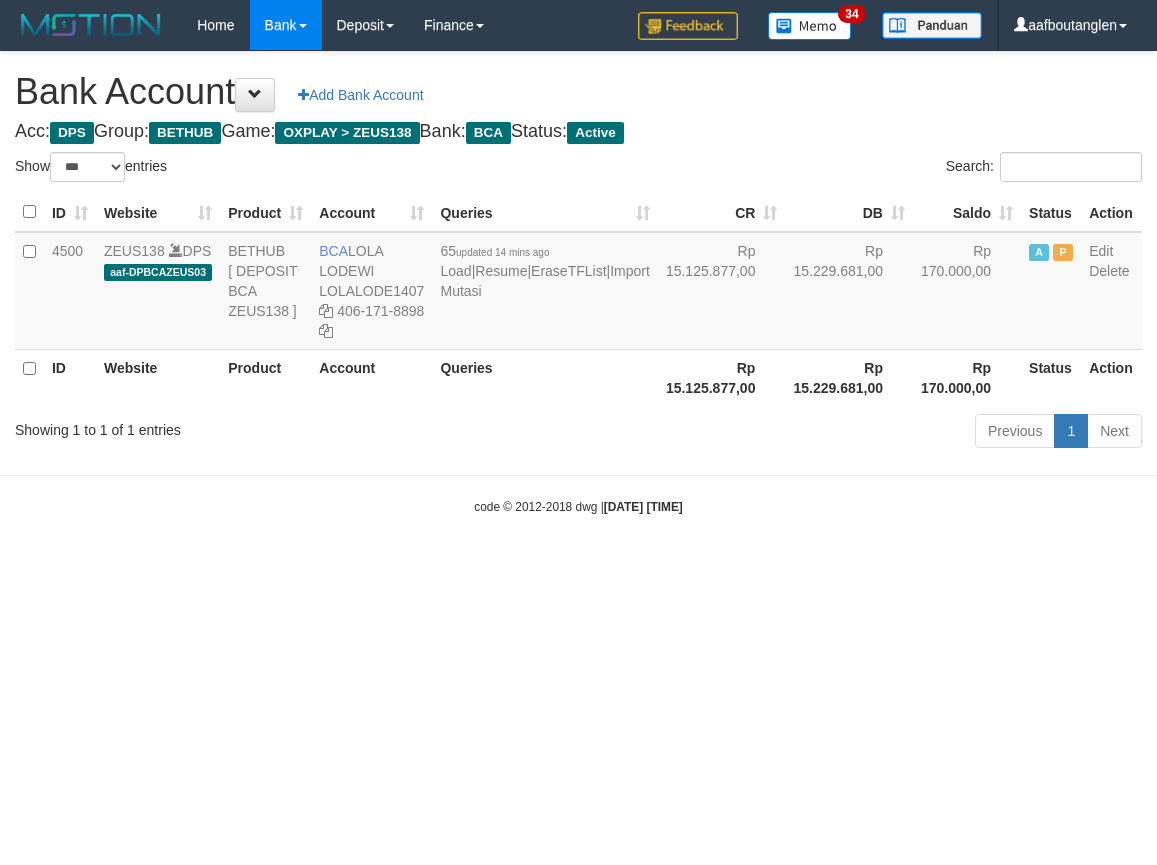 scroll, scrollTop: 0, scrollLeft: 0, axis: both 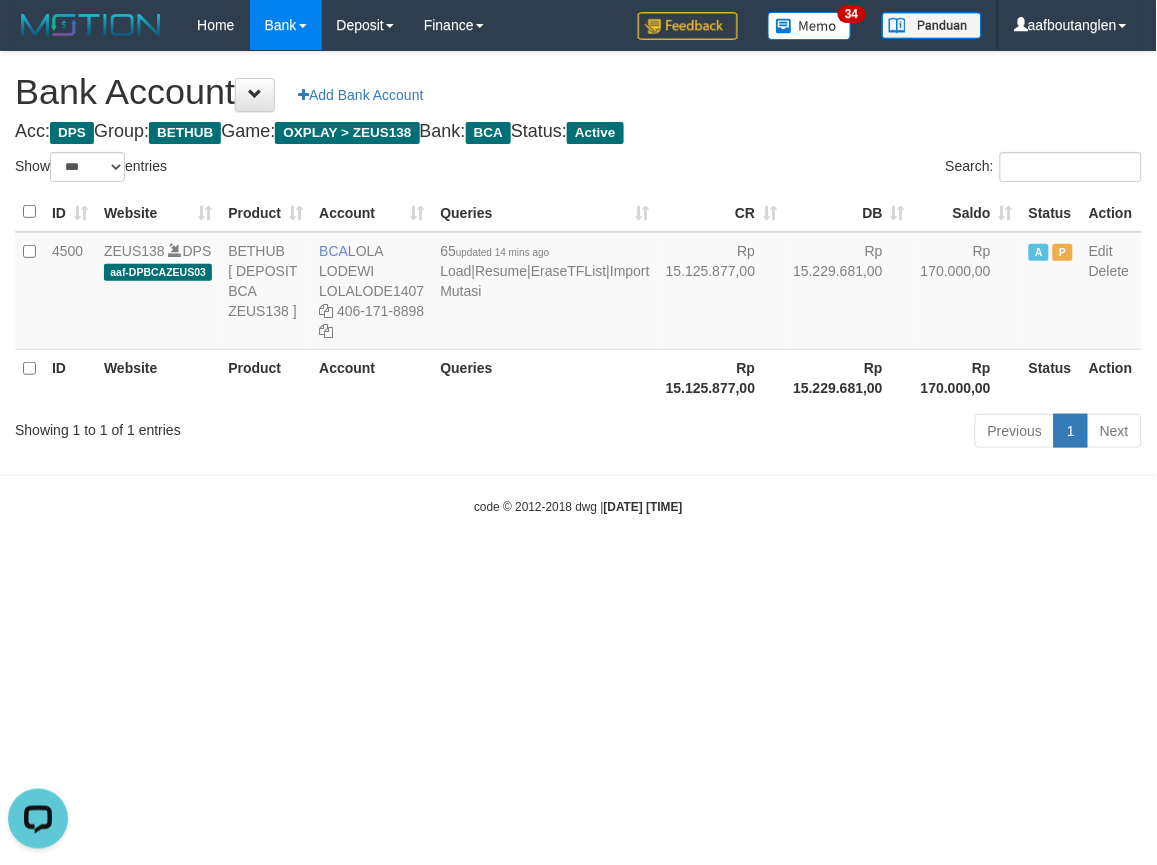 drag, startPoint x: 955, startPoint y: 668, endPoint x: 963, endPoint y: 683, distance: 17 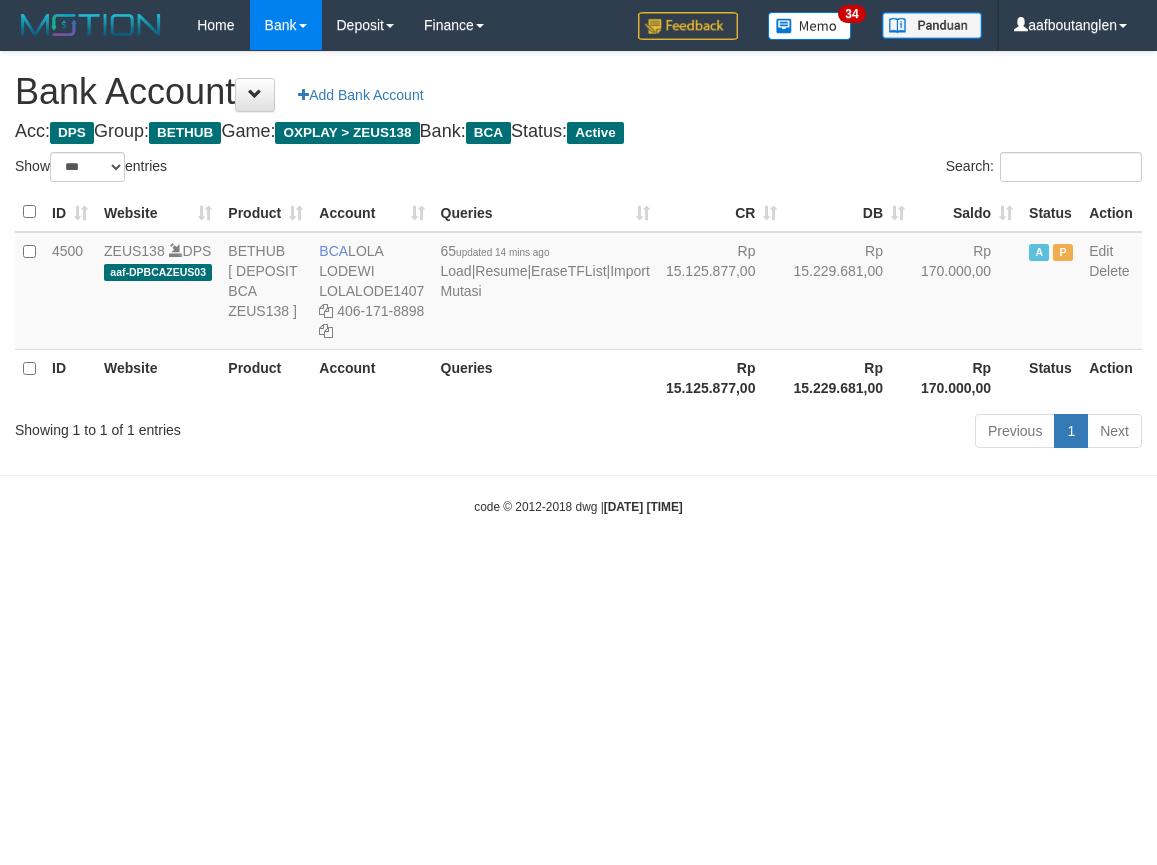 select on "***" 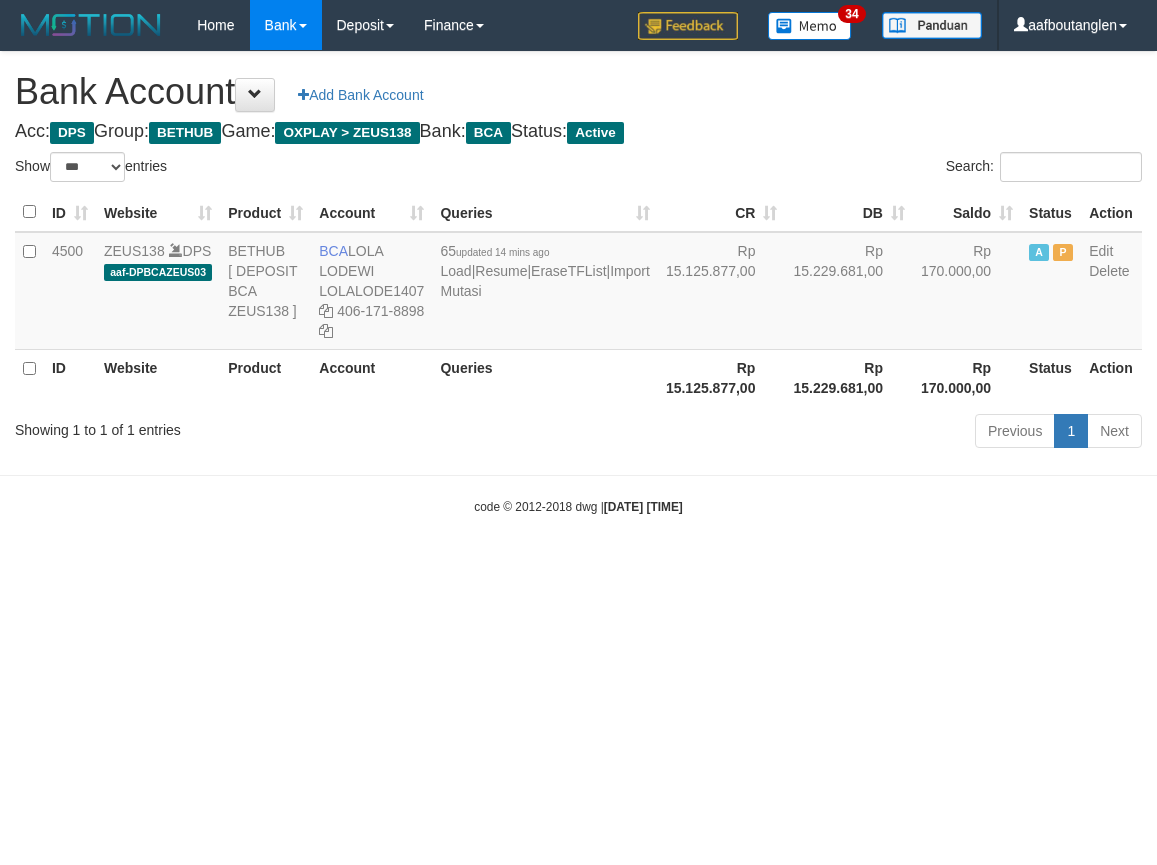 scroll, scrollTop: 0, scrollLeft: 0, axis: both 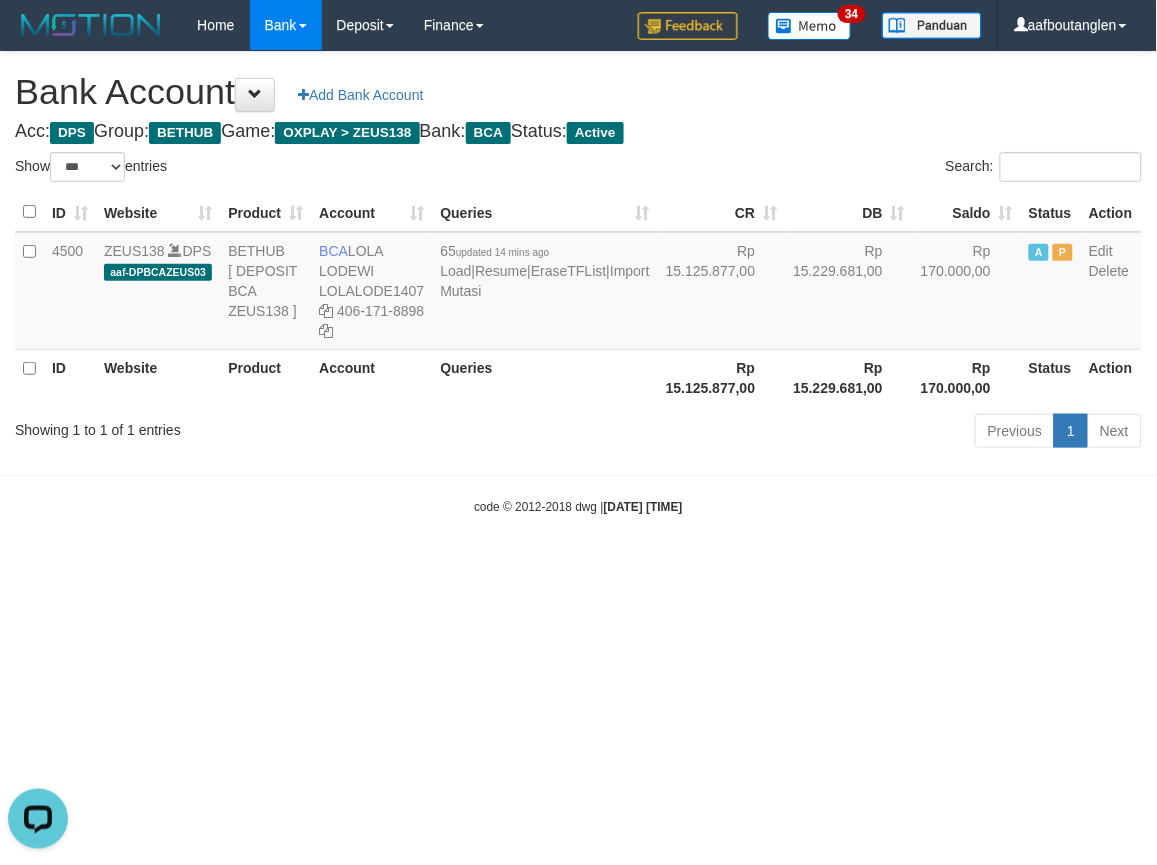 click on "Toggle navigation
Home
Bank
Account List
Deposit
DPS List
History
Note DPS
Finance
Financial Data
aafboutanglen
My Profile
Log Out
34" at bounding box center (578, 283) 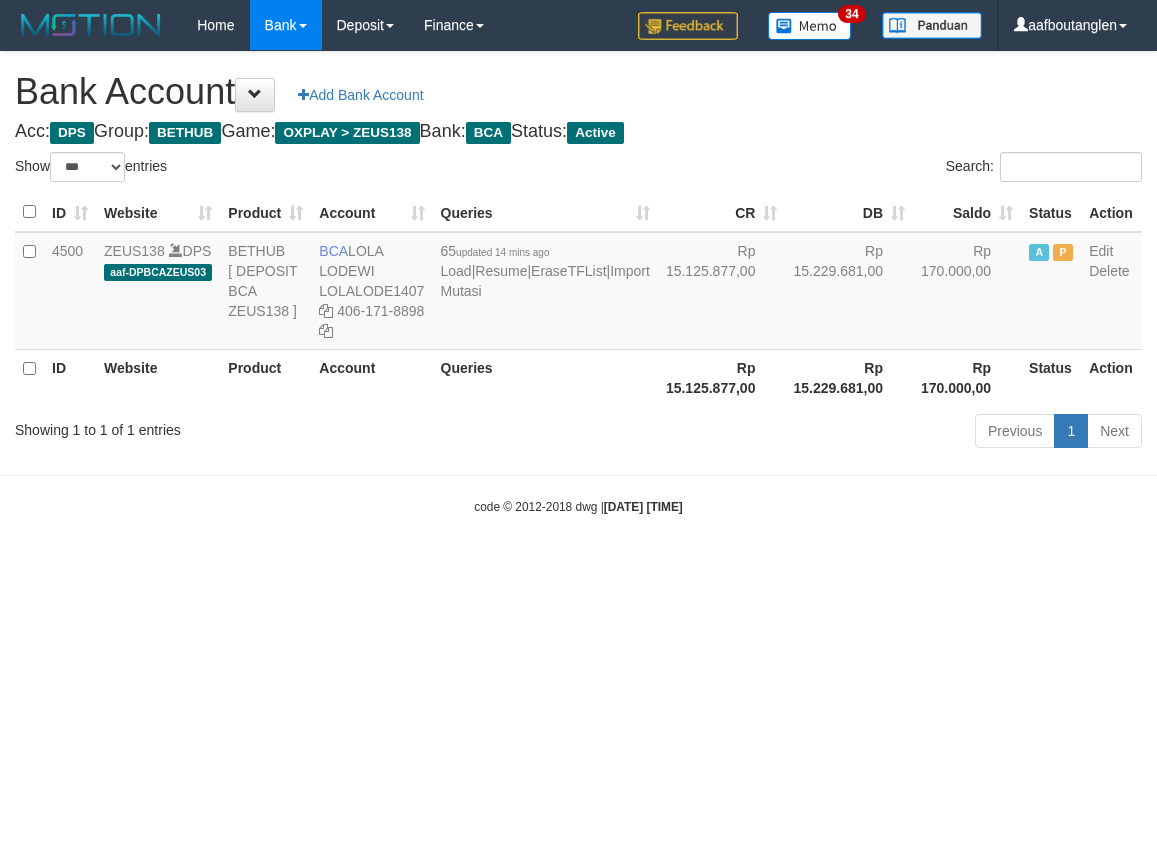 select on "***" 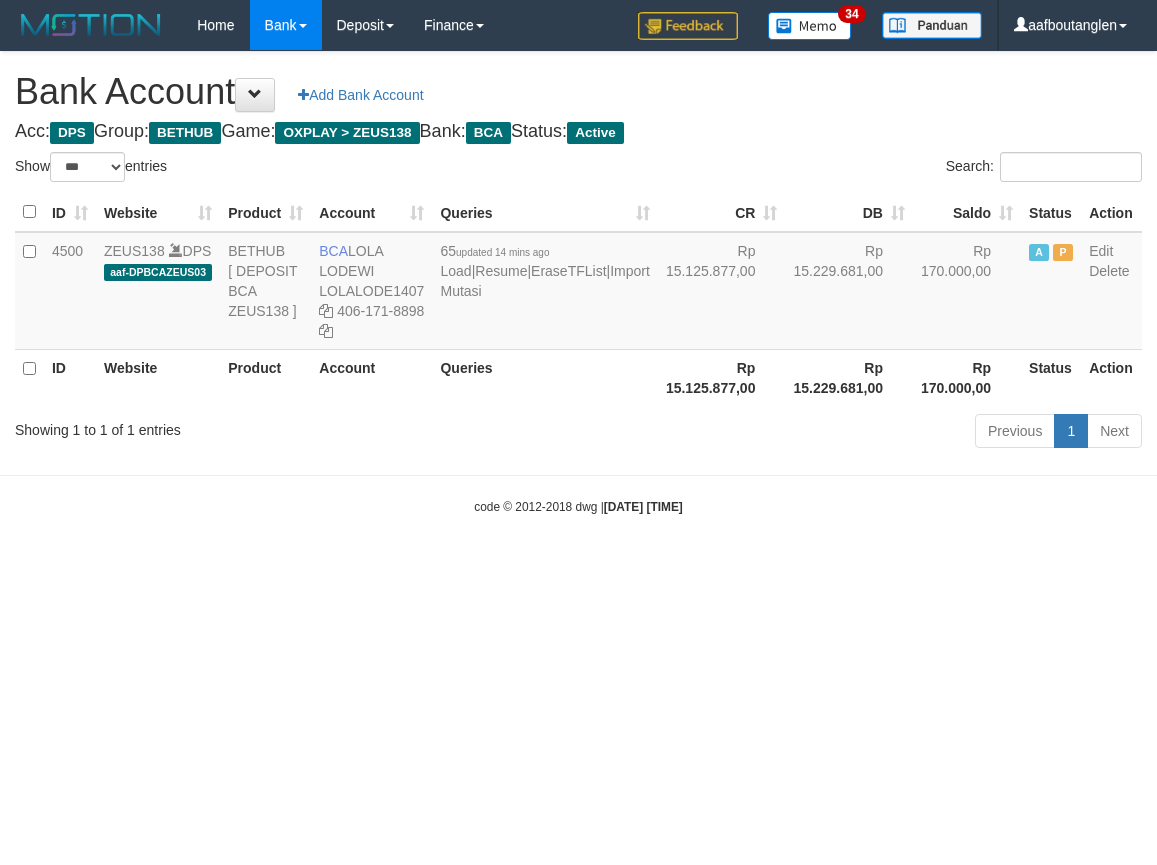 scroll, scrollTop: 0, scrollLeft: 0, axis: both 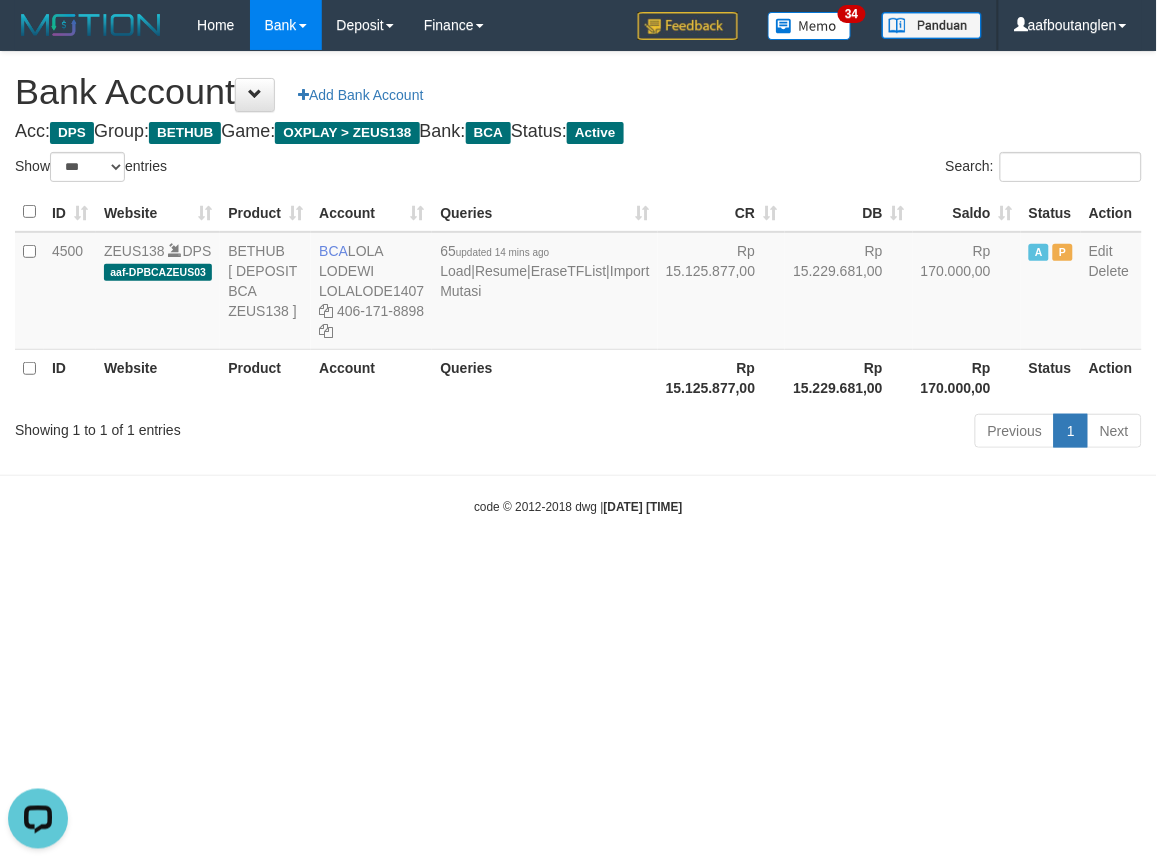 click on "Toggle navigation
Home
Bank
Account List
Deposit
DPS List
History
Note DPS
Finance
Financial Data
aafboutanglen
My Profile
Log Out
34" at bounding box center [578, 283] 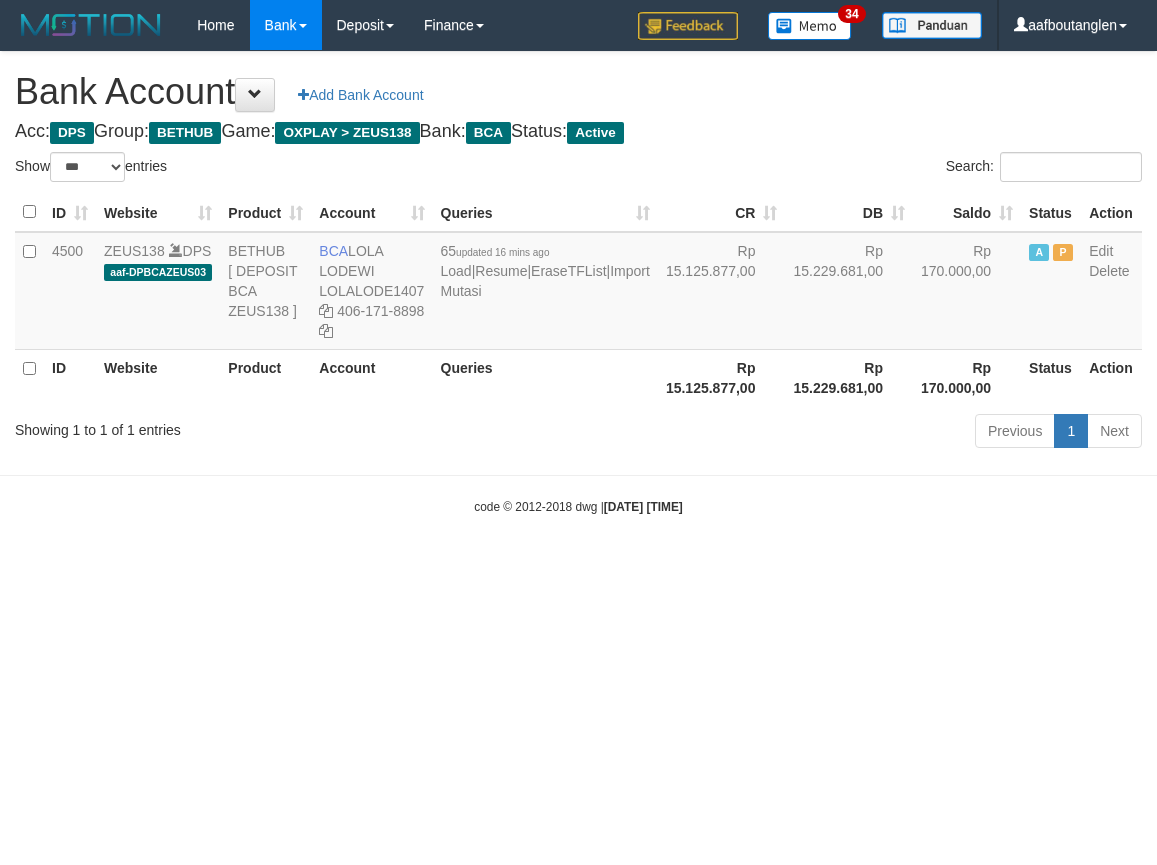 select on "***" 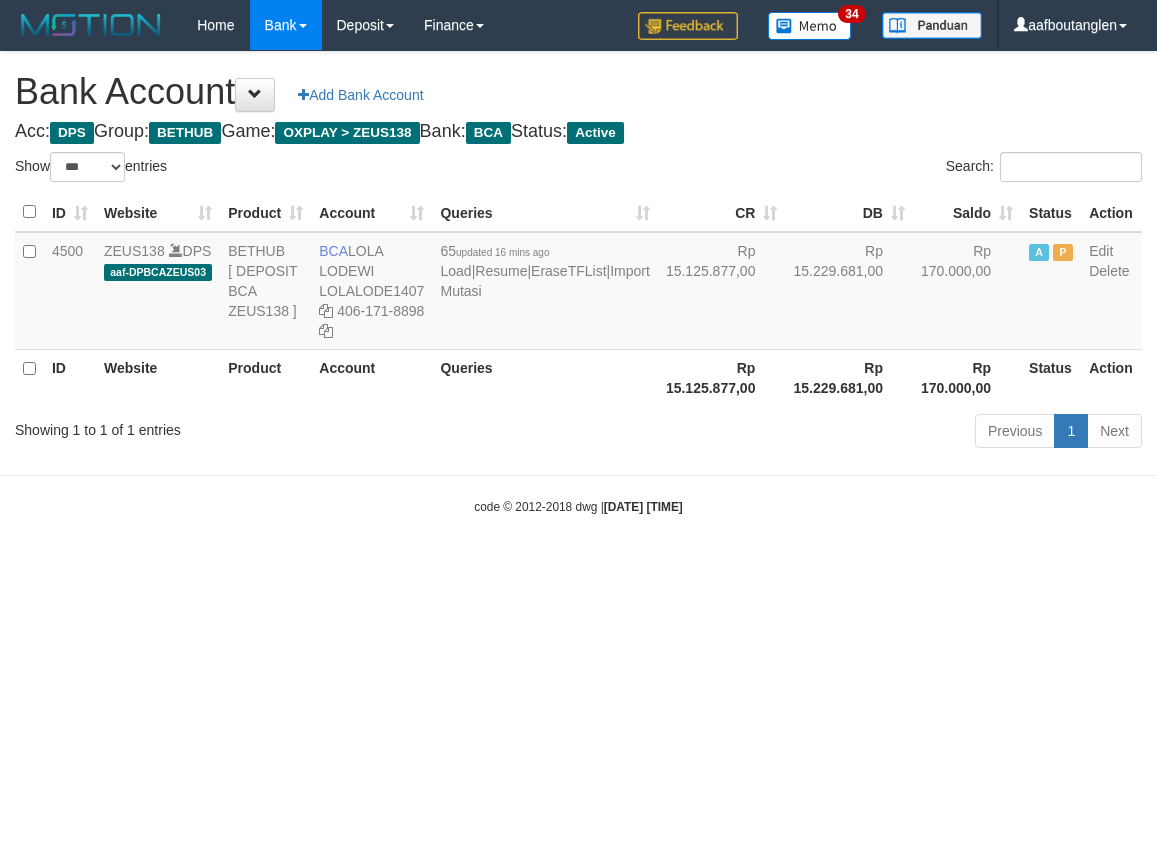 scroll, scrollTop: 0, scrollLeft: 0, axis: both 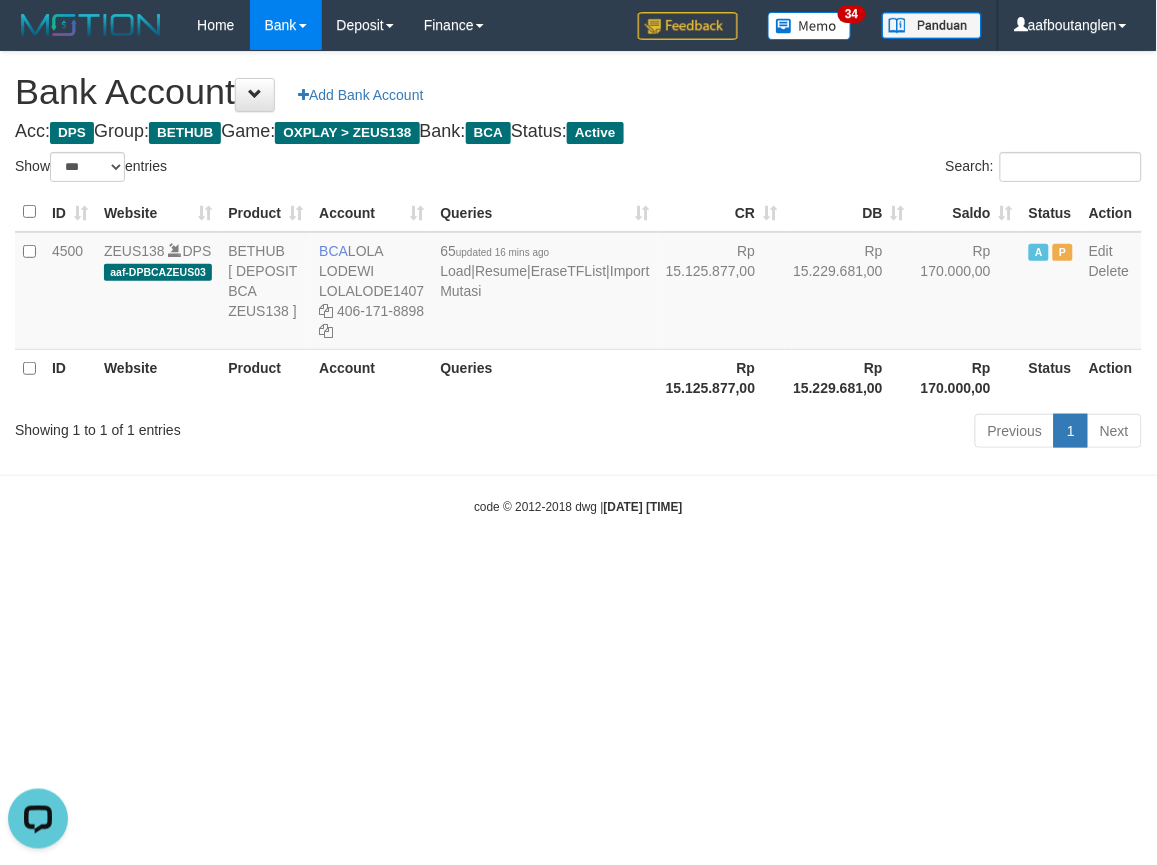 drag, startPoint x: 172, startPoint y: 541, endPoint x: 366, endPoint y: 692, distance: 245.83939 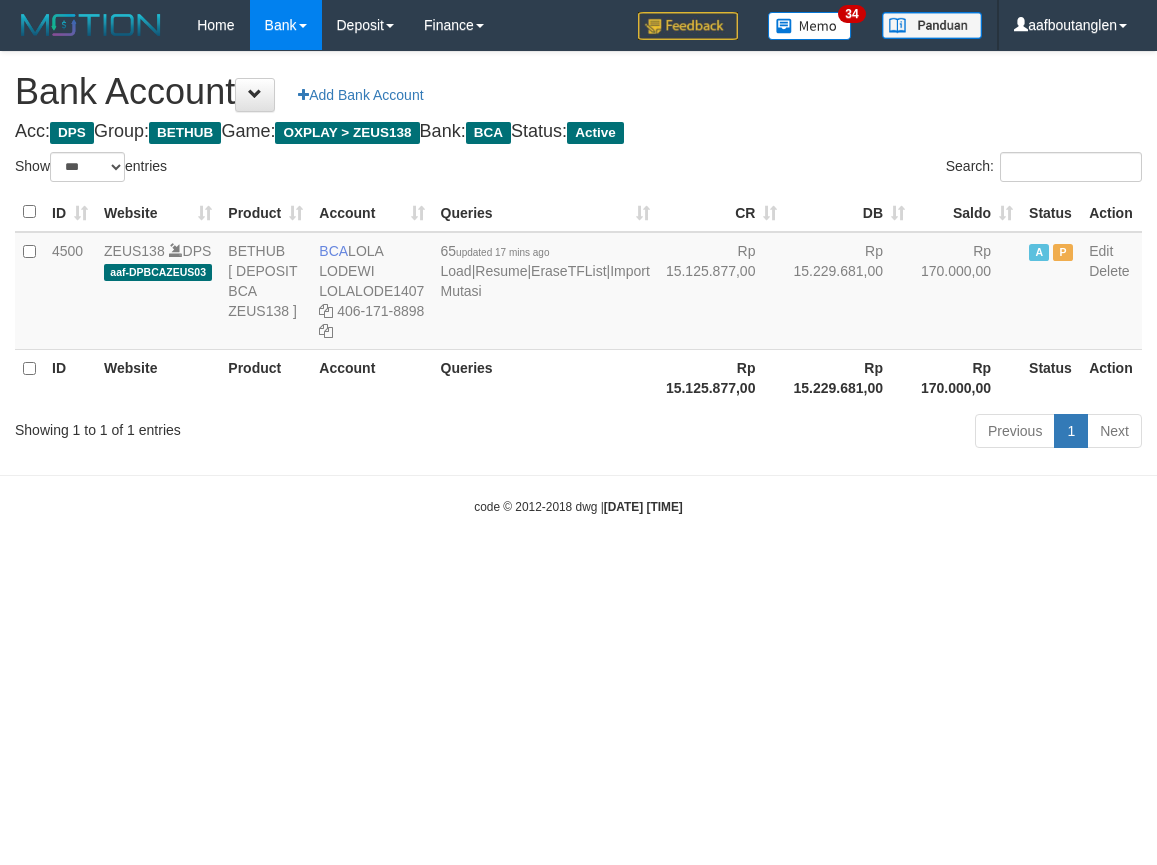 select on "***" 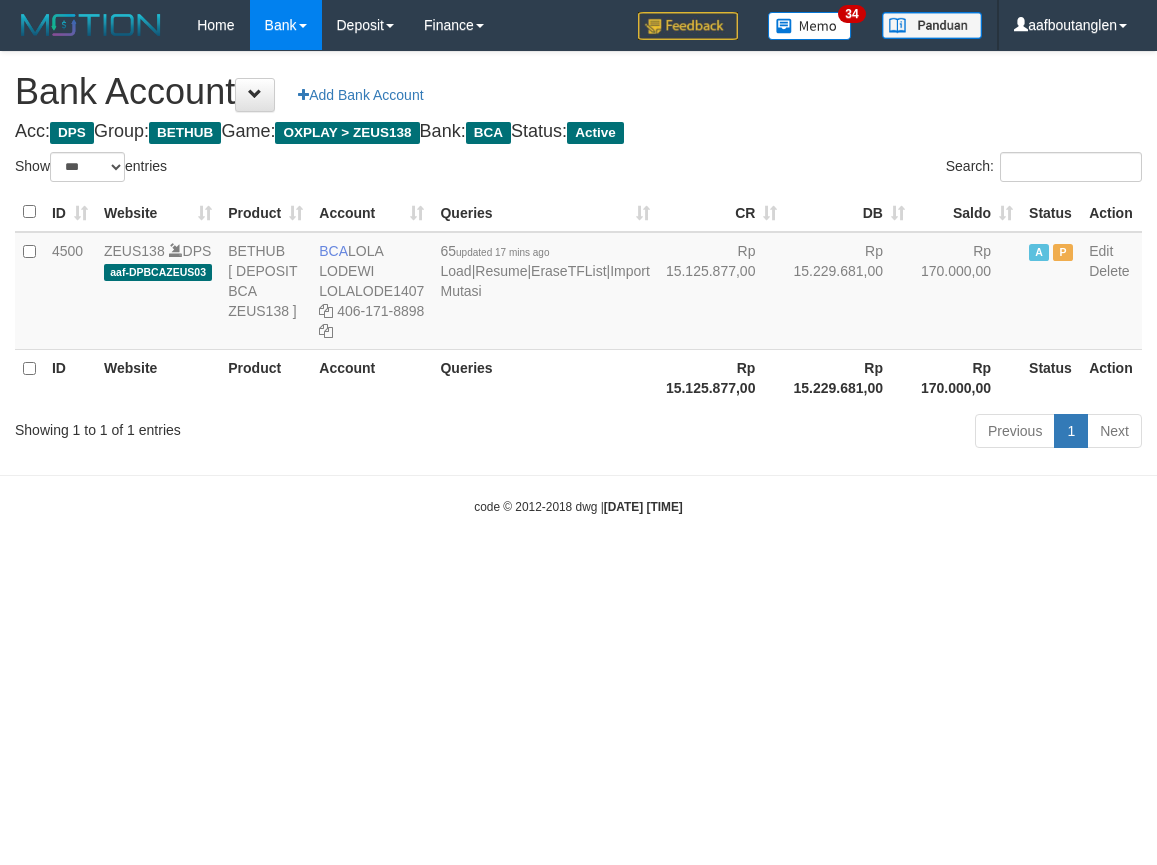 scroll, scrollTop: 0, scrollLeft: 0, axis: both 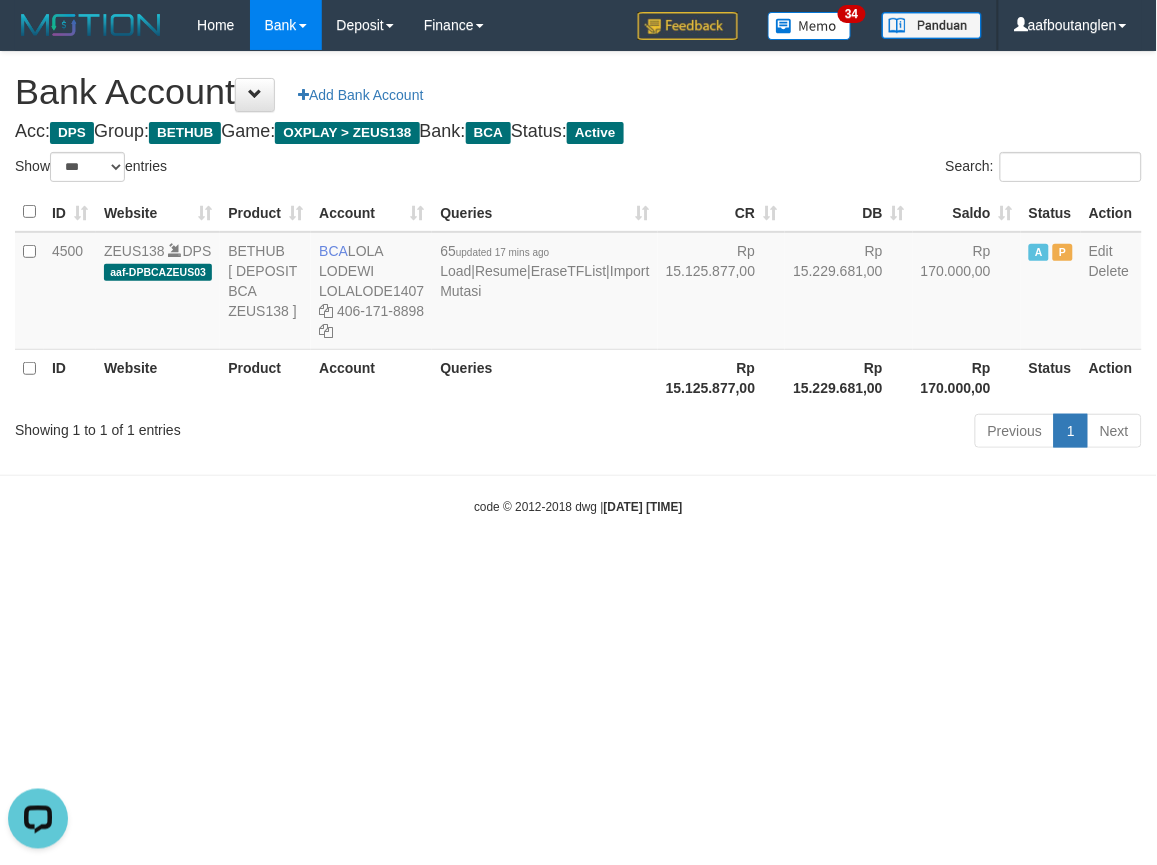 click on "Toggle navigation
Home
Bank
Account List
Deposit
DPS List
History
Note DPS
Finance
Financial Data
aafboutanglen
My Profile
Log Out
34" at bounding box center [578, 283] 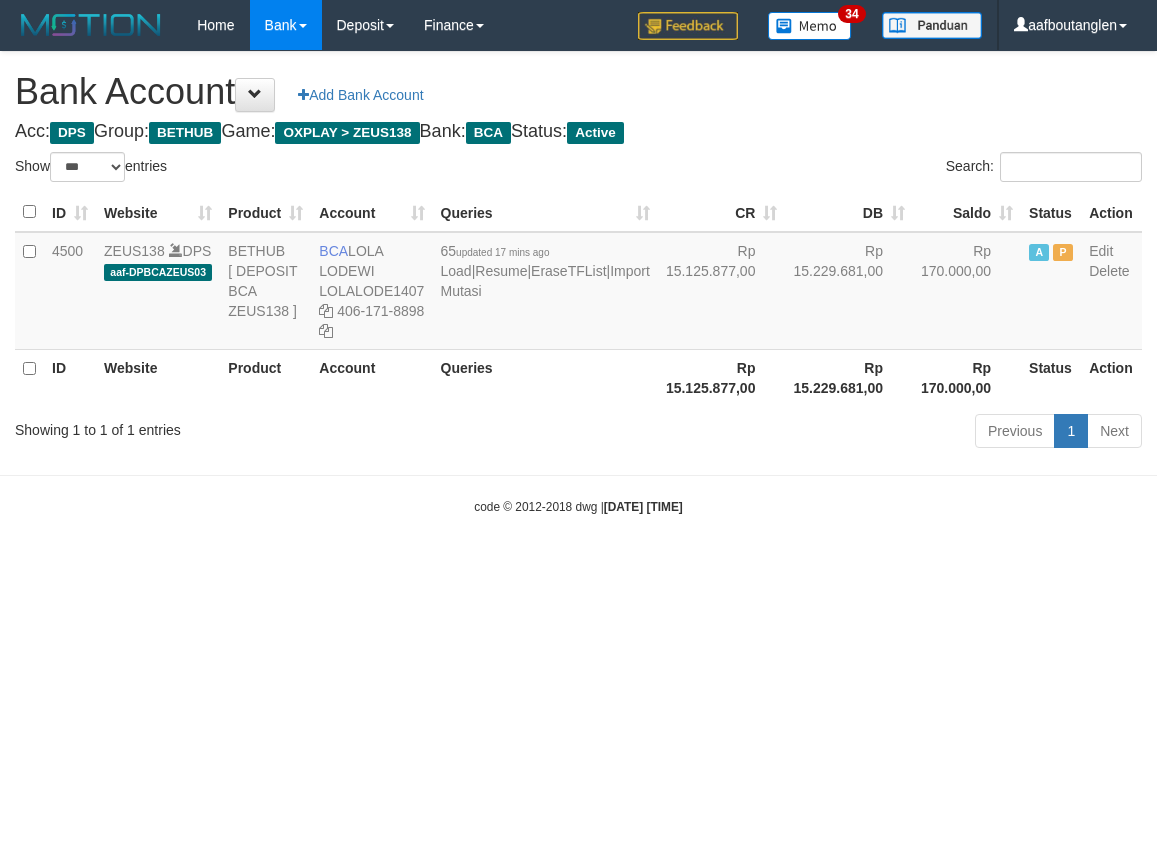 select on "***" 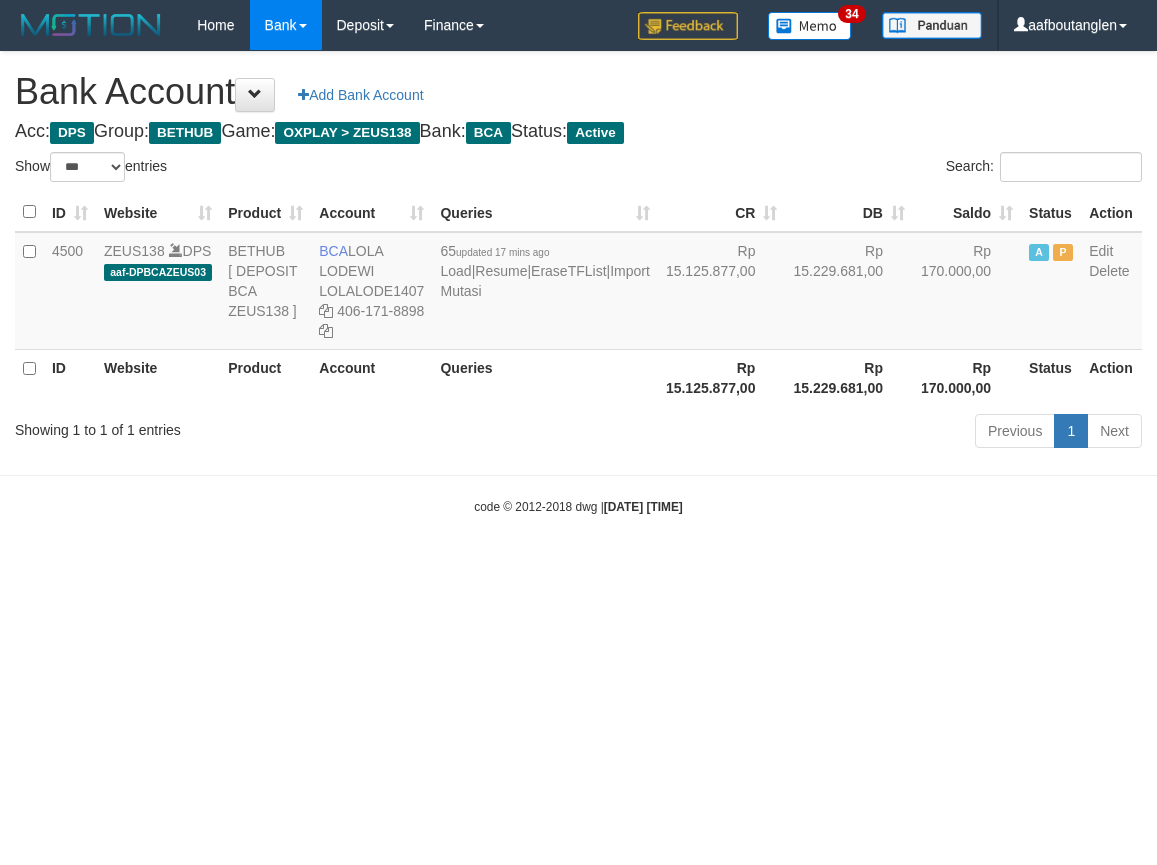 scroll, scrollTop: 0, scrollLeft: 0, axis: both 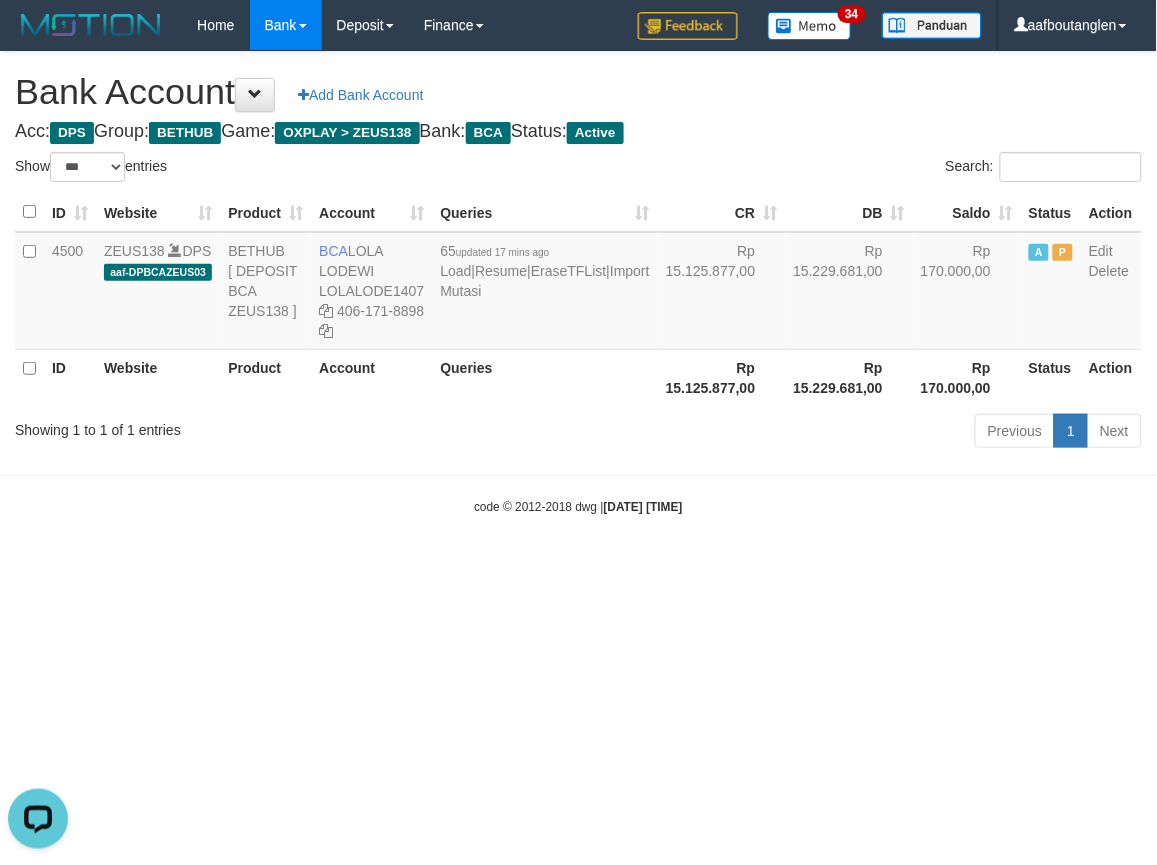 click on "Toggle navigation
Home
Bank
Account List
Deposit
DPS List
History
Note DPS
Finance
Financial Data
aafboutanglen
My Profile
Log Out
34" at bounding box center (578, 283) 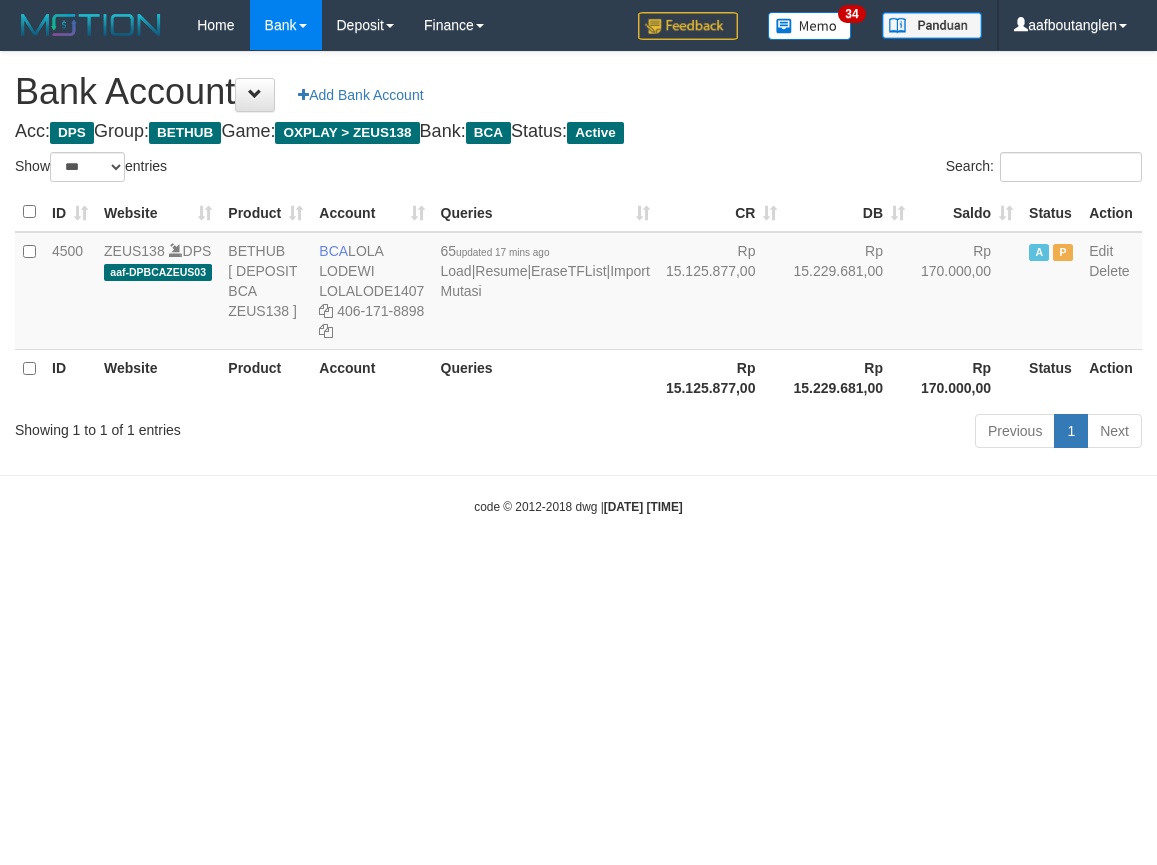 select on "***" 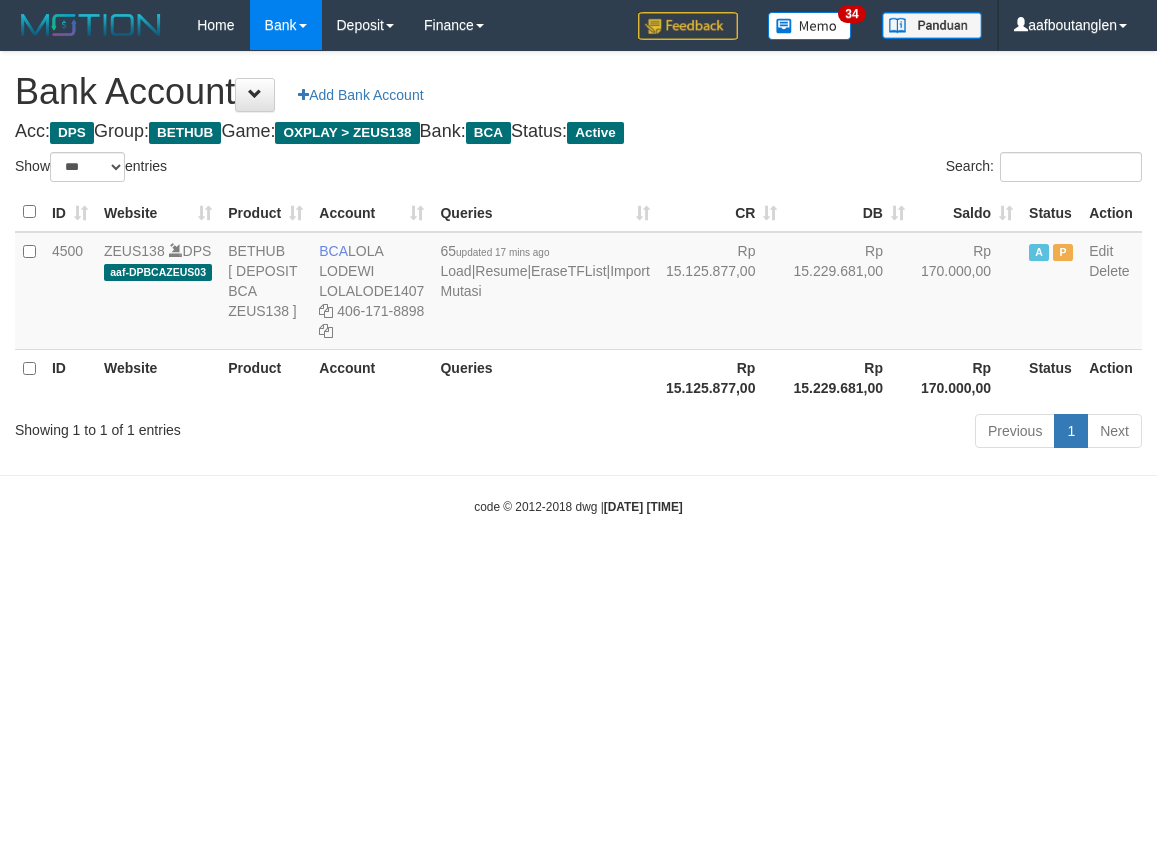 scroll, scrollTop: 0, scrollLeft: 0, axis: both 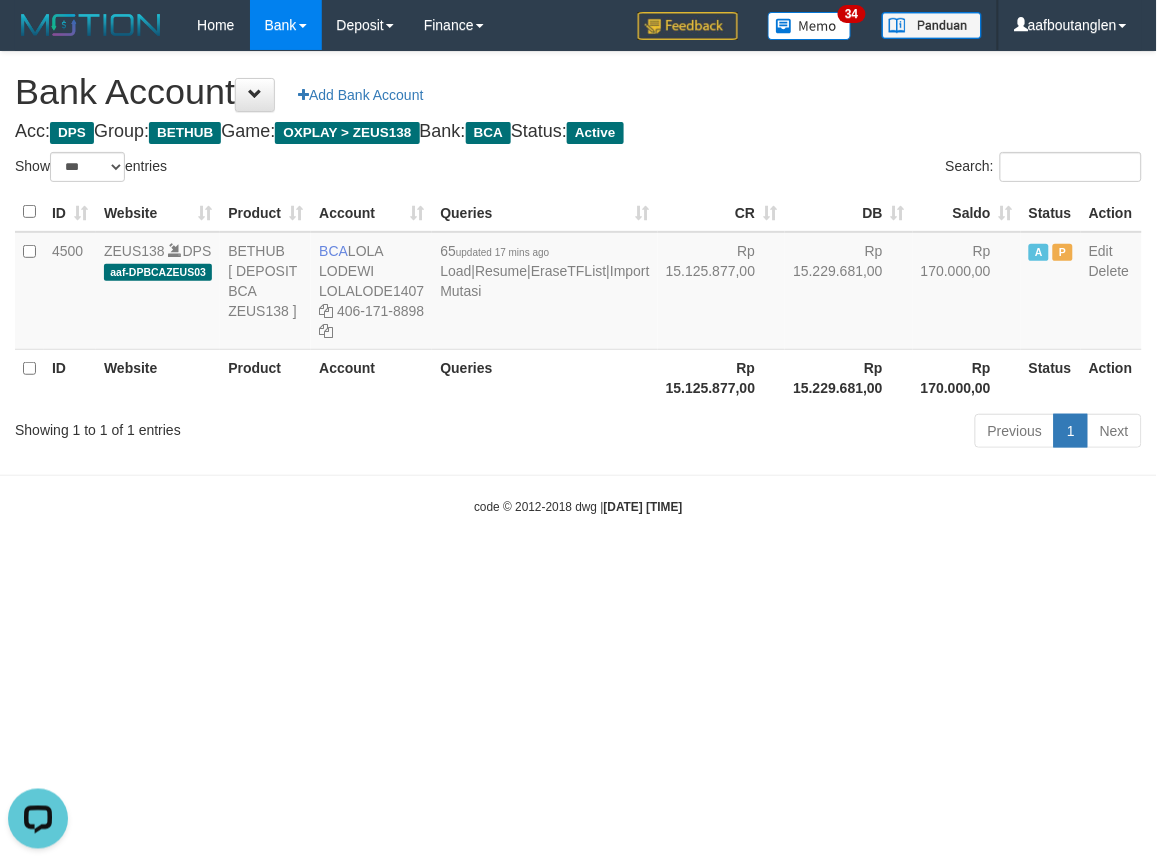 click on "Toggle navigation
Home
Bank
Account List
Deposit
DPS List
History
Note DPS
Finance
Financial Data
aafboutanglen
My Profile
Log Out
34" at bounding box center (578, 283) 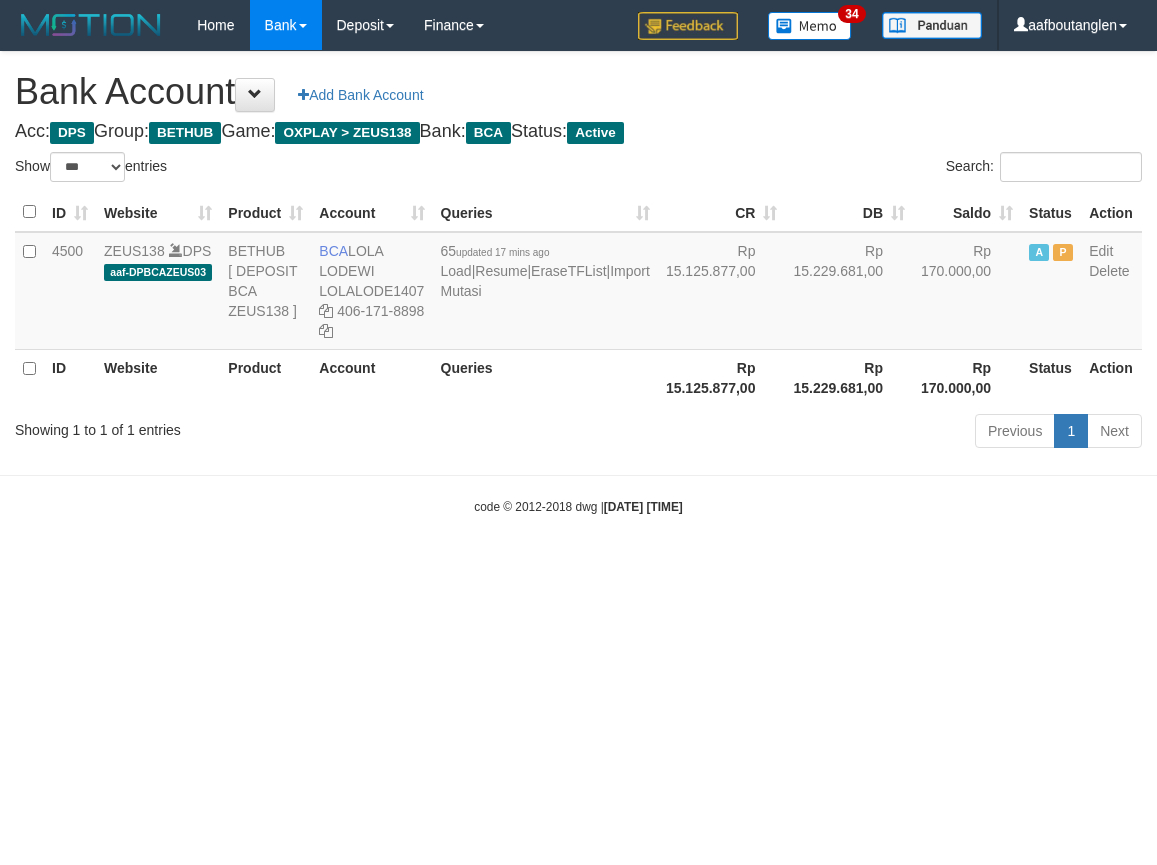 select on "***" 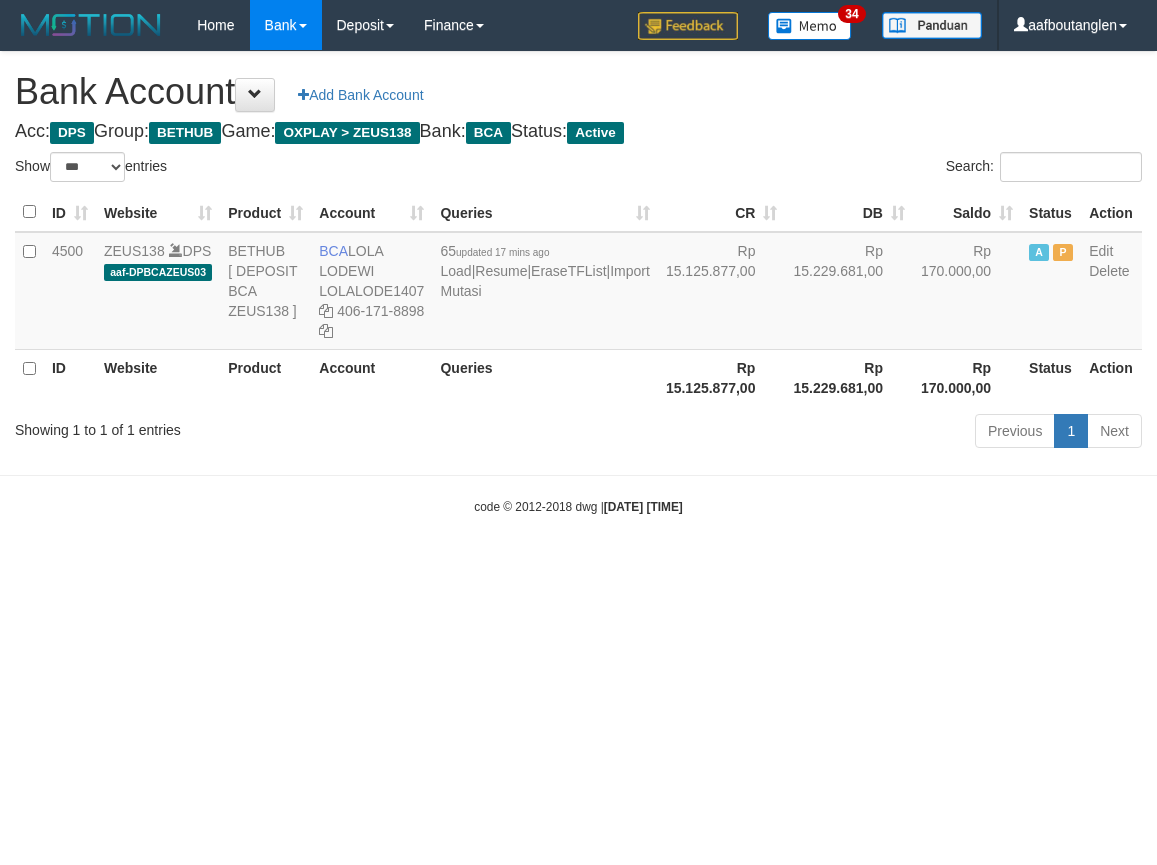 scroll, scrollTop: 0, scrollLeft: 0, axis: both 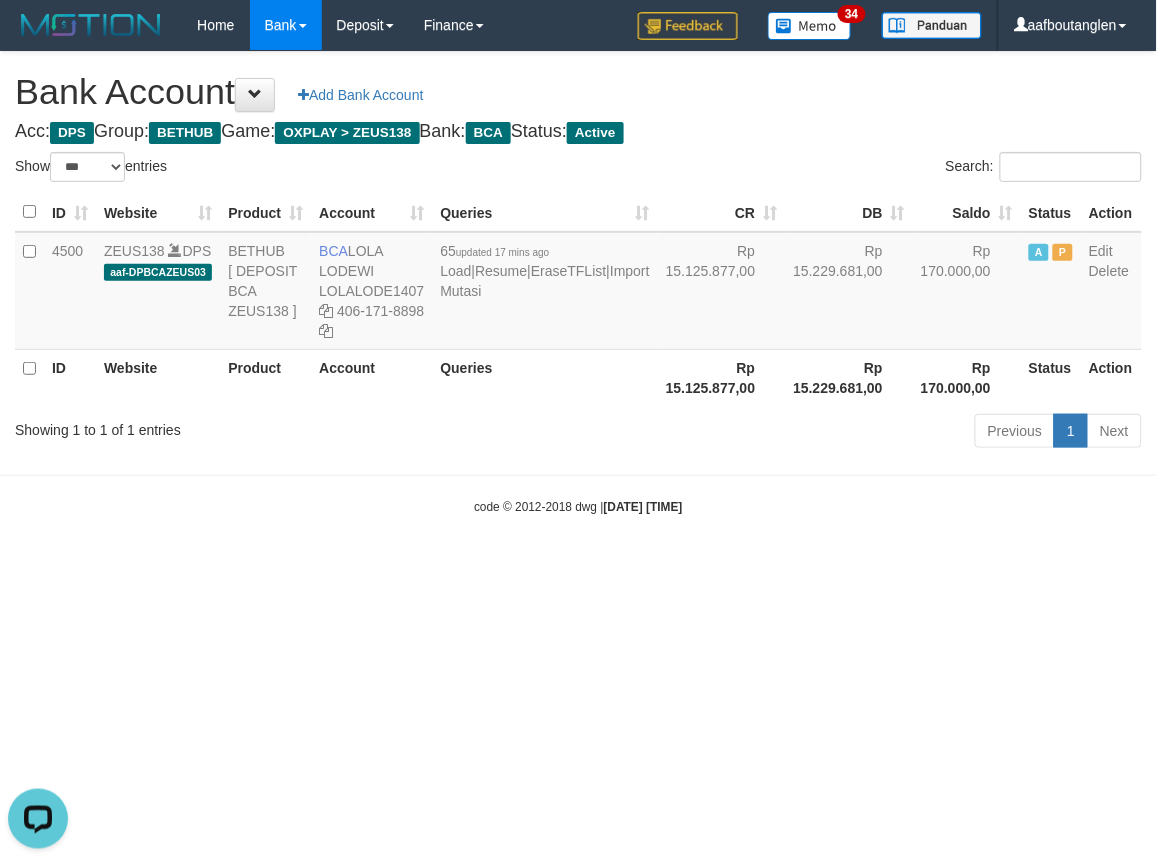 click on "Toggle navigation
Home
Bank
Account List
Deposit
DPS List
History
Note DPS
Finance
Financial Data
aafboutanglen
My Profile
Log Out
34" at bounding box center [578, 283] 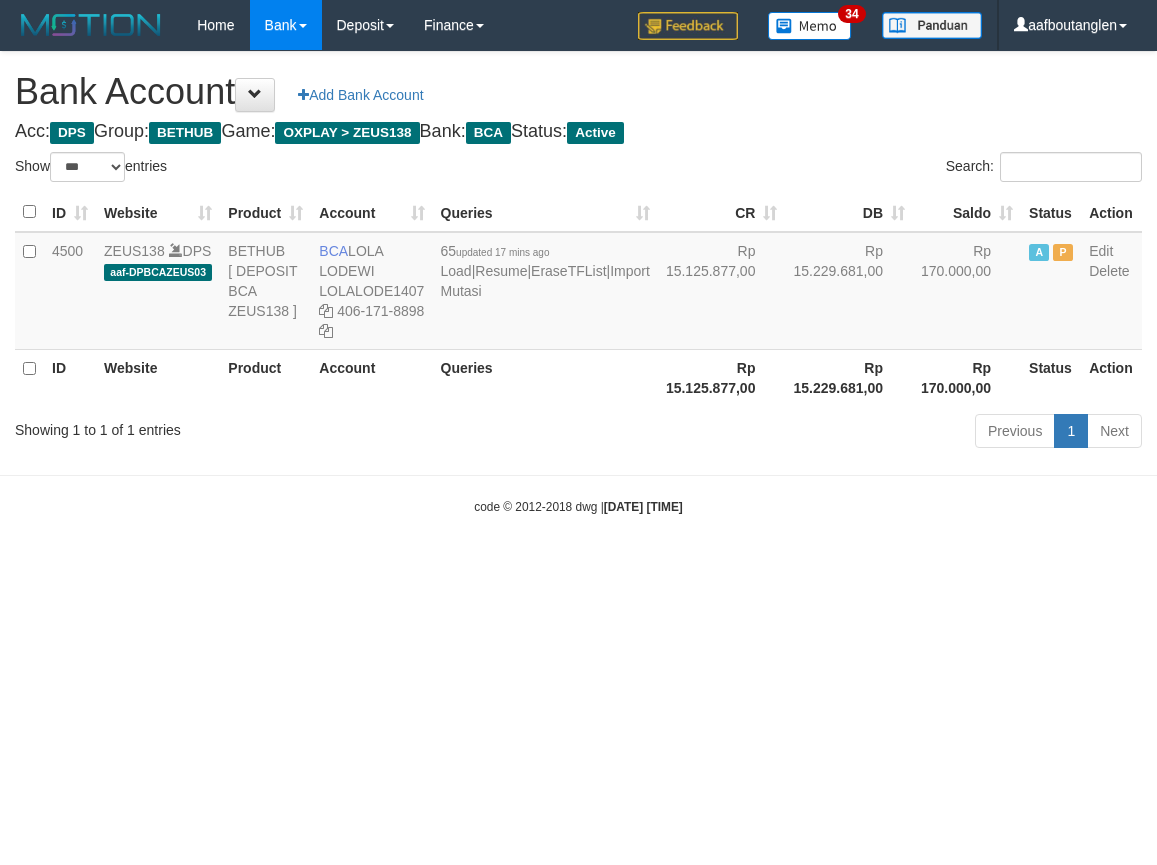 select on "***" 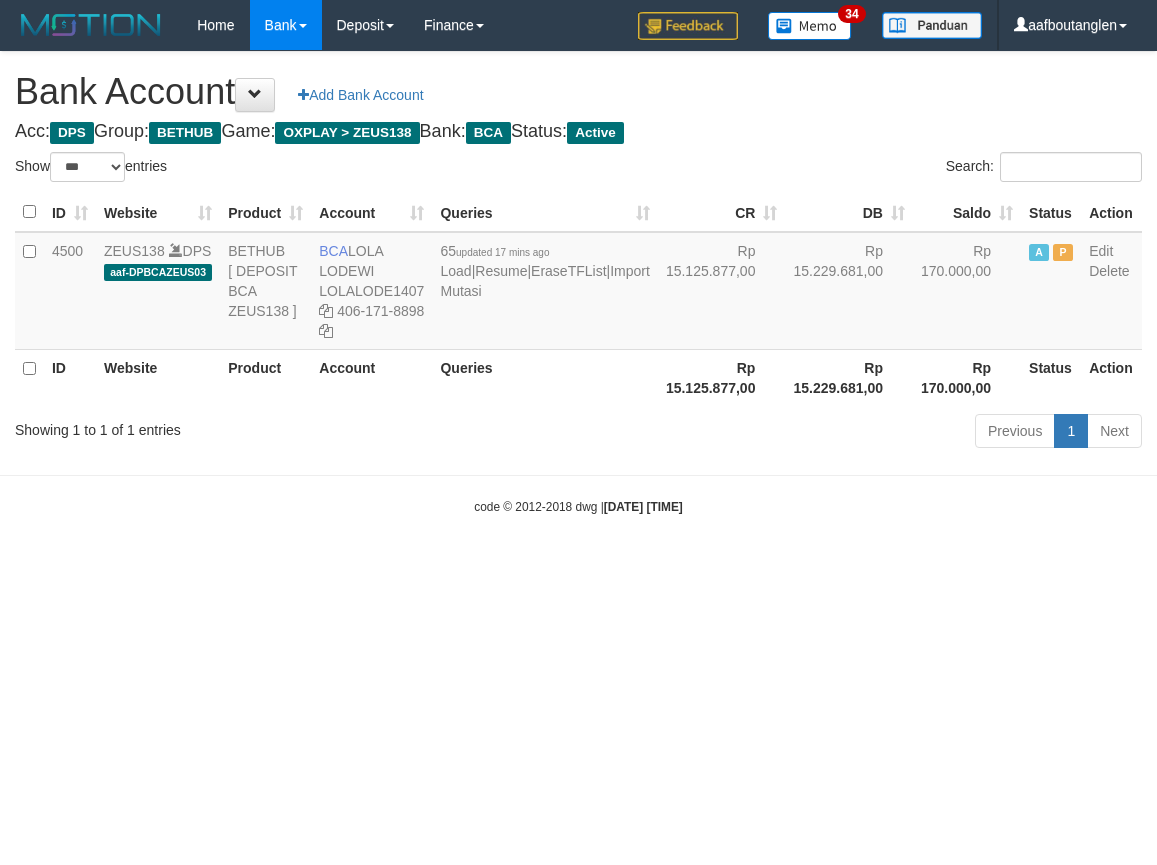 scroll, scrollTop: 0, scrollLeft: 0, axis: both 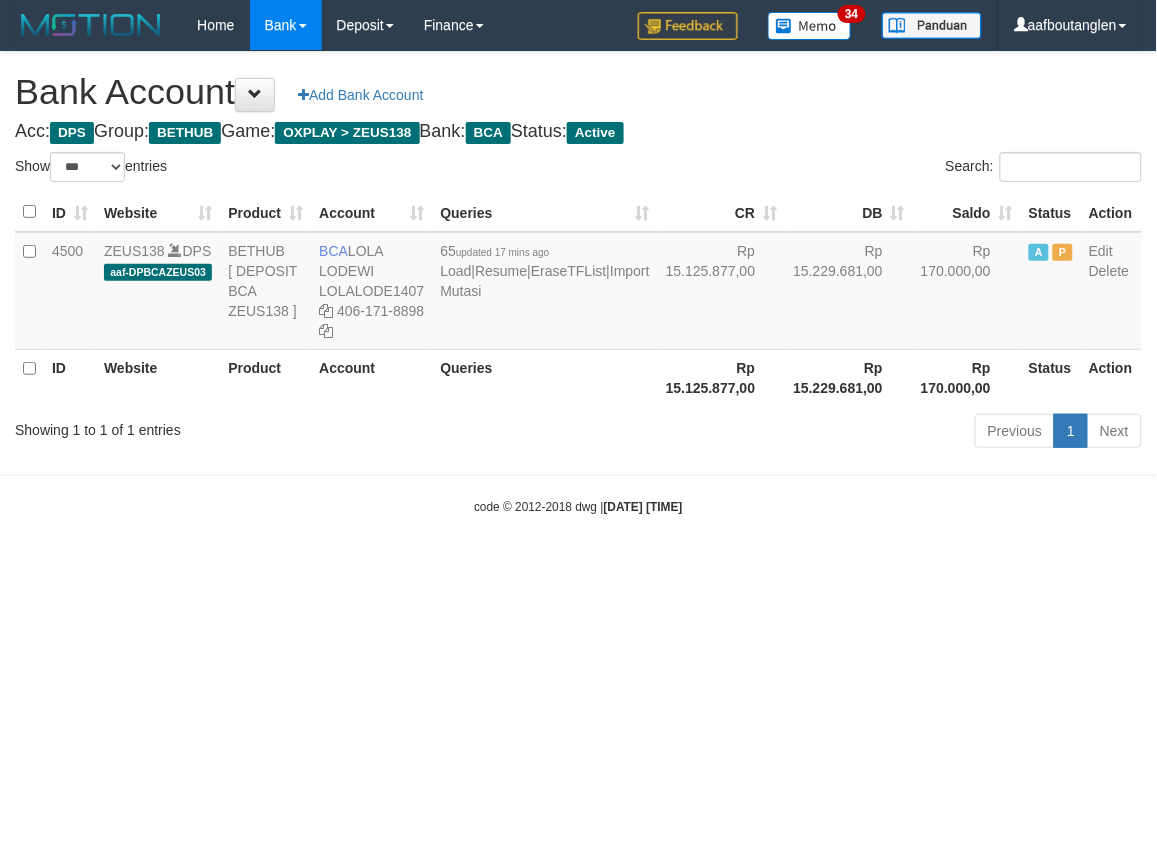 click on "Toggle navigation
Home
Bank
Account List
Deposit
DPS List
History
Note DPS
Finance
Financial Data
aafboutanglen
My Profile
Log Out
34" at bounding box center (578, 283) 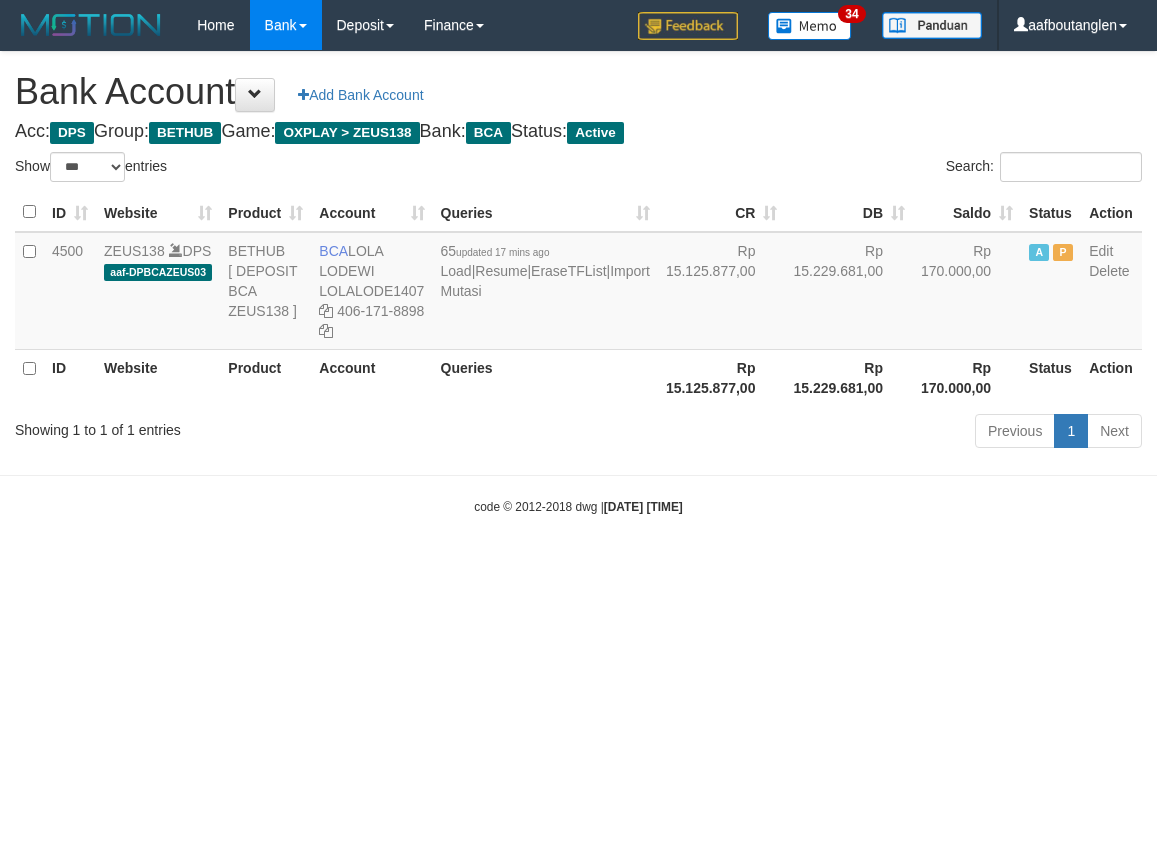 select on "***" 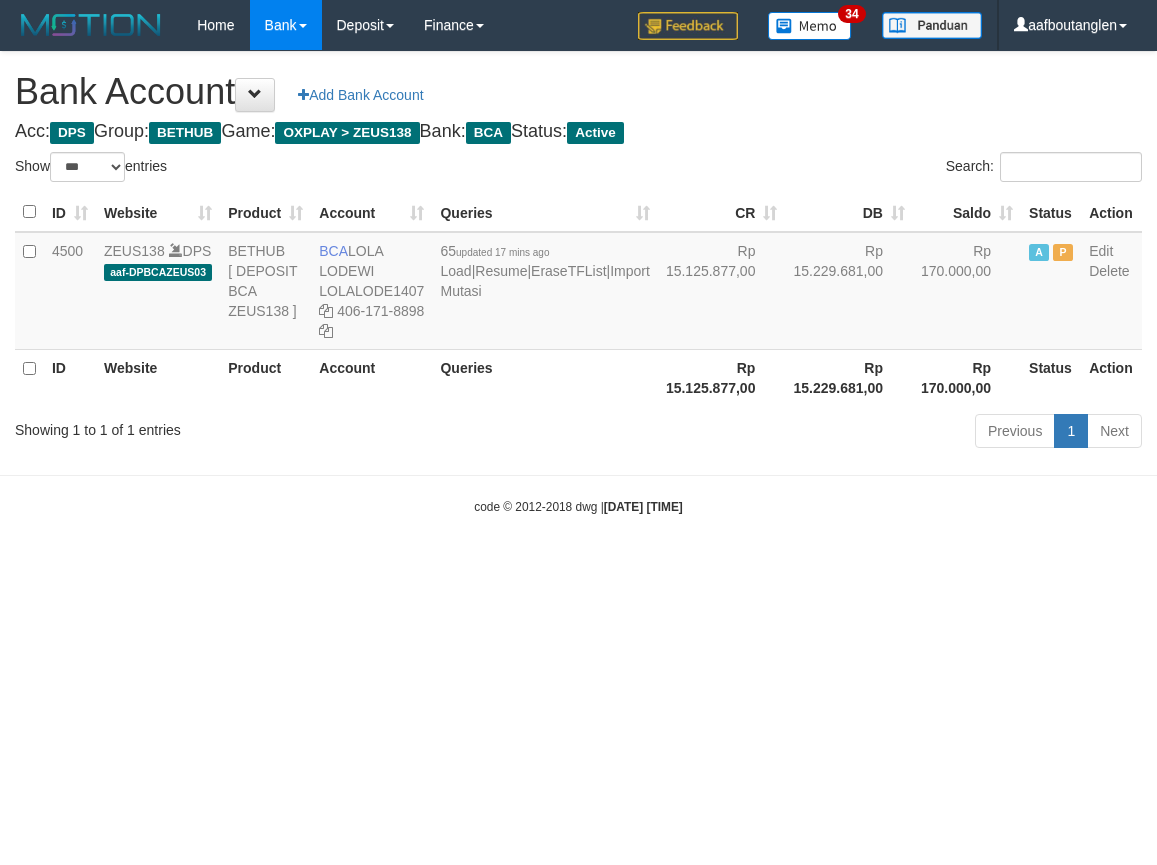 scroll, scrollTop: 0, scrollLeft: 0, axis: both 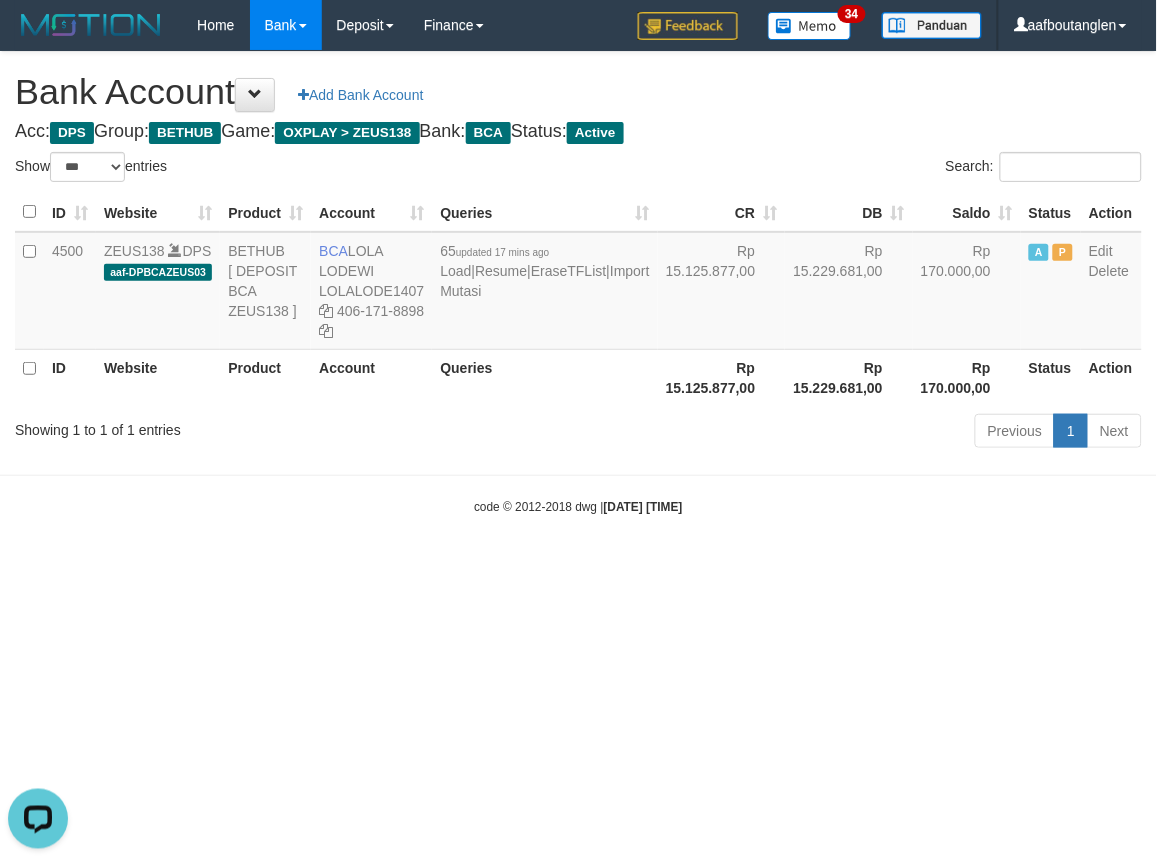 drag, startPoint x: 885, startPoint y: 595, endPoint x: 922, endPoint y: 601, distance: 37.48333 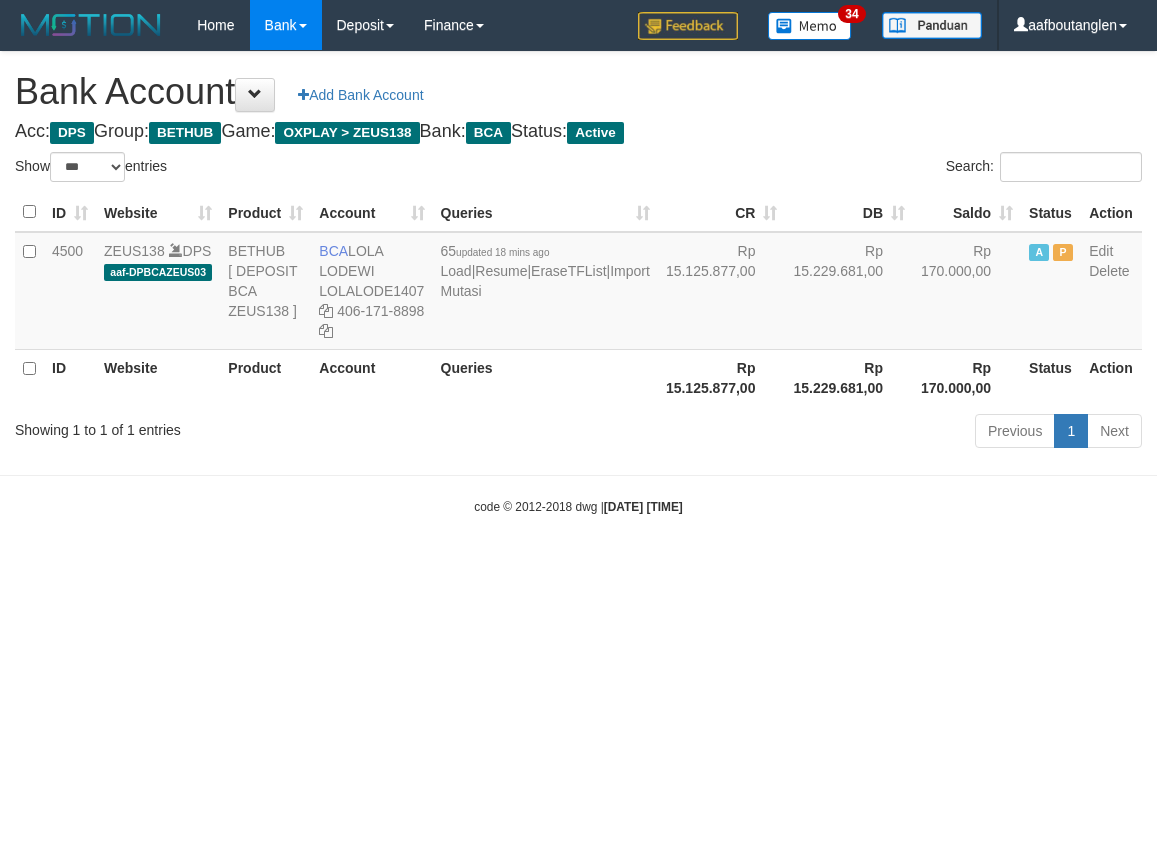select on "***" 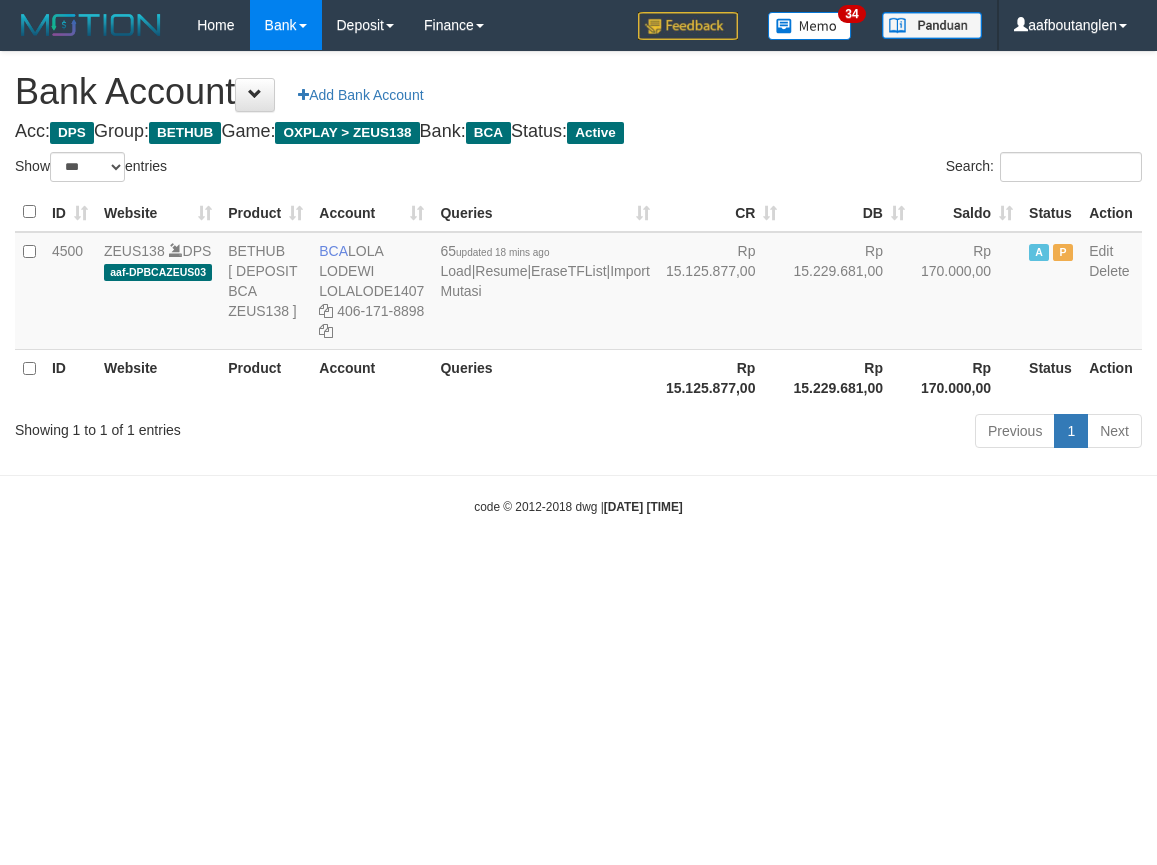 scroll, scrollTop: 0, scrollLeft: 0, axis: both 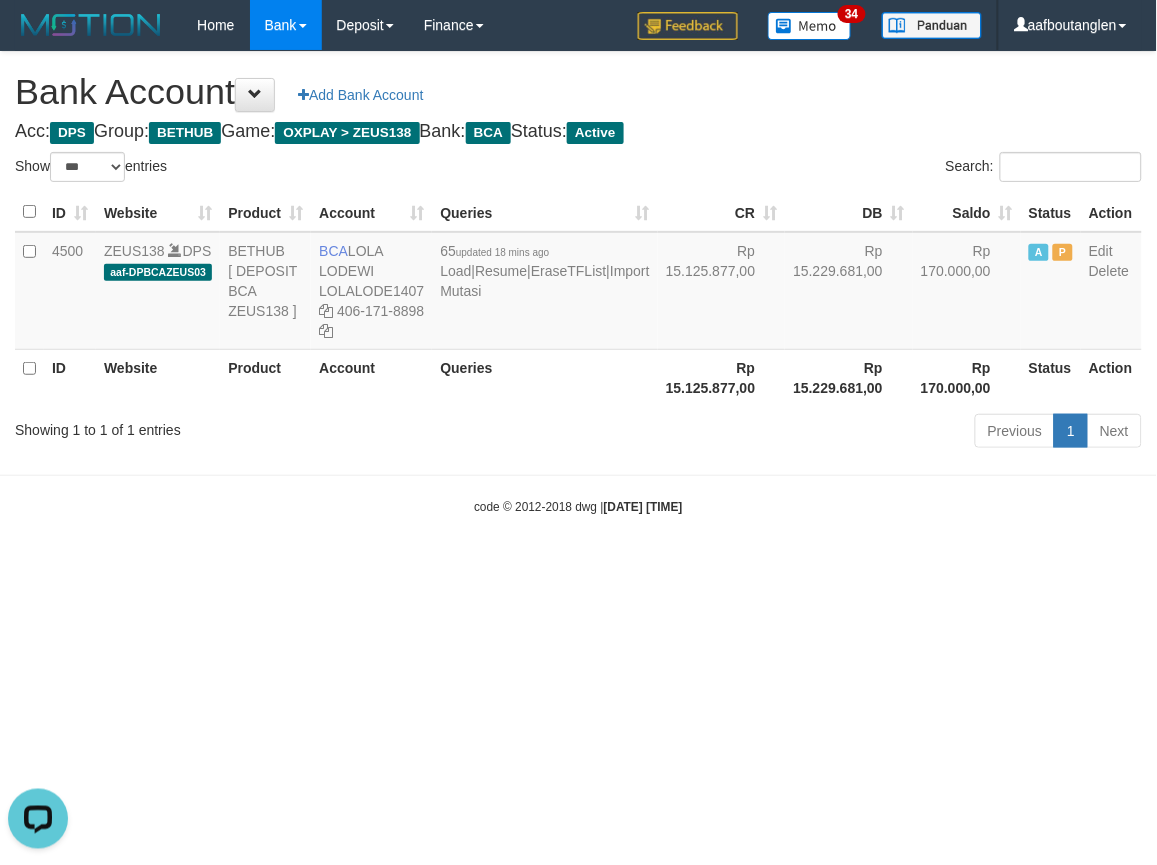 click on "Toggle navigation
Home
Bank
Account List
Deposit
DPS List
History
Note DPS
Finance
Financial Data
aafboutanglen
My Profile
Log Out
34" at bounding box center (578, 283) 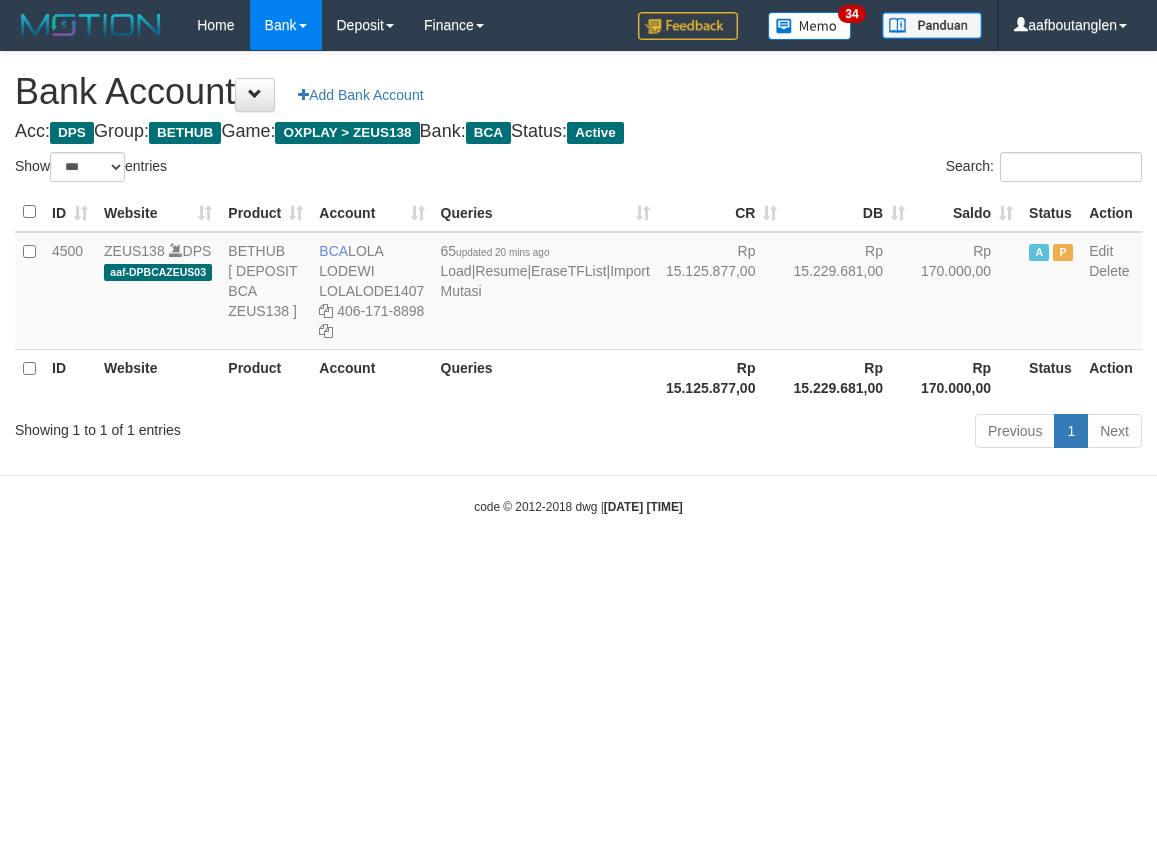 select on "***" 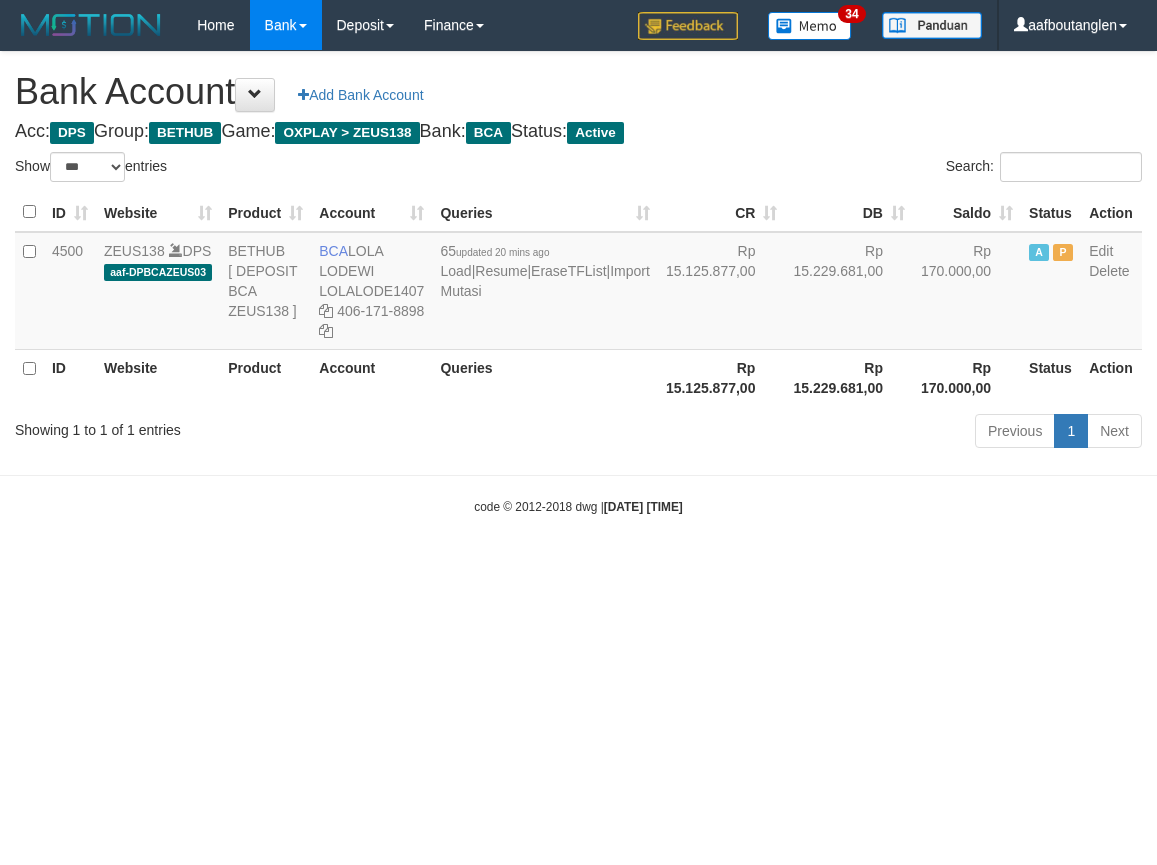scroll, scrollTop: 0, scrollLeft: 0, axis: both 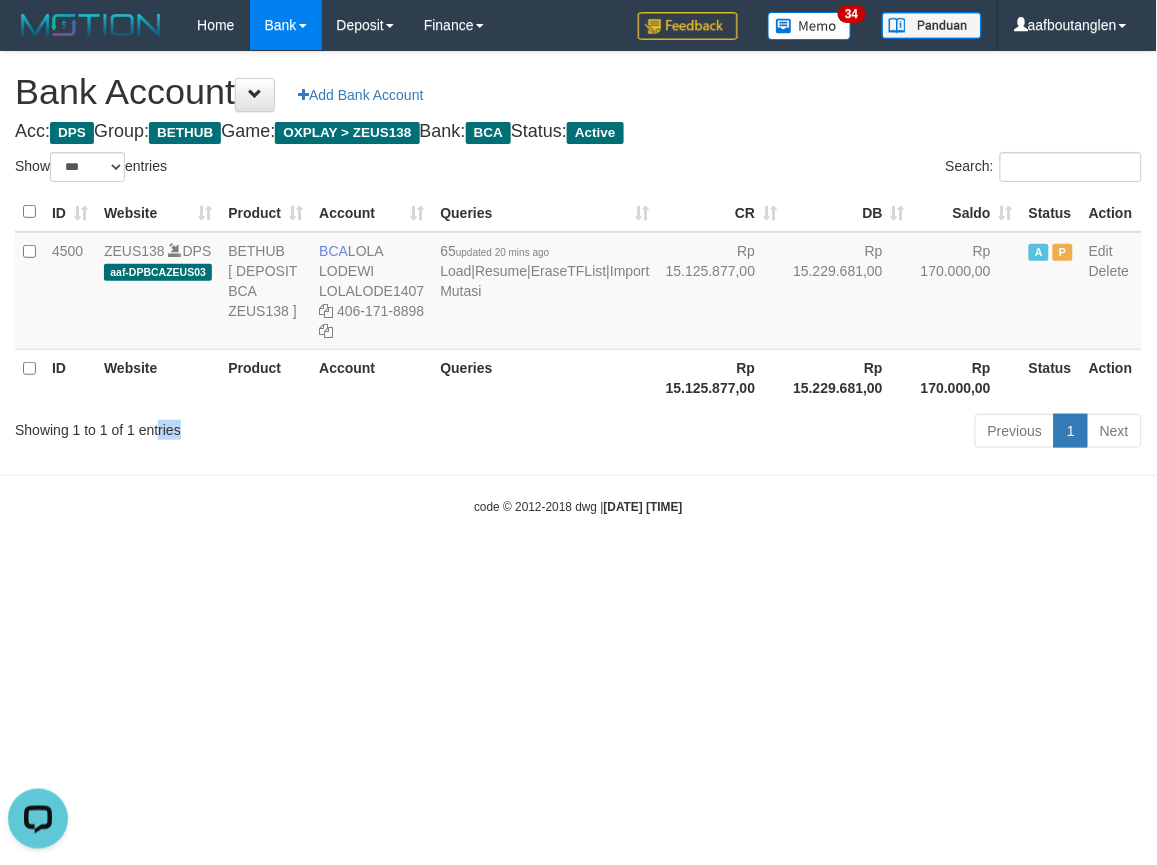 drag, startPoint x: 172, startPoint y: 444, endPoint x: 155, endPoint y: 433, distance: 20.248457 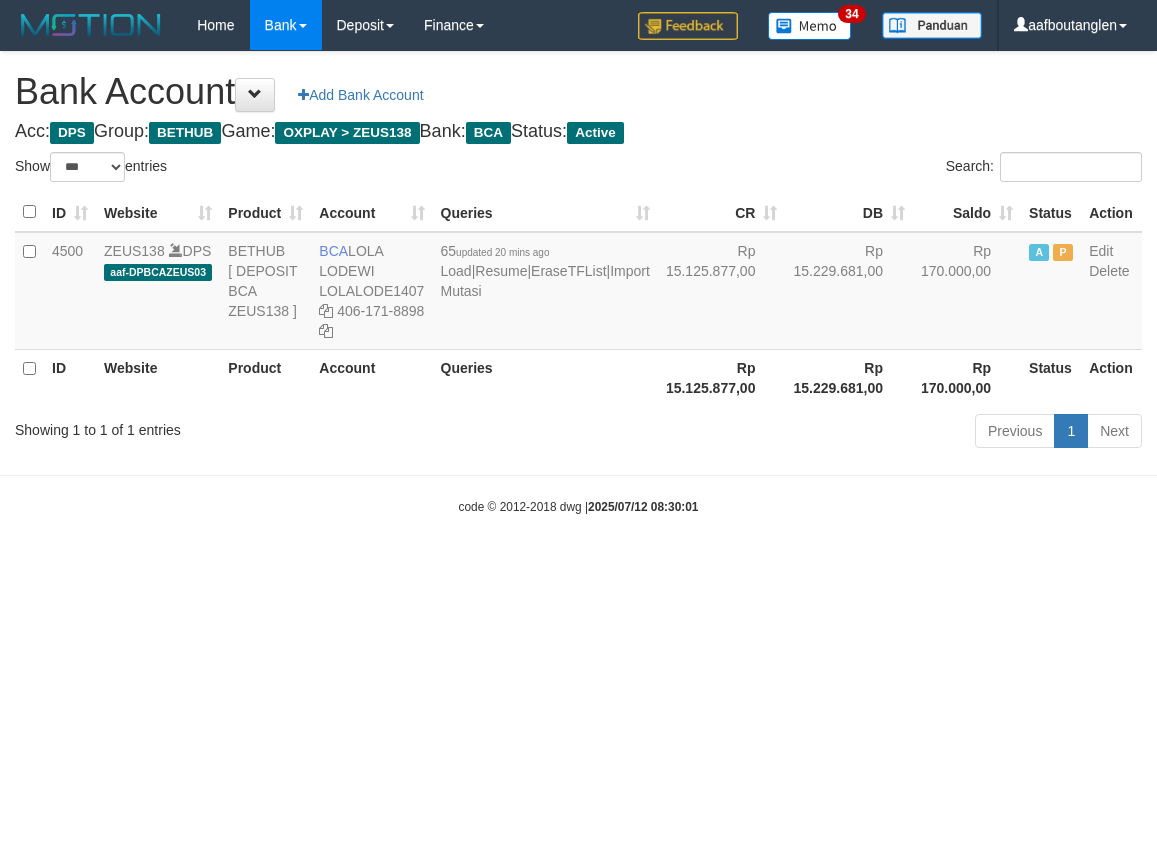 select on "***" 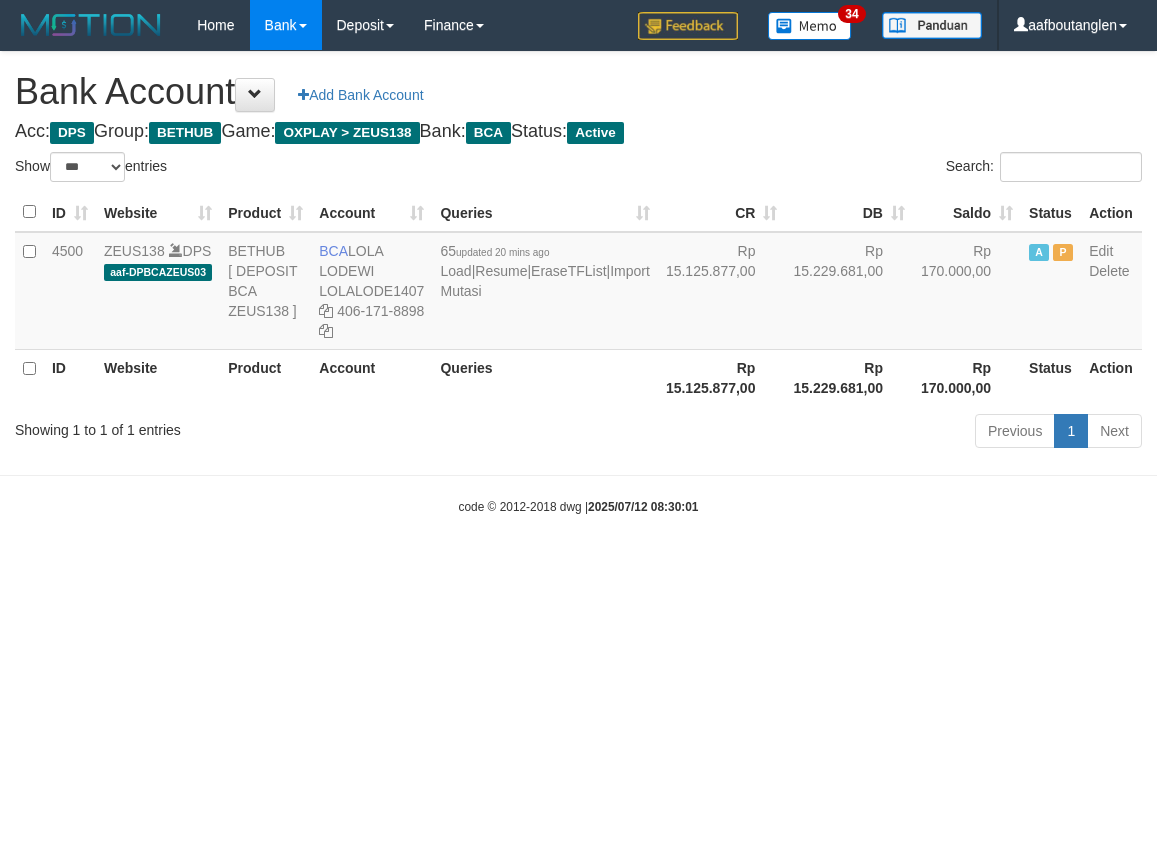 scroll, scrollTop: 0, scrollLeft: 0, axis: both 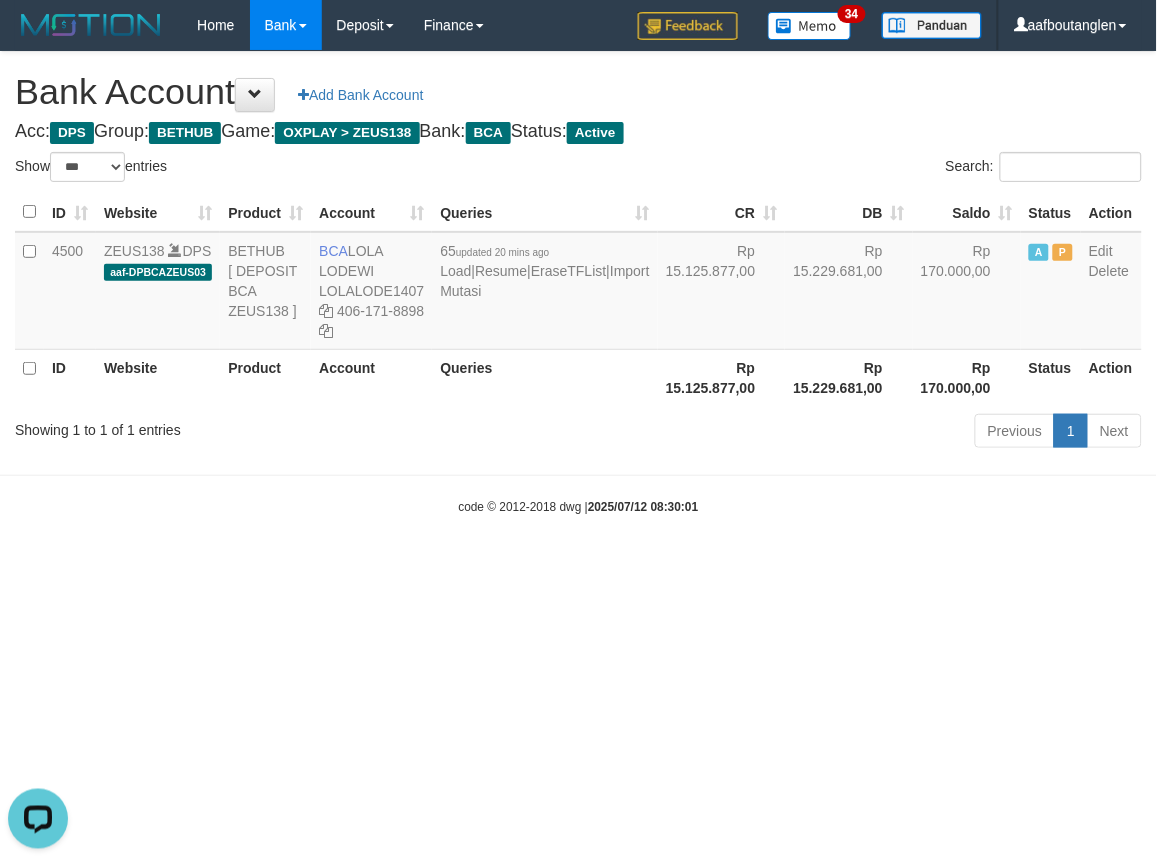 drag, startPoint x: 475, startPoint y: 546, endPoint x: 630, endPoint y: 495, distance: 163.17476 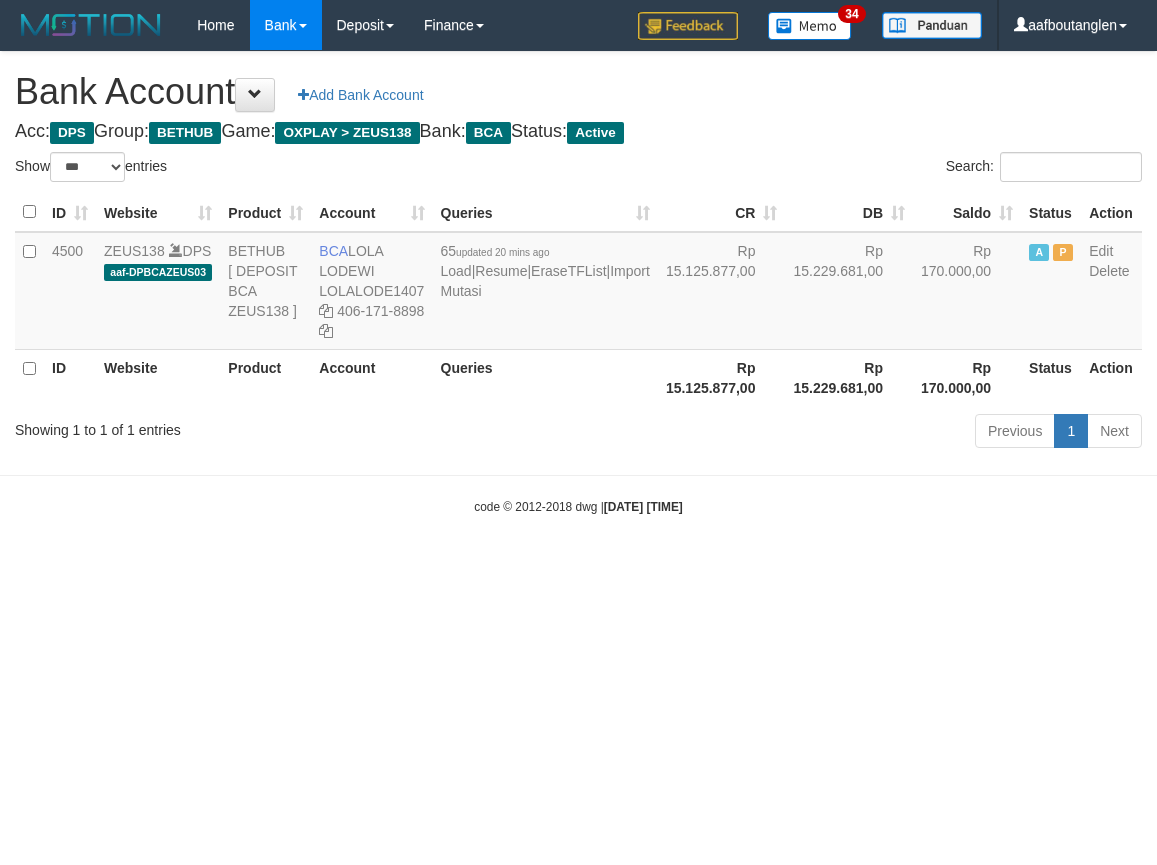 select on "***" 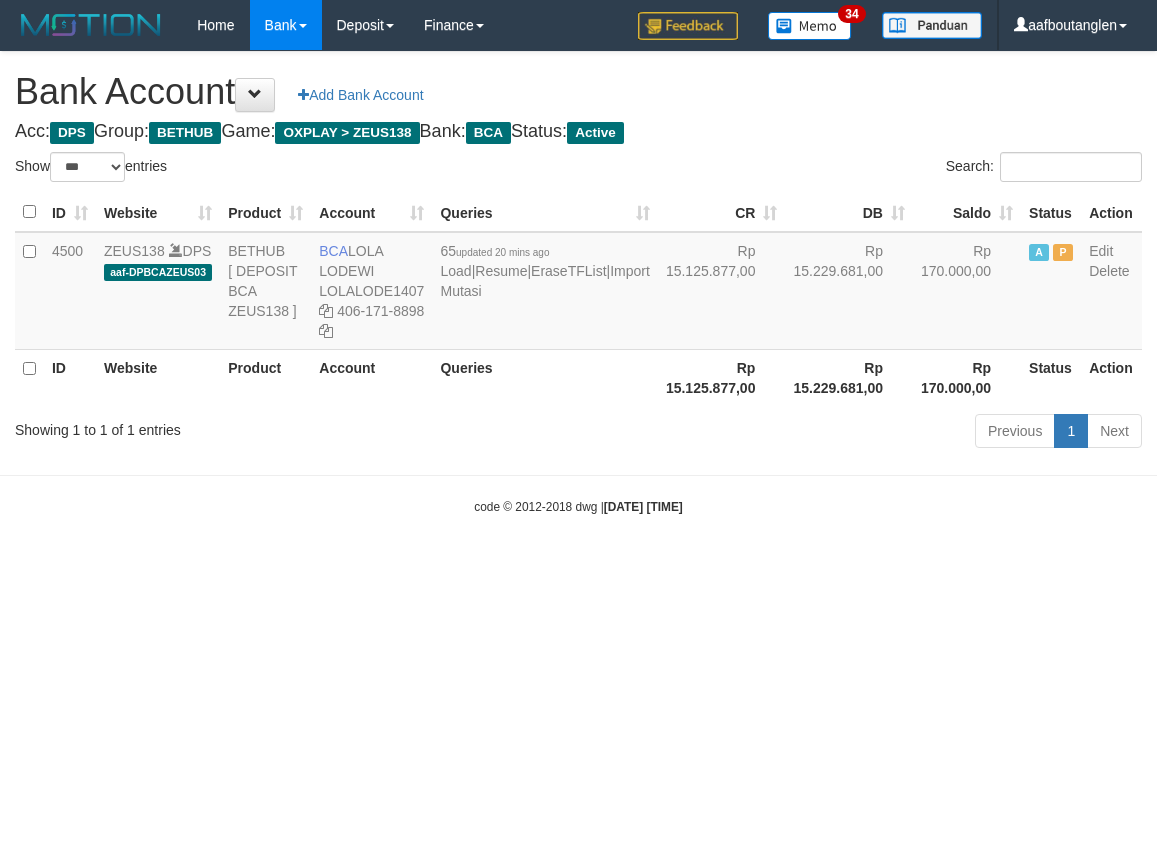 scroll, scrollTop: 0, scrollLeft: 0, axis: both 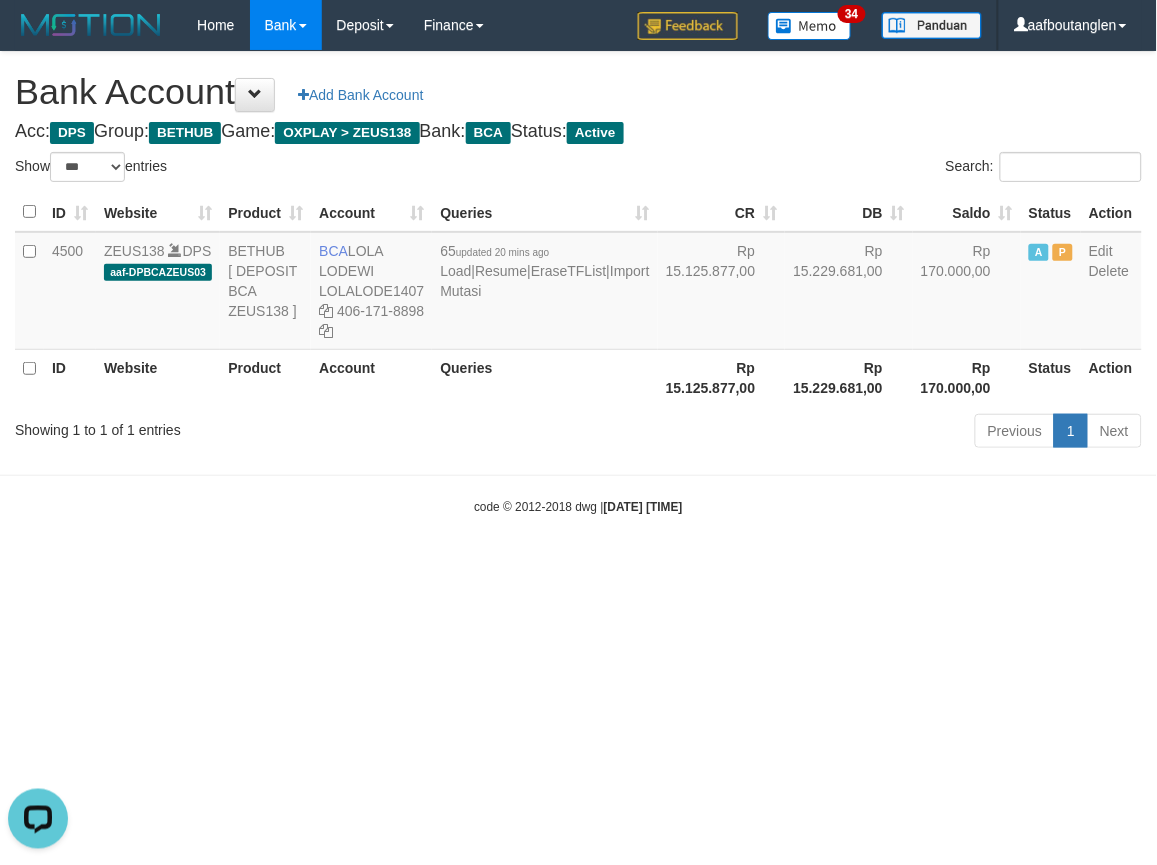 drag, startPoint x: 913, startPoint y: 652, endPoint x: 885, endPoint y: 655, distance: 28.160255 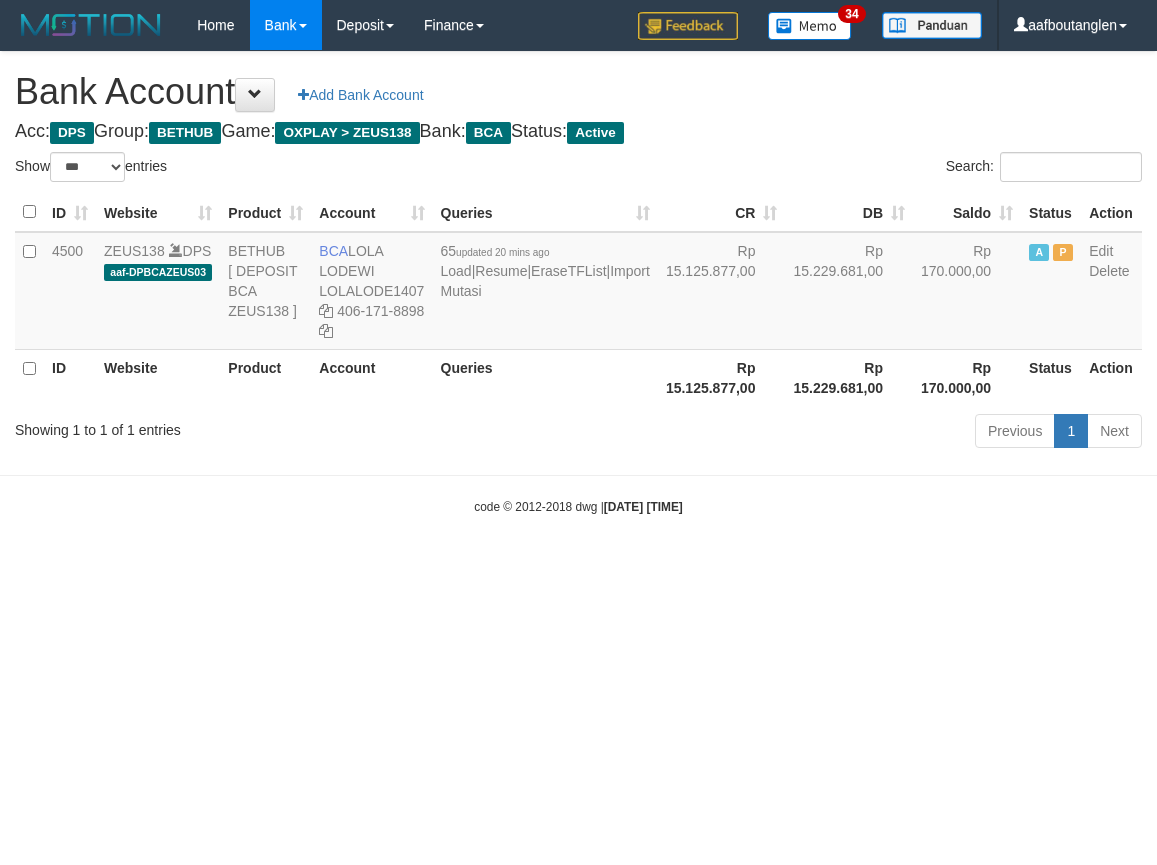 select on "***" 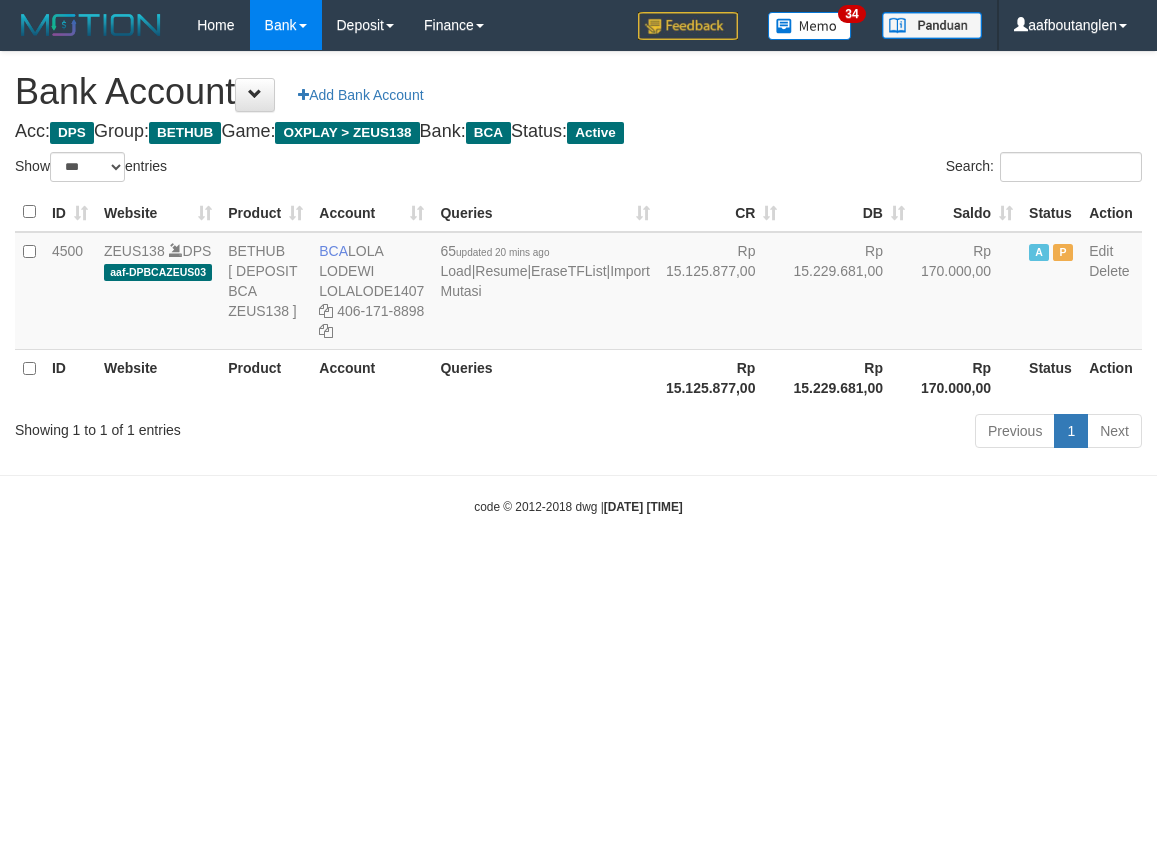 scroll, scrollTop: 0, scrollLeft: 0, axis: both 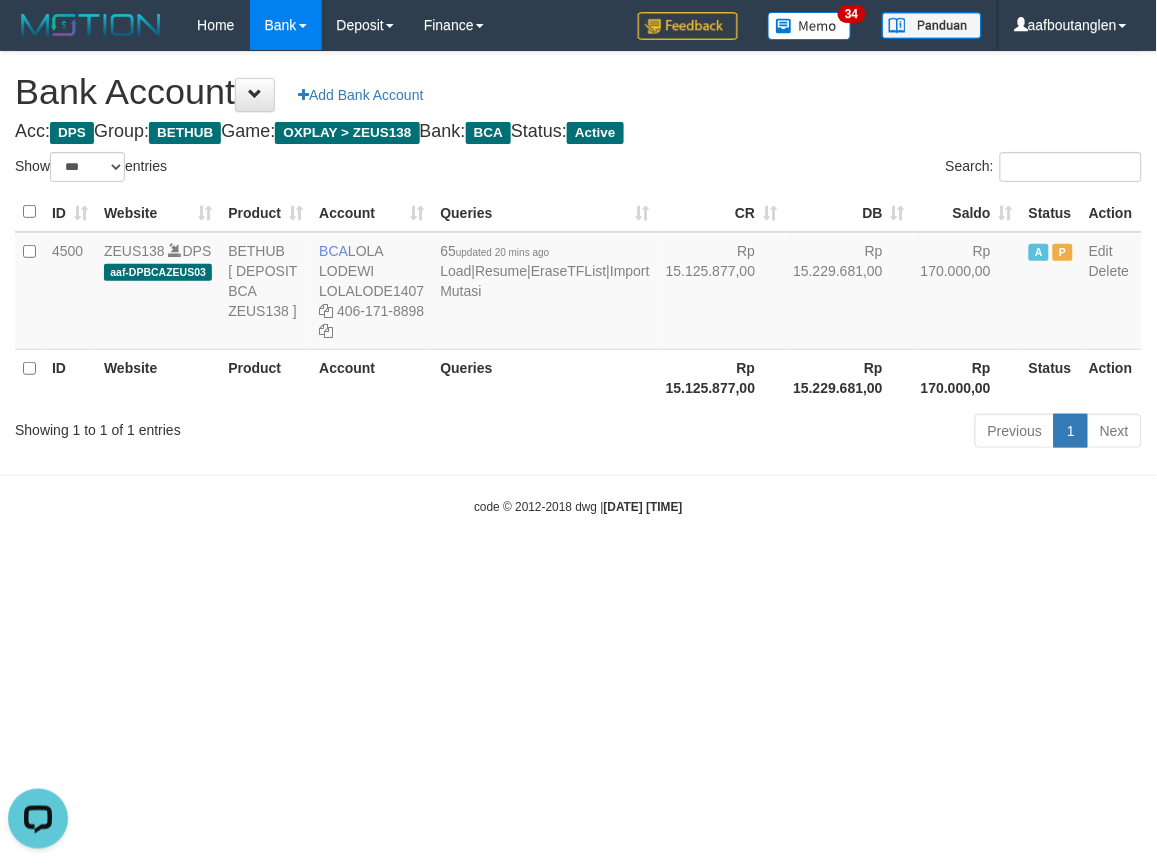 click on "Toggle navigation
Home
Bank
Account List
Deposit
DPS List
History
Note DPS
Finance
Financial Data
aafboutanglen
My Profile
Log Out
34" at bounding box center (578, 283) 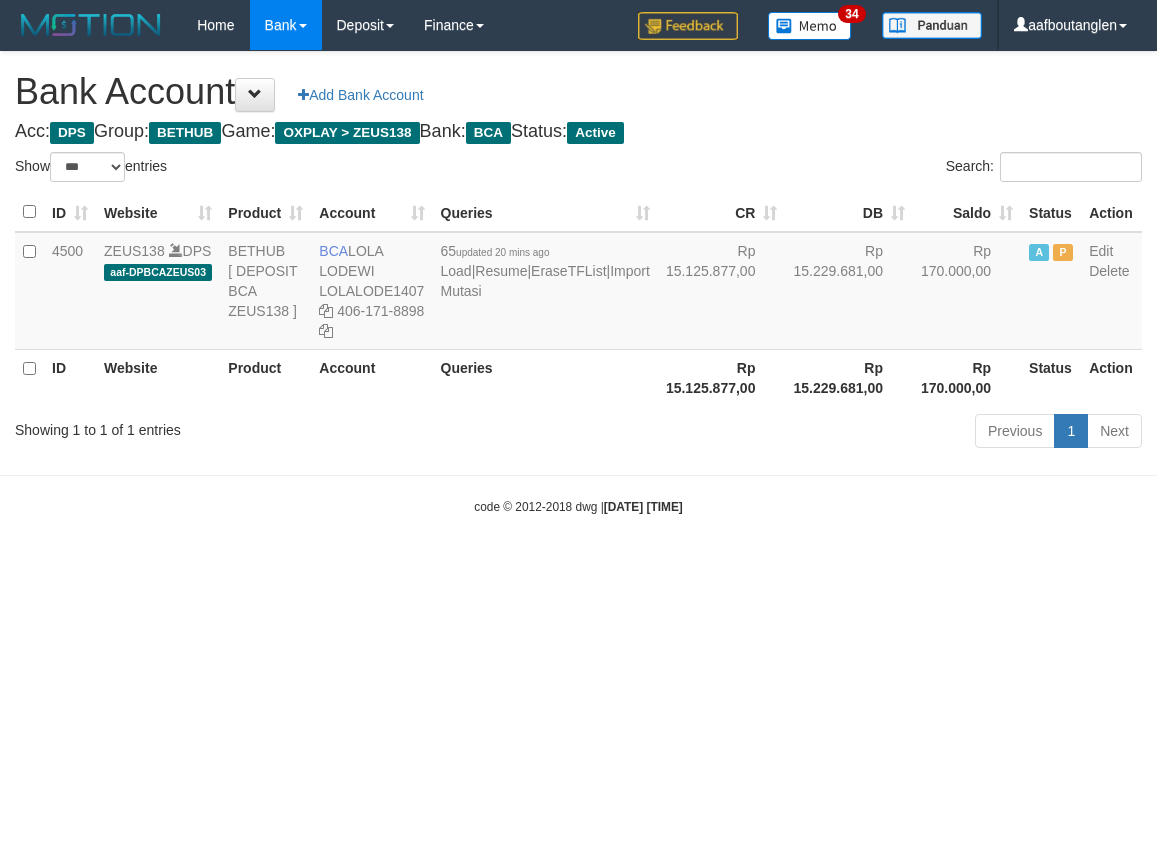 select on "***" 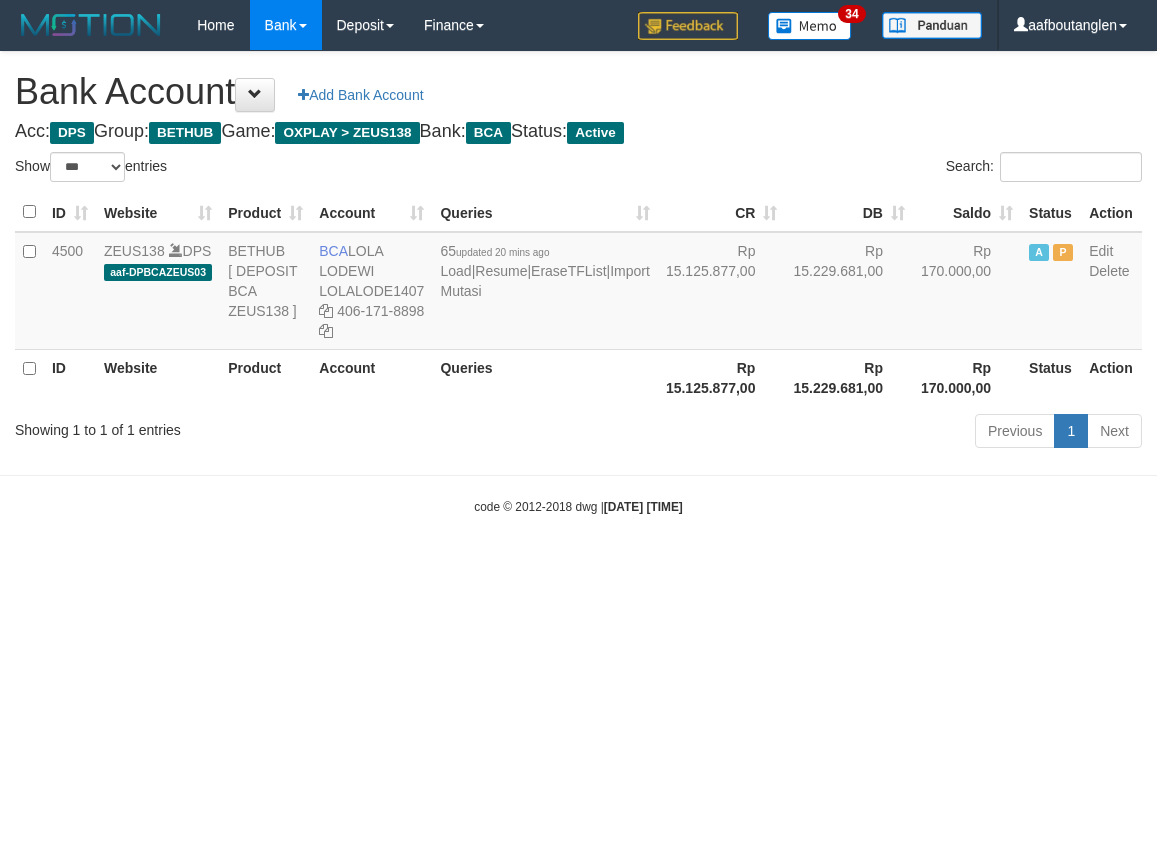 scroll, scrollTop: 0, scrollLeft: 0, axis: both 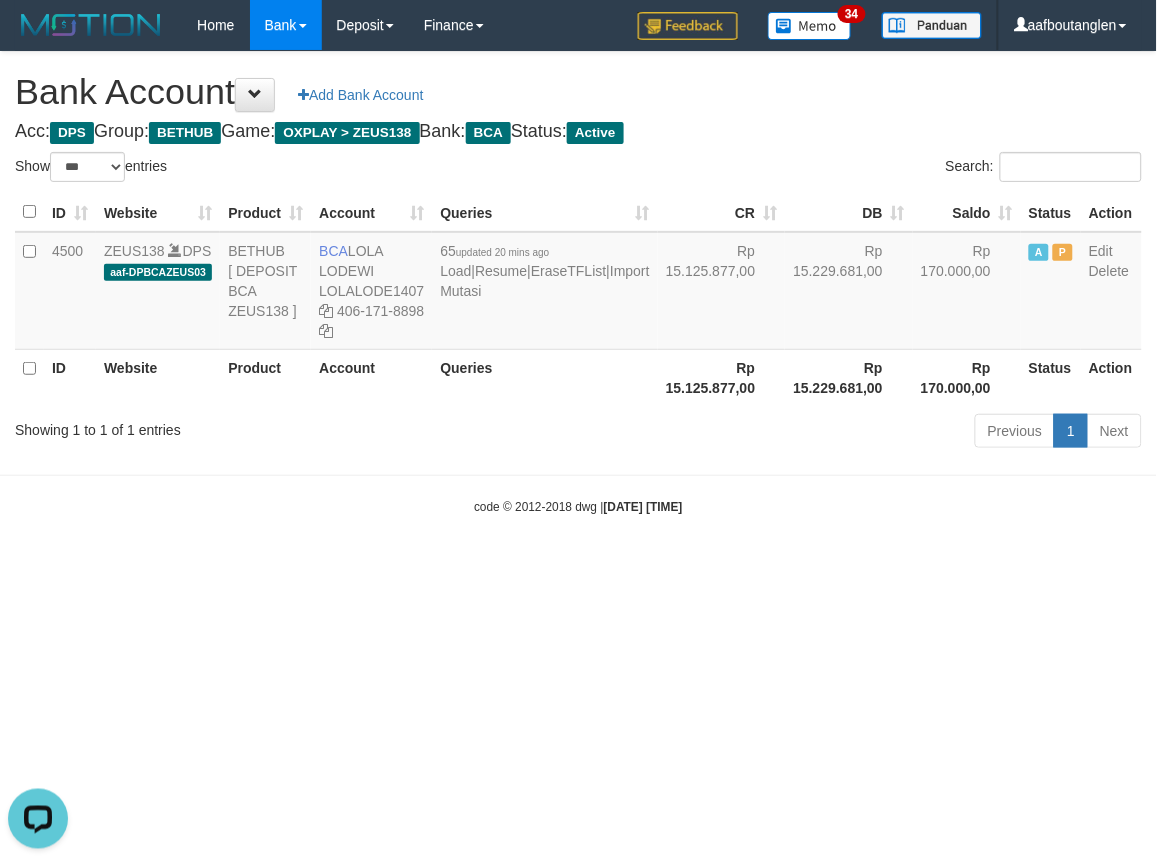 drag, startPoint x: 907, startPoint y: 585, endPoint x: 917, endPoint y: 594, distance: 13.453624 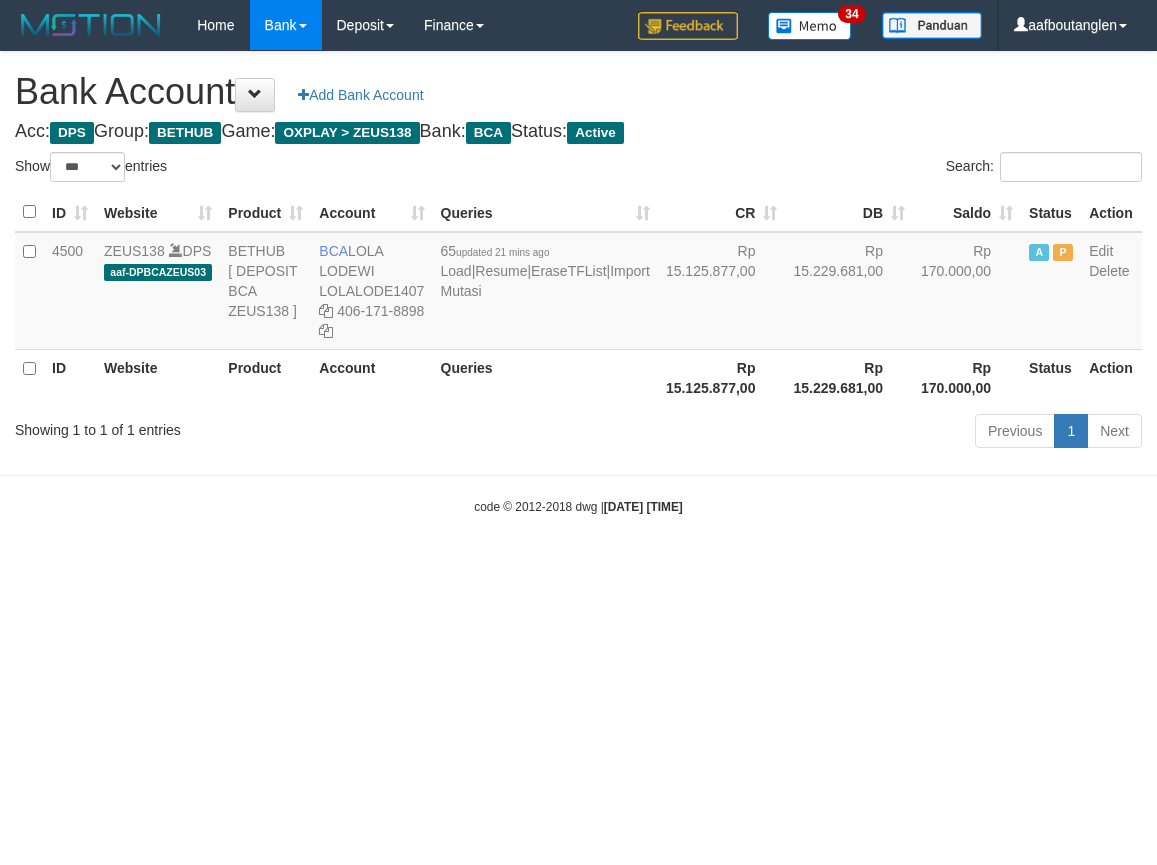 select on "***" 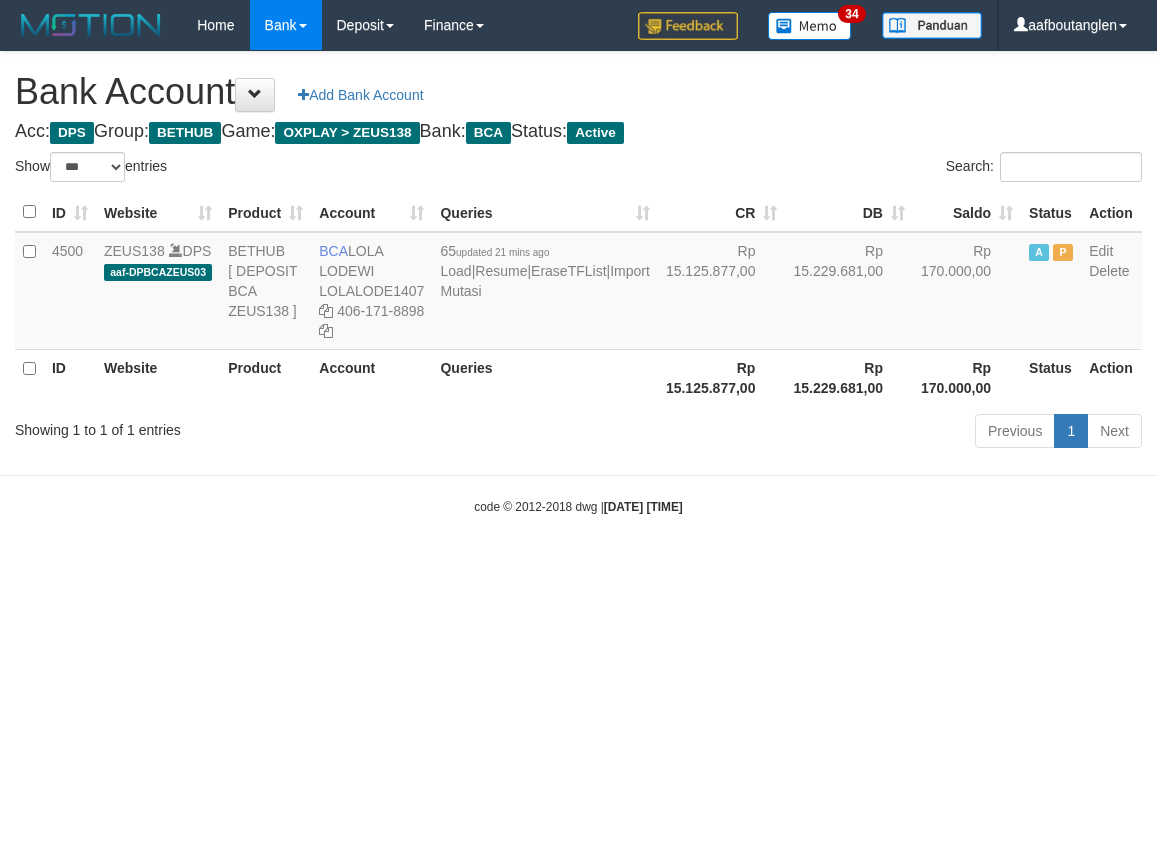 scroll, scrollTop: 0, scrollLeft: 0, axis: both 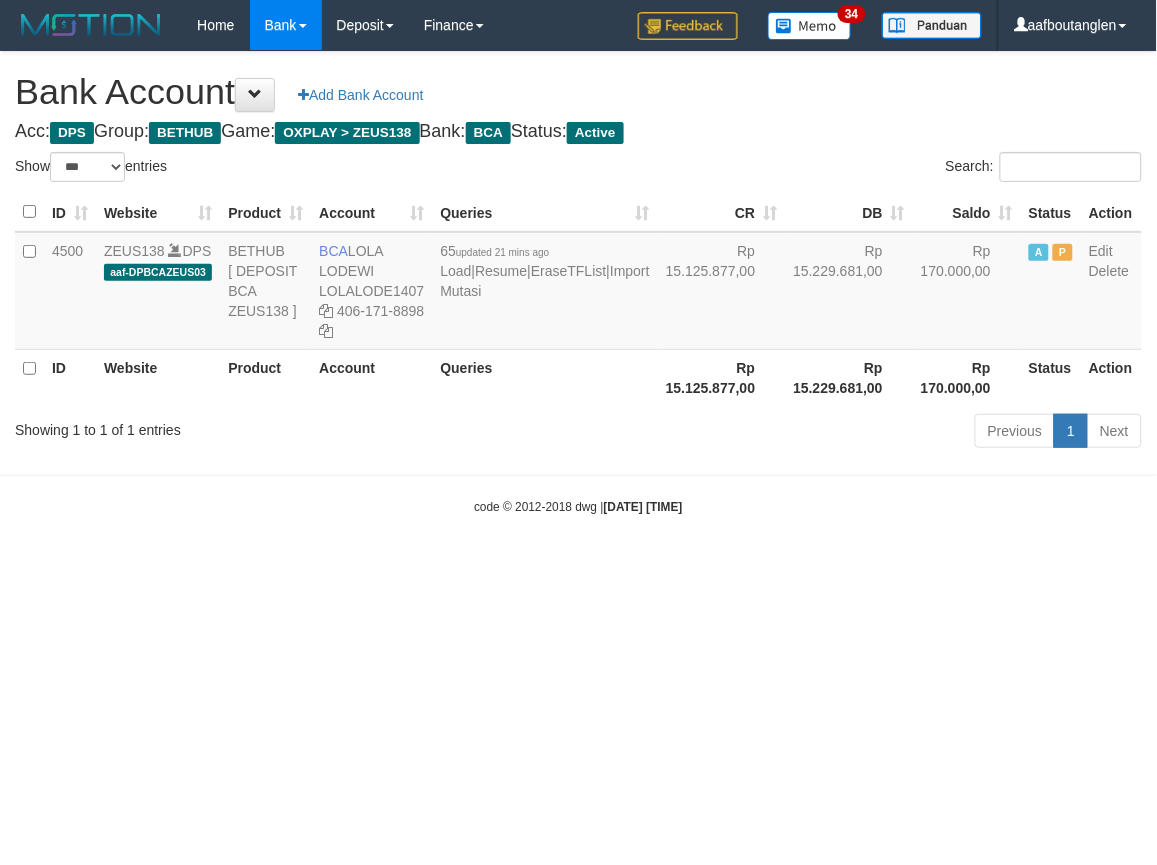 drag, startPoint x: 726, startPoint y: 671, endPoint x: 697, endPoint y: 667, distance: 29.274563 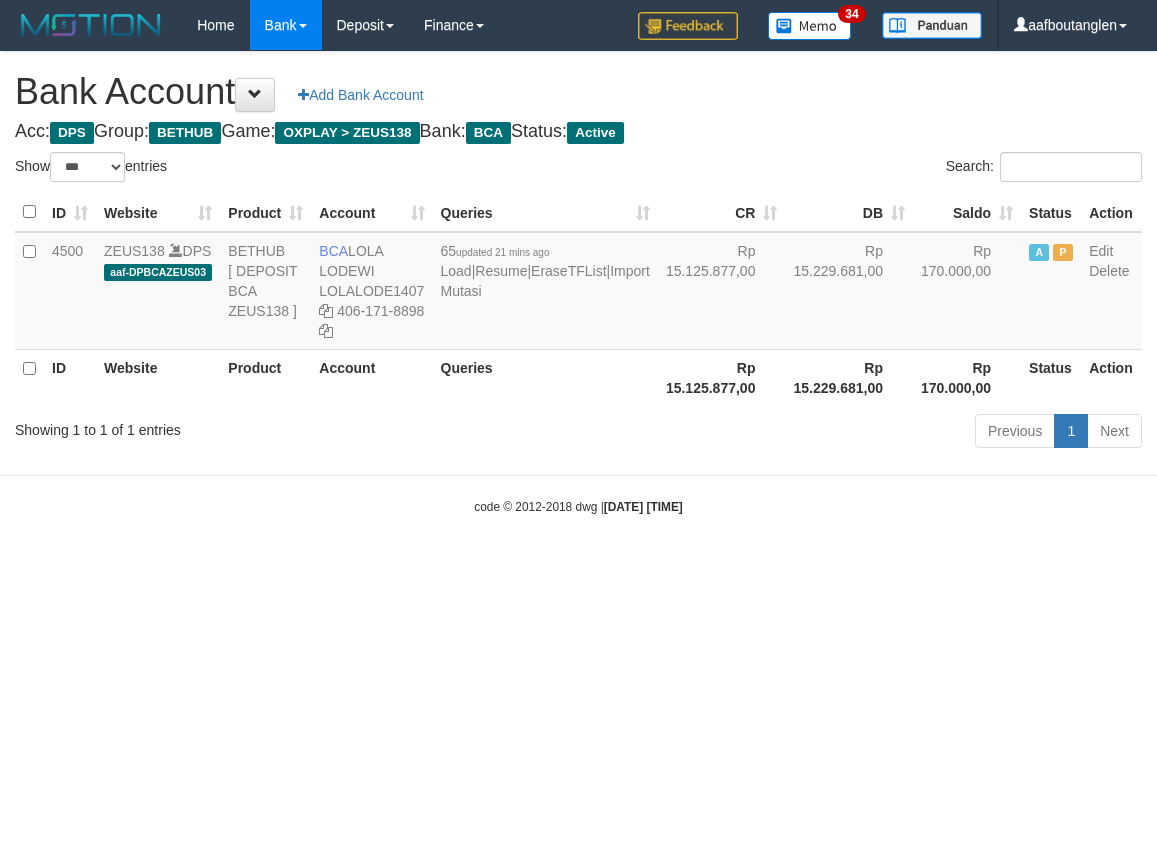 select on "***" 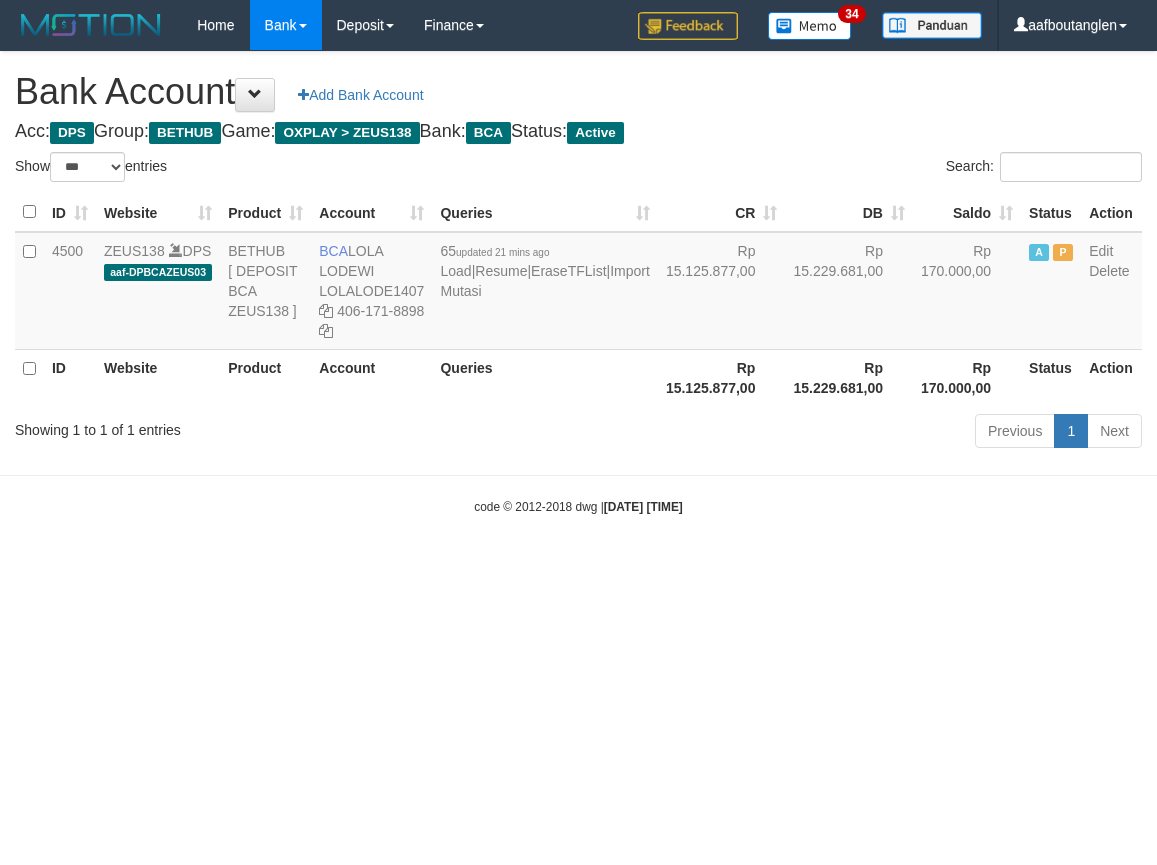 scroll, scrollTop: 0, scrollLeft: 0, axis: both 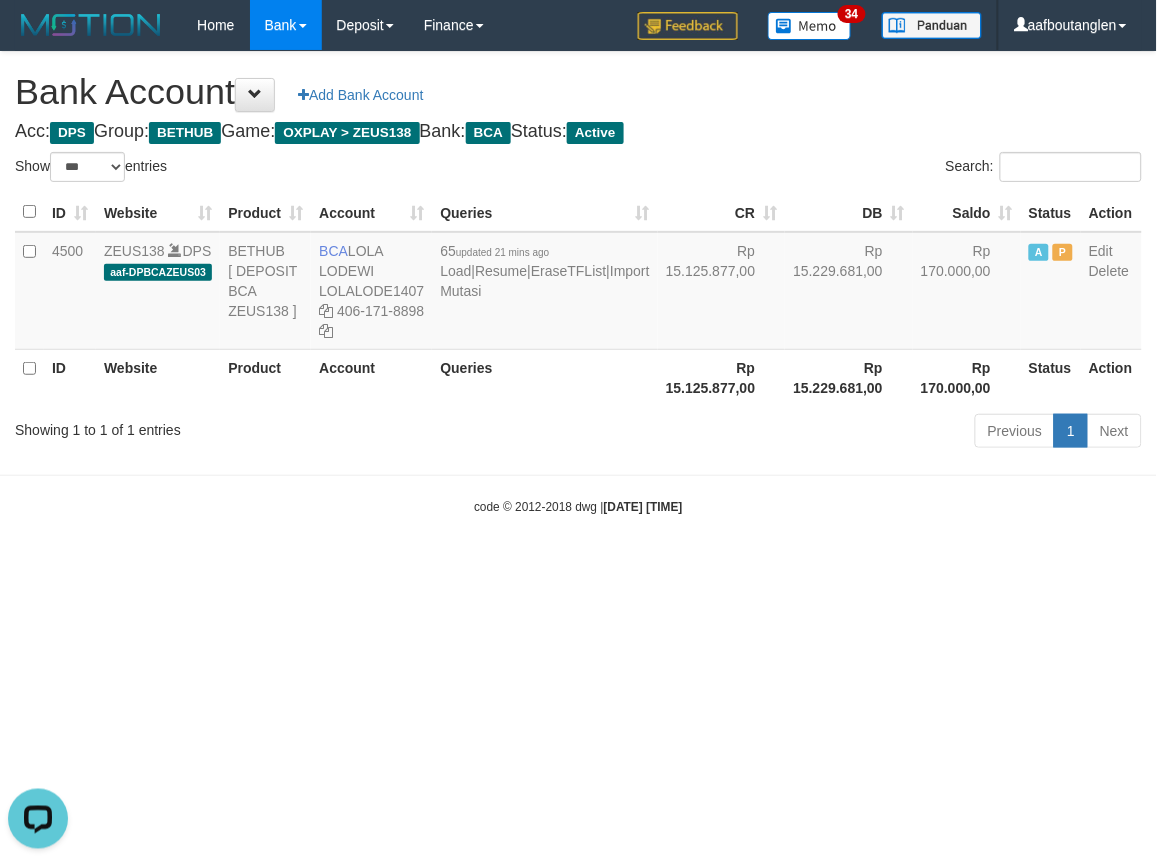 click on "Toggle navigation
Home
Bank
Account List
Deposit
DPS List
History
Note DPS
Finance
Financial Data
aafboutanglen
My Profile
Log Out
34" at bounding box center (578, 283) 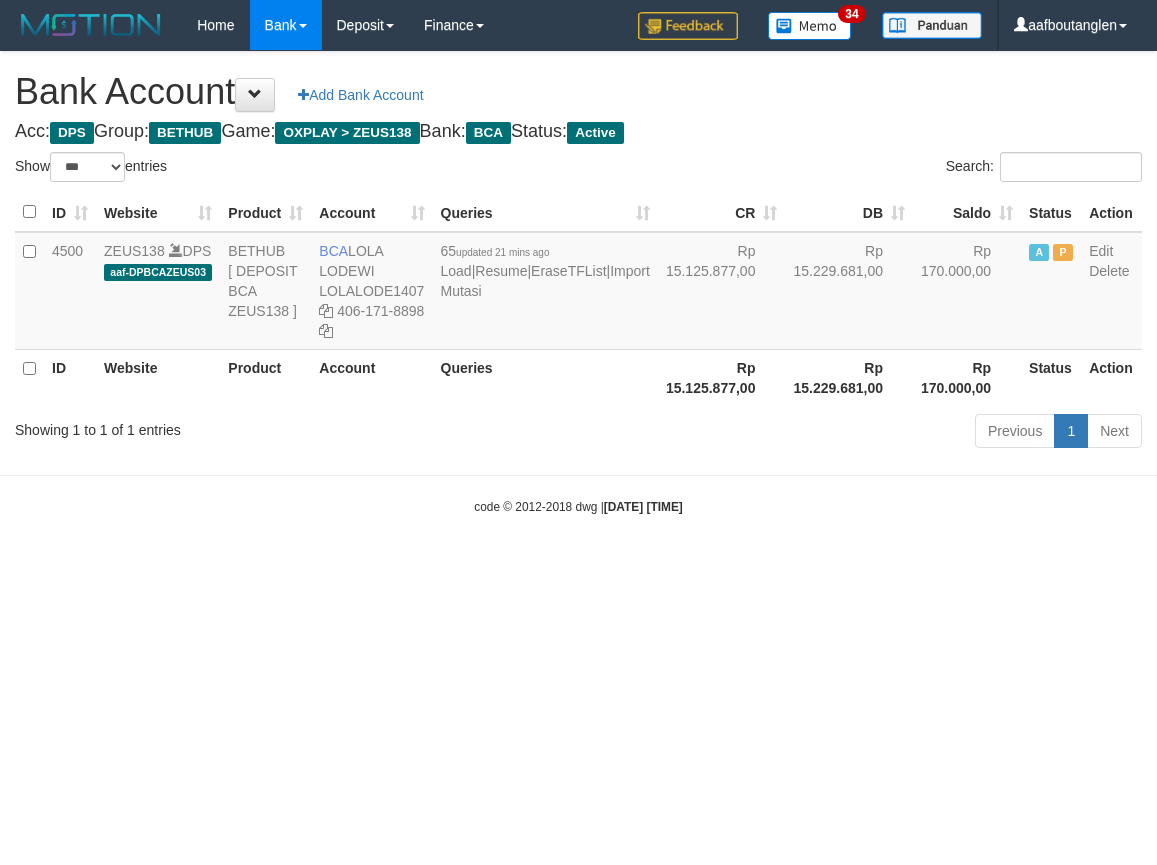 select on "***" 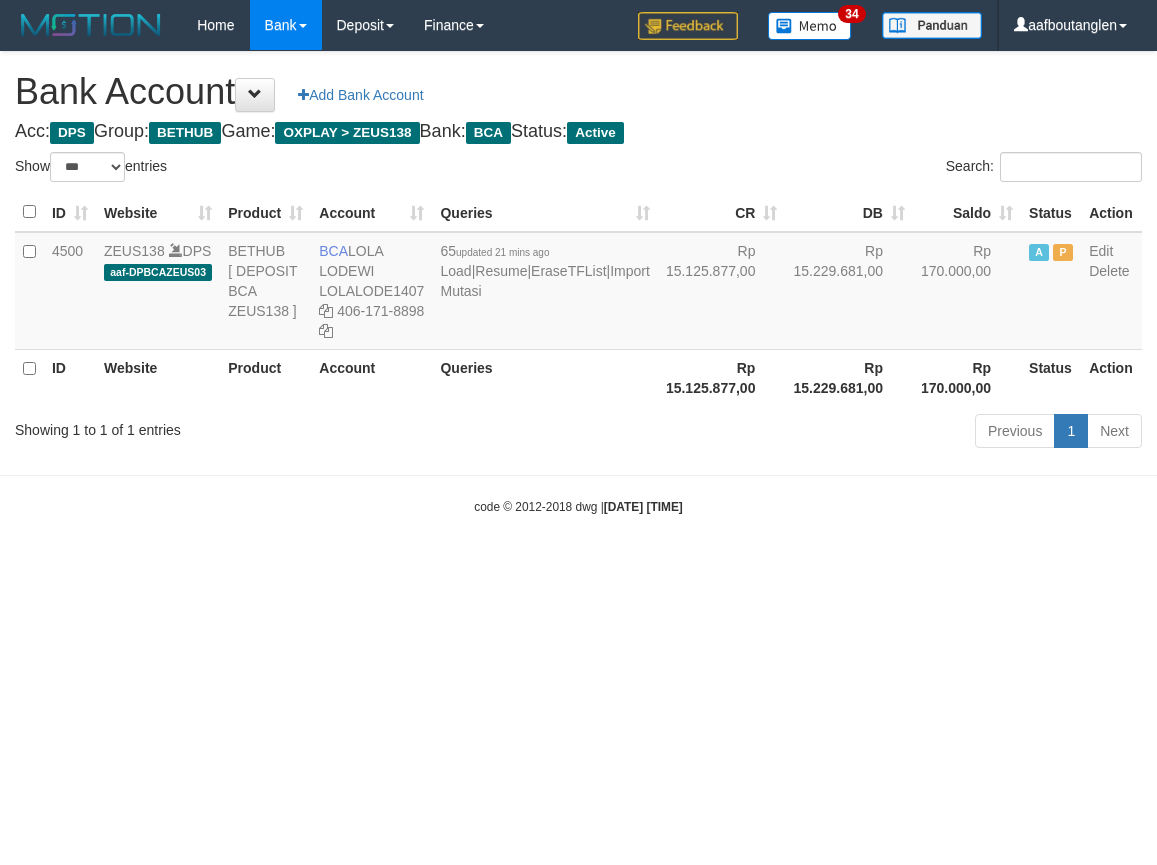 scroll, scrollTop: 0, scrollLeft: 0, axis: both 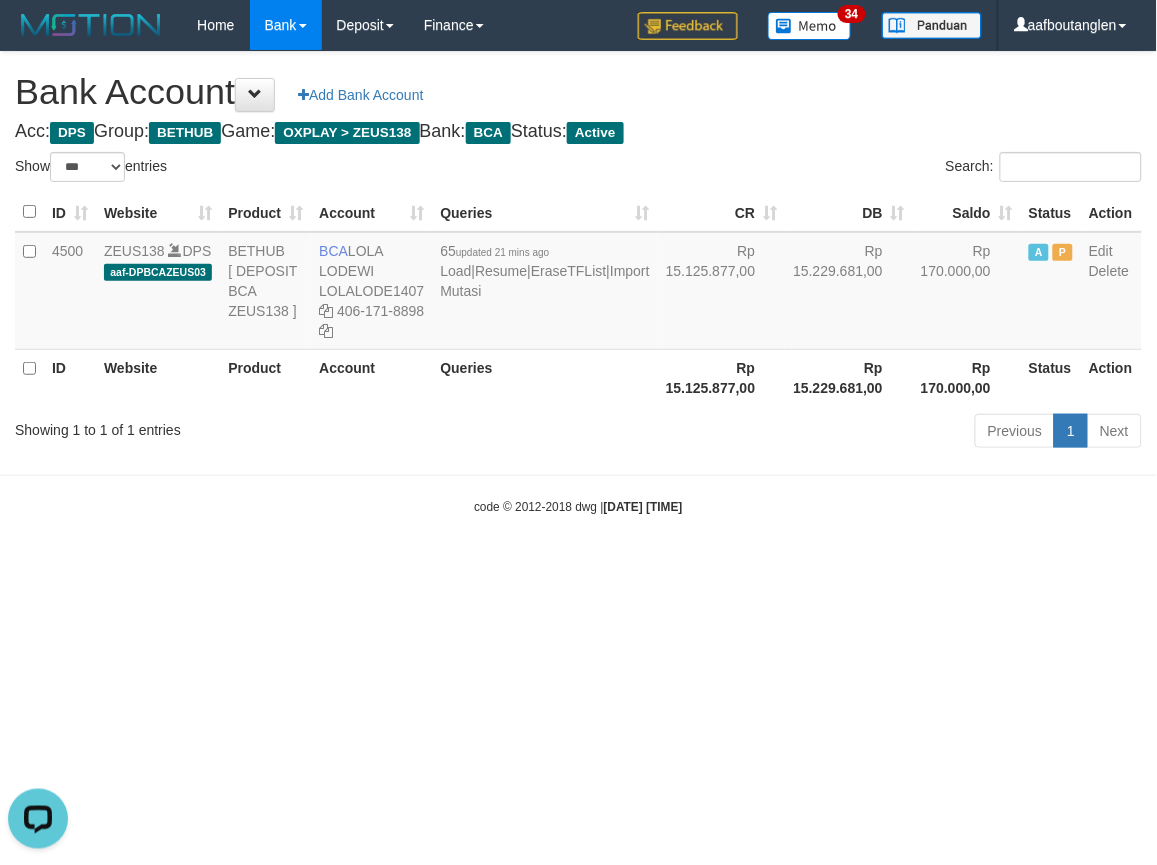 drag, startPoint x: 161, startPoint y: 587, endPoint x: 150, endPoint y: 587, distance: 11 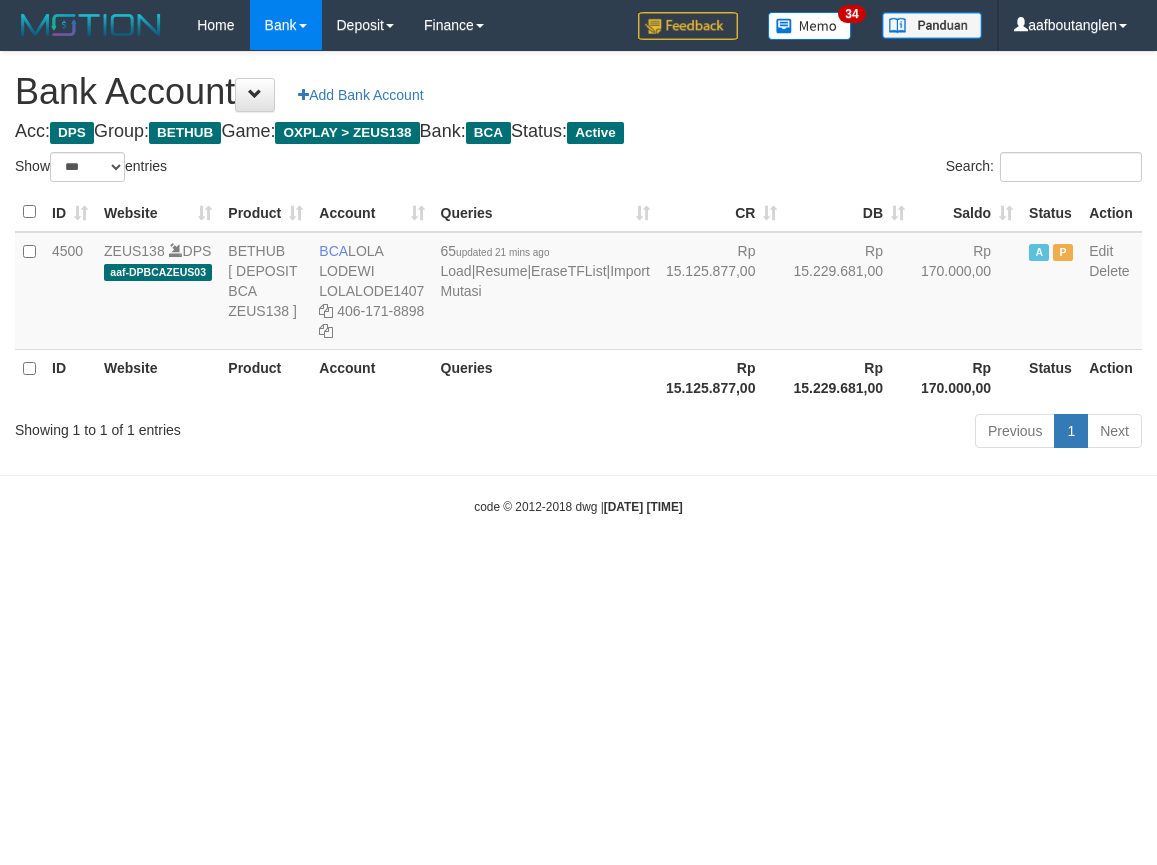 select on "***" 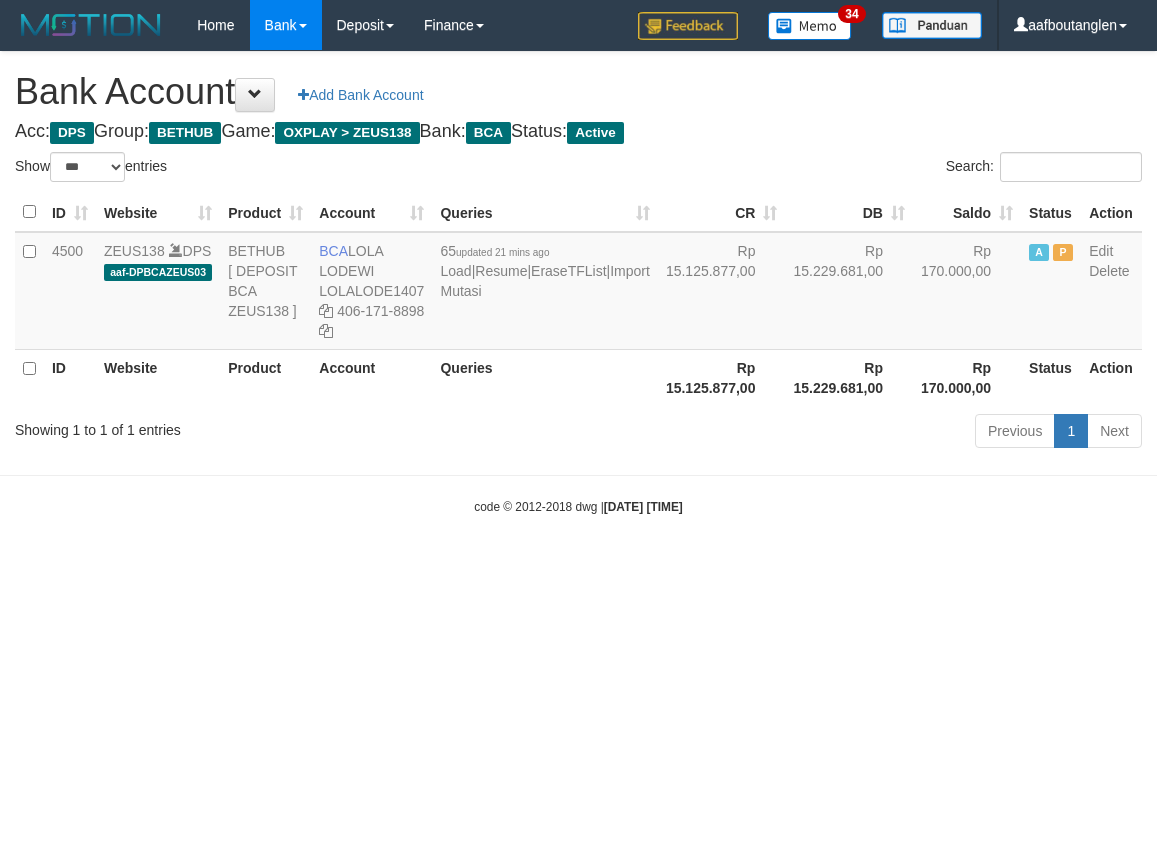 scroll, scrollTop: 0, scrollLeft: 0, axis: both 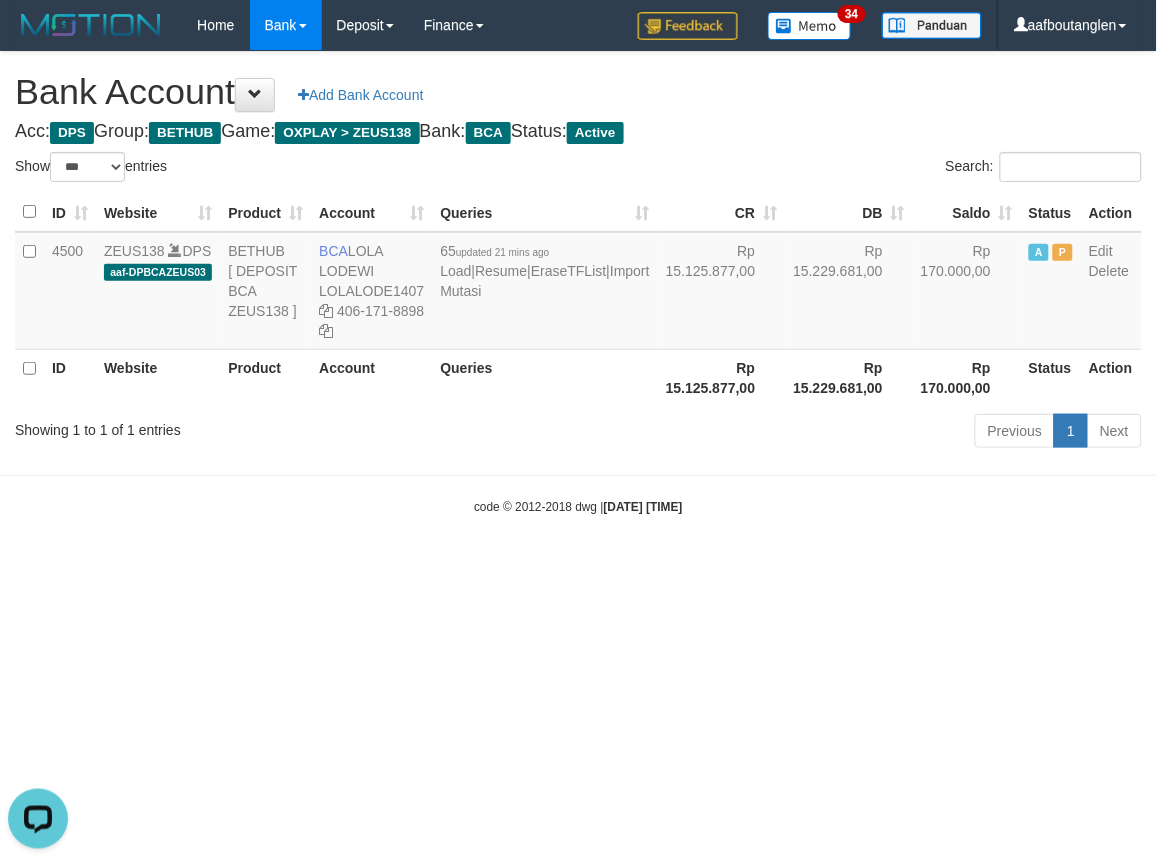 click on "Toggle navigation
Home
Bank
Account List
Deposit
DPS List
History
Note DPS
Finance
Financial Data
aafboutanglen
My Profile
Log Out
34" at bounding box center (578, 283) 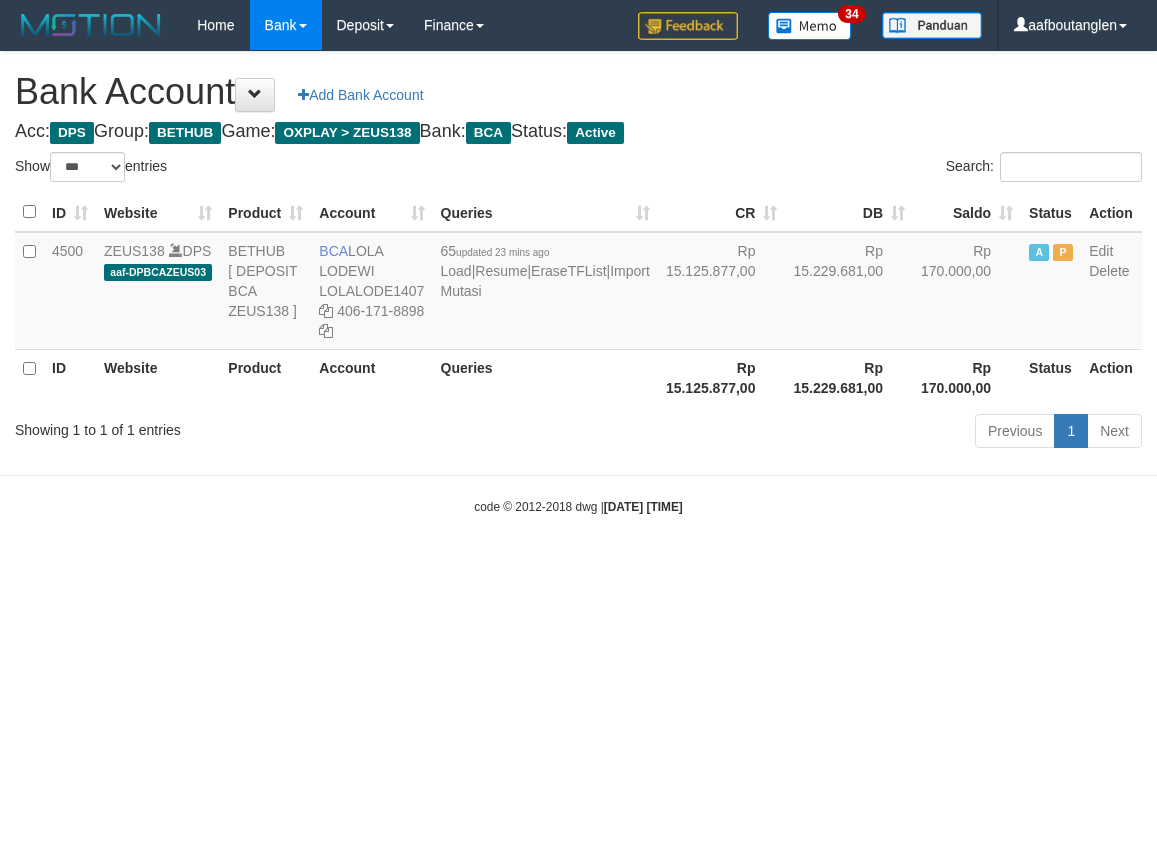 select on "***" 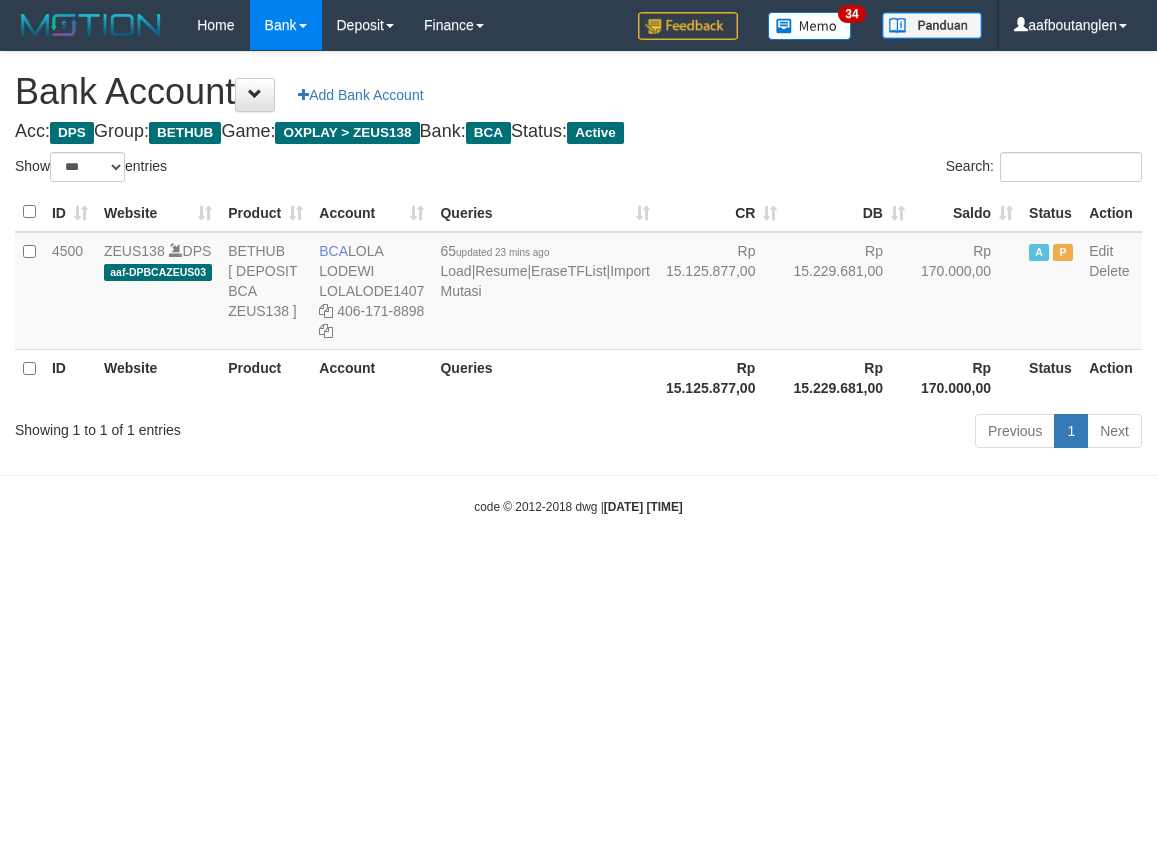 scroll, scrollTop: 0, scrollLeft: 0, axis: both 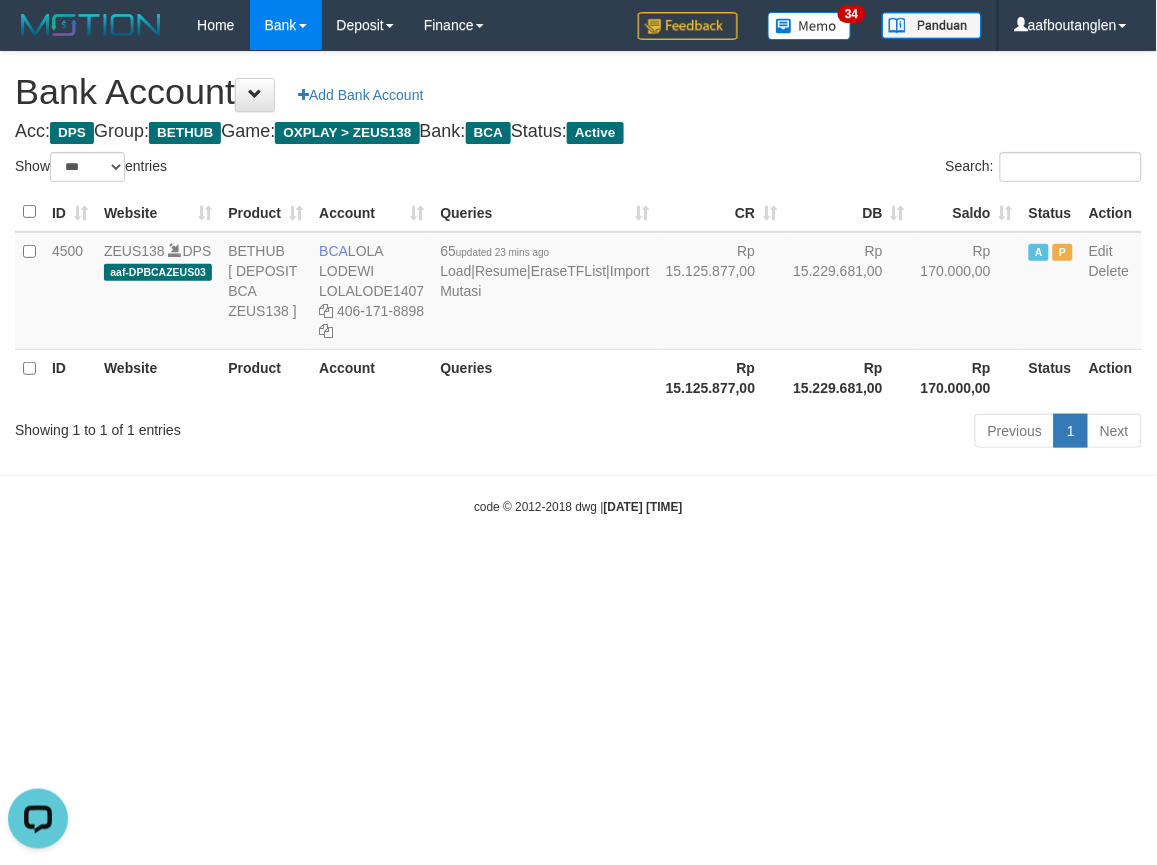 click on "Toggle navigation
Home
Bank
Account List
Deposit
DPS List
History
Note DPS
Finance
Financial Data
aafboutanglen
My Profile
Log Out
34" at bounding box center (578, 283) 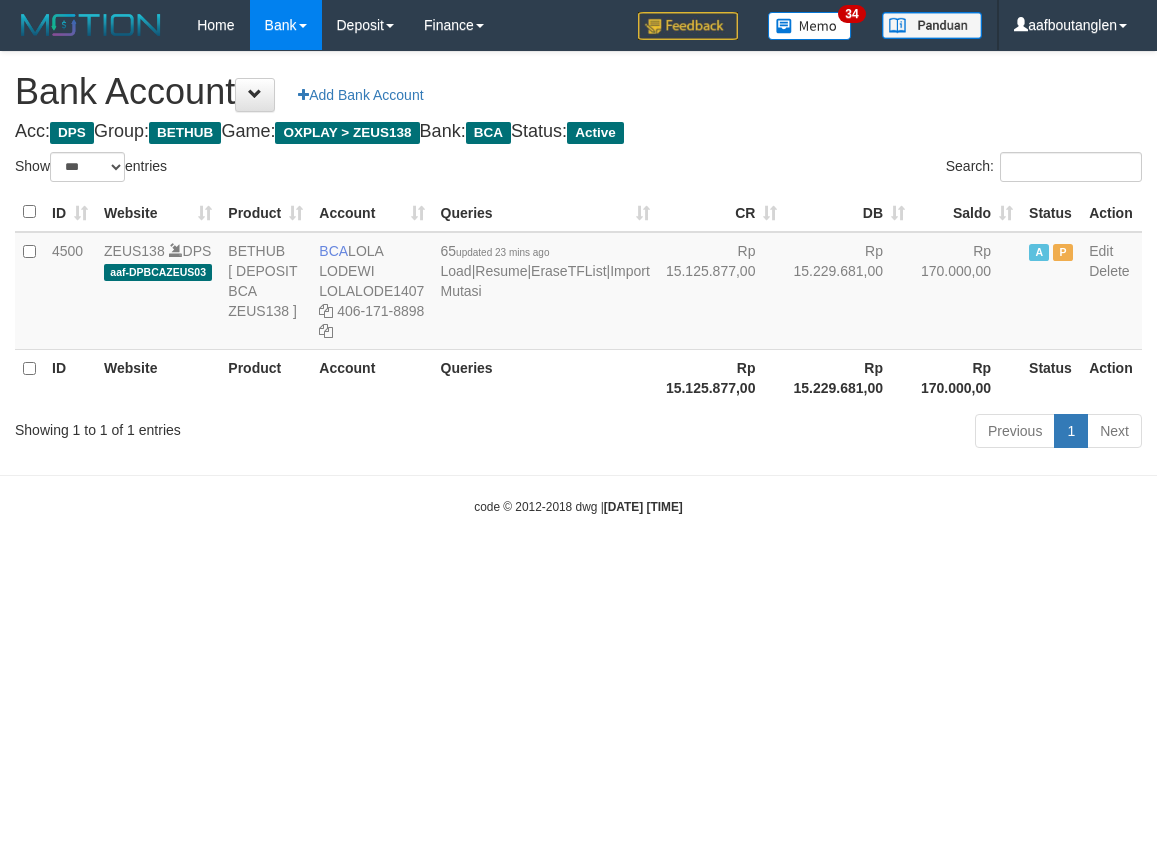 select on "***" 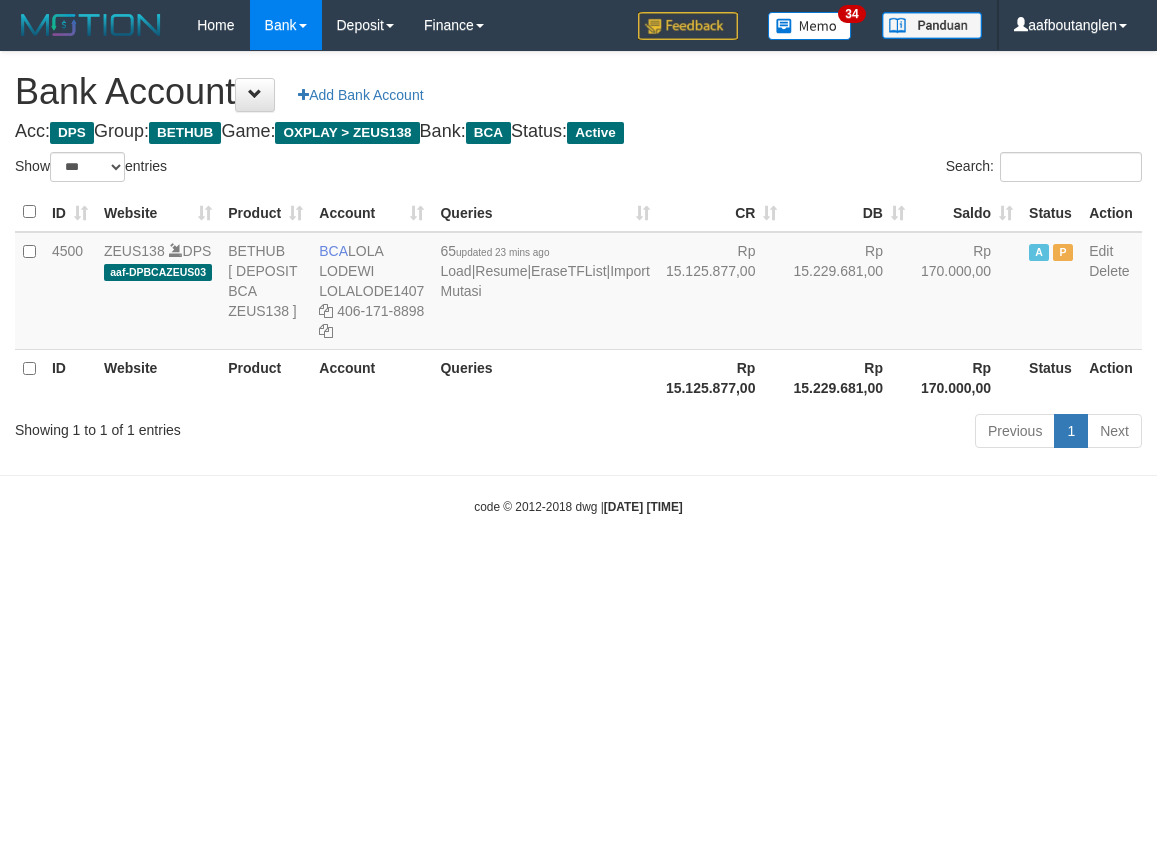 scroll, scrollTop: 0, scrollLeft: 0, axis: both 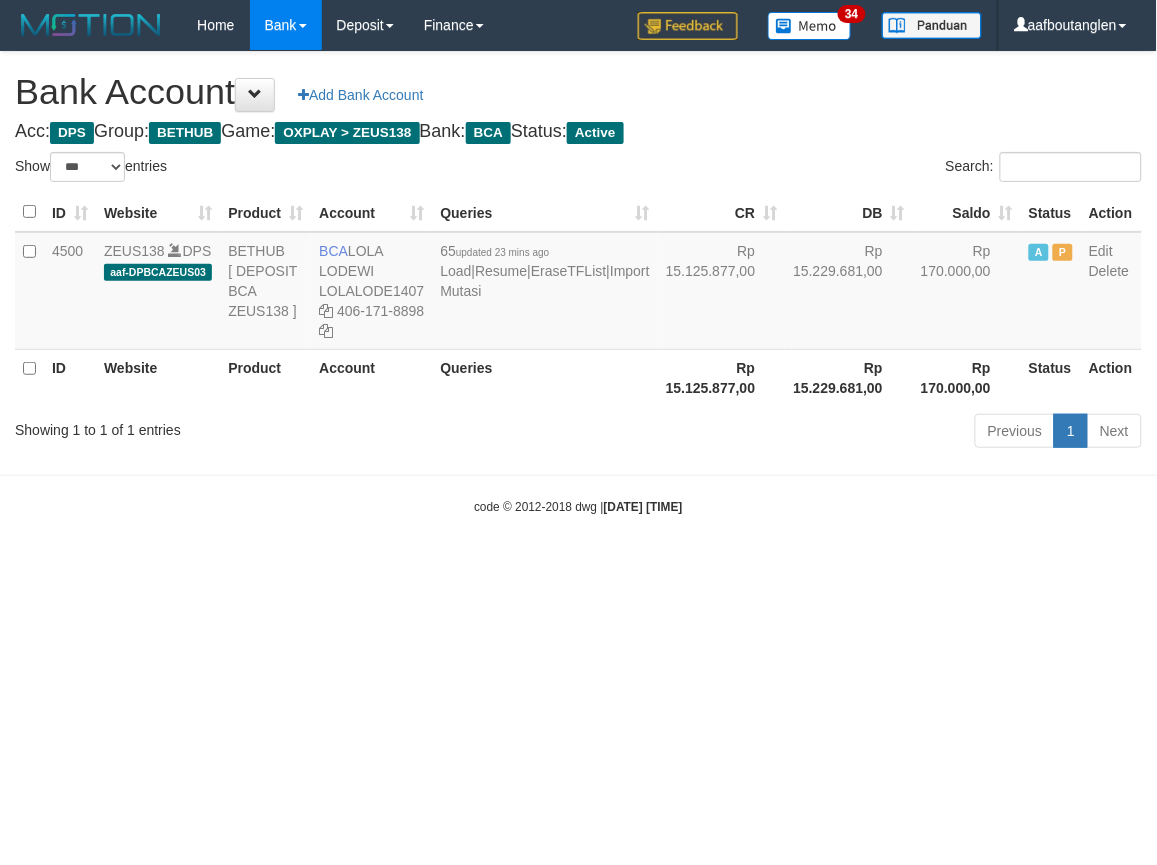 drag, startPoint x: 708, startPoint y: 587, endPoint x: 681, endPoint y: 571, distance: 31.38471 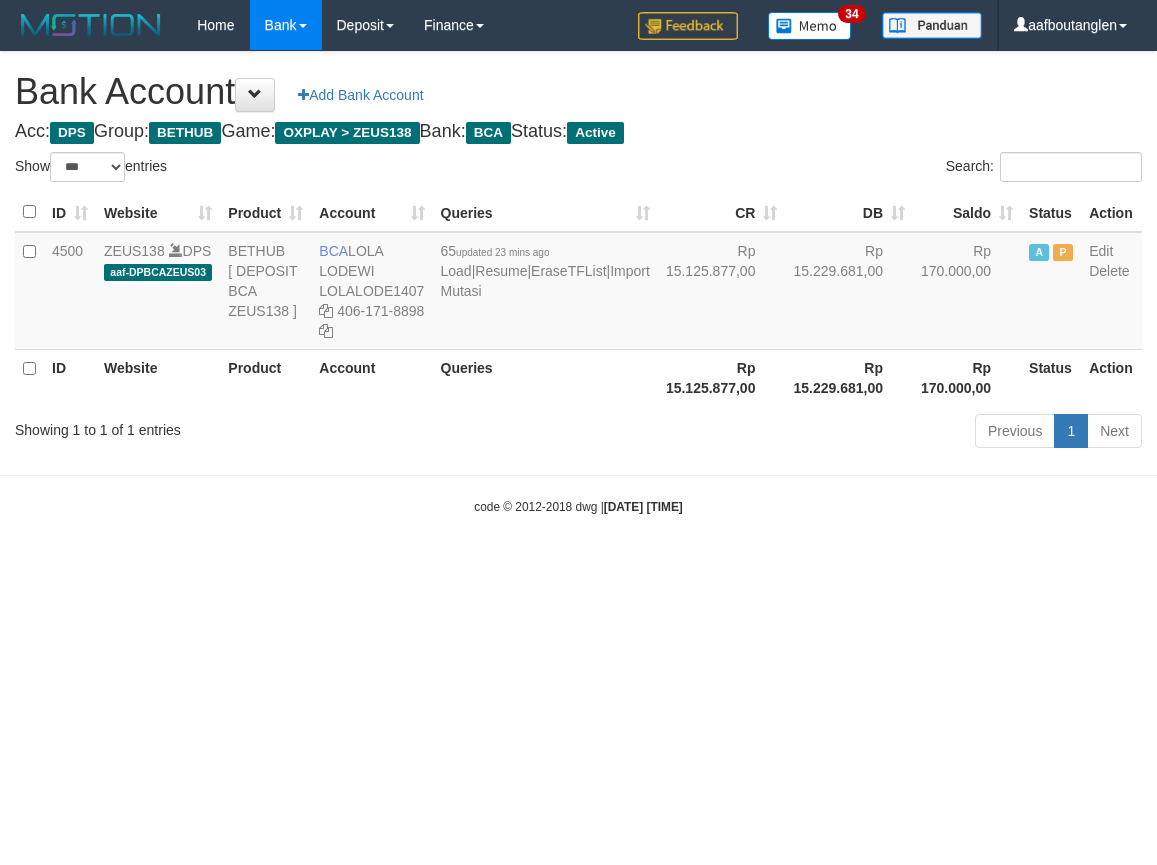 select on "***" 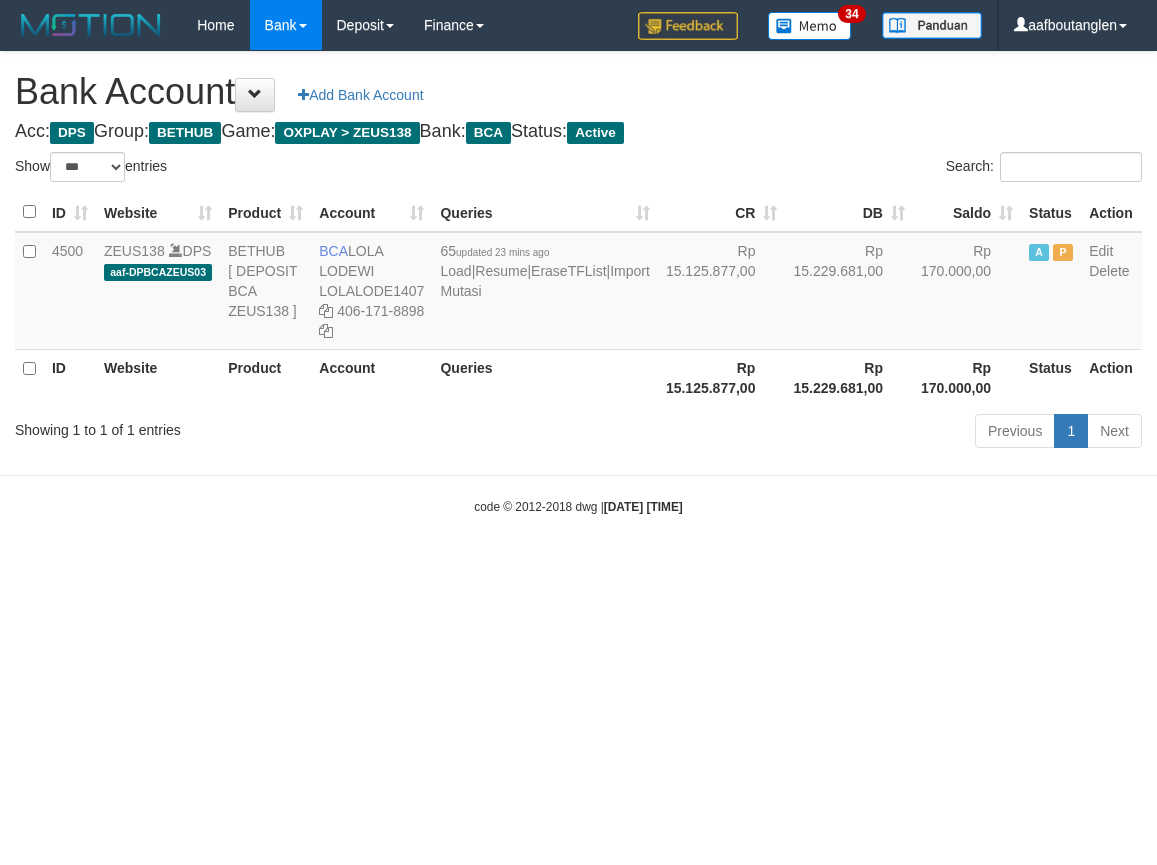 scroll, scrollTop: 0, scrollLeft: 0, axis: both 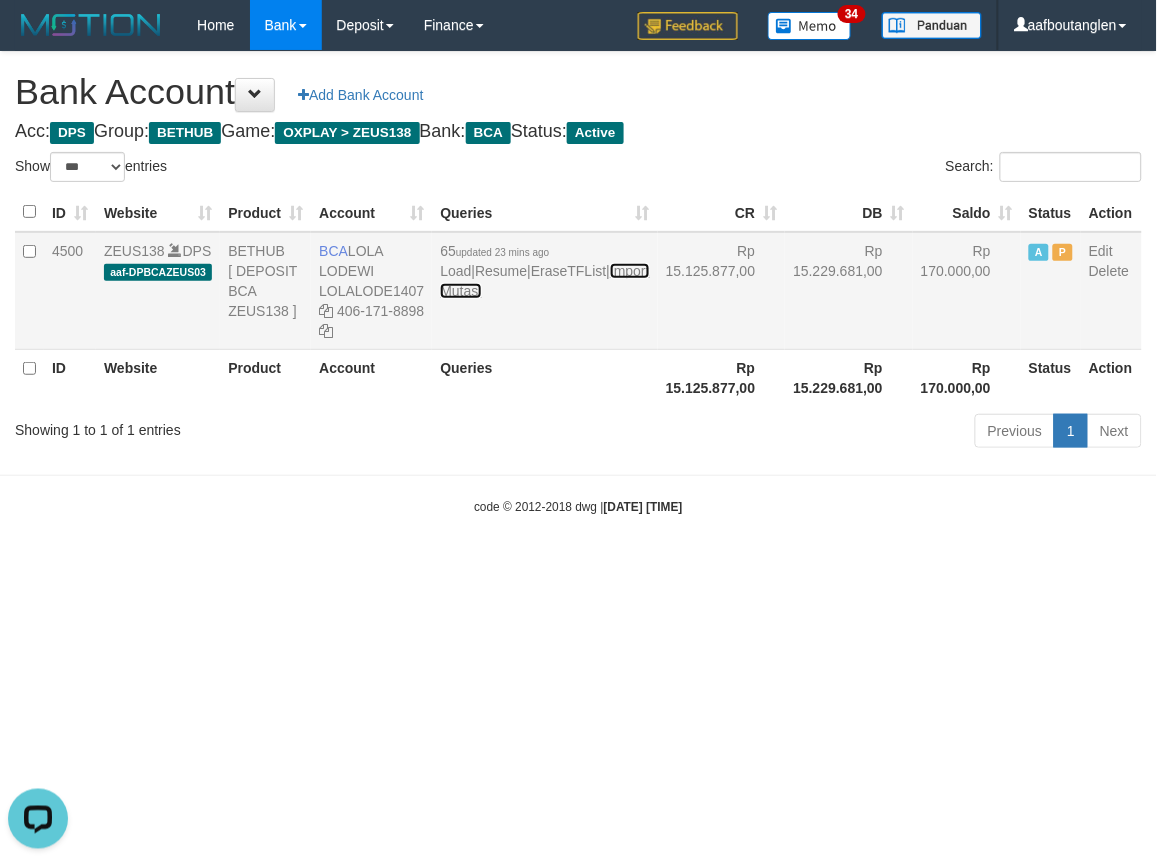 click on "Import Mutasi" at bounding box center [544, 281] 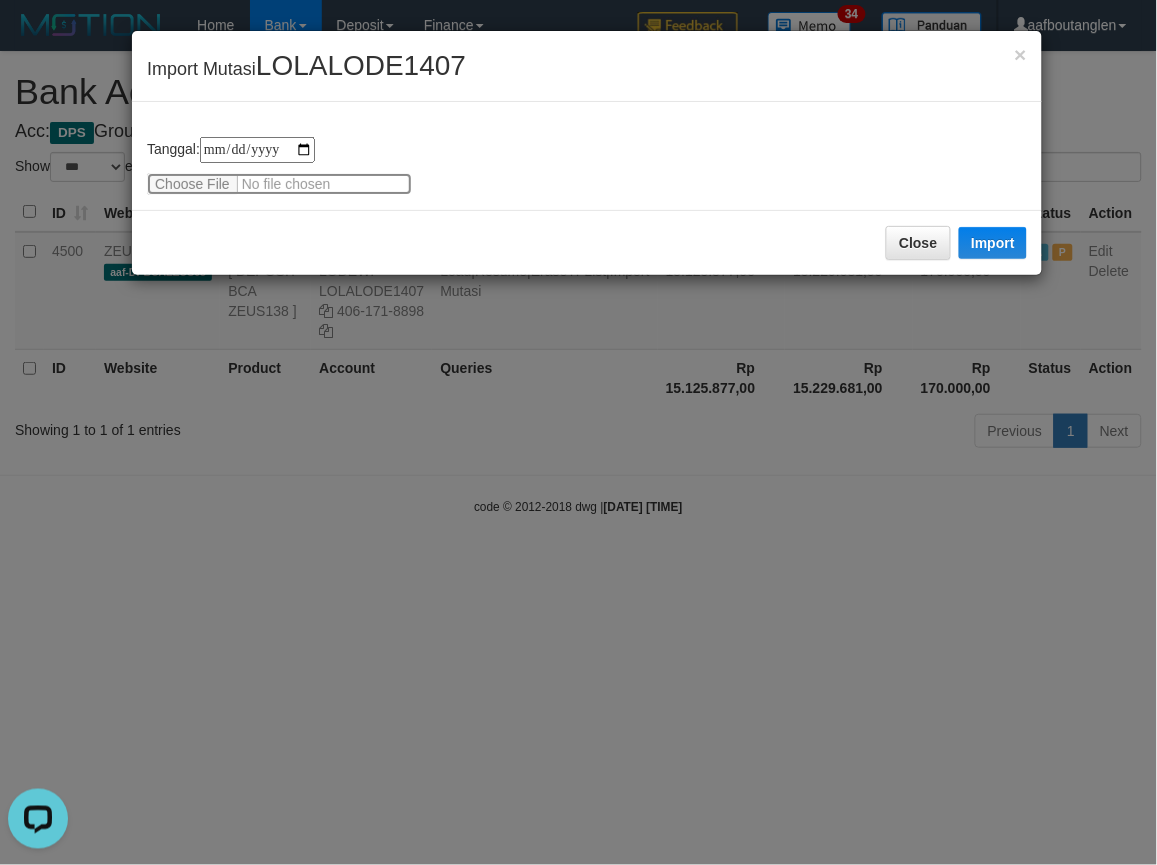 click at bounding box center [279, 184] 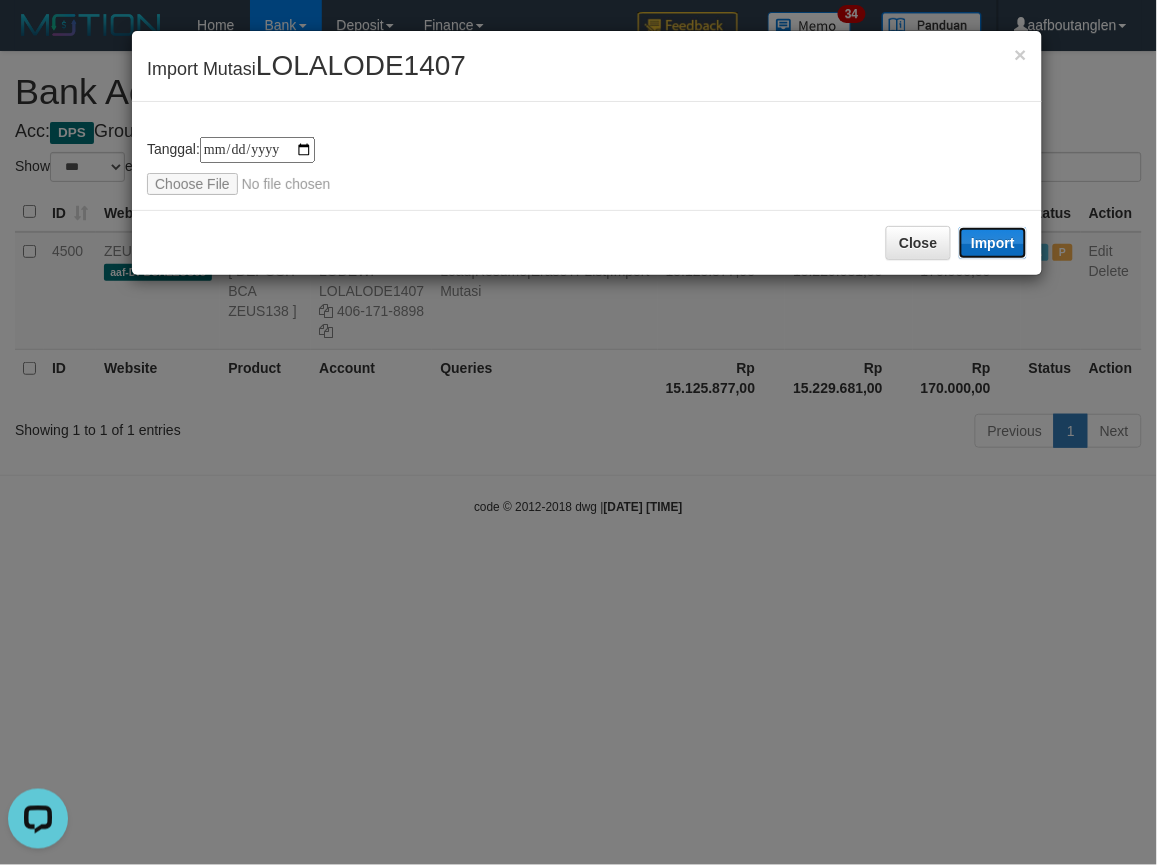 click on "Import" at bounding box center [993, 243] 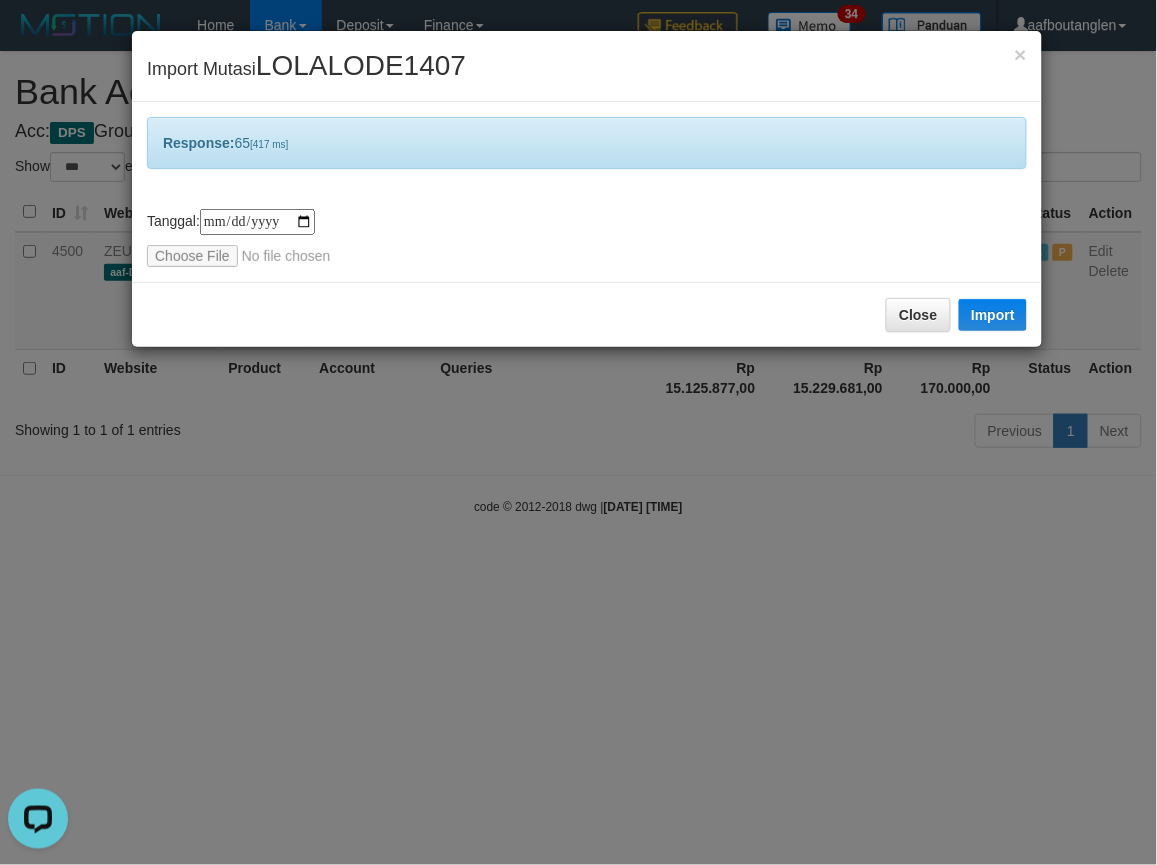 click on "Close
Import" at bounding box center [587, 314] 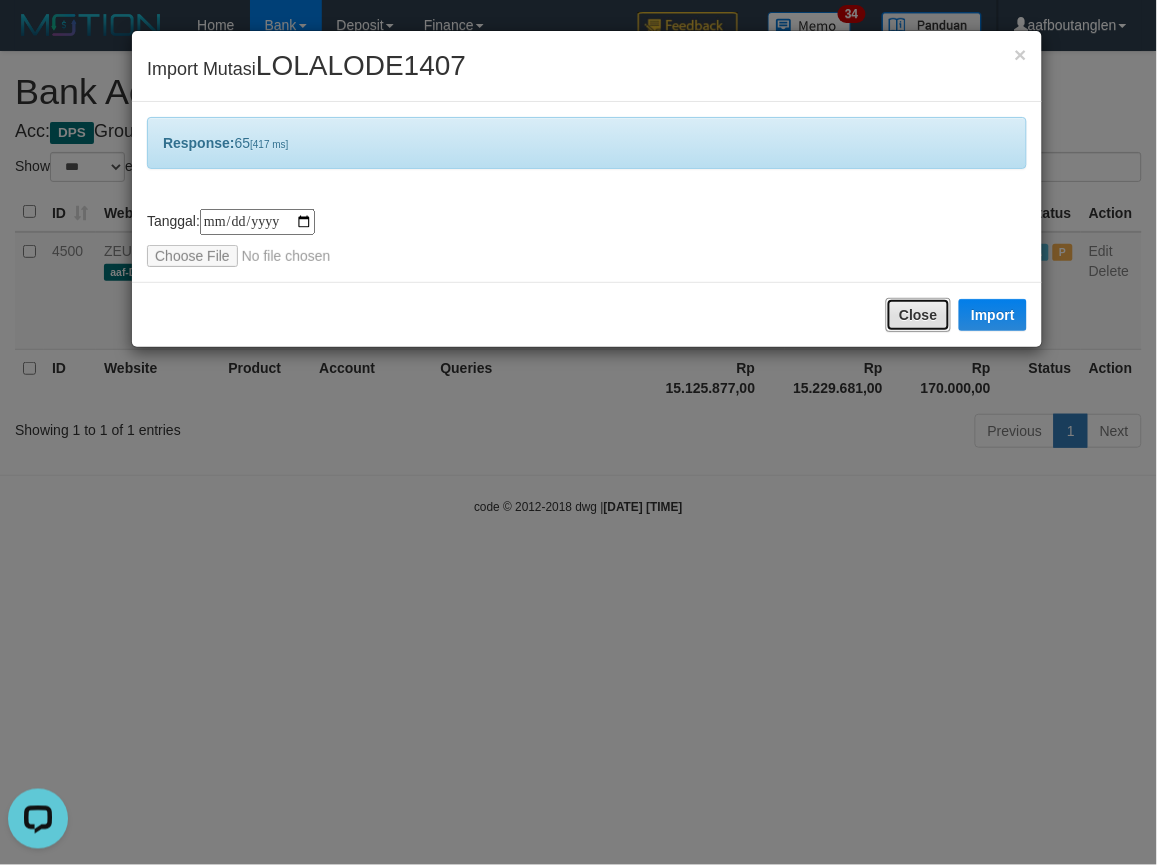 drag, startPoint x: 910, startPoint y: 302, endPoint x: 898, endPoint y: 314, distance: 16.970562 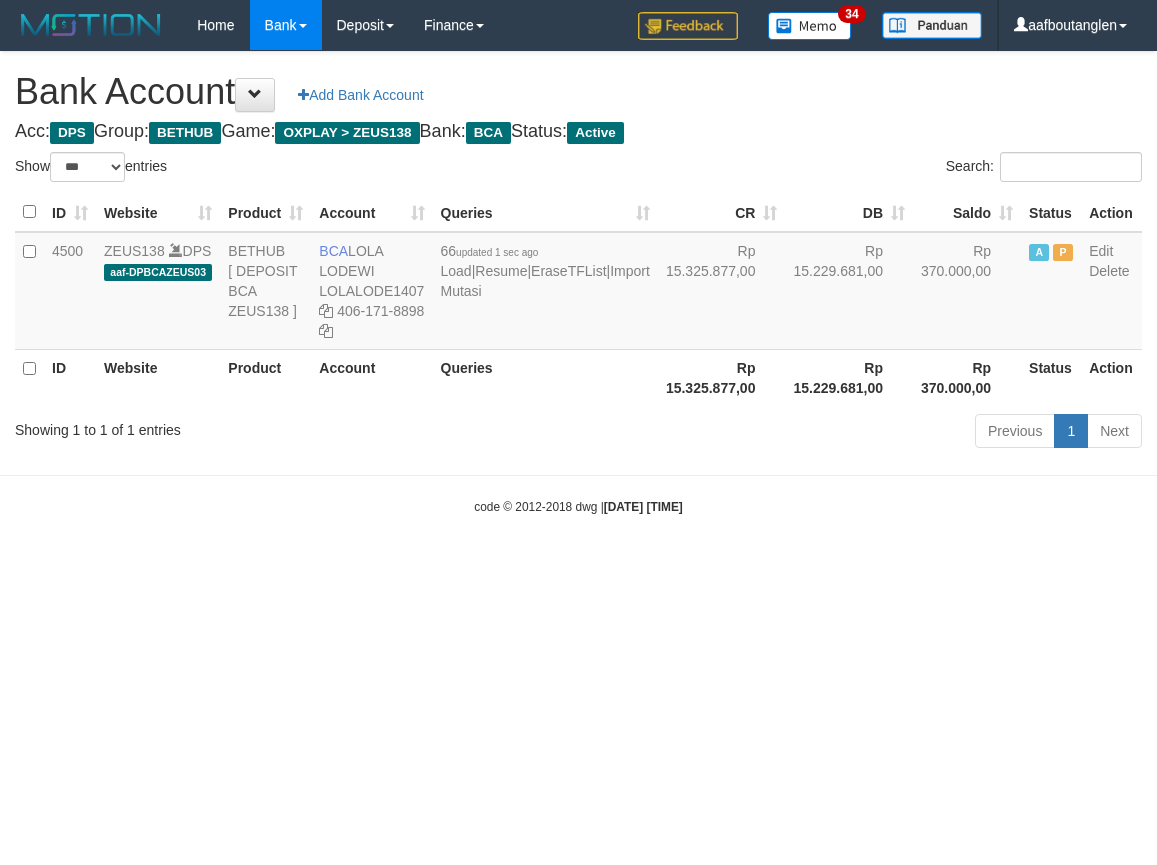 select on "***" 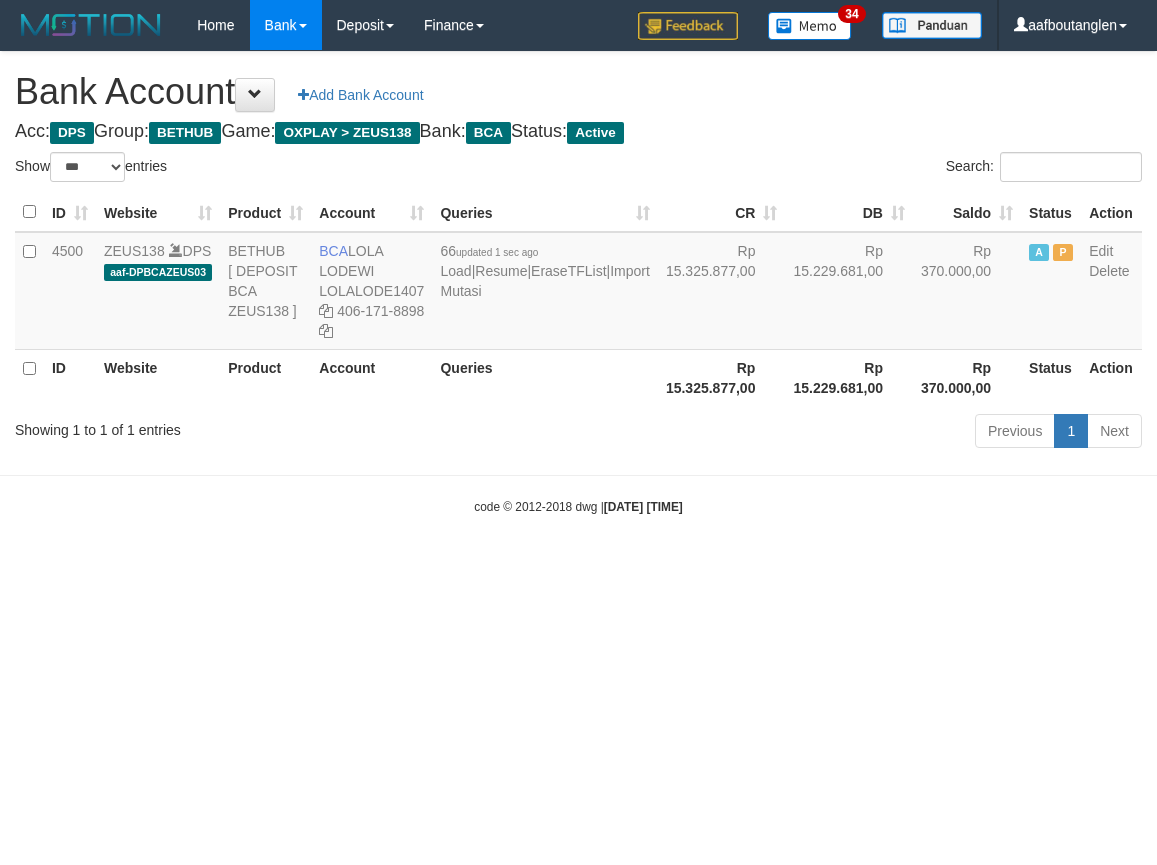 scroll, scrollTop: 0, scrollLeft: 0, axis: both 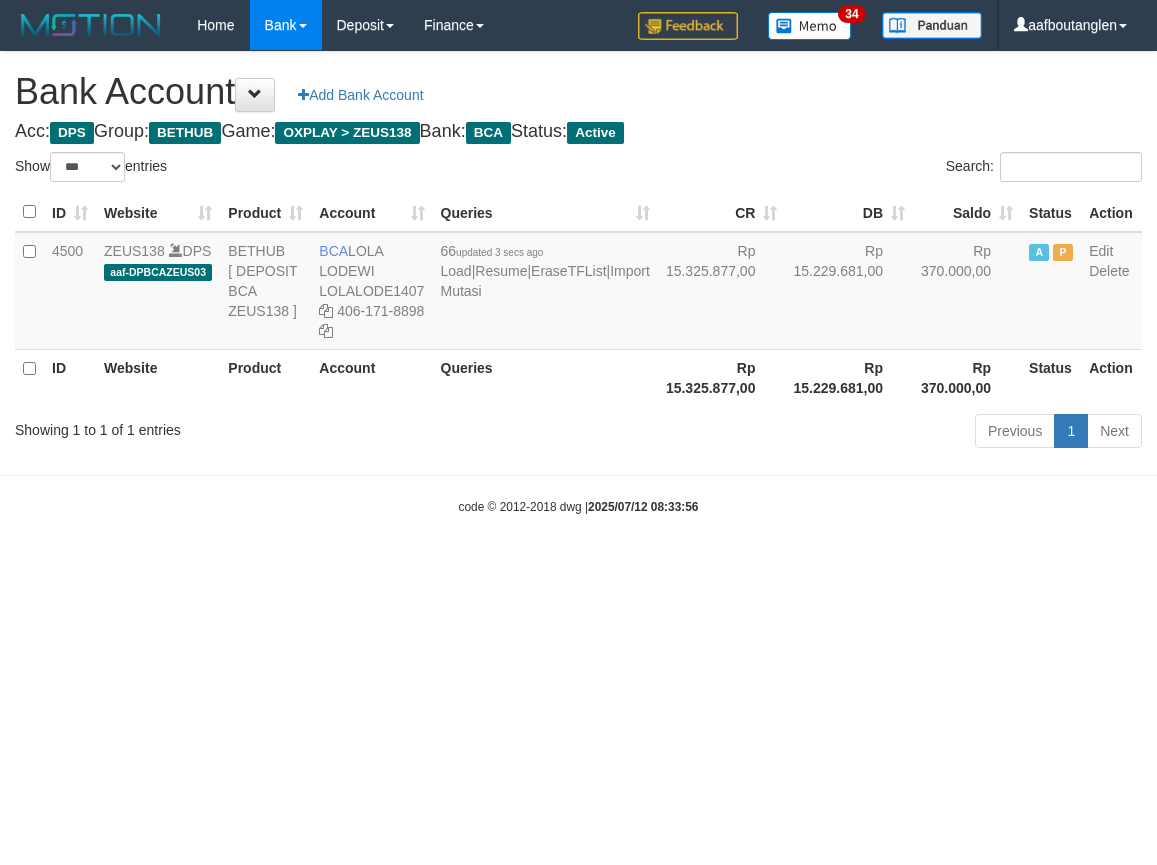 select on "***" 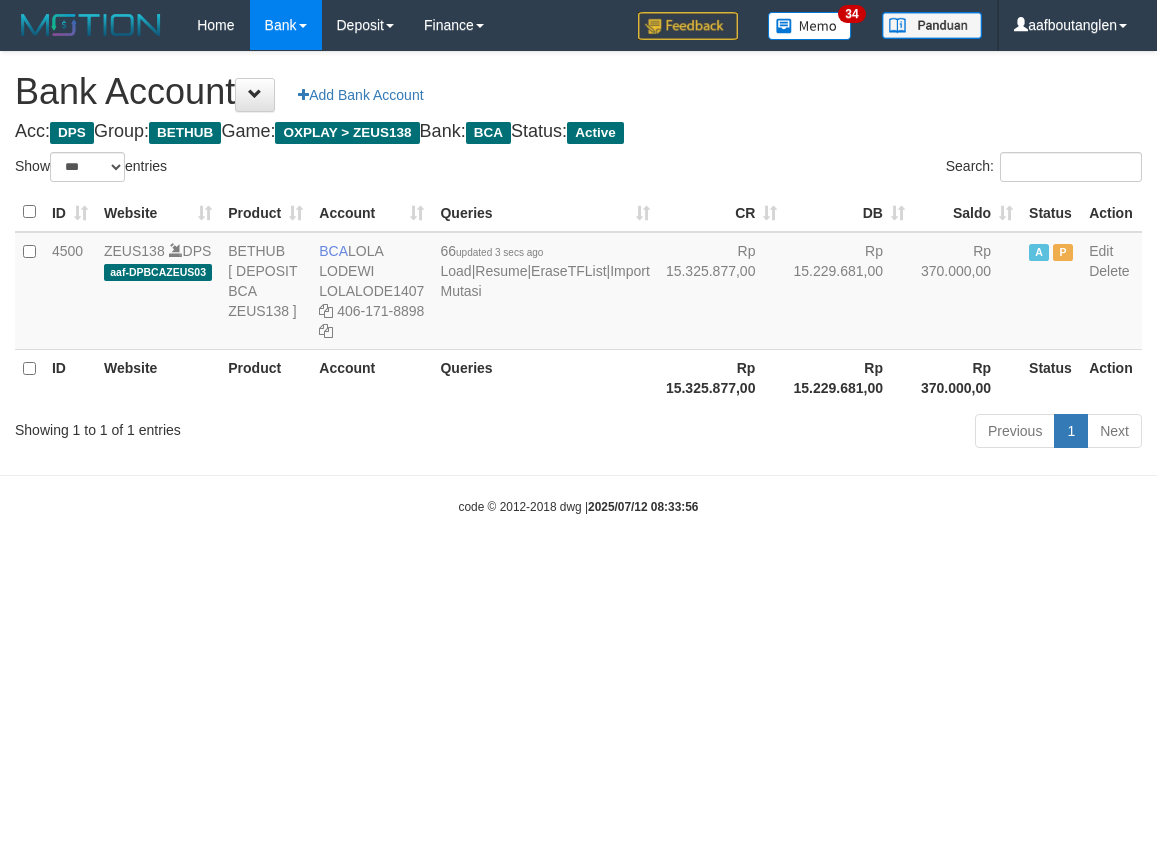 scroll, scrollTop: 0, scrollLeft: 0, axis: both 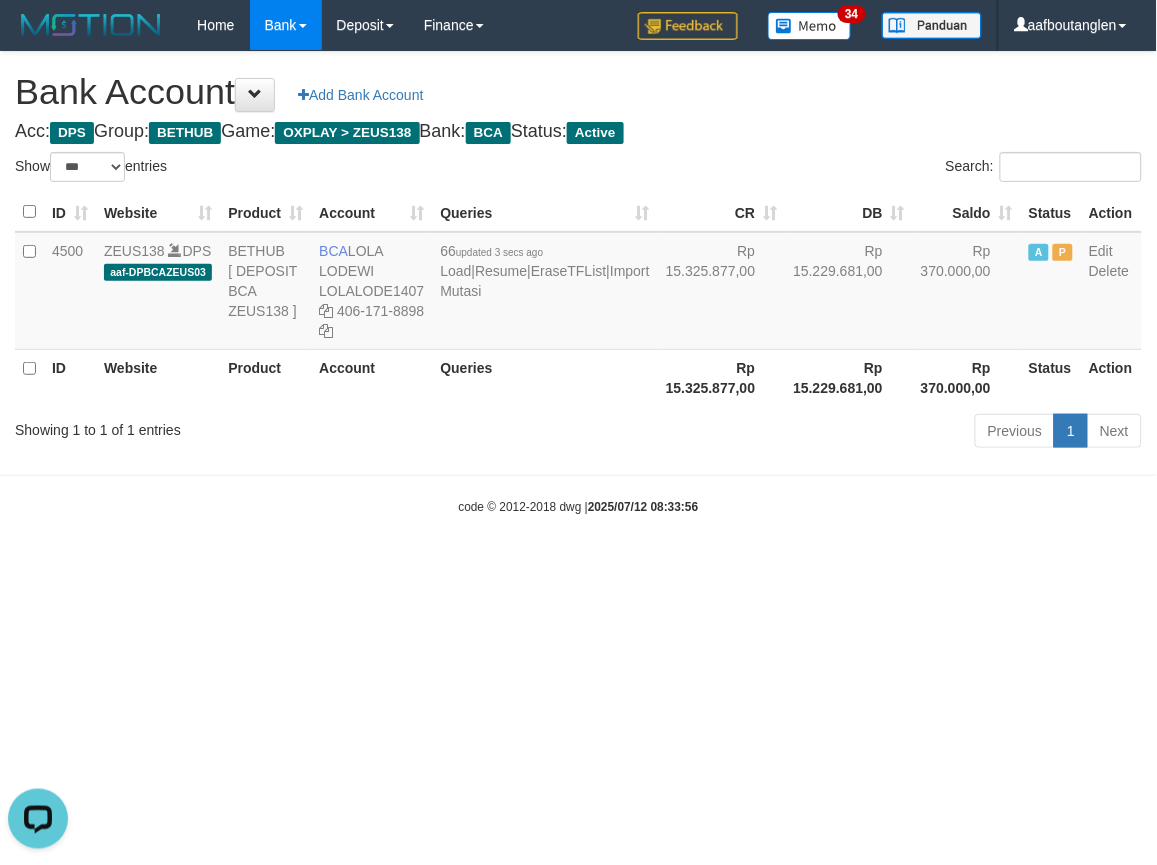 drag, startPoint x: 1, startPoint y: 504, endPoint x: 127, endPoint y: 494, distance: 126.3962 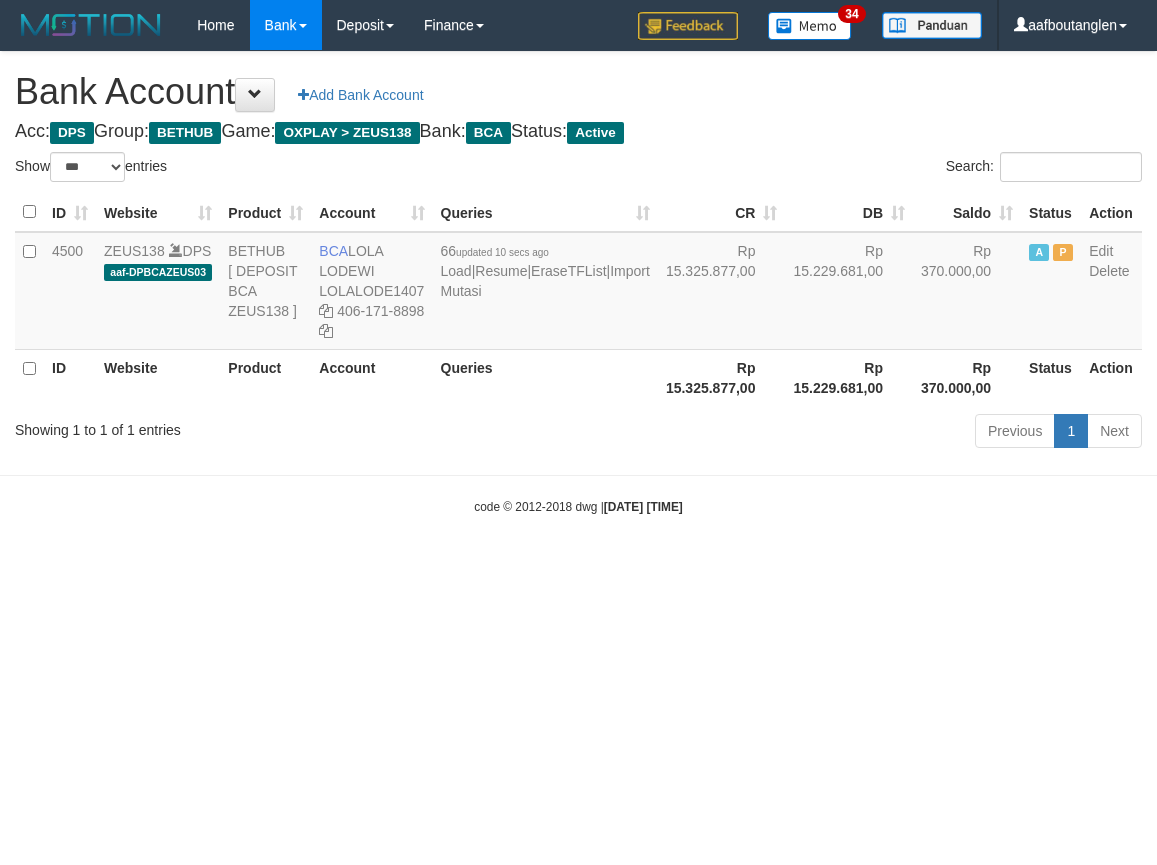 select on "***" 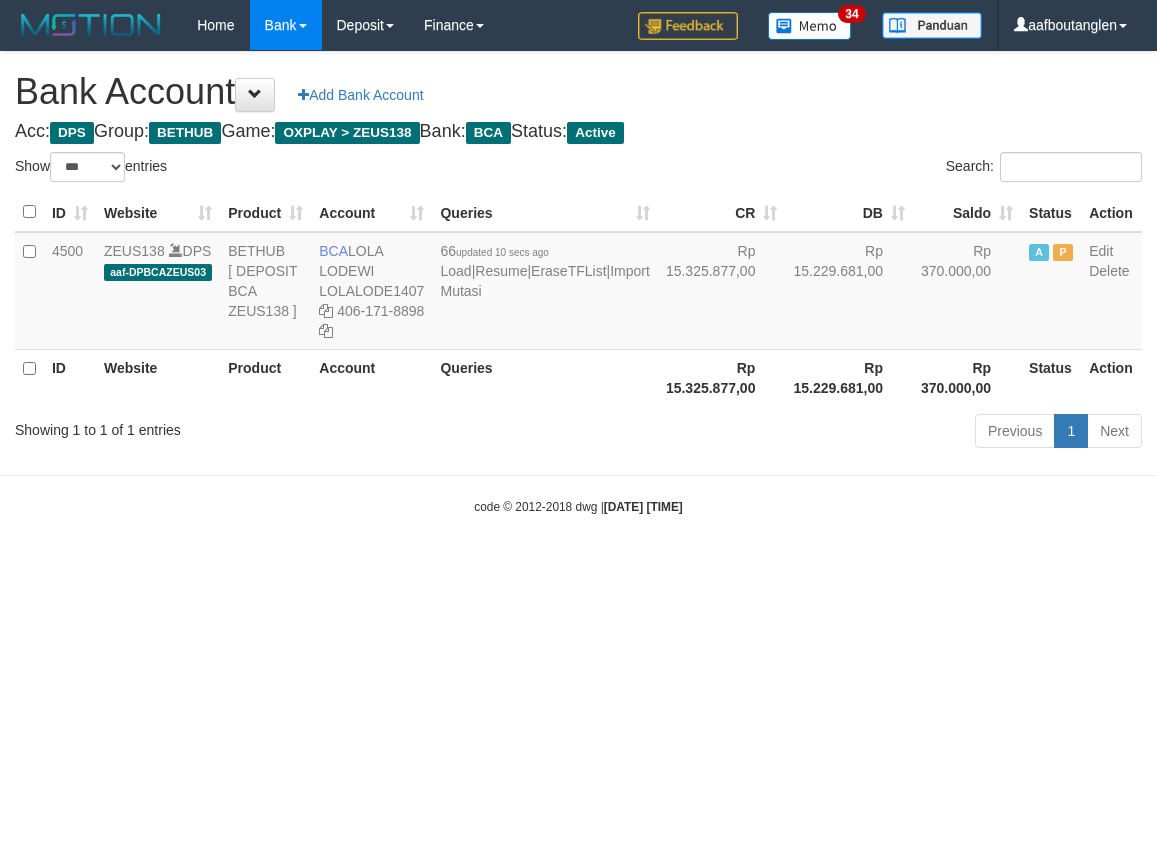 scroll, scrollTop: 0, scrollLeft: 0, axis: both 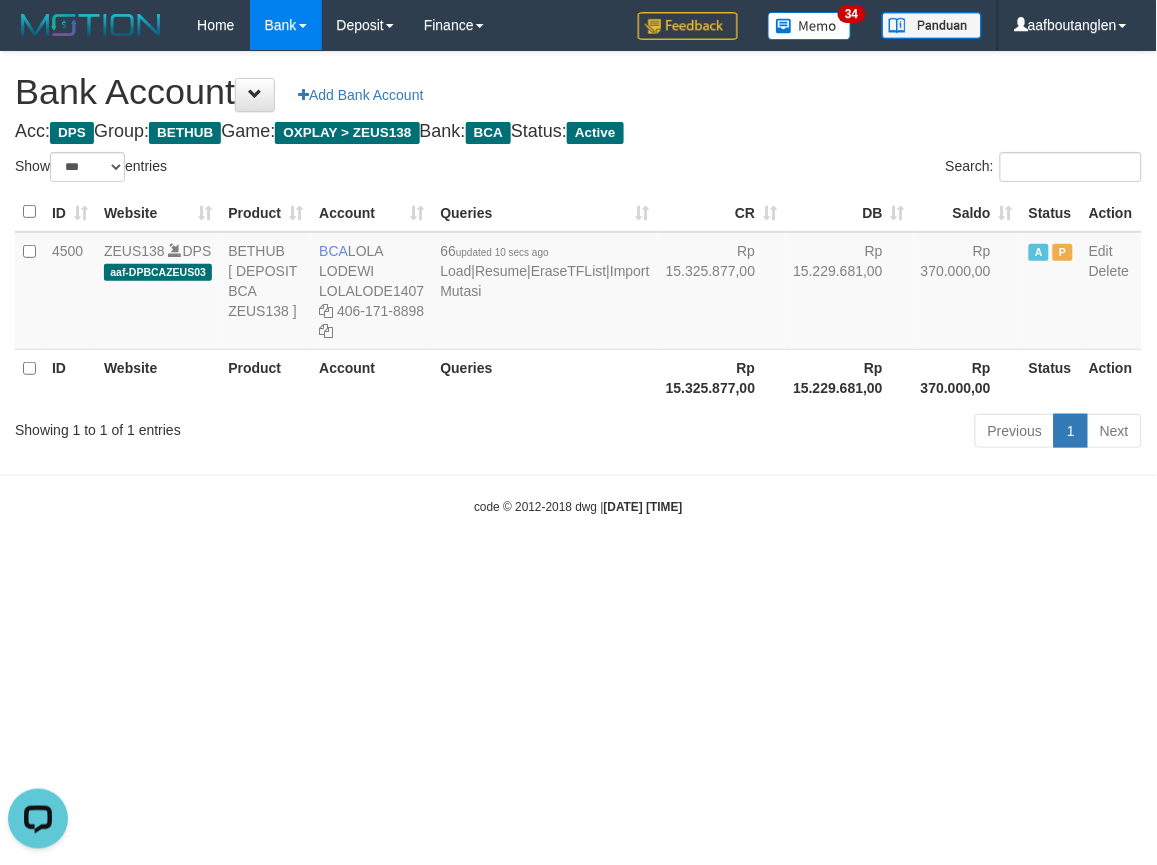 click on "Toggle navigation
Home
Bank
Account List
Deposit
DPS List
History
Note DPS
Finance
Financial Data
aafboutanglen
My Profile
Log Out
34" at bounding box center [578, 283] 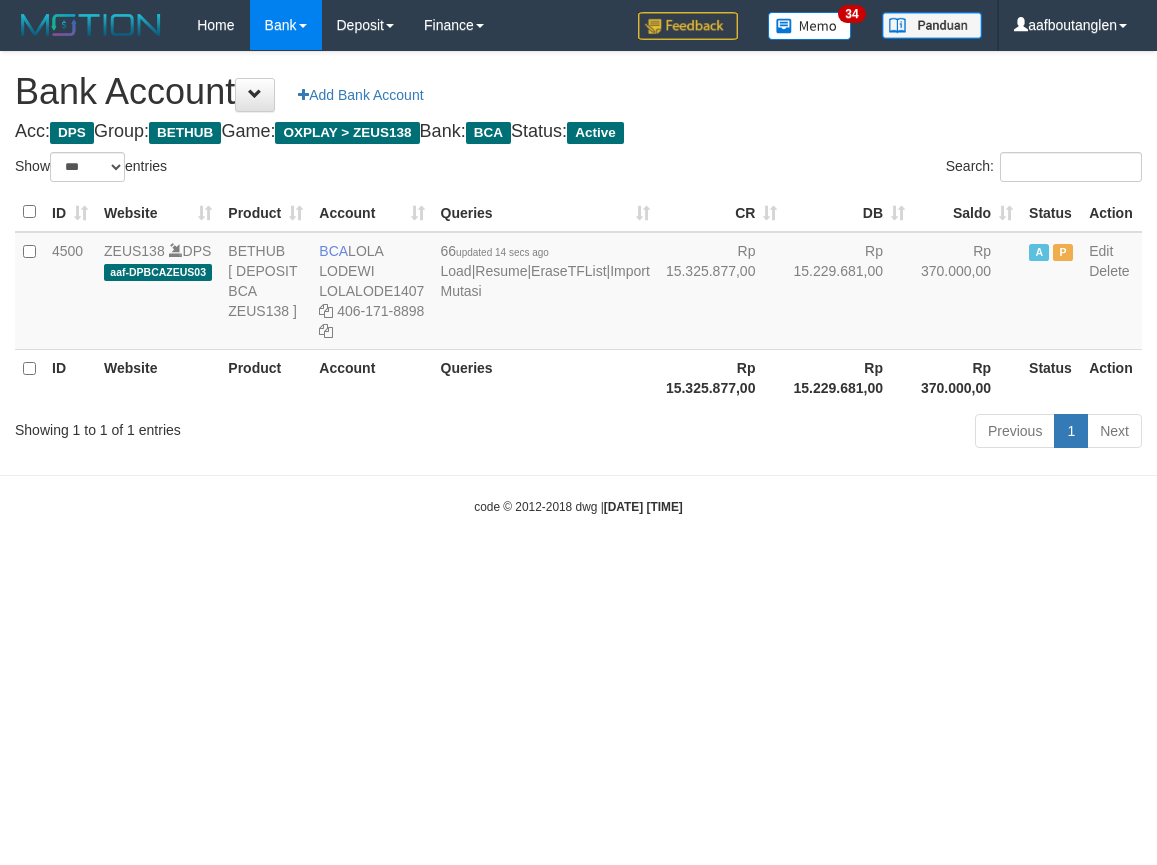 select on "***" 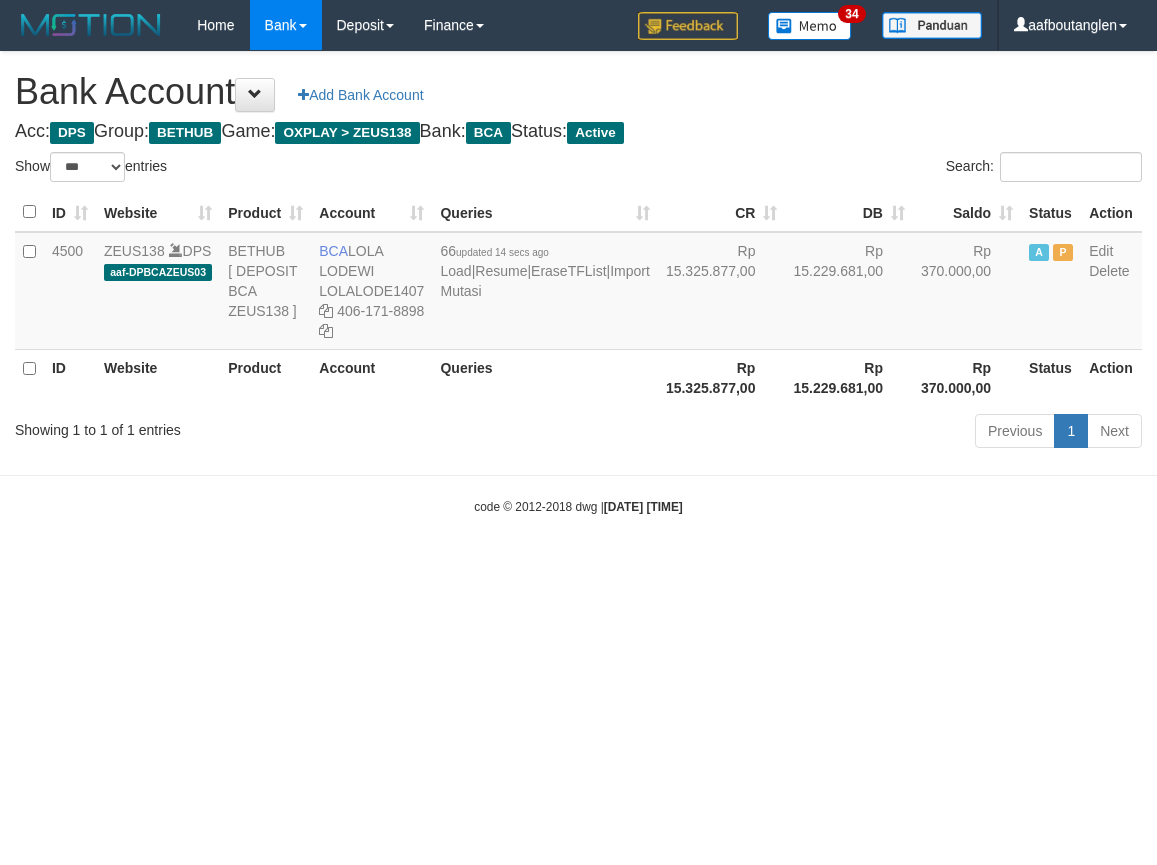 scroll, scrollTop: 0, scrollLeft: 0, axis: both 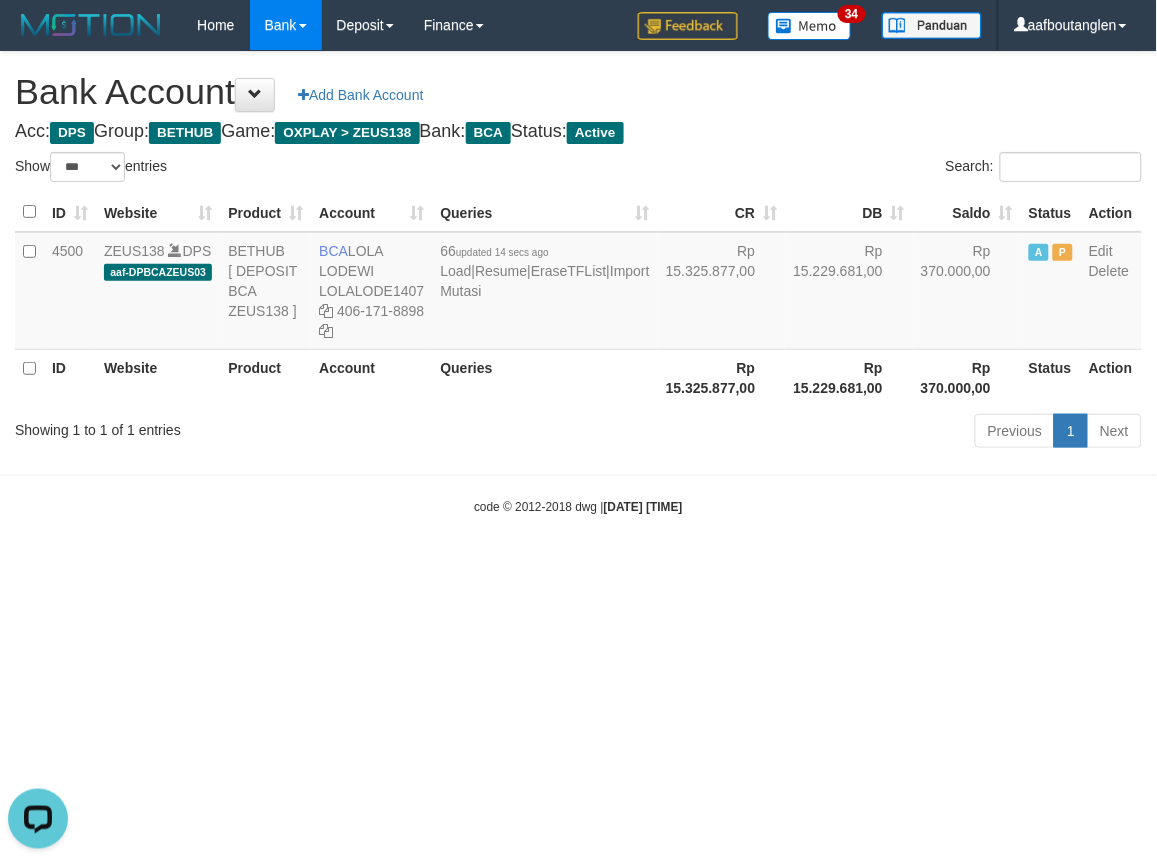 drag, startPoint x: 886, startPoint y: 623, endPoint x: 898, endPoint y: 617, distance: 13.416408 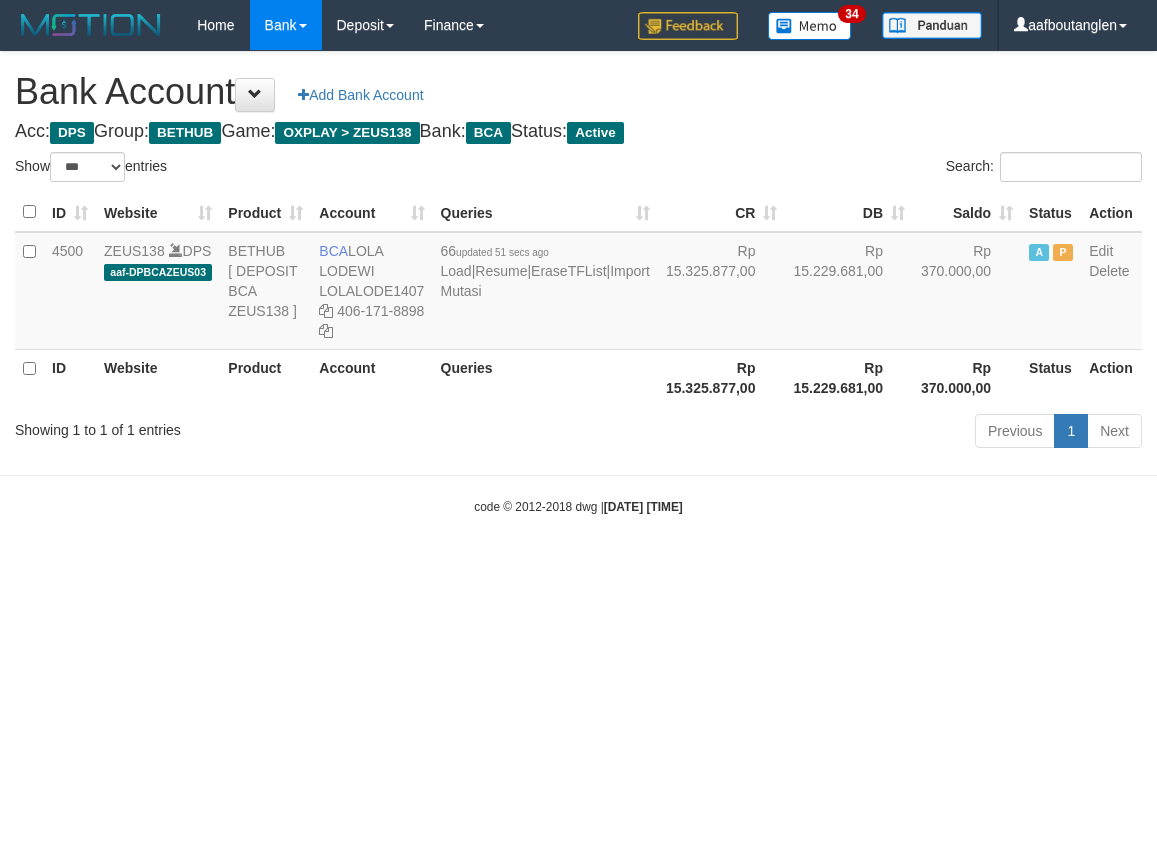 select on "***" 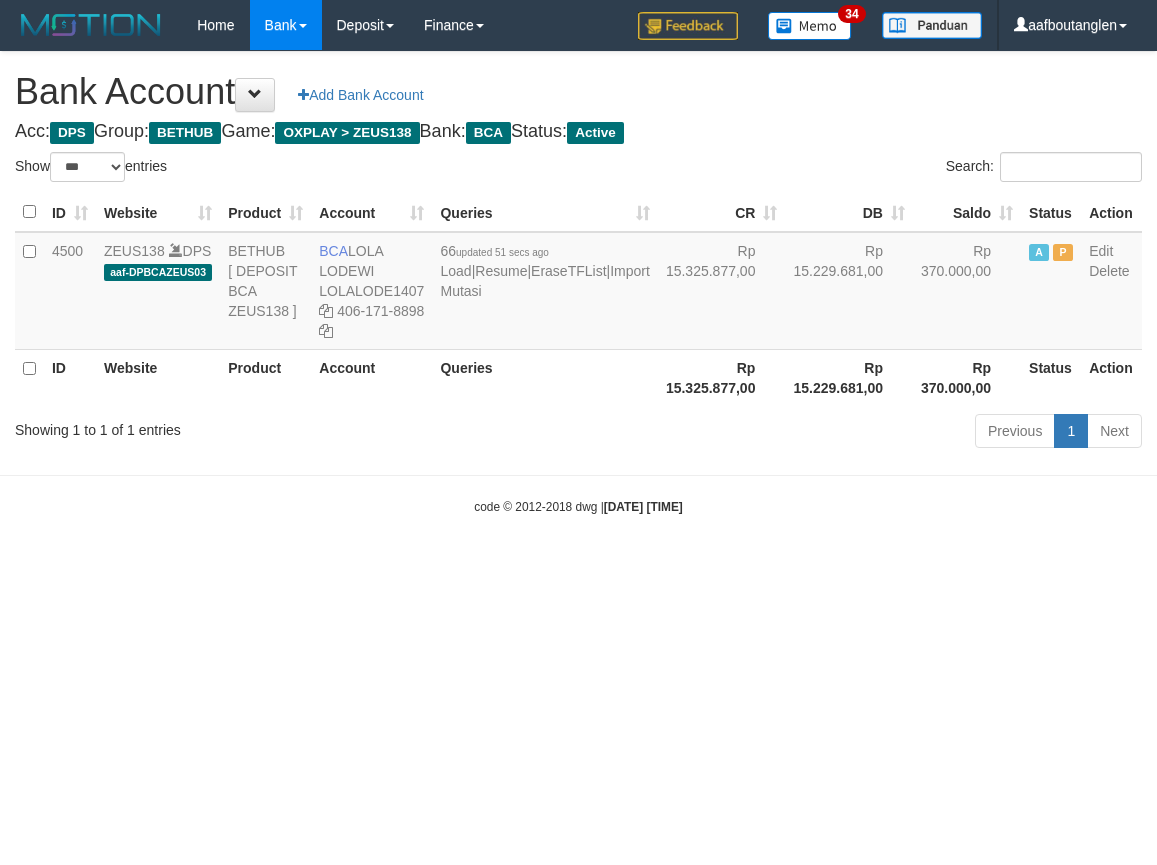 scroll, scrollTop: 0, scrollLeft: 0, axis: both 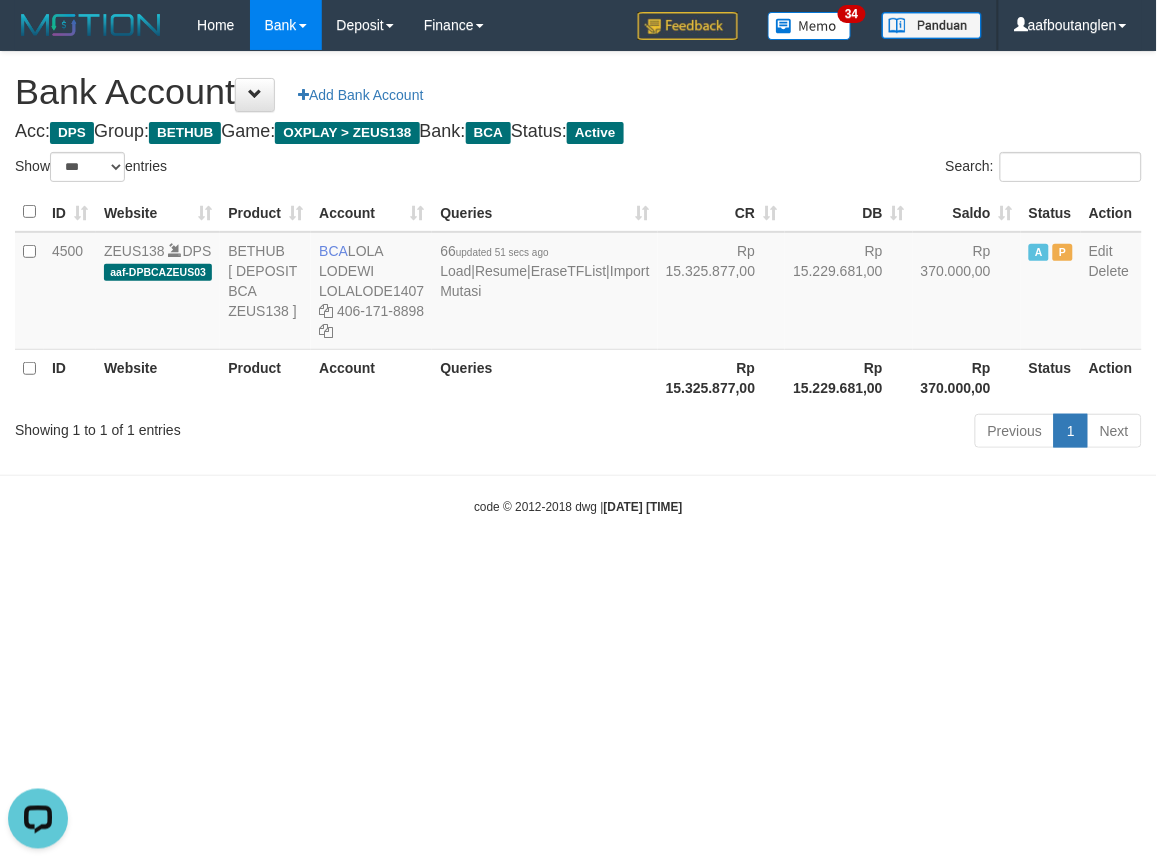 click on "Showing 1 to 1 of 1 entries" at bounding box center (241, 426) 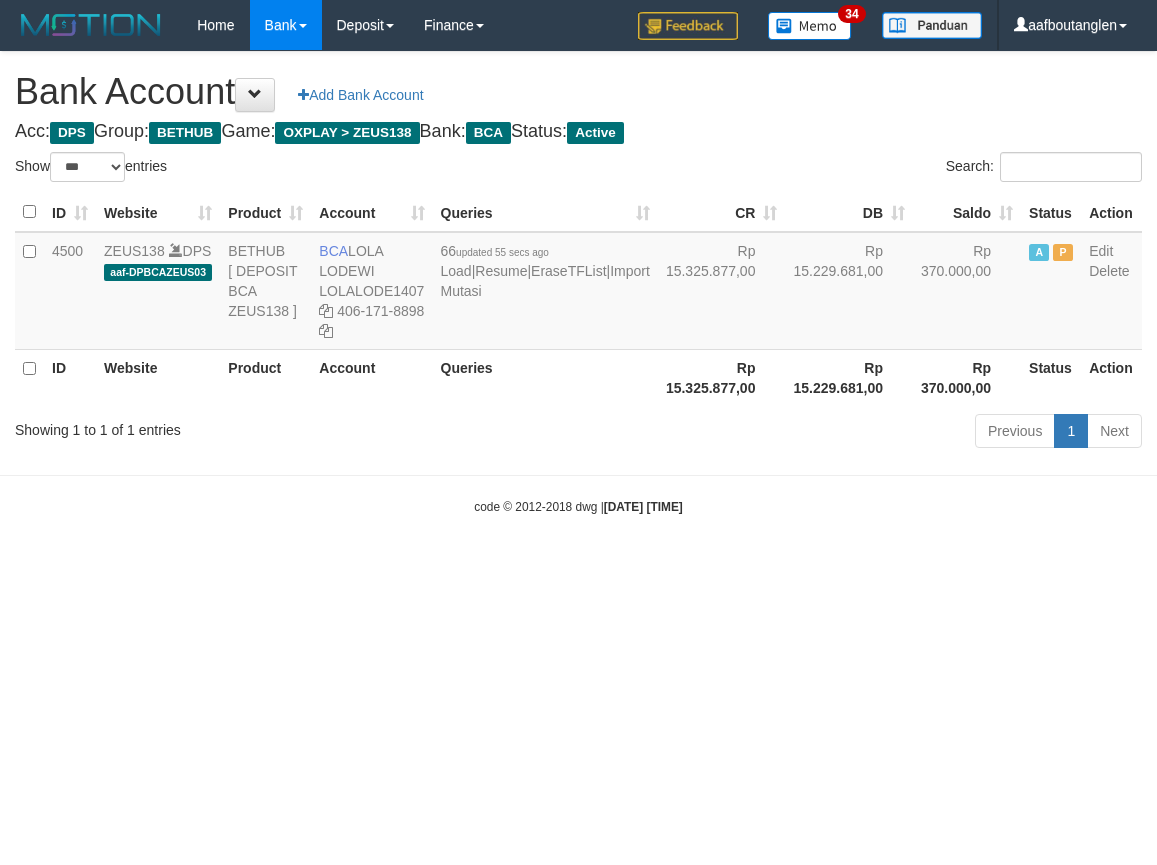 select on "***" 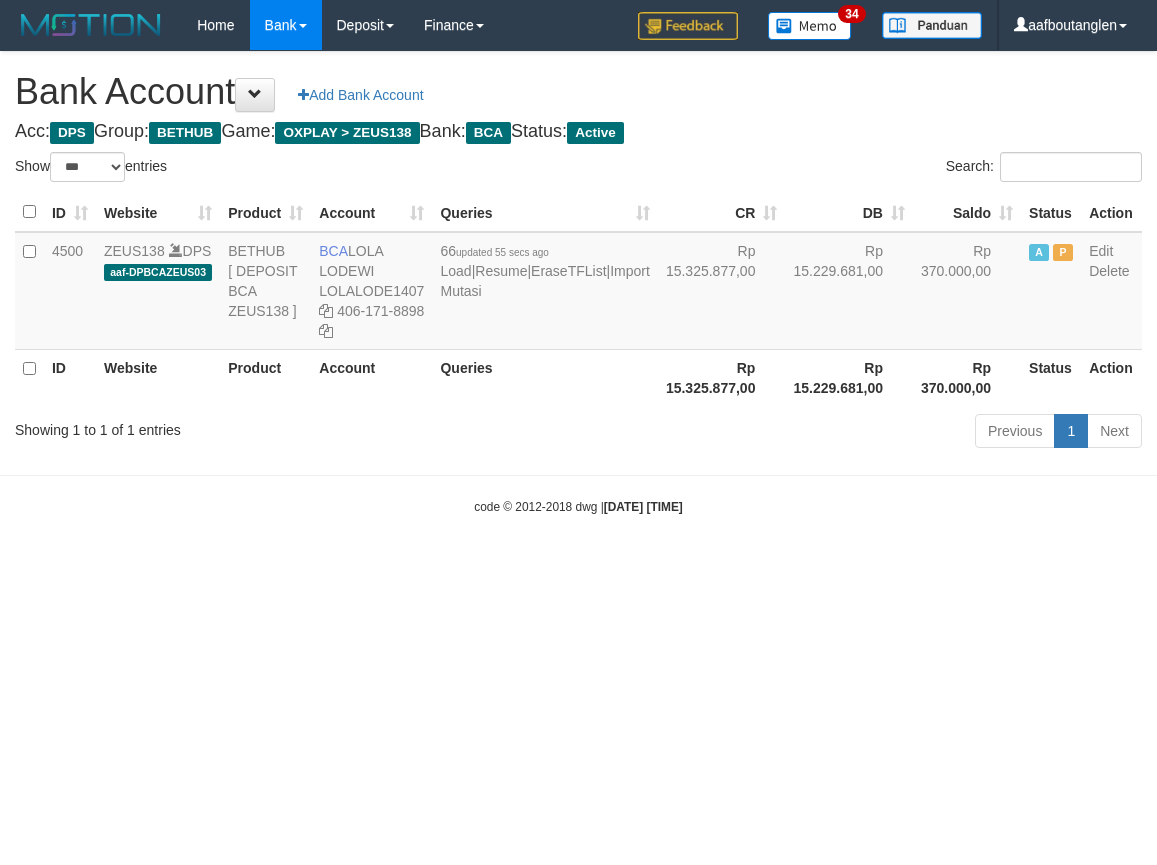 scroll, scrollTop: 0, scrollLeft: 0, axis: both 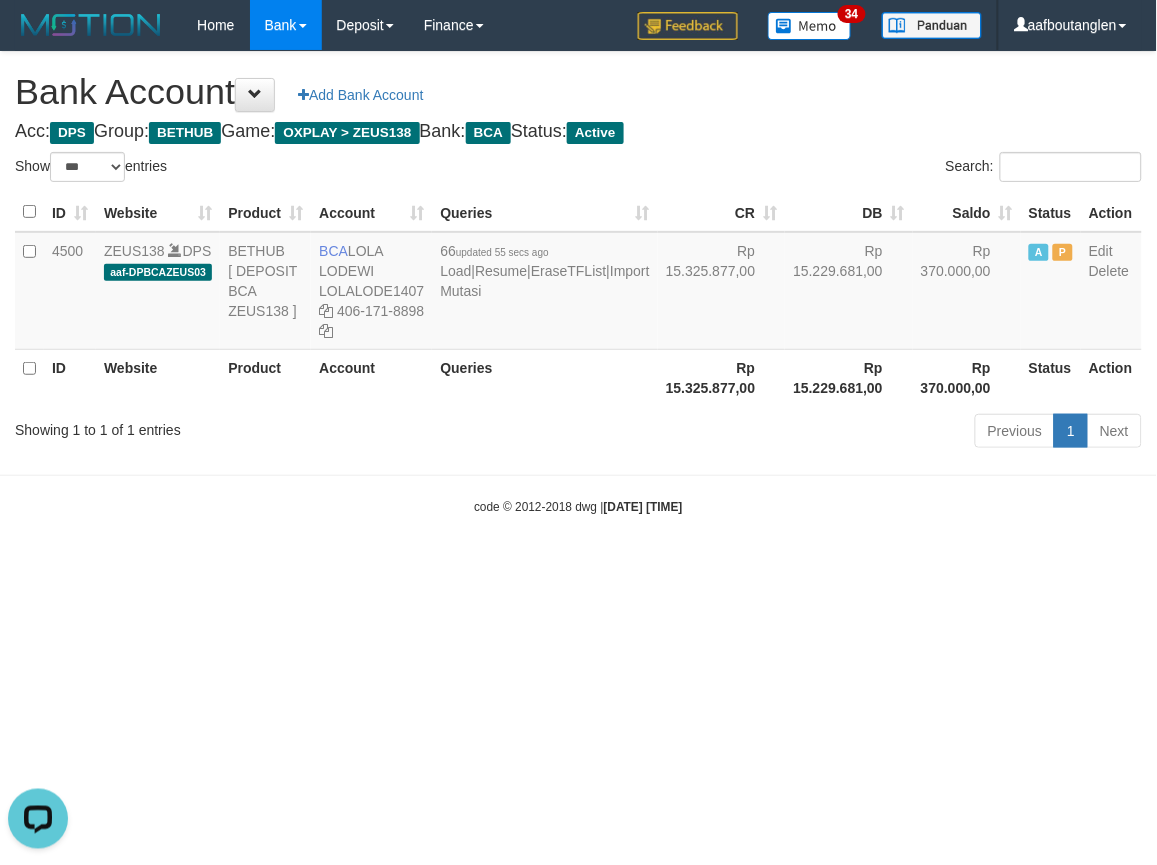drag, startPoint x: 721, startPoint y: 648, endPoint x: 733, endPoint y: 638, distance: 15.6205 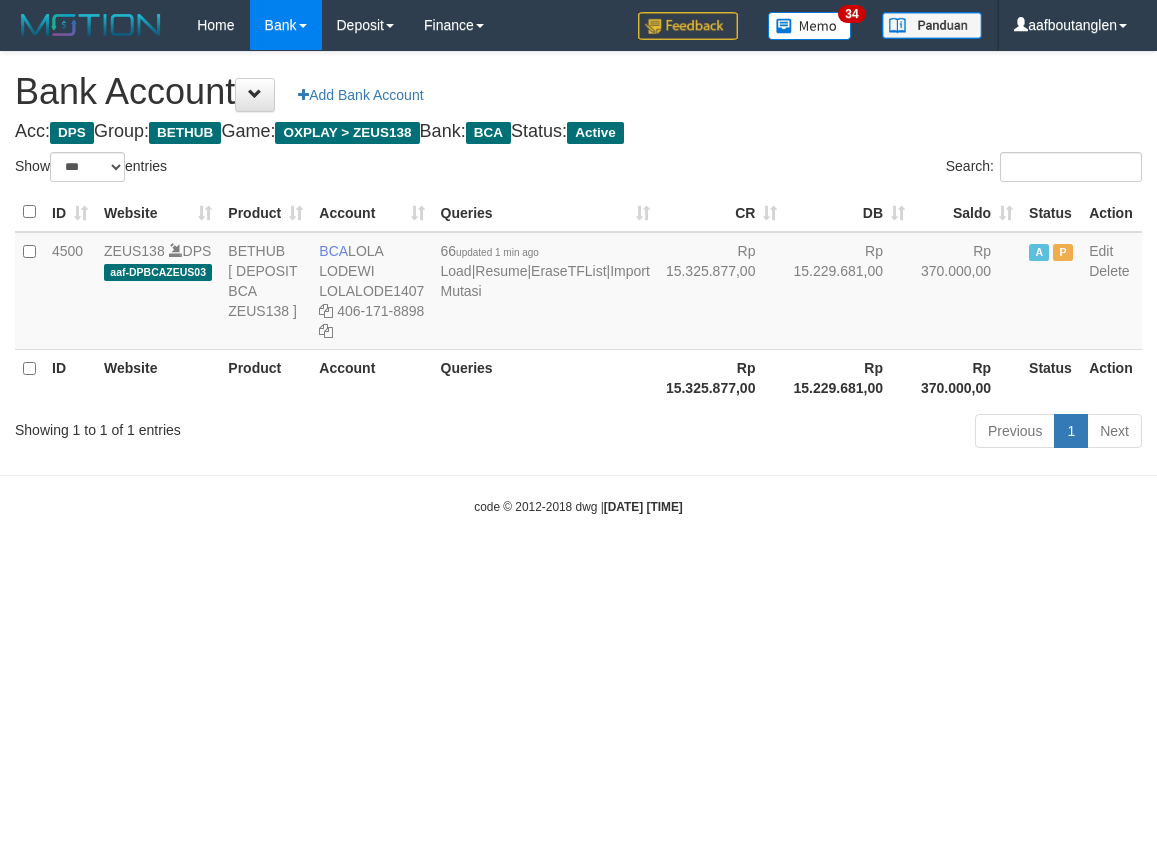 select on "***" 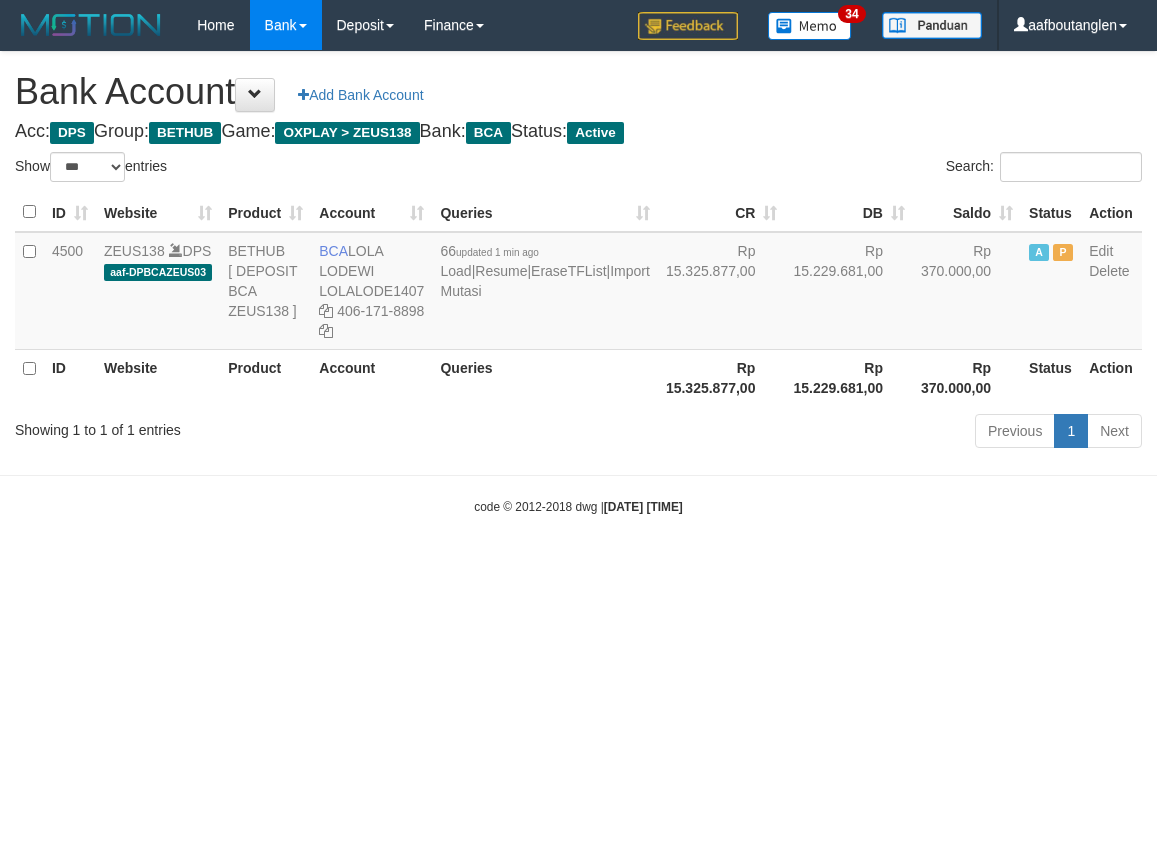 scroll, scrollTop: 0, scrollLeft: 0, axis: both 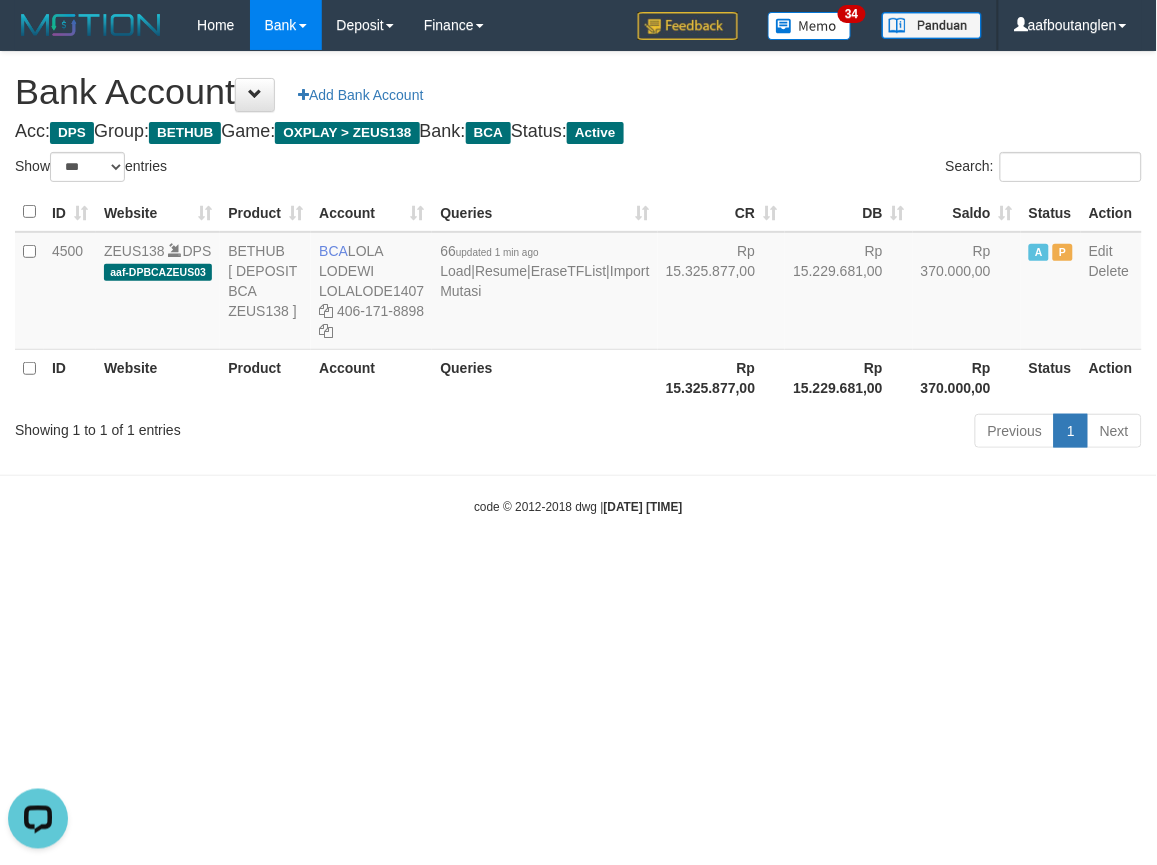drag, startPoint x: 144, startPoint y: 522, endPoint x: 177, endPoint y: 520, distance: 33.06055 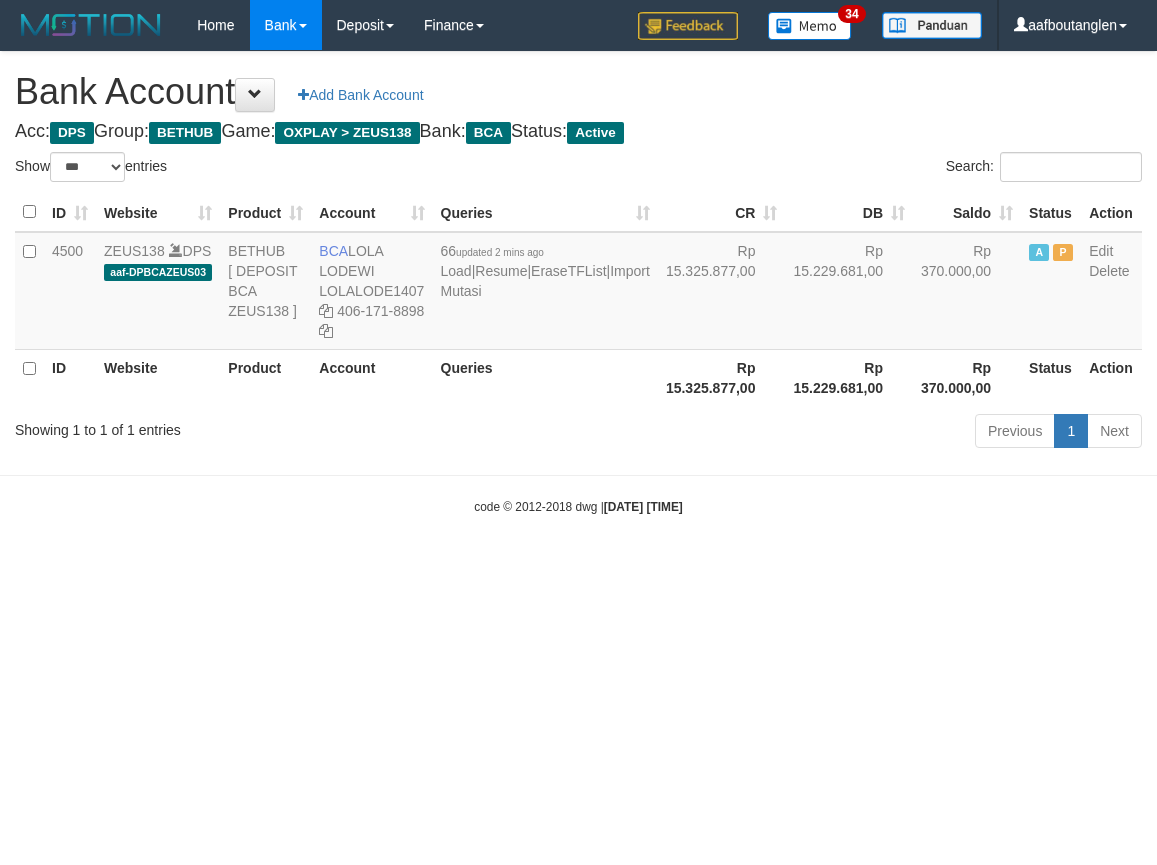 select on "***" 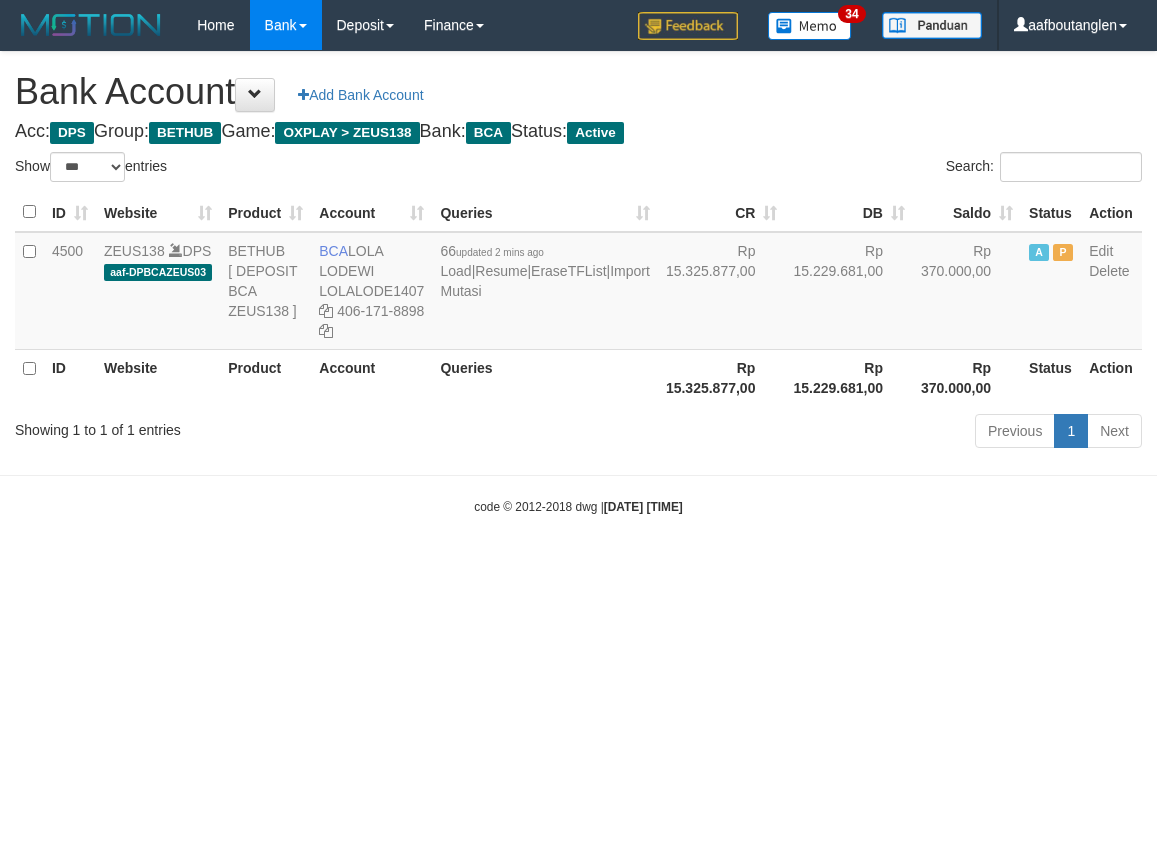 scroll, scrollTop: 0, scrollLeft: 0, axis: both 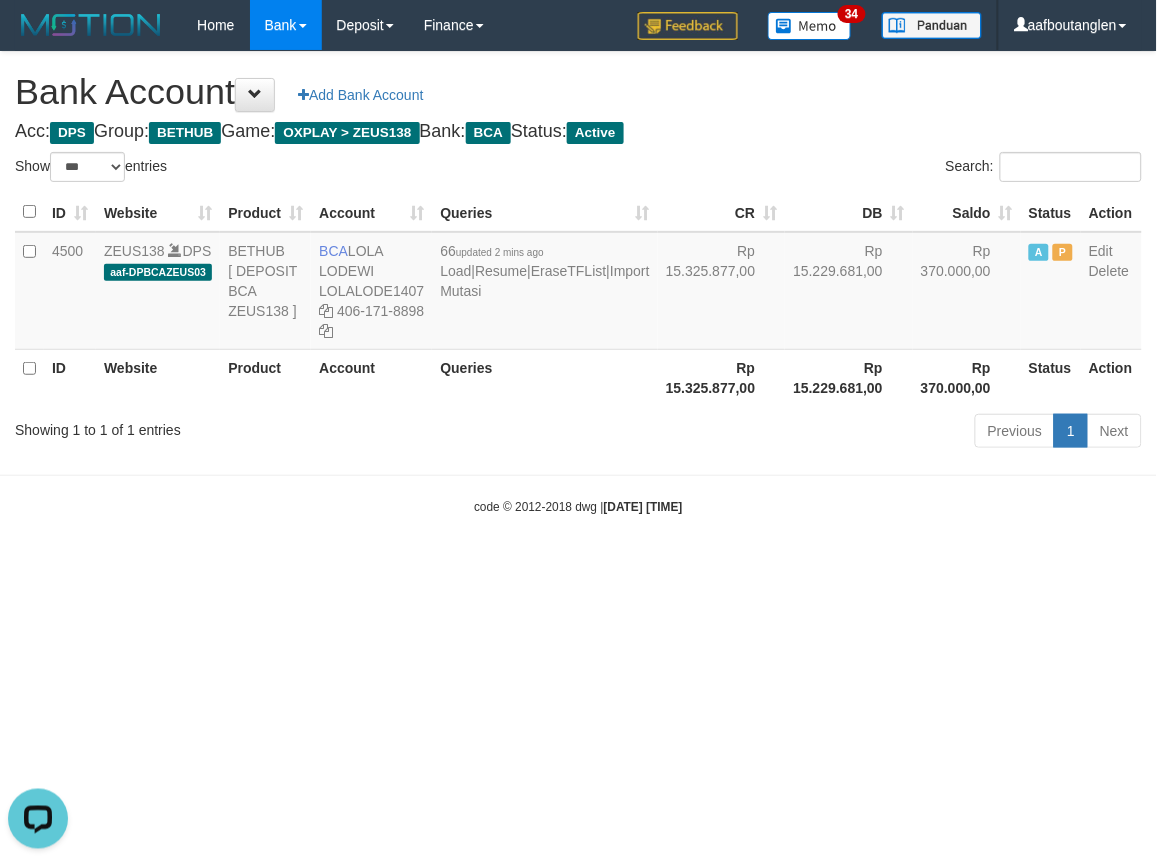 drag, startPoint x: 183, startPoint y: 565, endPoint x: 902, endPoint y: 801, distance: 756.741 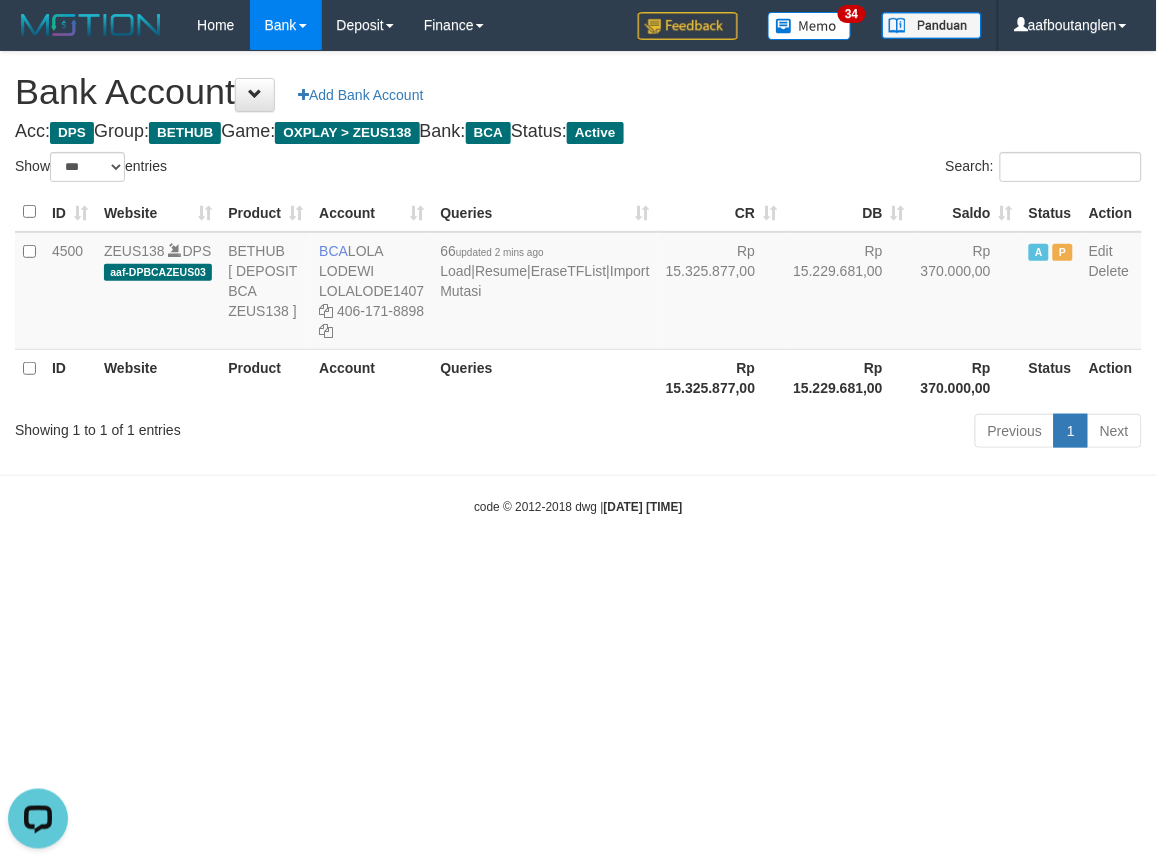 drag, startPoint x: 33, startPoint y: 585, endPoint x: 101, endPoint y: 587, distance: 68.0294 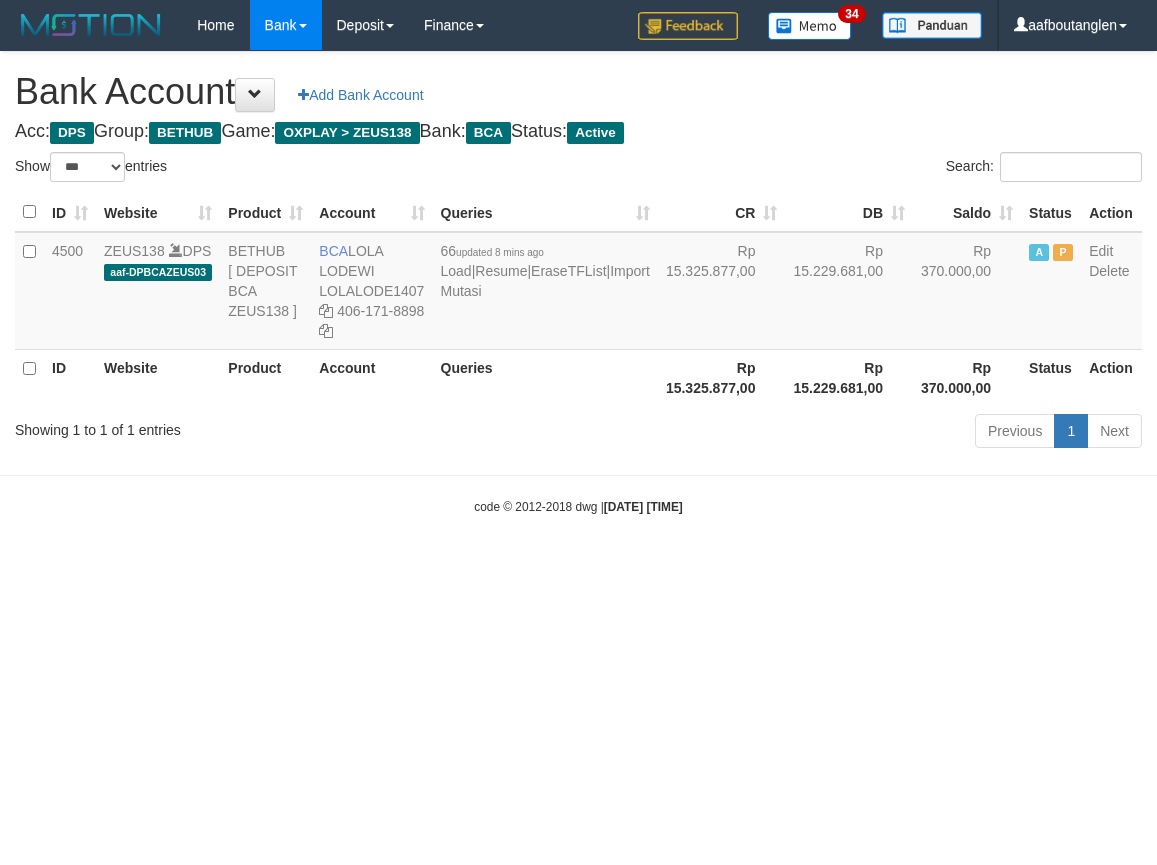 select on "***" 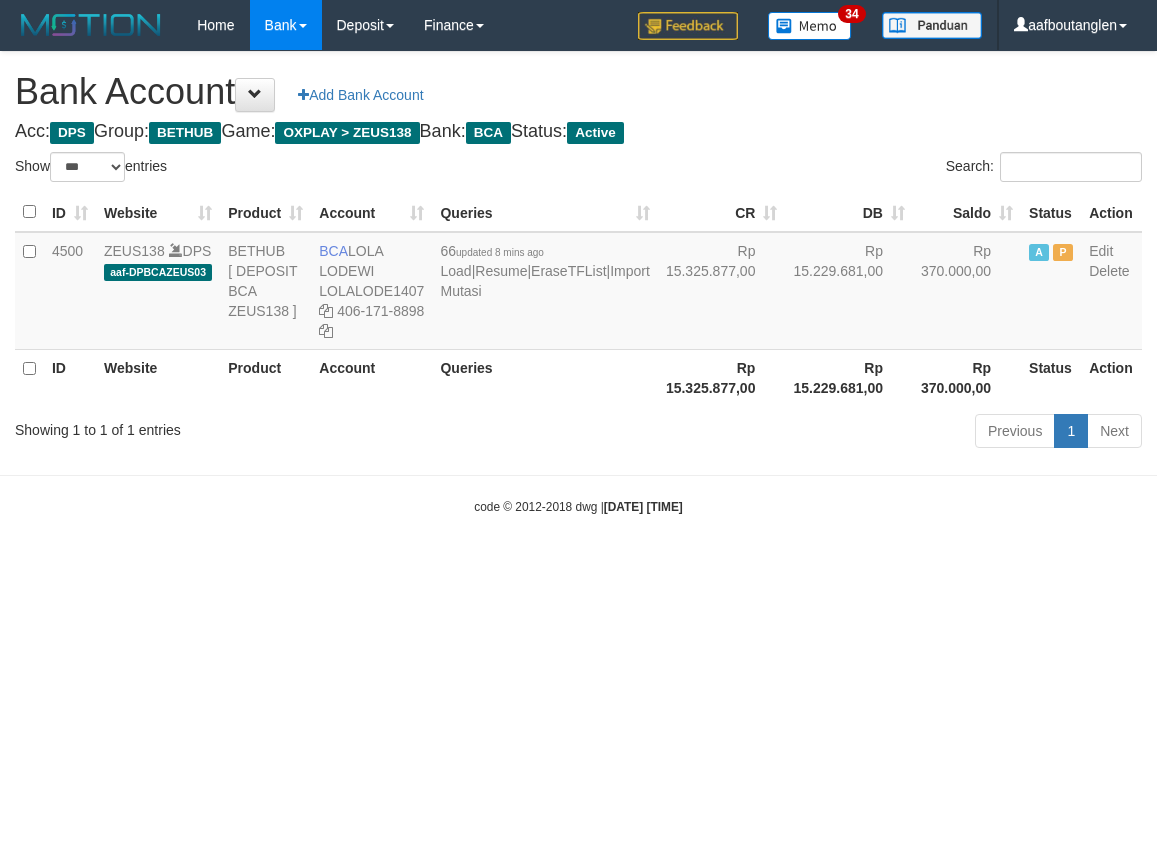 scroll, scrollTop: 0, scrollLeft: 0, axis: both 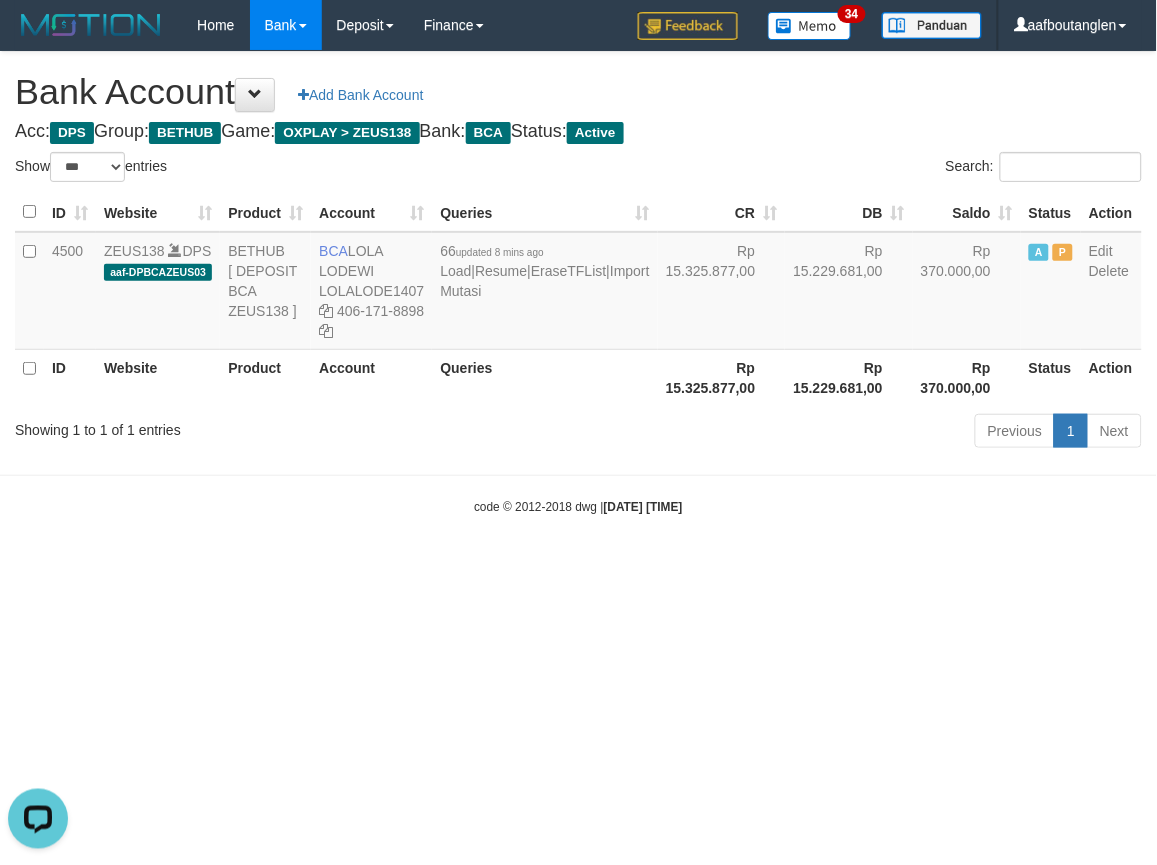 drag, startPoint x: 61, startPoint y: 553, endPoint x: 485, endPoint y: 581, distance: 424.92352 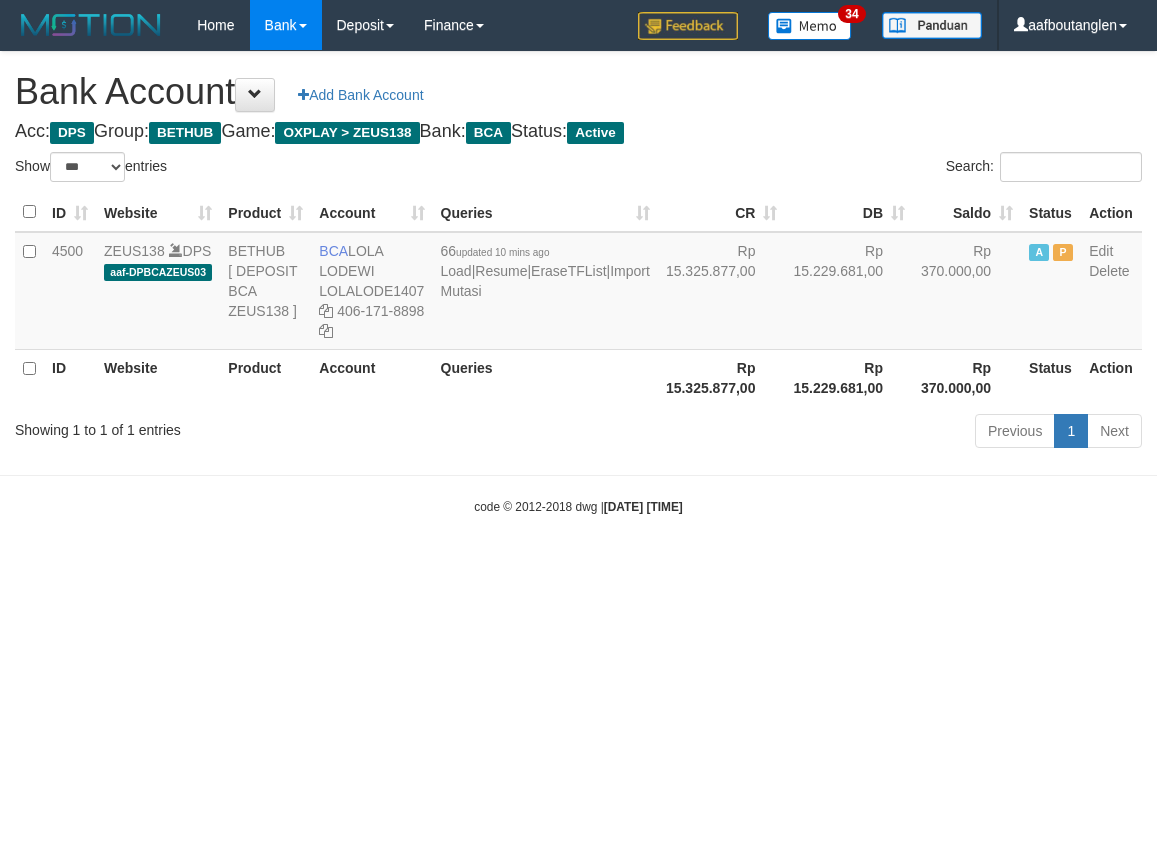 select on "***" 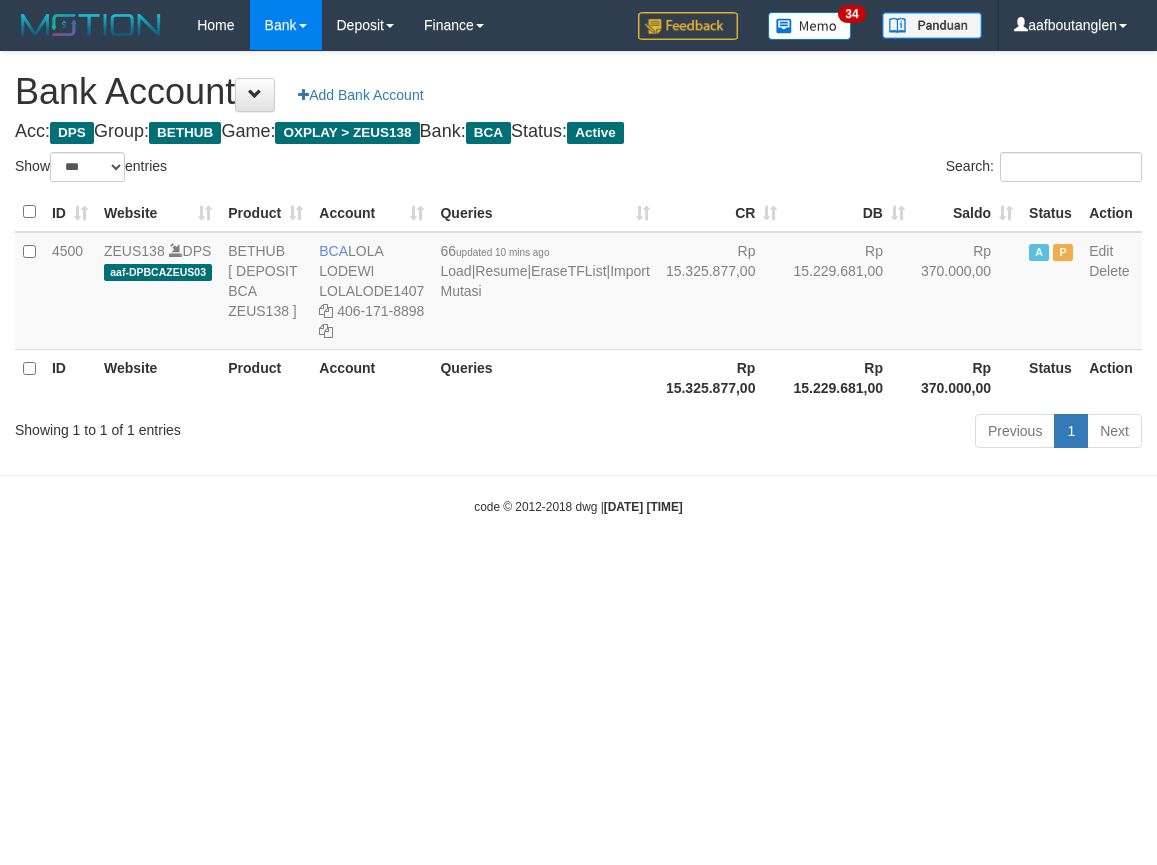 scroll, scrollTop: 0, scrollLeft: 0, axis: both 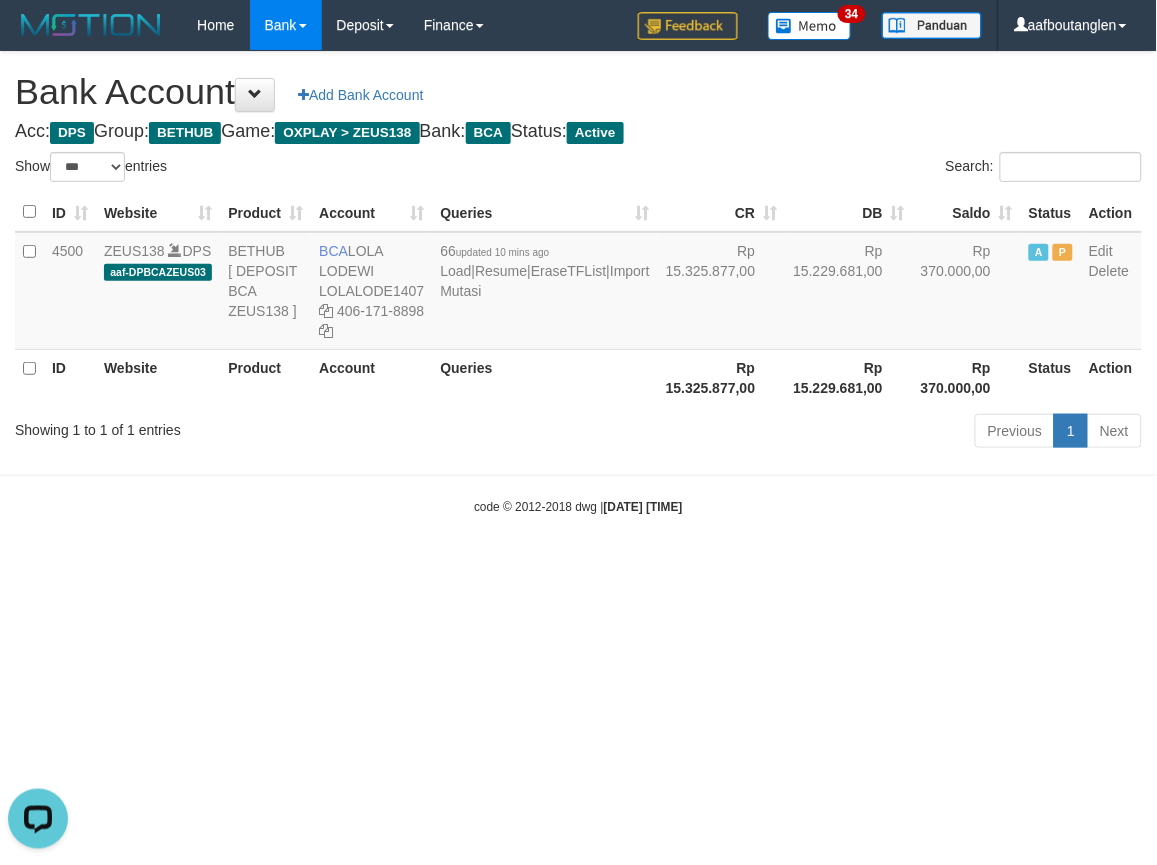 drag, startPoint x: 862, startPoint y: 636, endPoint x: 833, endPoint y: 627, distance: 30.364452 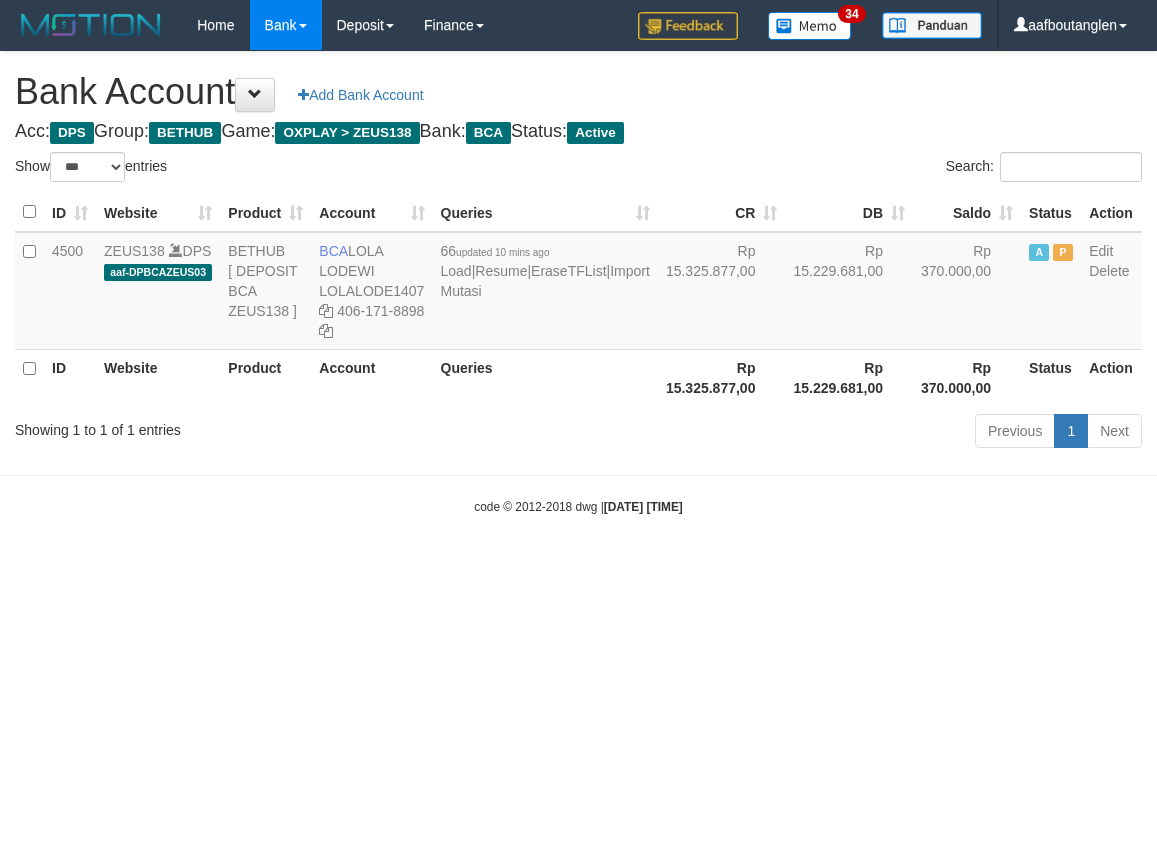 select on "***" 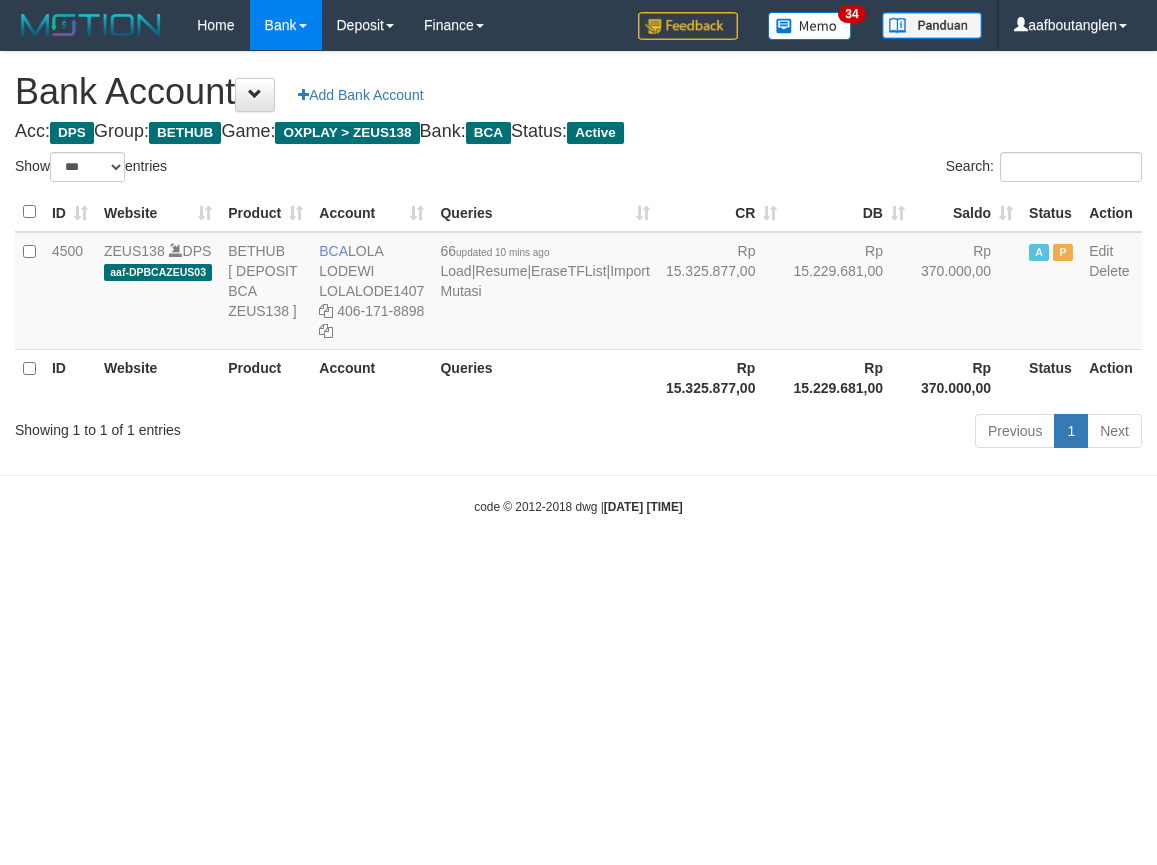 scroll, scrollTop: 0, scrollLeft: 0, axis: both 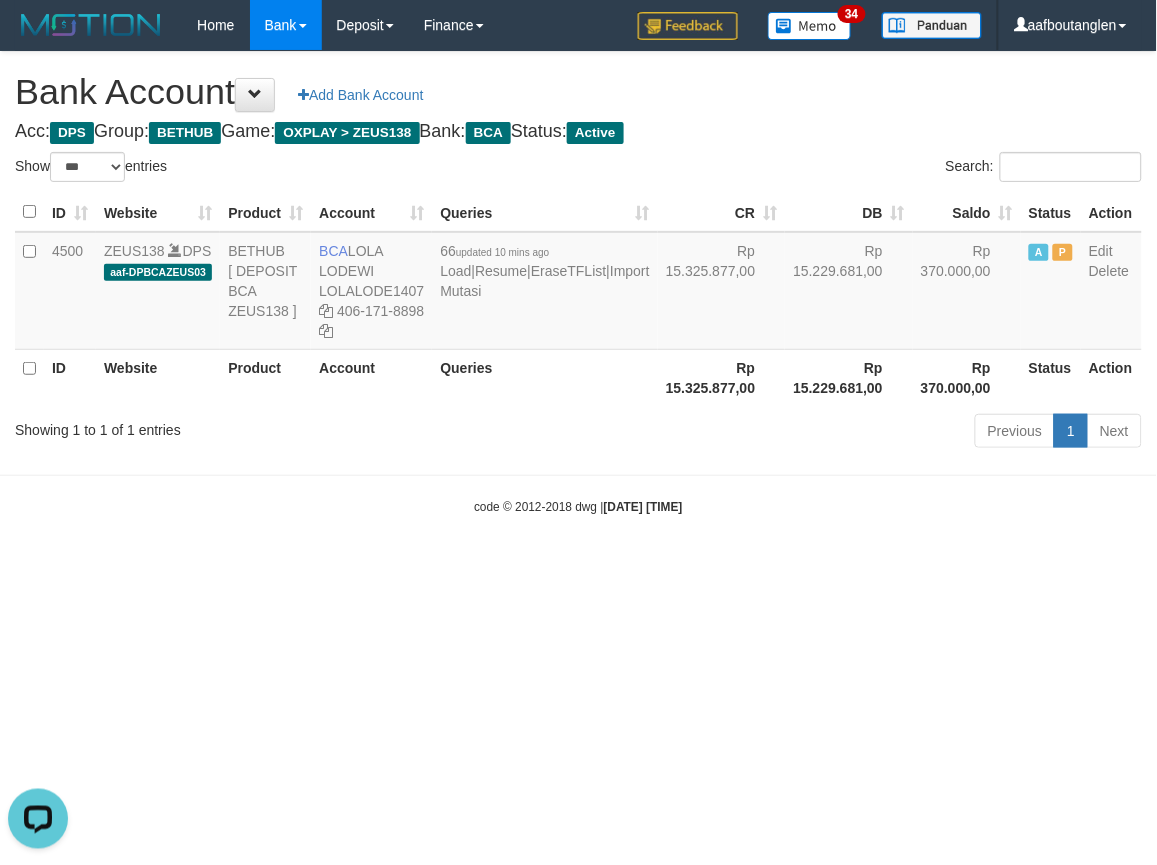 drag, startPoint x: 910, startPoint y: 723, endPoint x: 910, endPoint y: 712, distance: 11 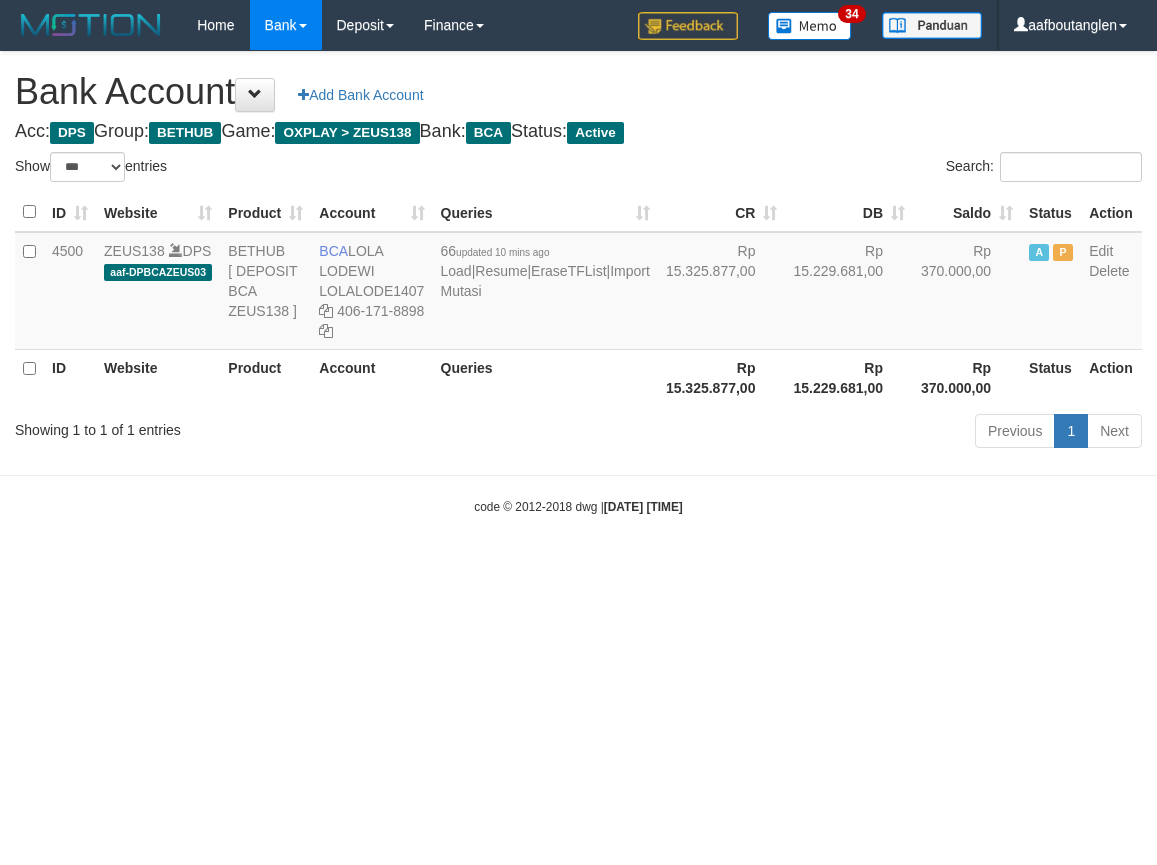 select on "***" 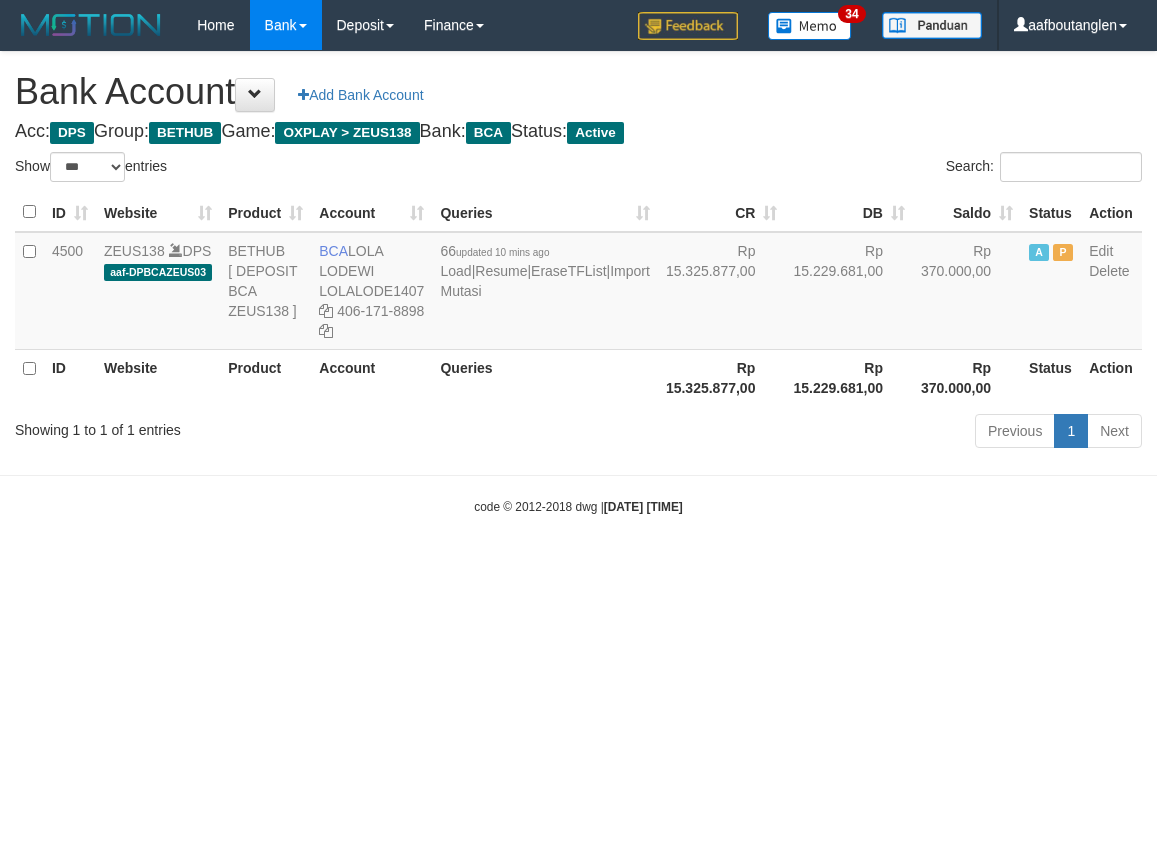 scroll, scrollTop: 0, scrollLeft: 0, axis: both 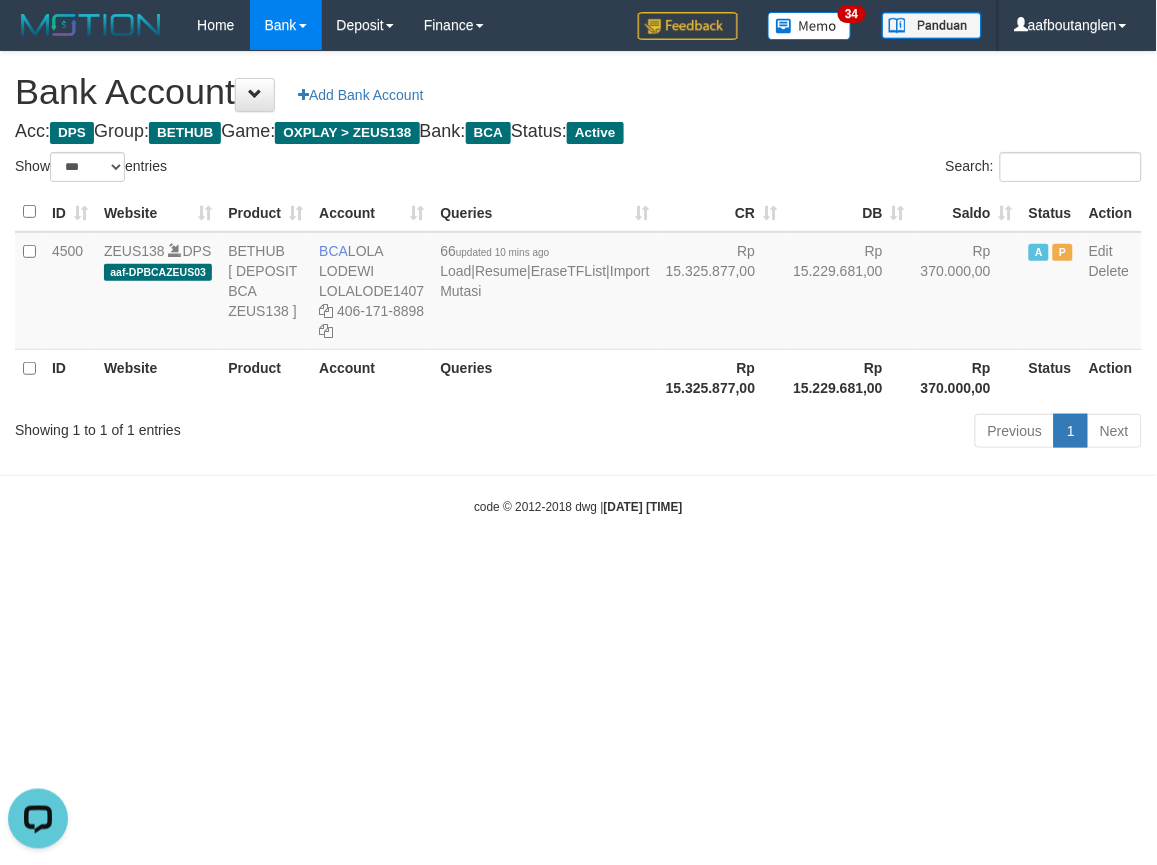 drag, startPoint x: 171, startPoint y: 564, endPoint x: 193, endPoint y: 557, distance: 23.086792 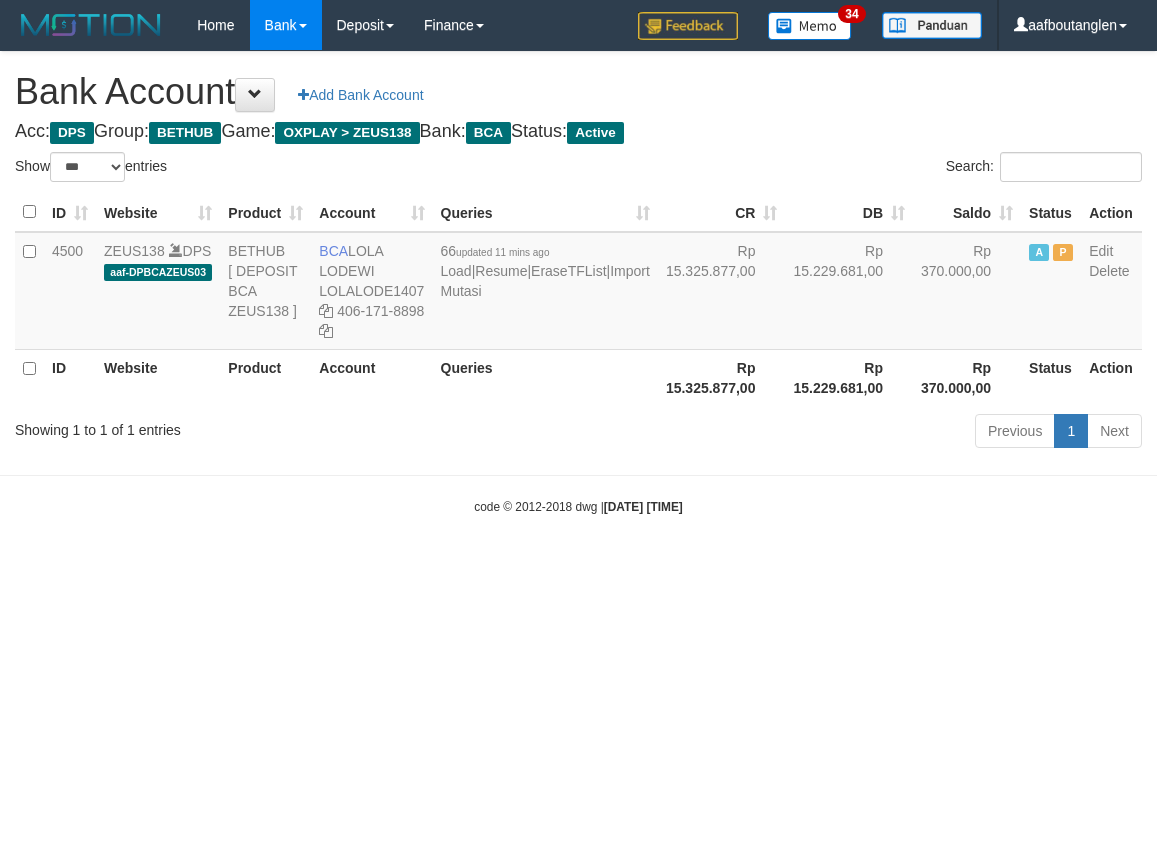 select on "***" 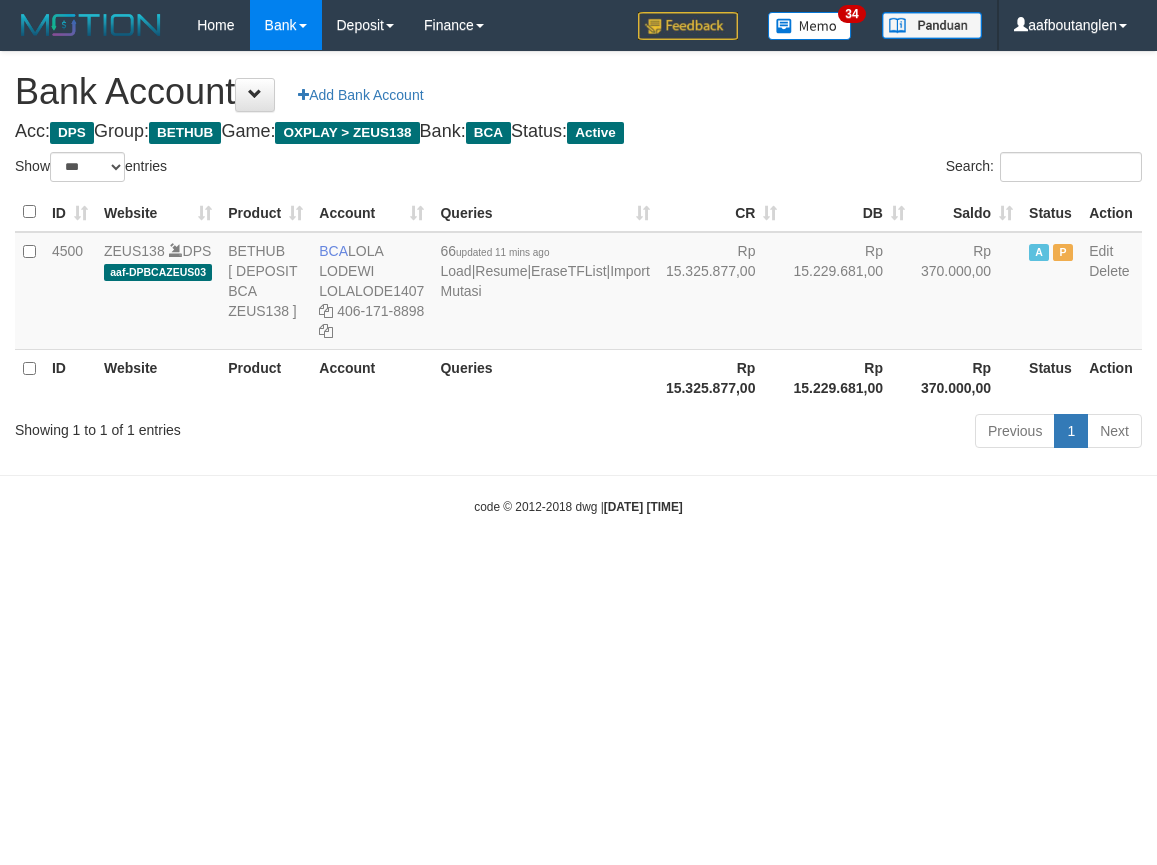 scroll, scrollTop: 0, scrollLeft: 0, axis: both 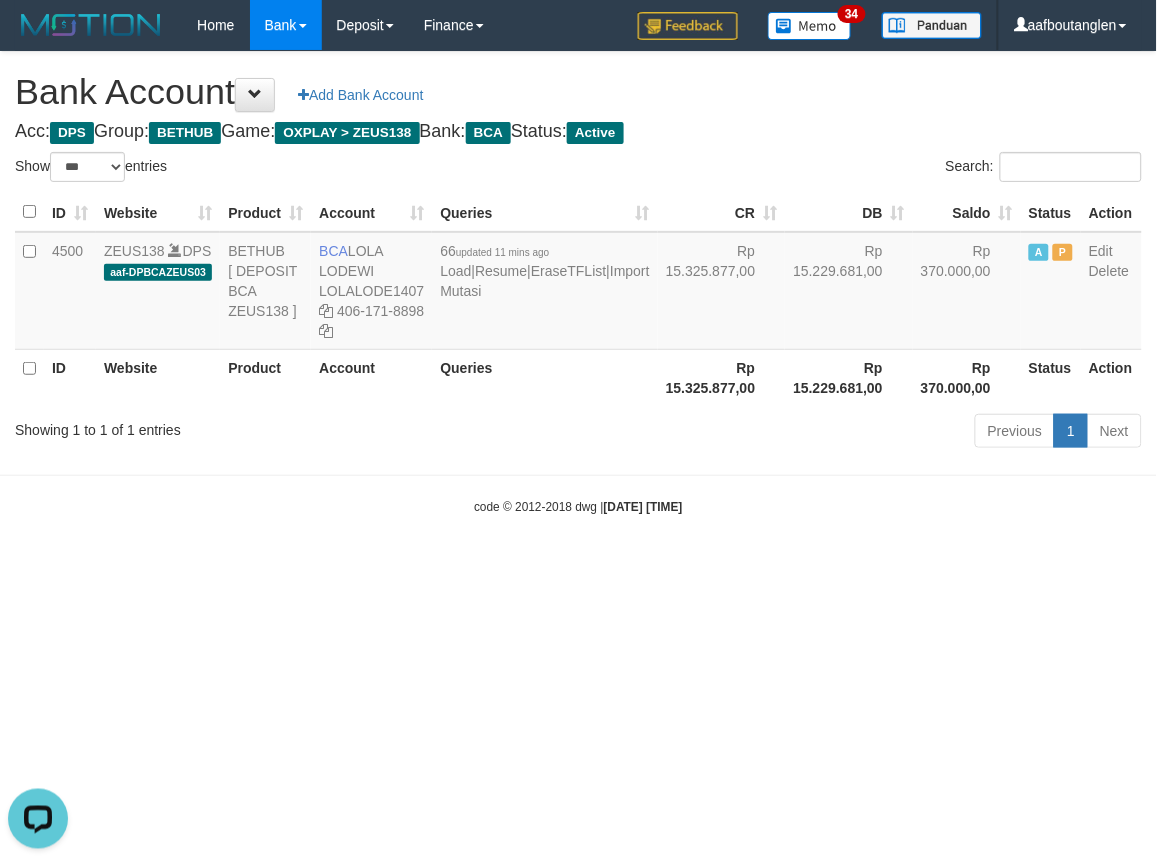 drag, startPoint x: 210, startPoint y: 480, endPoint x: 222, endPoint y: 480, distance: 12 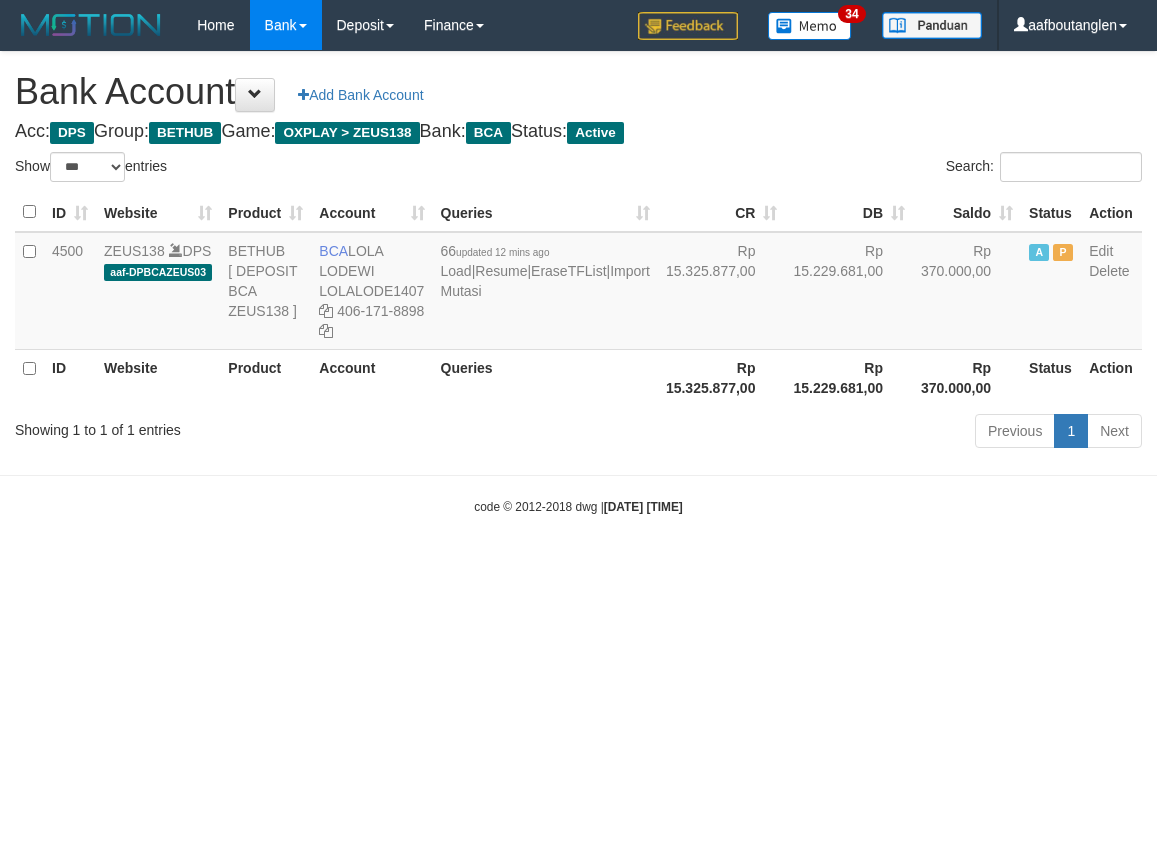 select on "***" 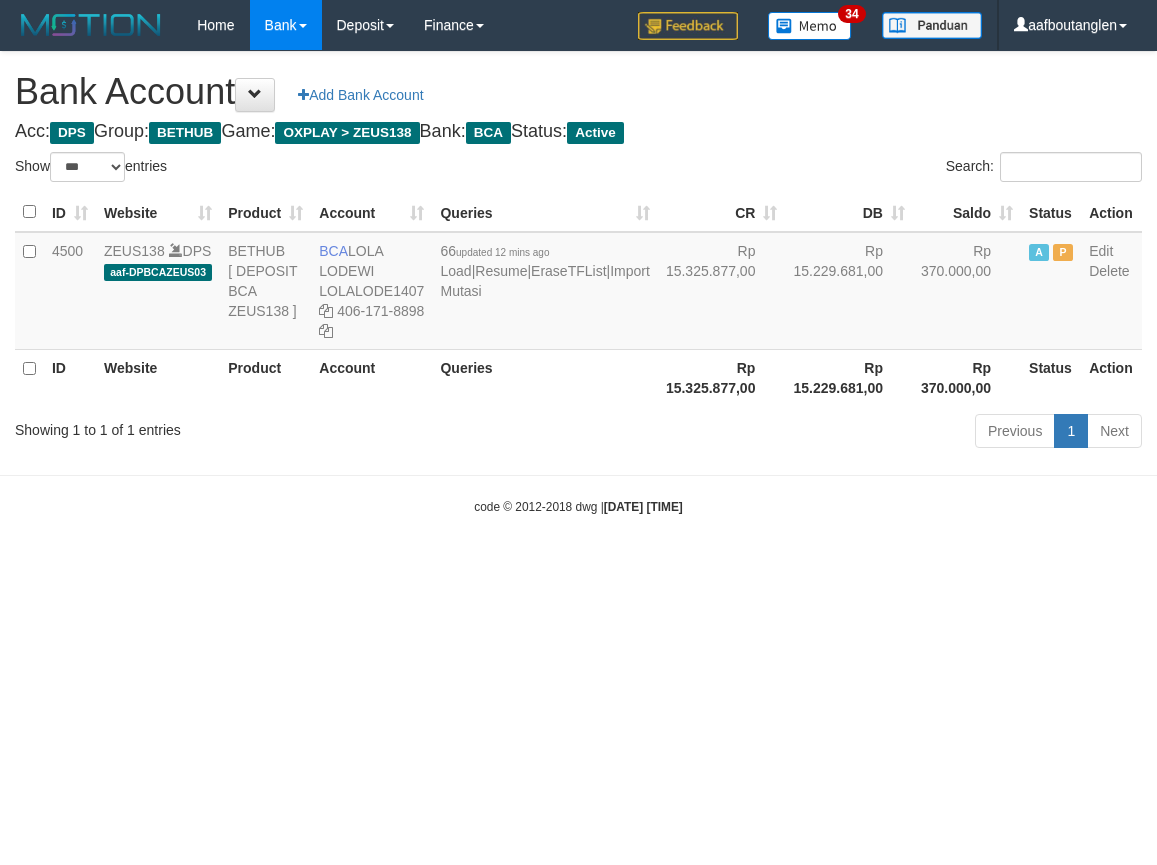 scroll, scrollTop: 0, scrollLeft: 0, axis: both 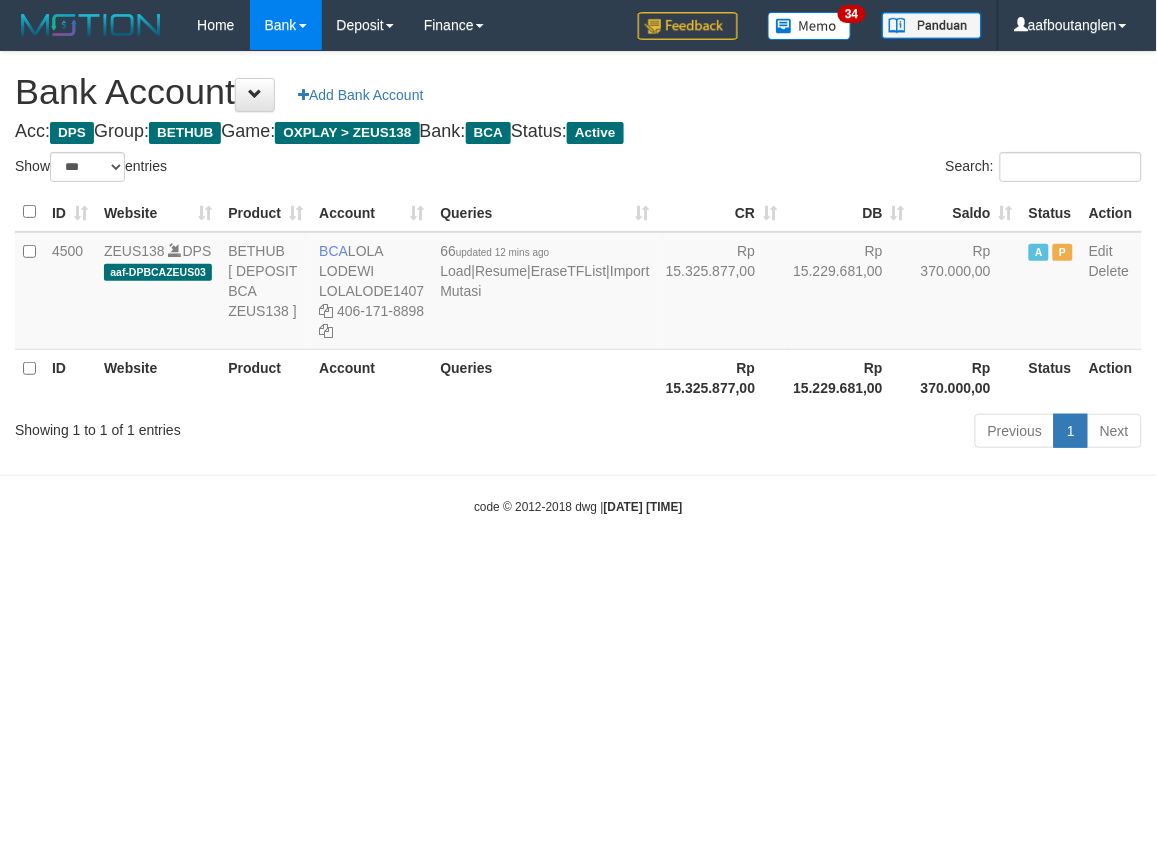 click on "Toggle navigation
Home
Bank
Account List
Deposit
DPS List
History
Note DPS
Finance
Financial Data
aafboutanglen
My Profile
Log Out
34" at bounding box center [578, 283] 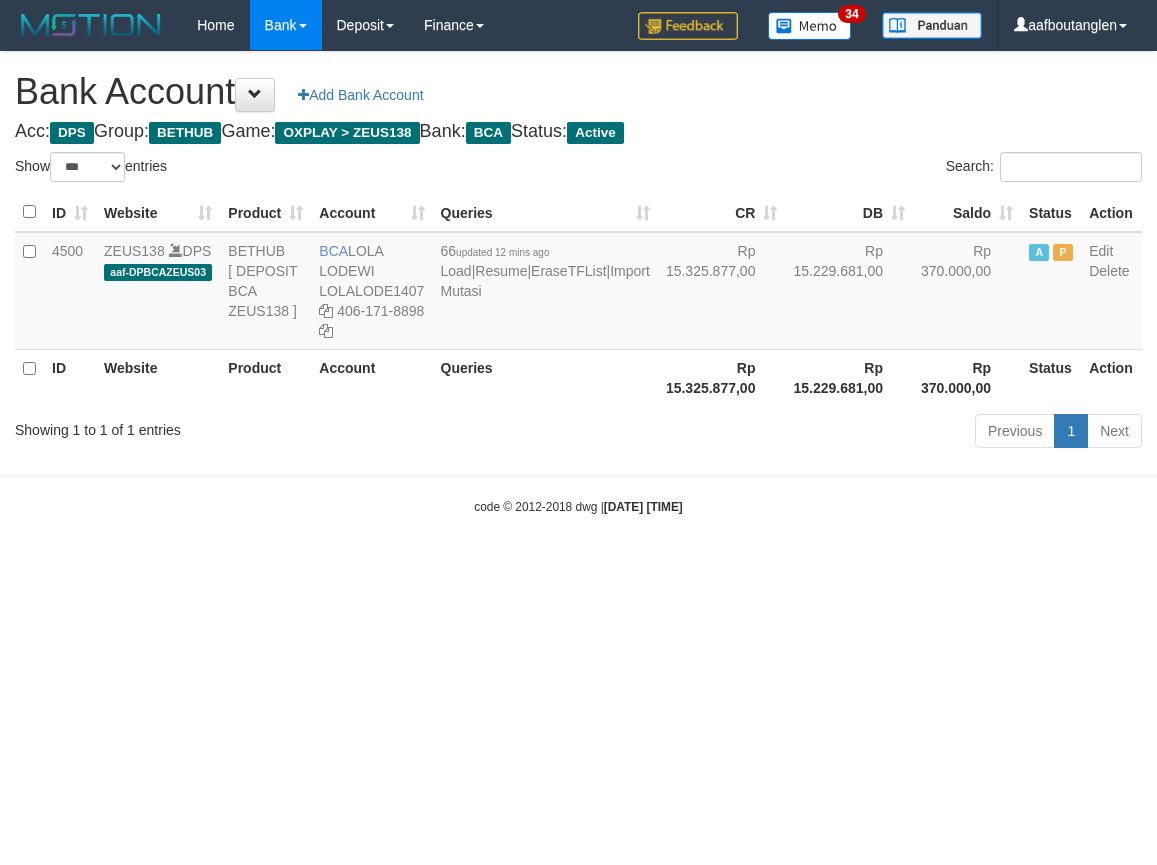 select on "***" 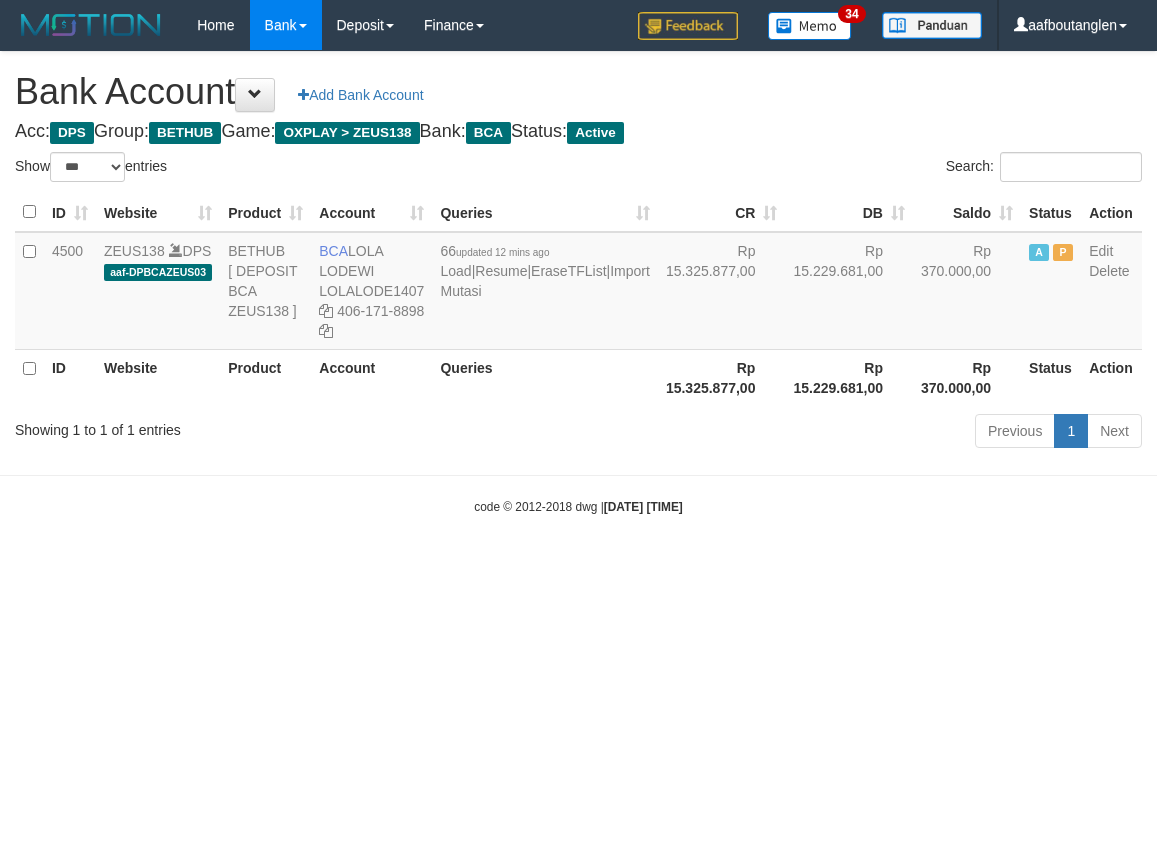 scroll, scrollTop: 0, scrollLeft: 0, axis: both 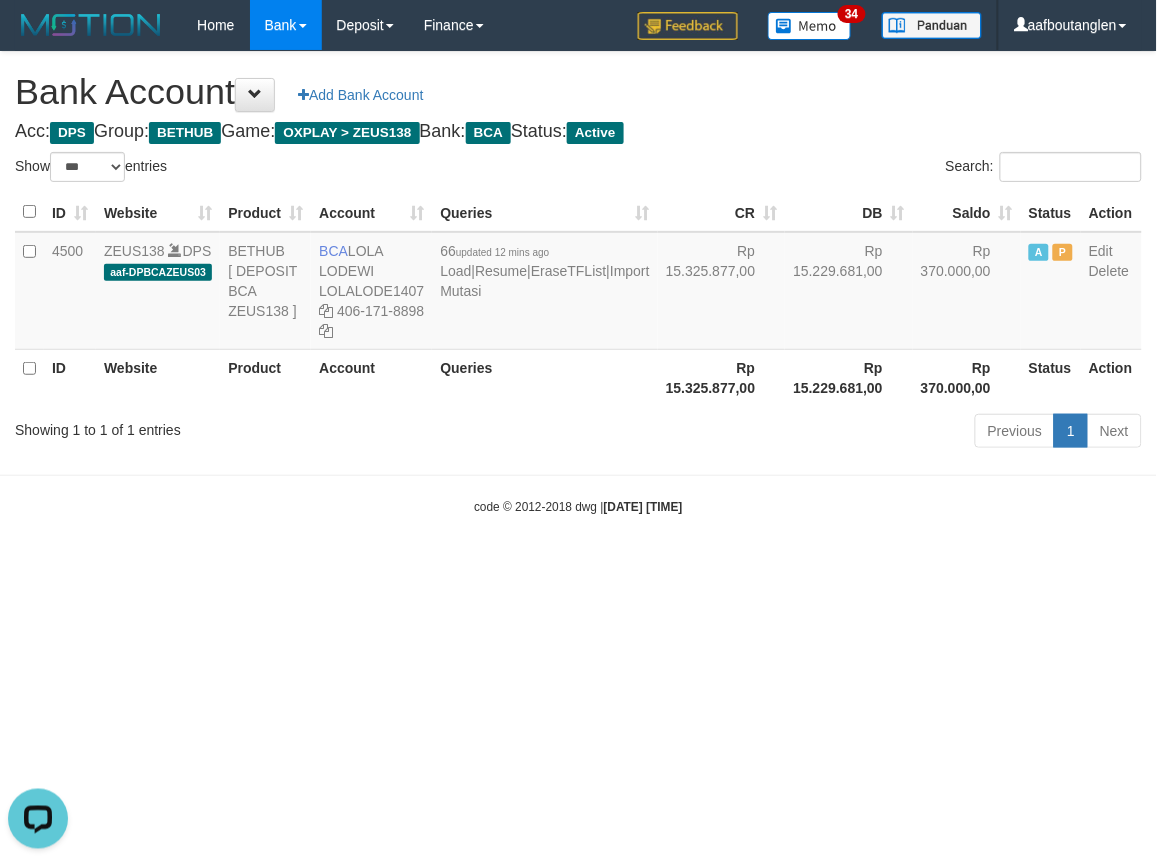 click on "Toggle navigation
Home
Bank
Account List
Deposit
DPS List
History
Note DPS
Finance
Financial Data
aafboutanglen
My Profile
Log Out
34" at bounding box center [578, 283] 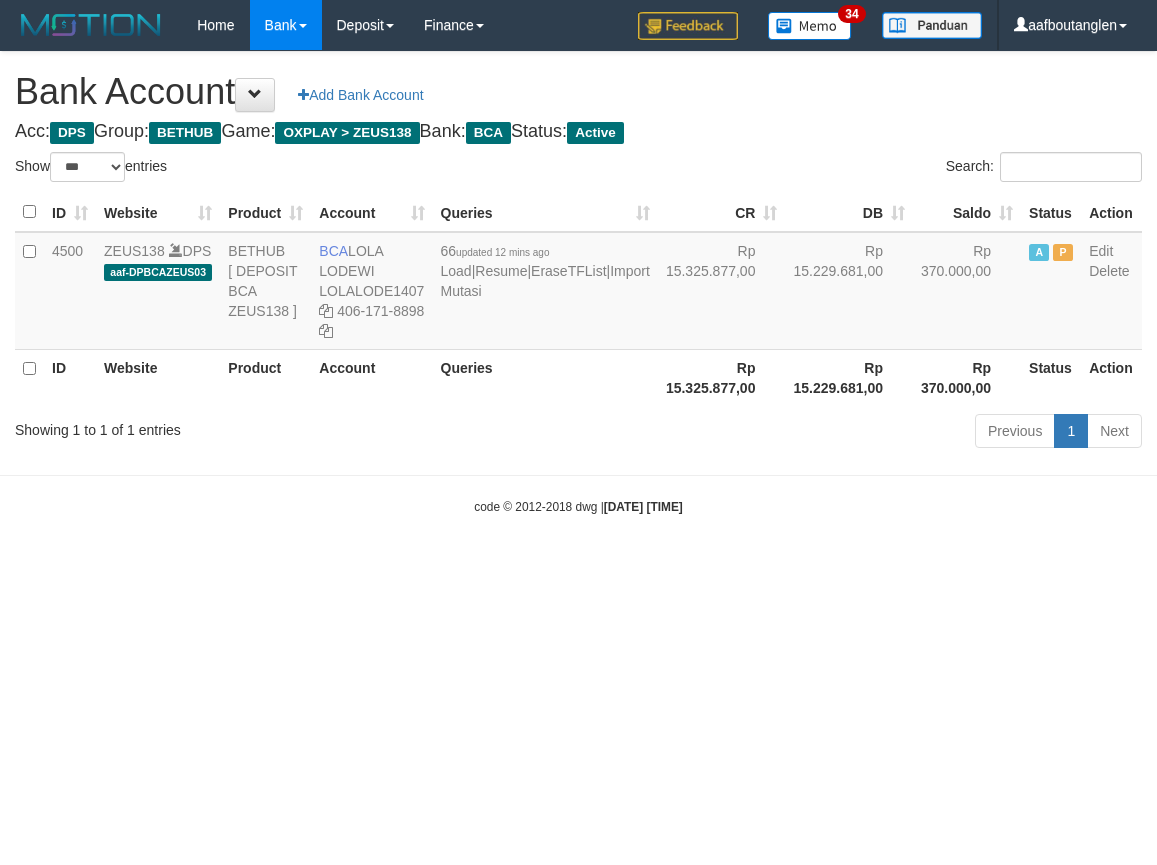 select on "***" 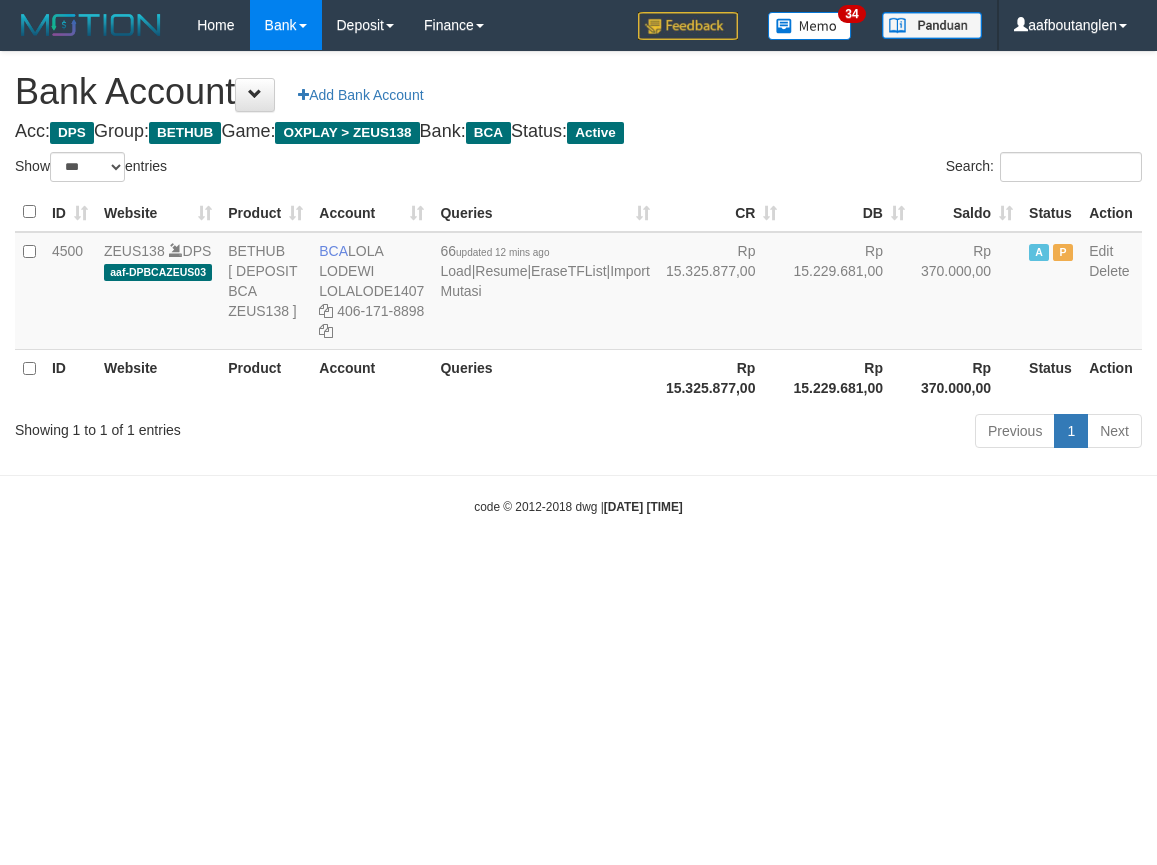 scroll, scrollTop: 0, scrollLeft: 0, axis: both 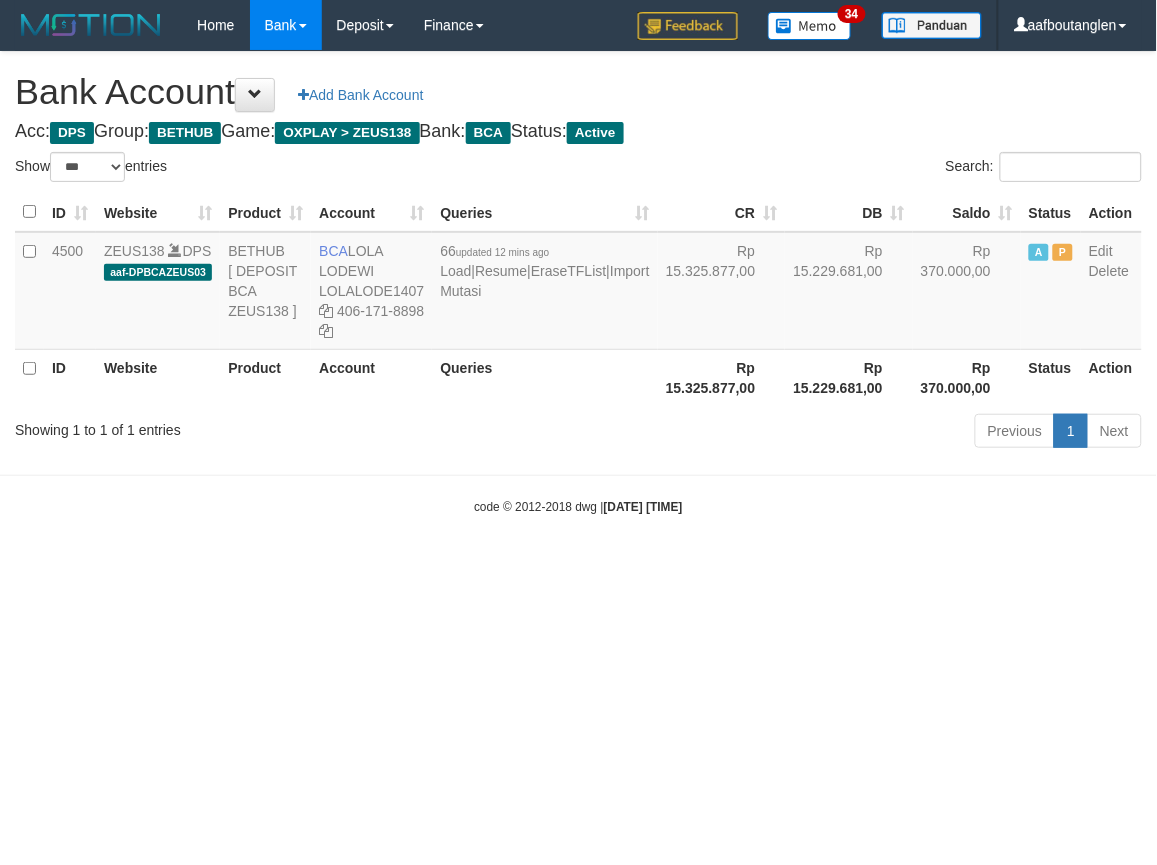 click on "Toggle navigation
Home
Bank
Account List
Deposit
DPS List
History
Note DPS
Finance
Financial Data
aafboutanglen
My Profile
Log Out
34" at bounding box center [578, 283] 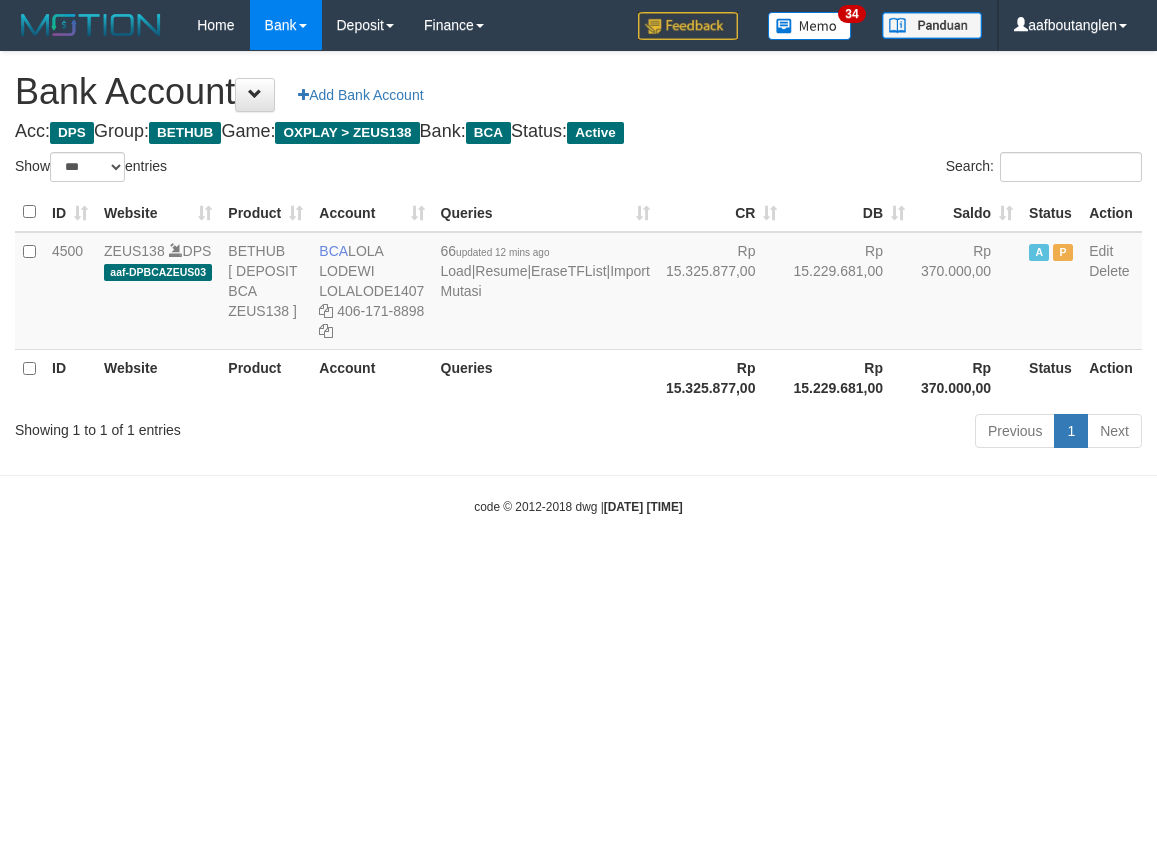 select on "***" 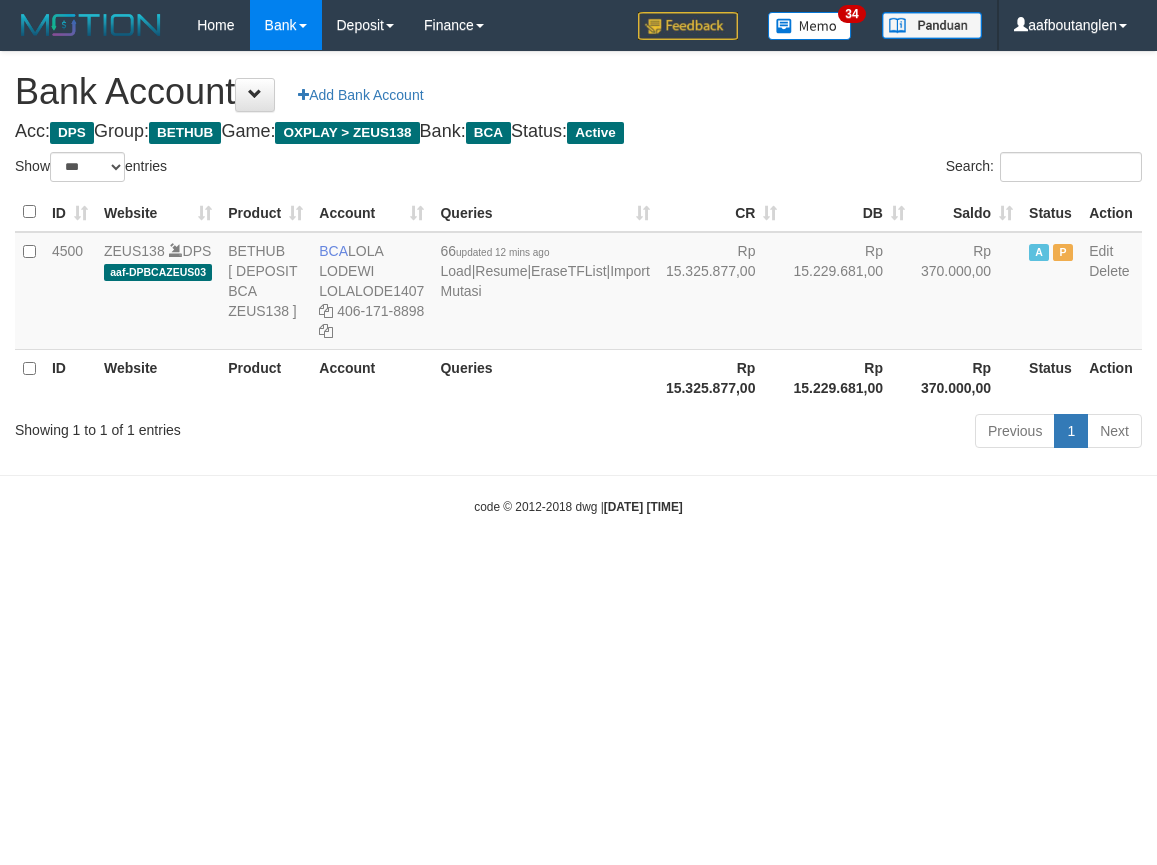 scroll, scrollTop: 0, scrollLeft: 0, axis: both 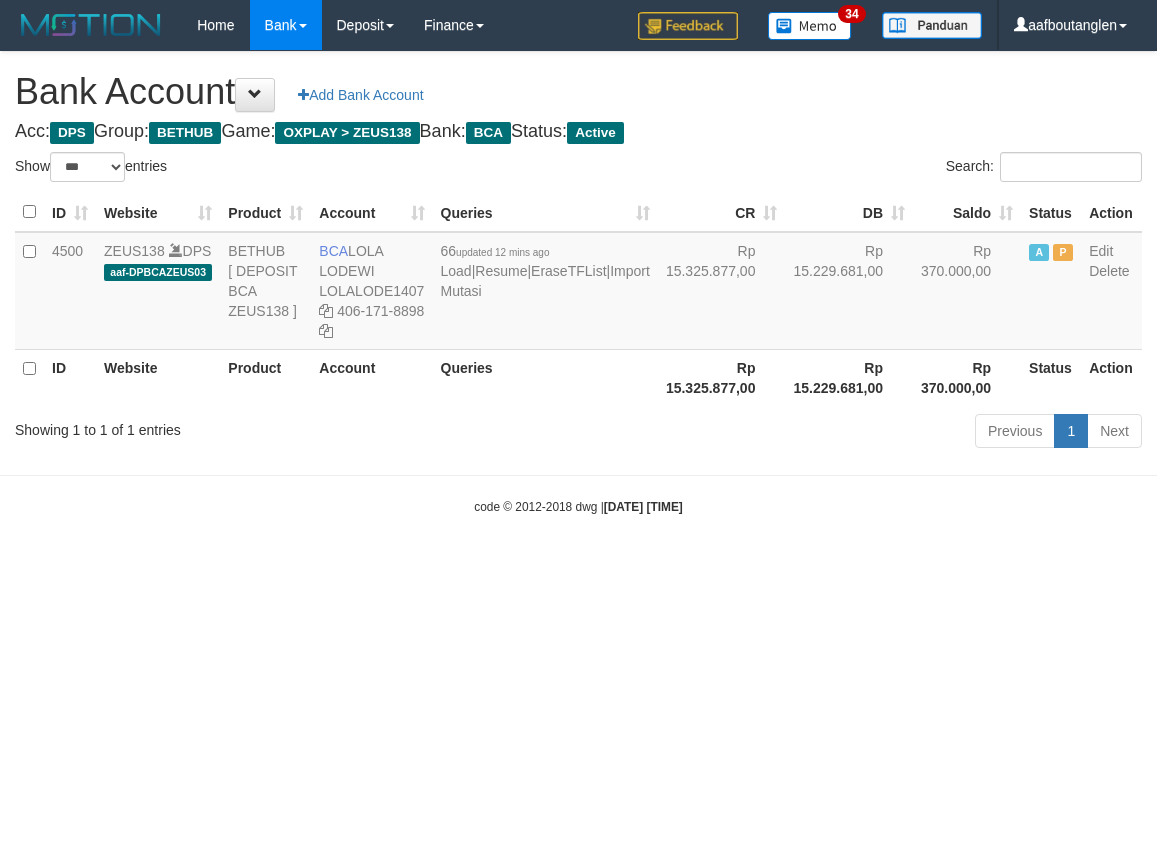 select on "***" 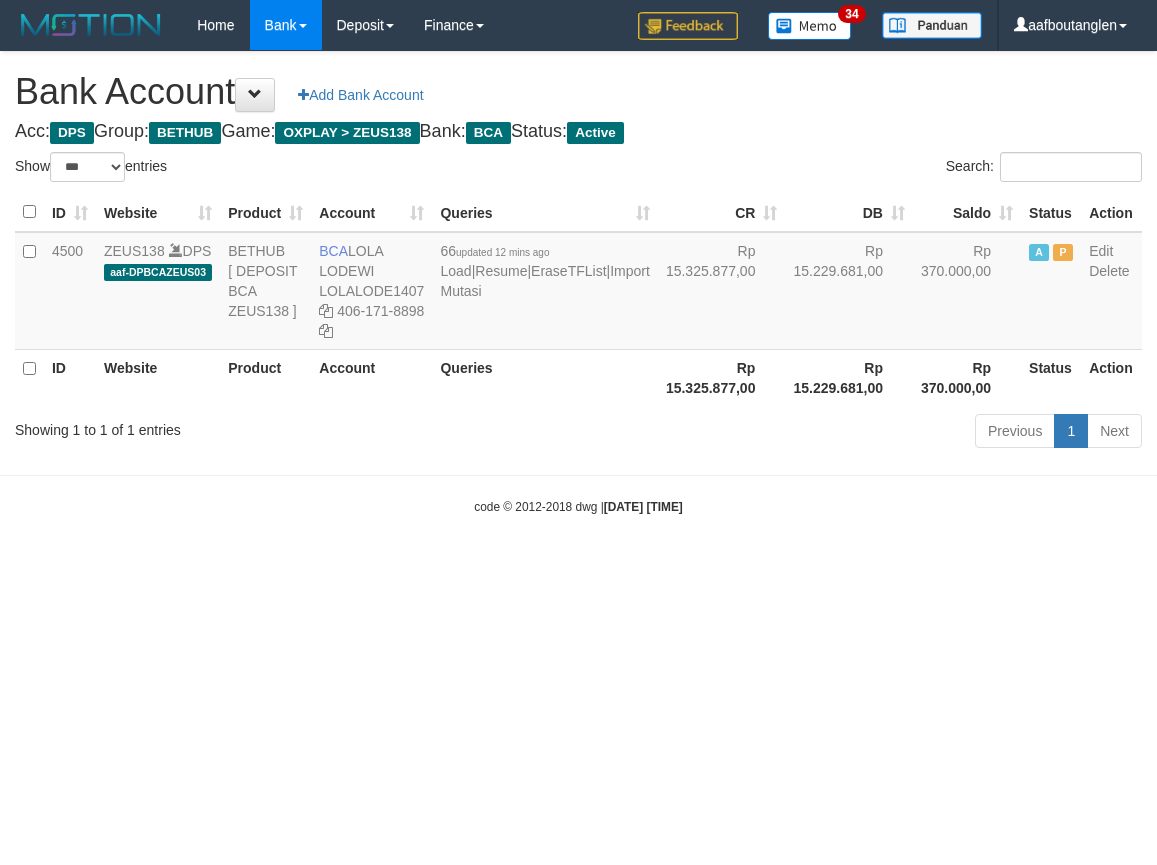 scroll, scrollTop: 0, scrollLeft: 0, axis: both 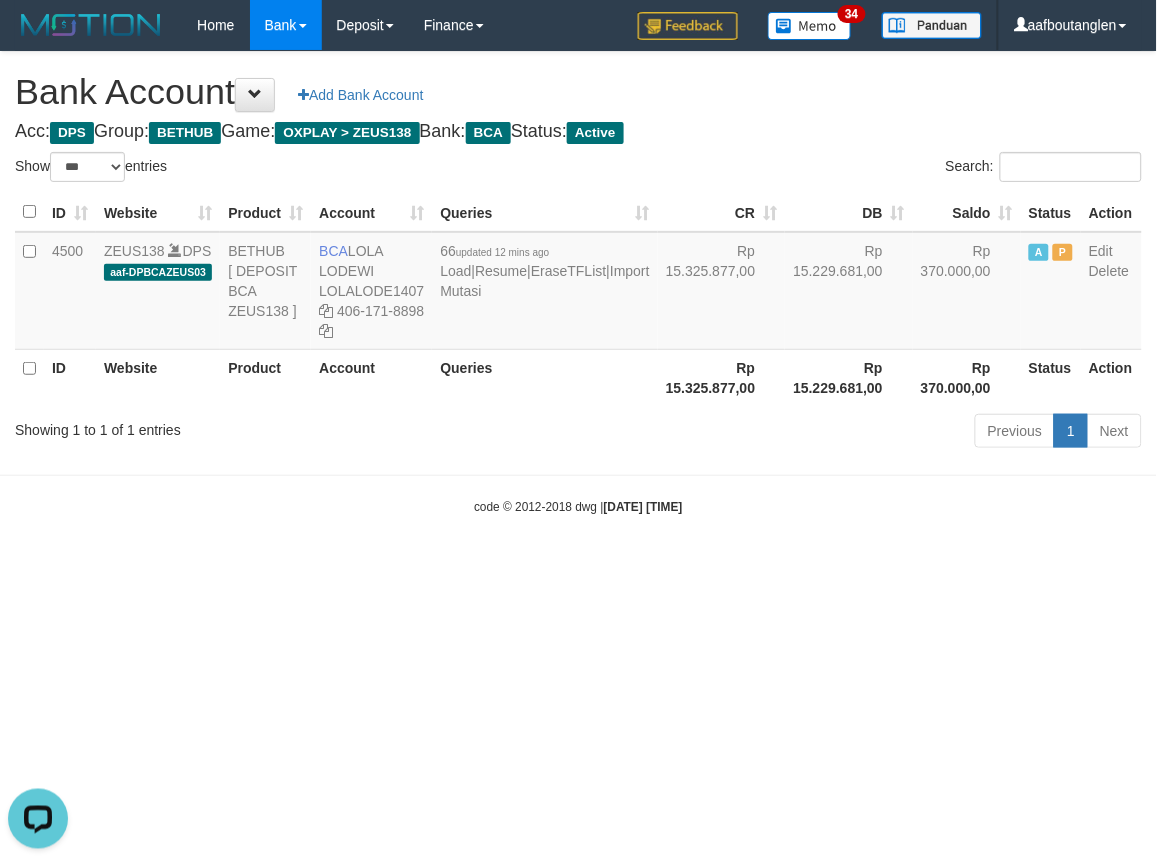 drag, startPoint x: 941, startPoint y: 604, endPoint x: 944, endPoint y: 585, distance: 19.235384 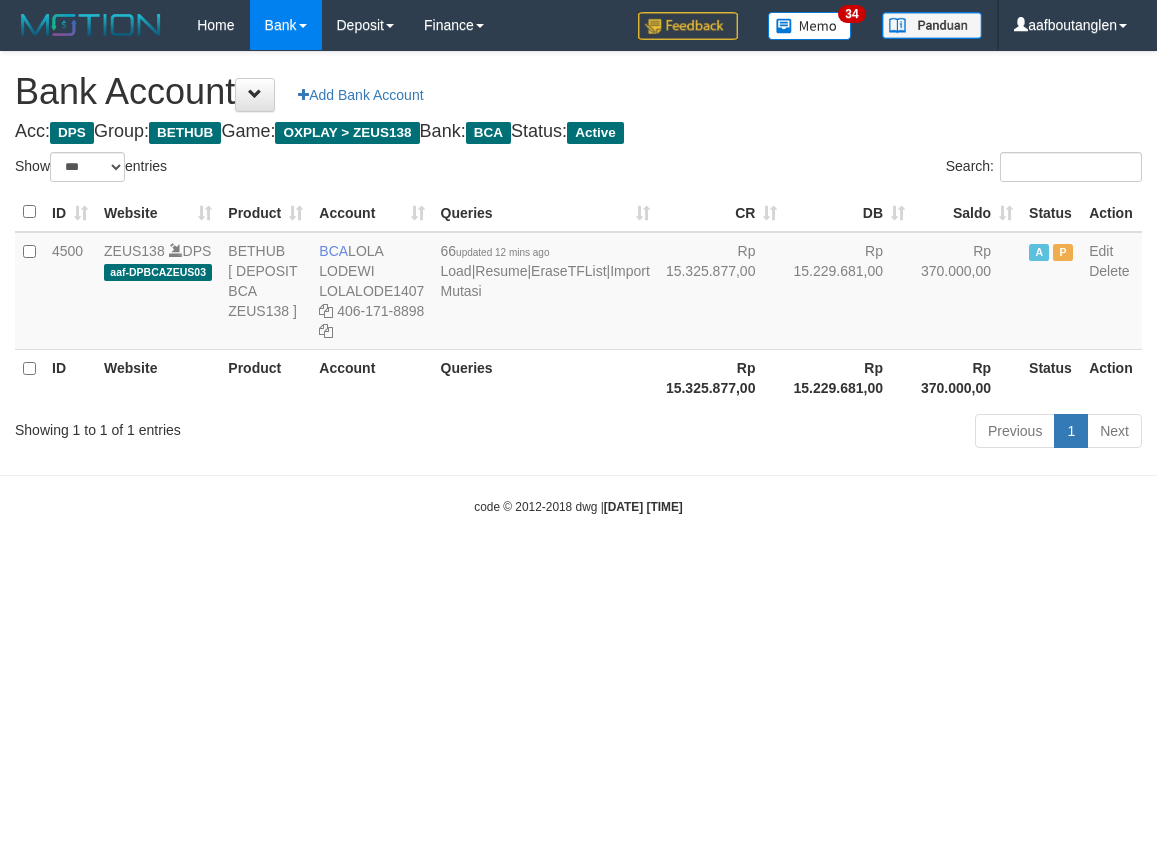 select on "***" 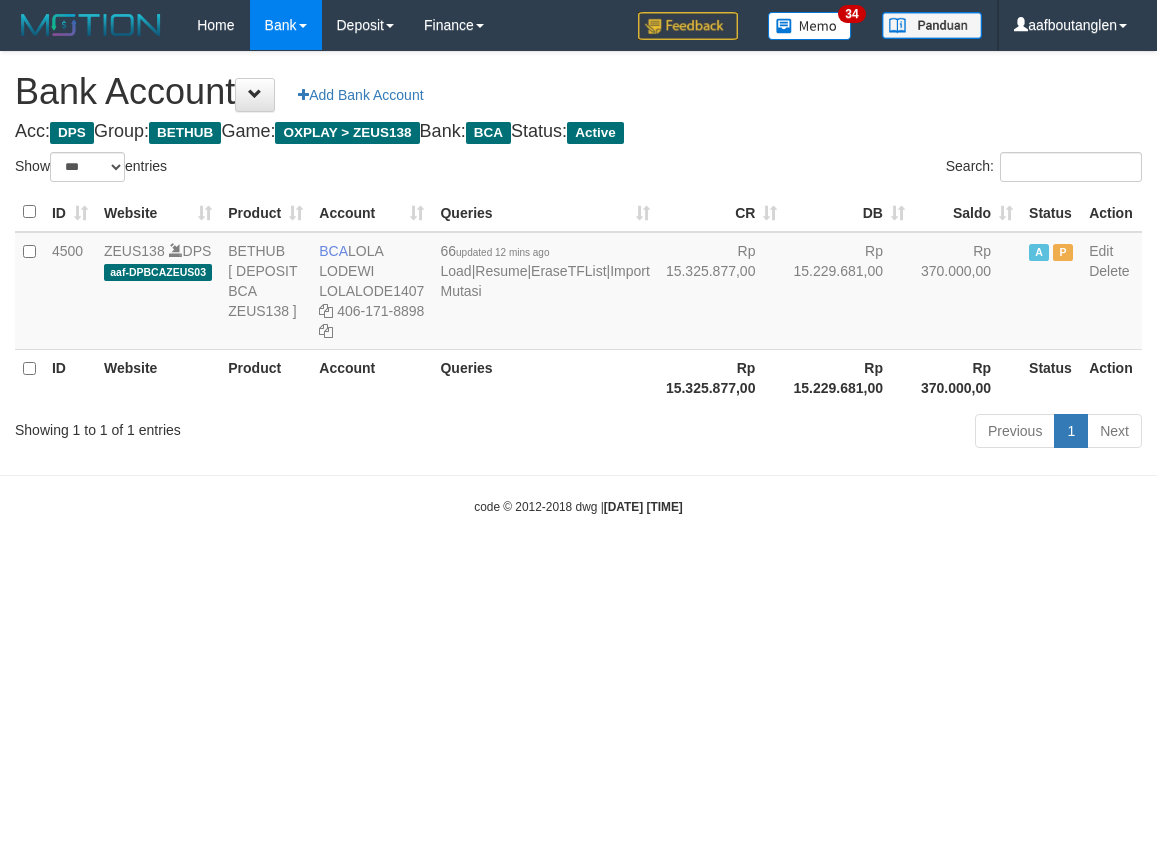 scroll, scrollTop: 0, scrollLeft: 0, axis: both 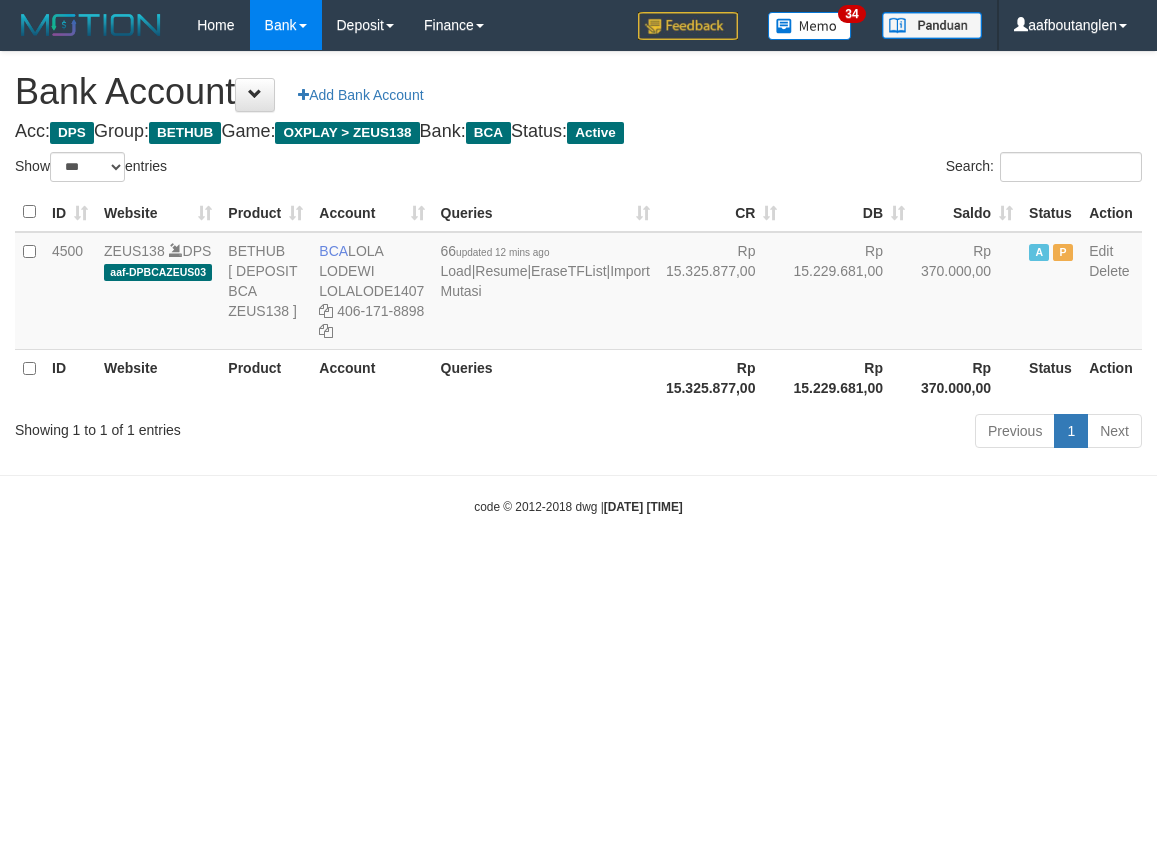 select on "***" 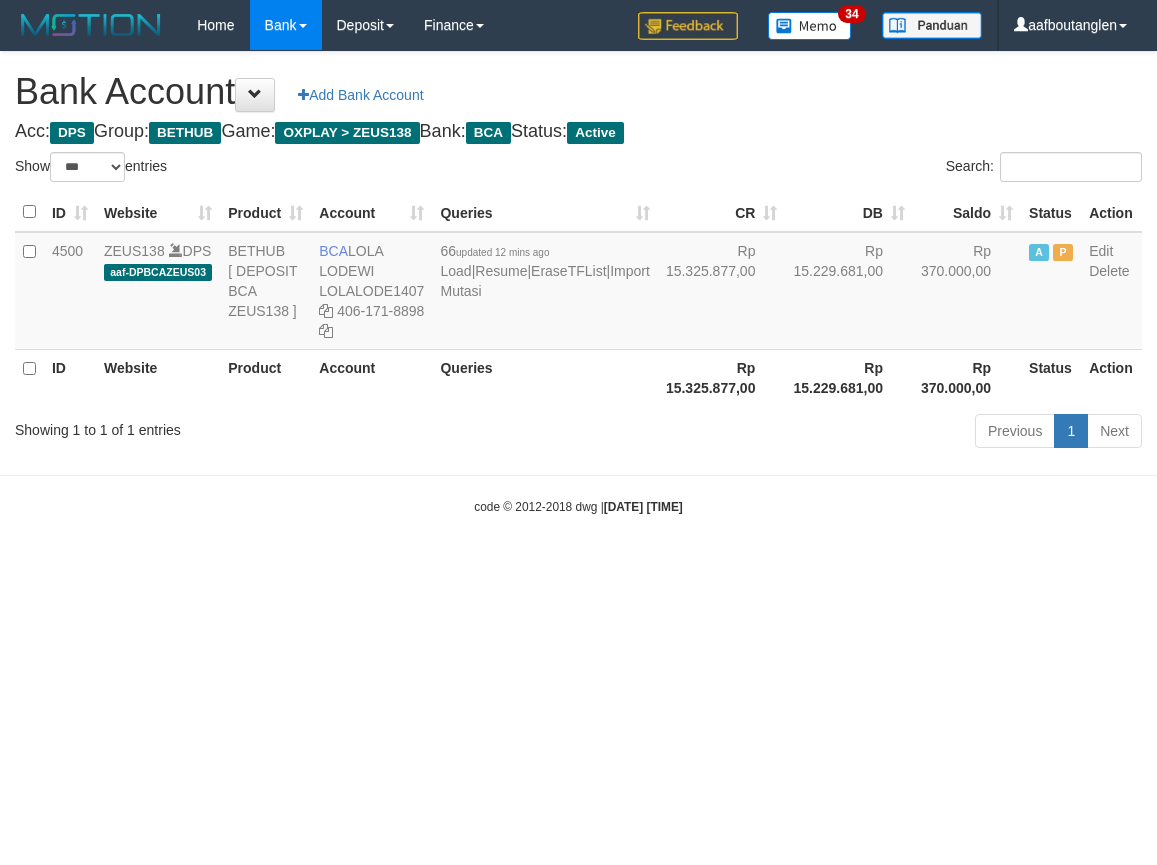 scroll, scrollTop: 0, scrollLeft: 0, axis: both 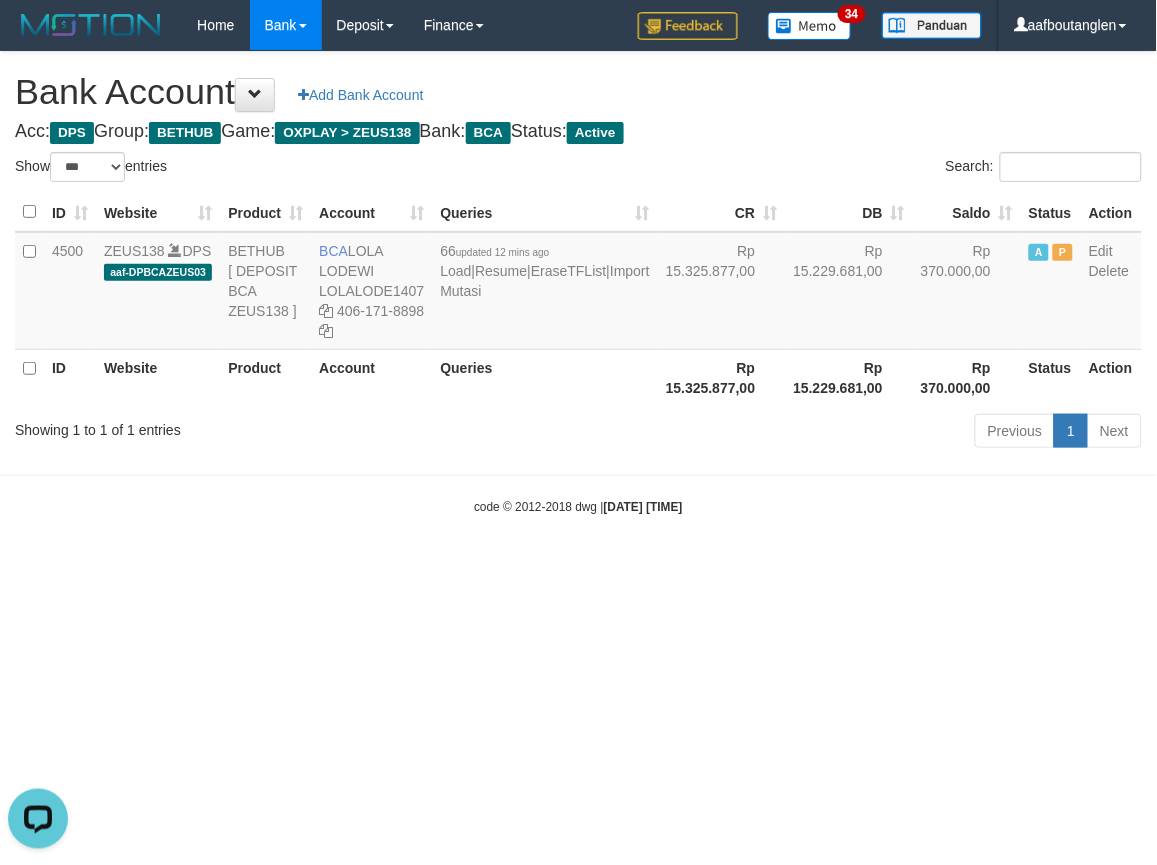 drag, startPoint x: 795, startPoint y: 628, endPoint x: 802, endPoint y: 604, distance: 25 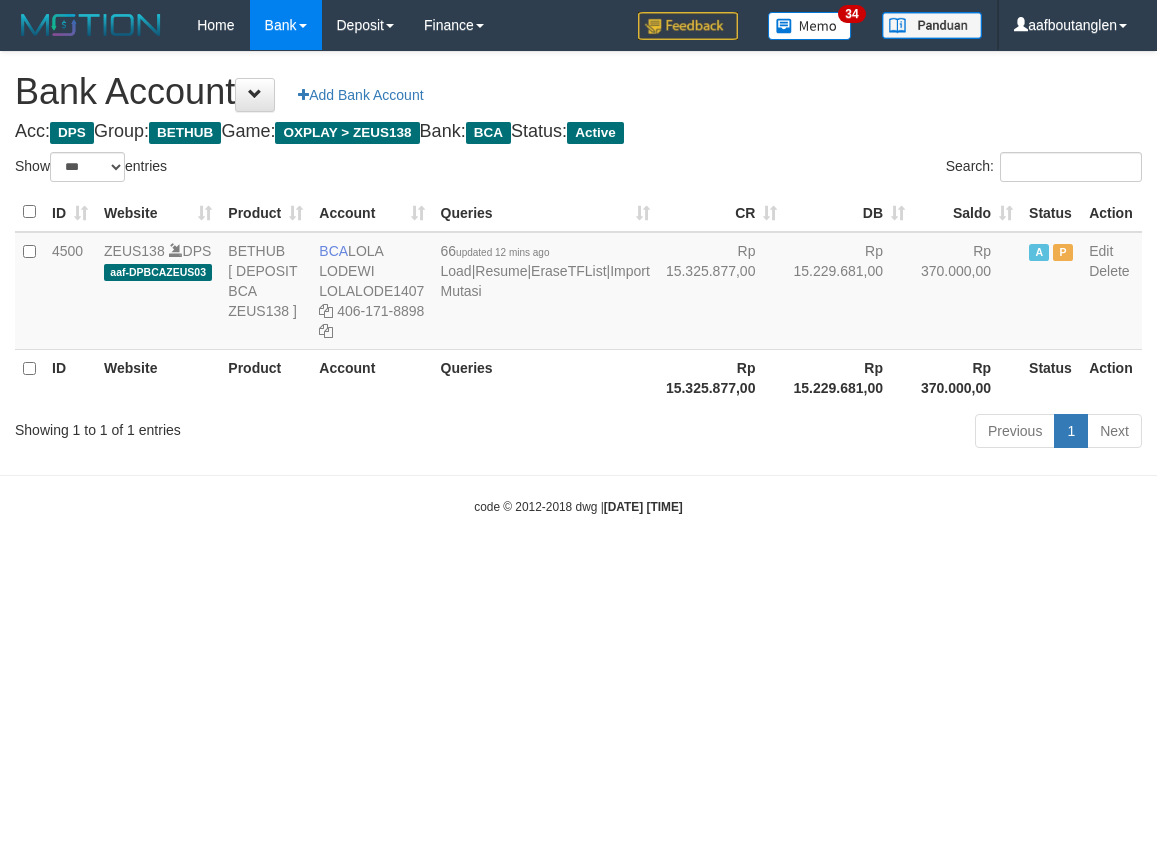 select on "***" 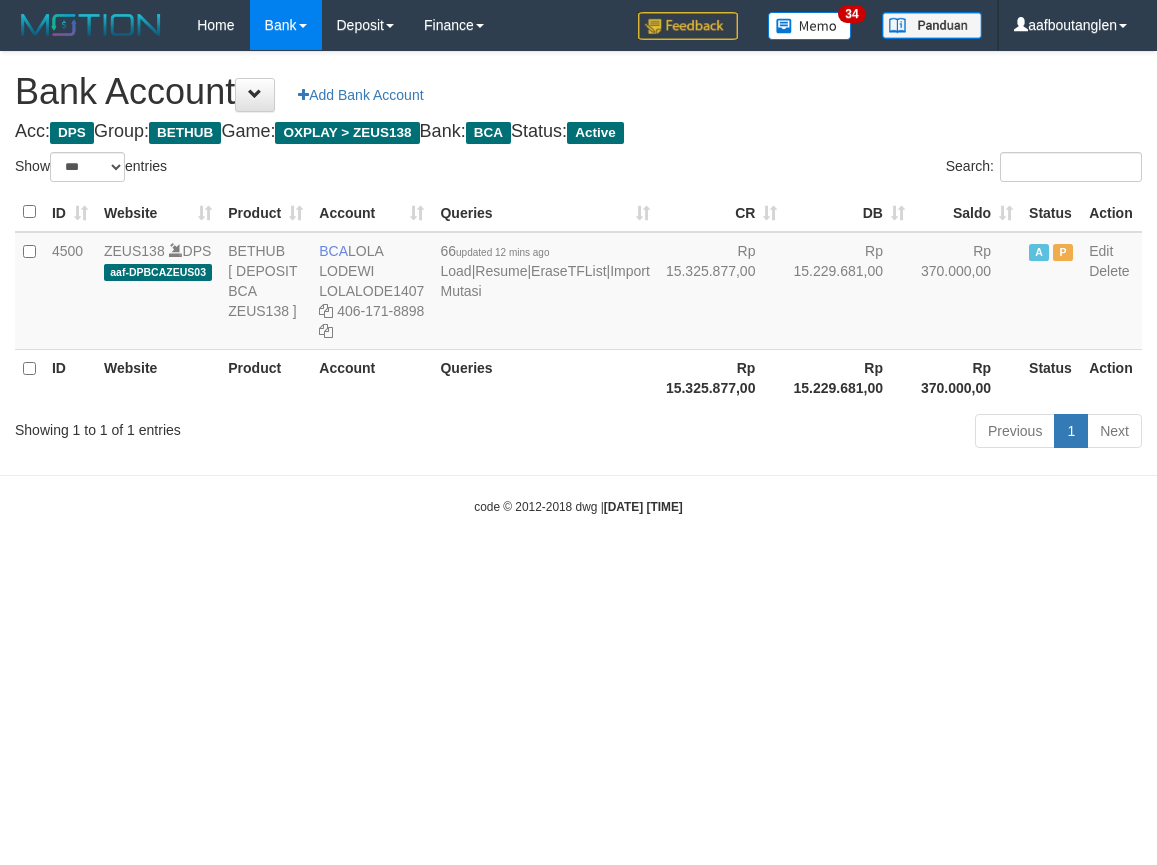 scroll, scrollTop: 0, scrollLeft: 0, axis: both 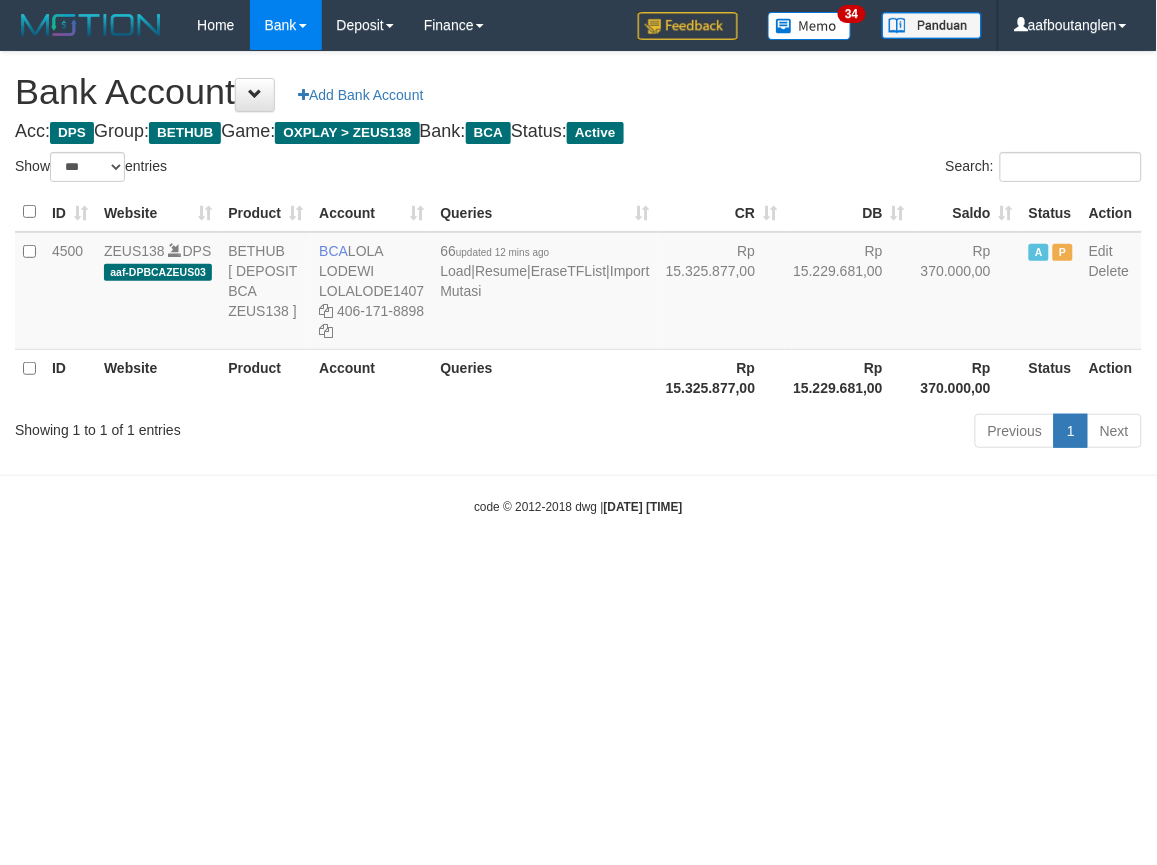 drag, startPoint x: 784, startPoint y: 512, endPoint x: 732, endPoint y: 542, distance: 60.033325 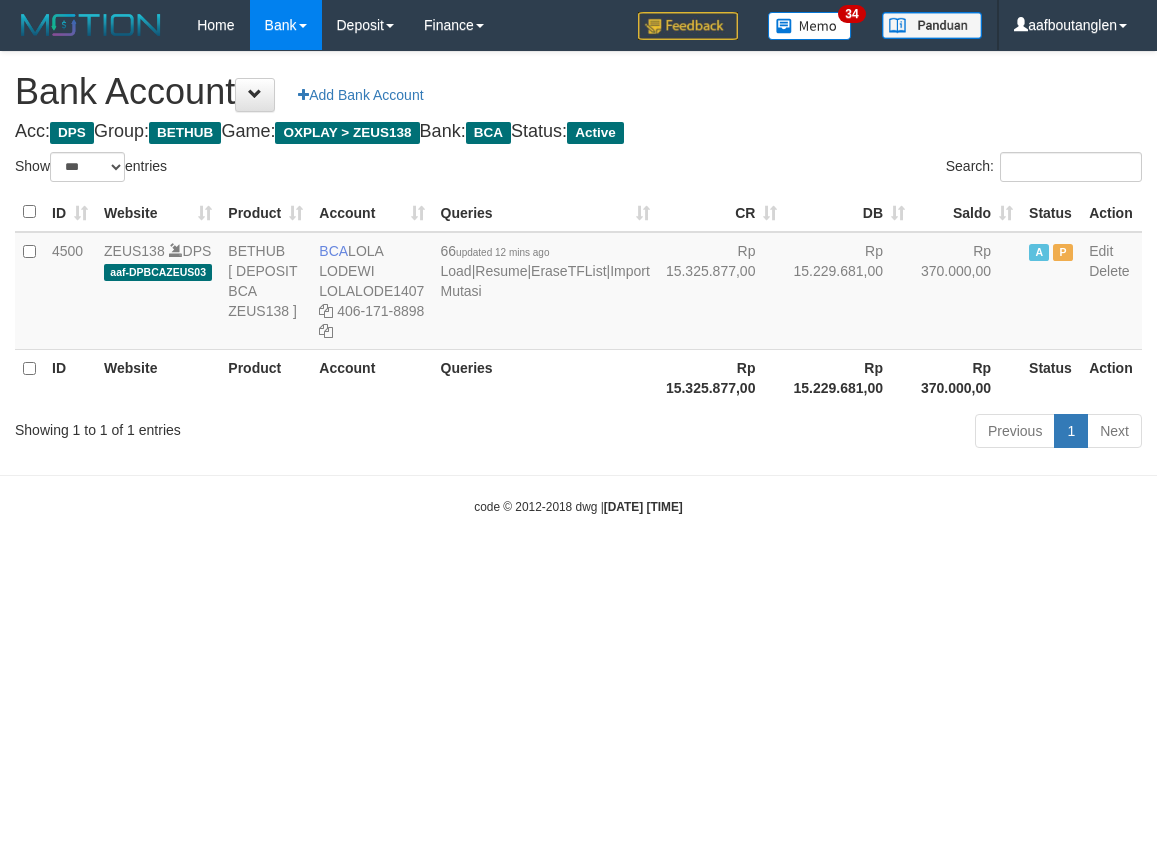 select on "***" 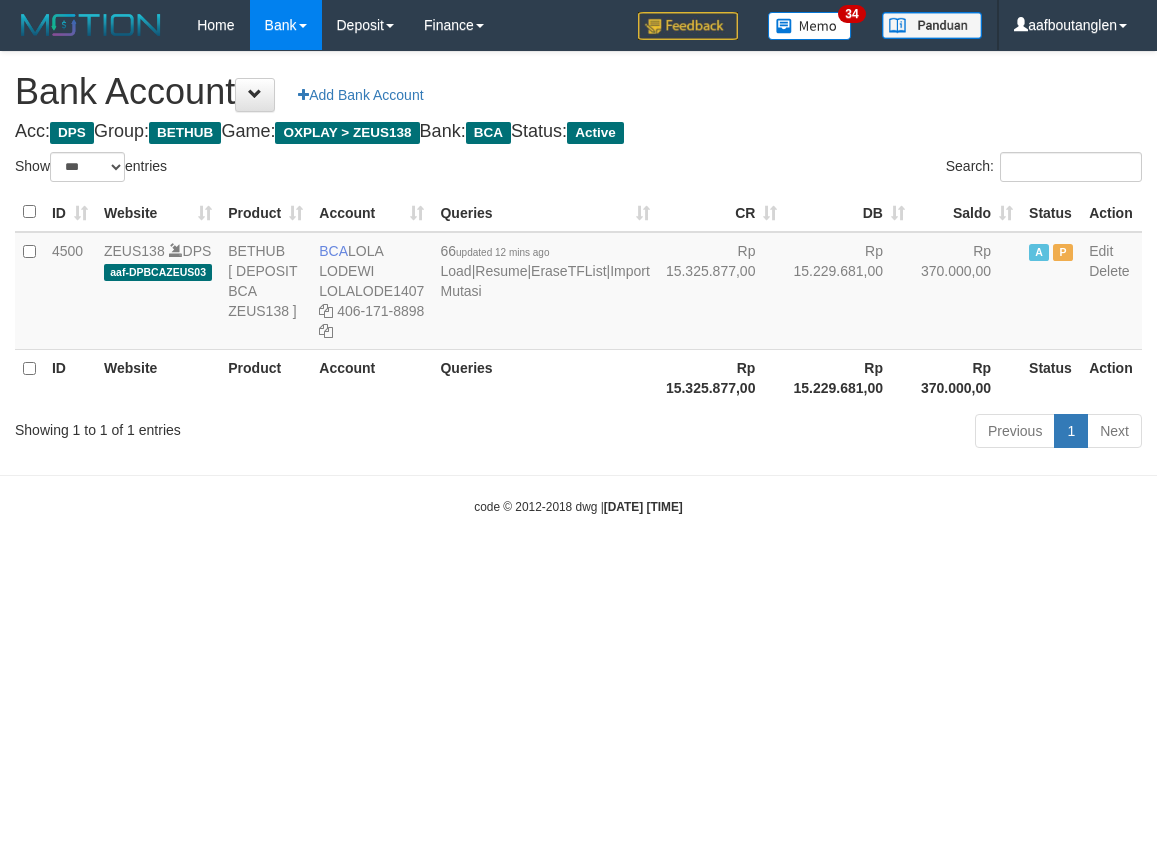 scroll, scrollTop: 0, scrollLeft: 0, axis: both 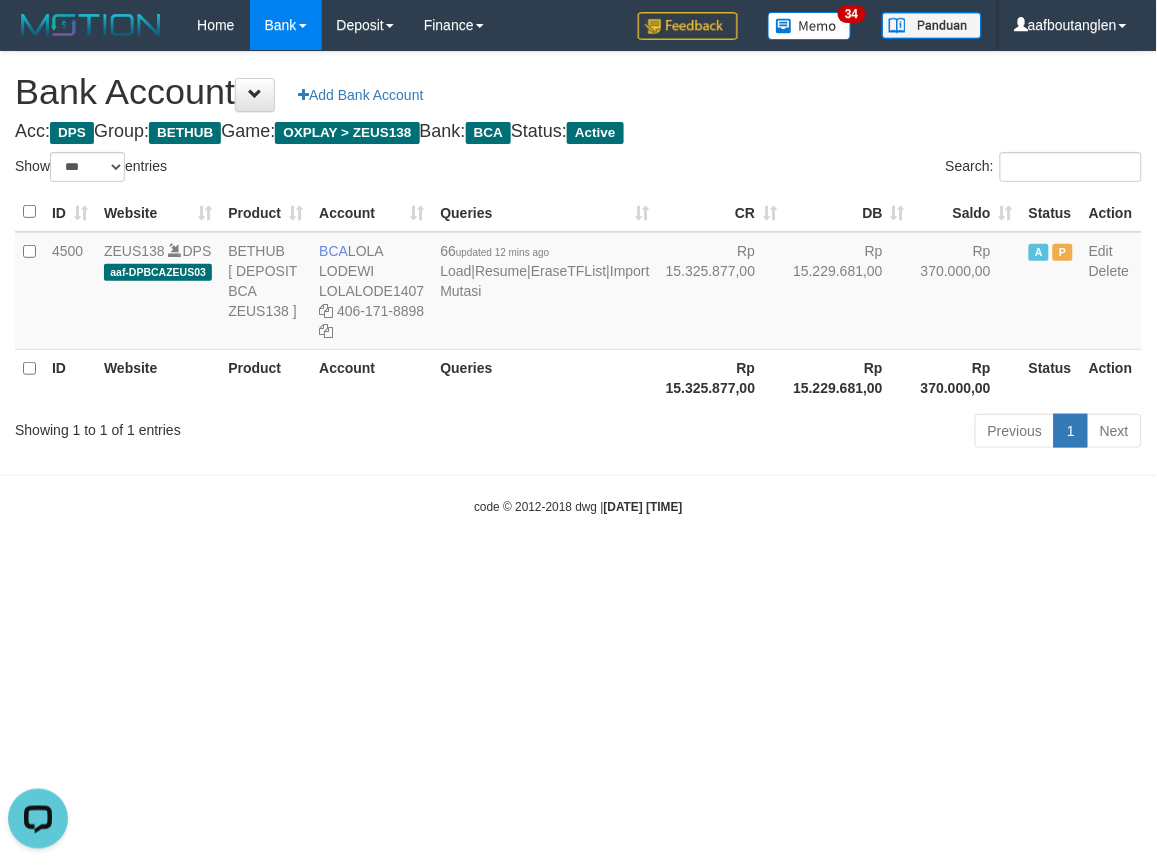 drag, startPoint x: 932, startPoint y: 526, endPoint x: 1010, endPoint y: 511, distance: 79.429214 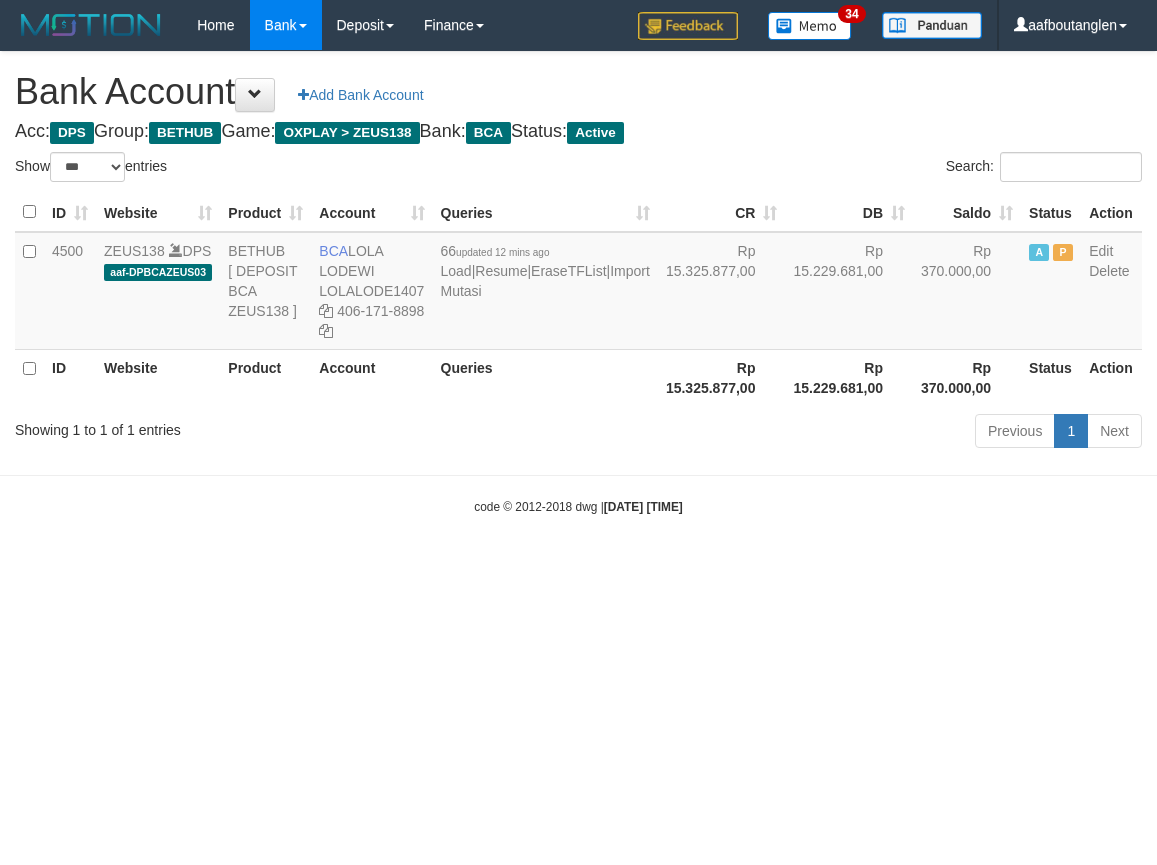select on "***" 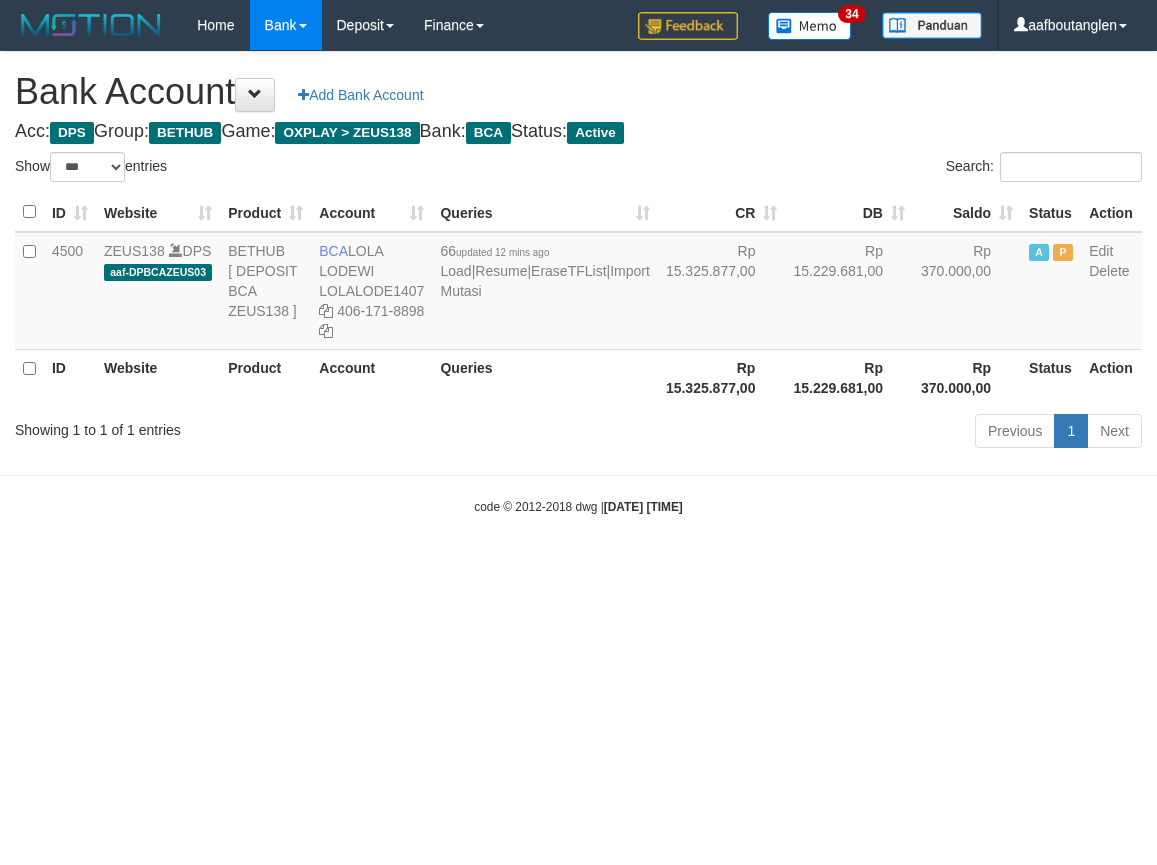 scroll, scrollTop: 0, scrollLeft: 0, axis: both 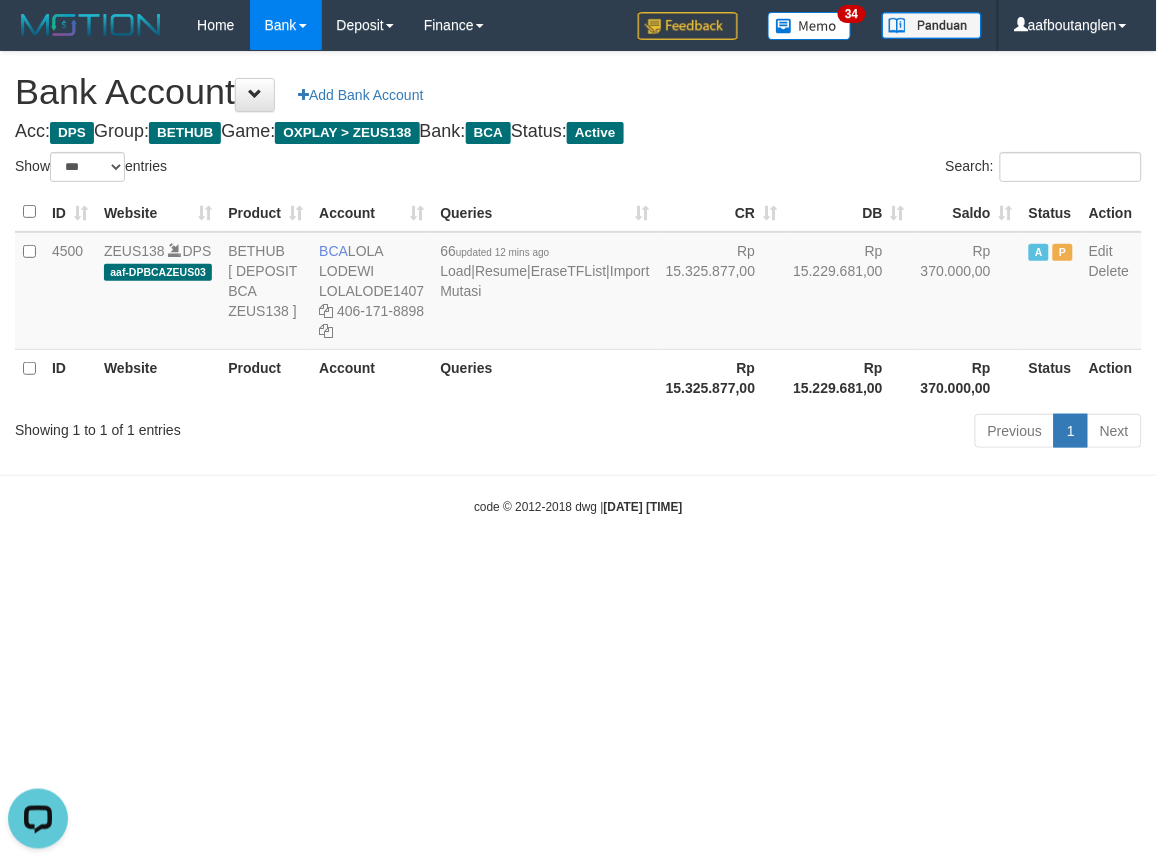 drag, startPoint x: 845, startPoint y: 546, endPoint x: 835, endPoint y: 550, distance: 10.770329 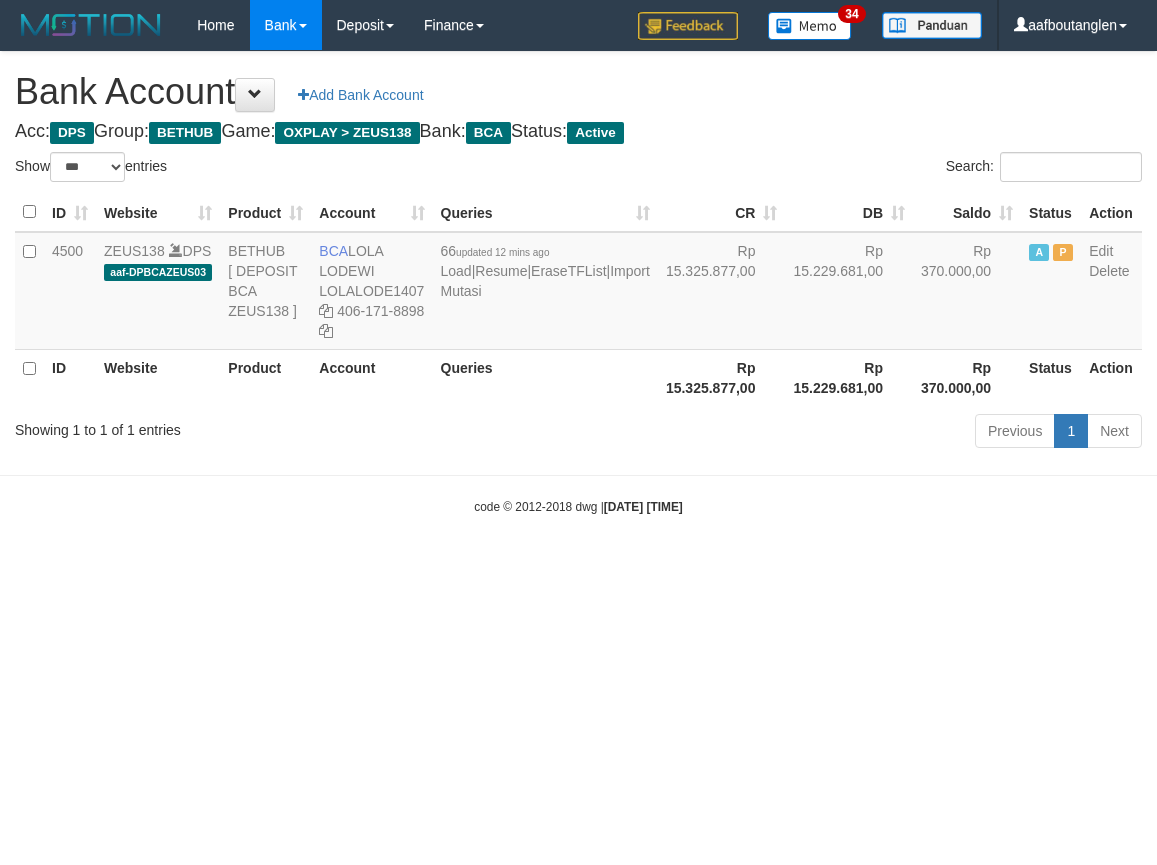 select on "***" 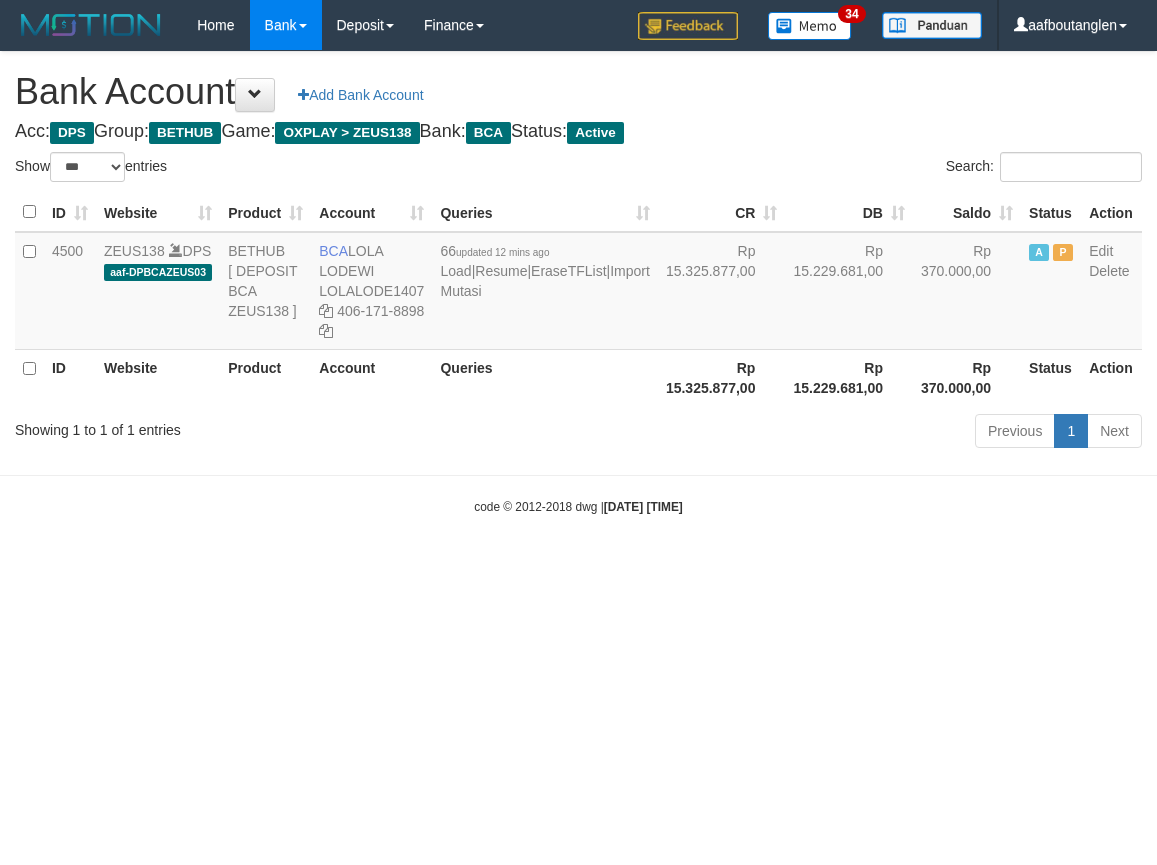 scroll, scrollTop: 0, scrollLeft: 0, axis: both 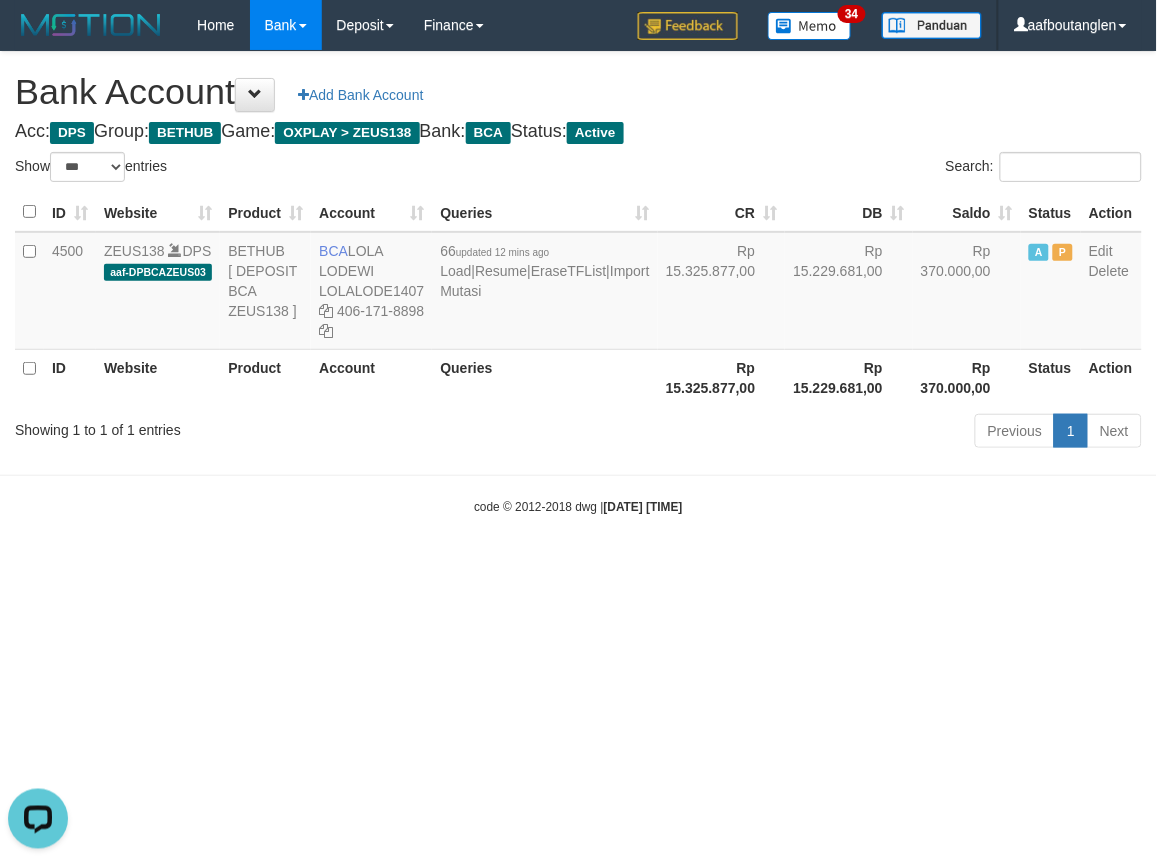 click on "code © 2012-2018 dwg |  [DATE] [TIME]" at bounding box center [578, 506] 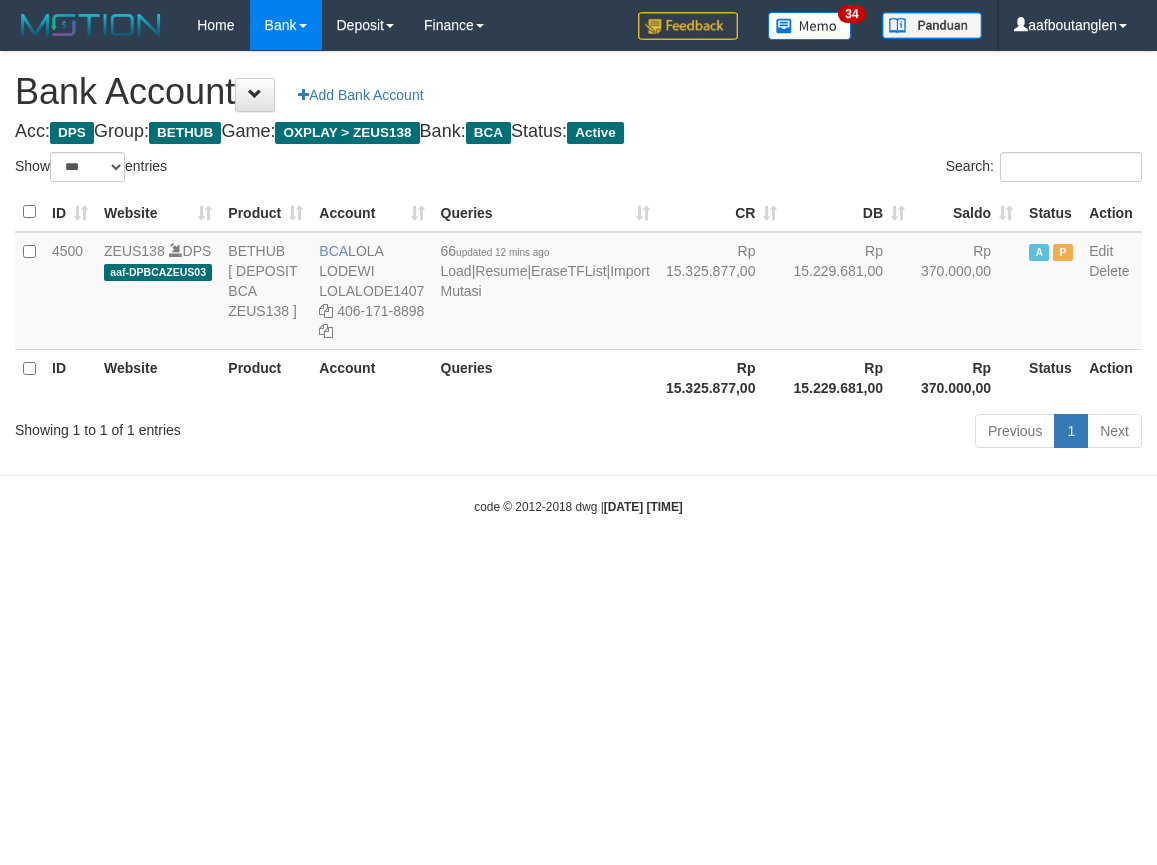 select on "***" 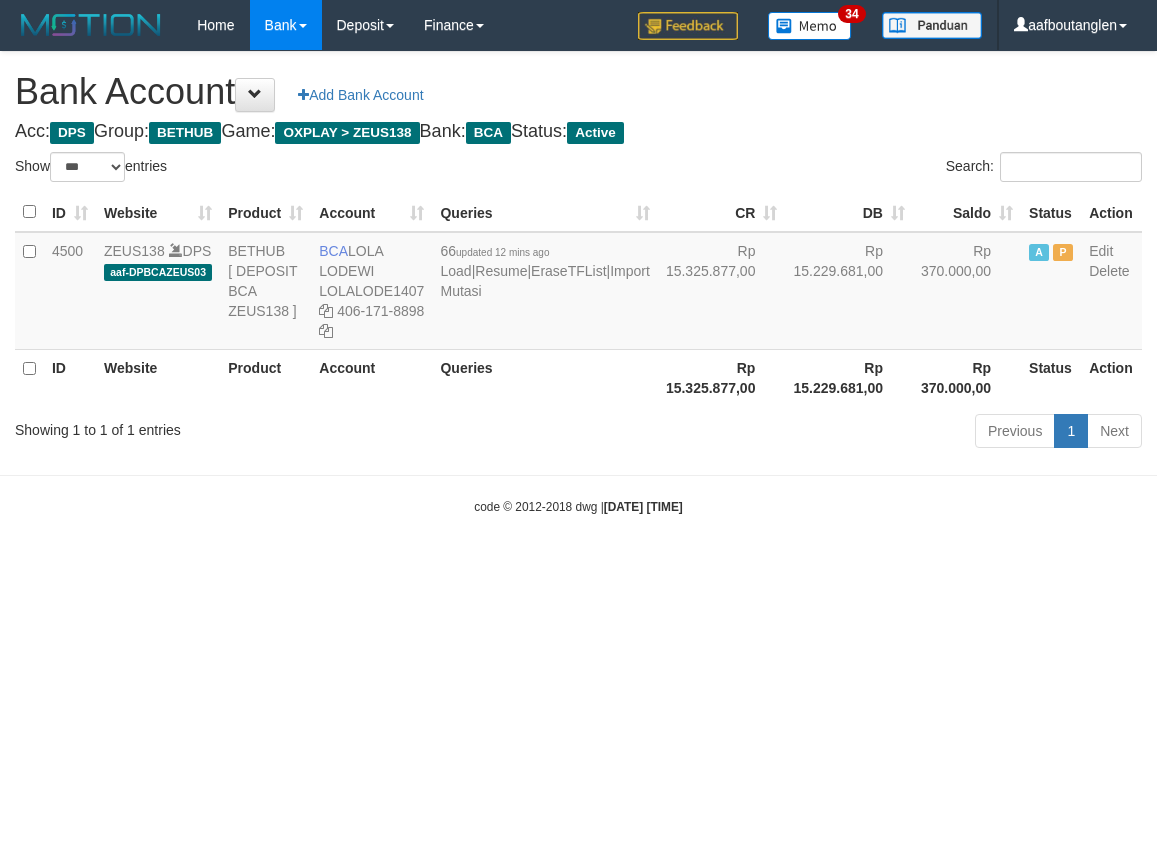 scroll, scrollTop: 0, scrollLeft: 0, axis: both 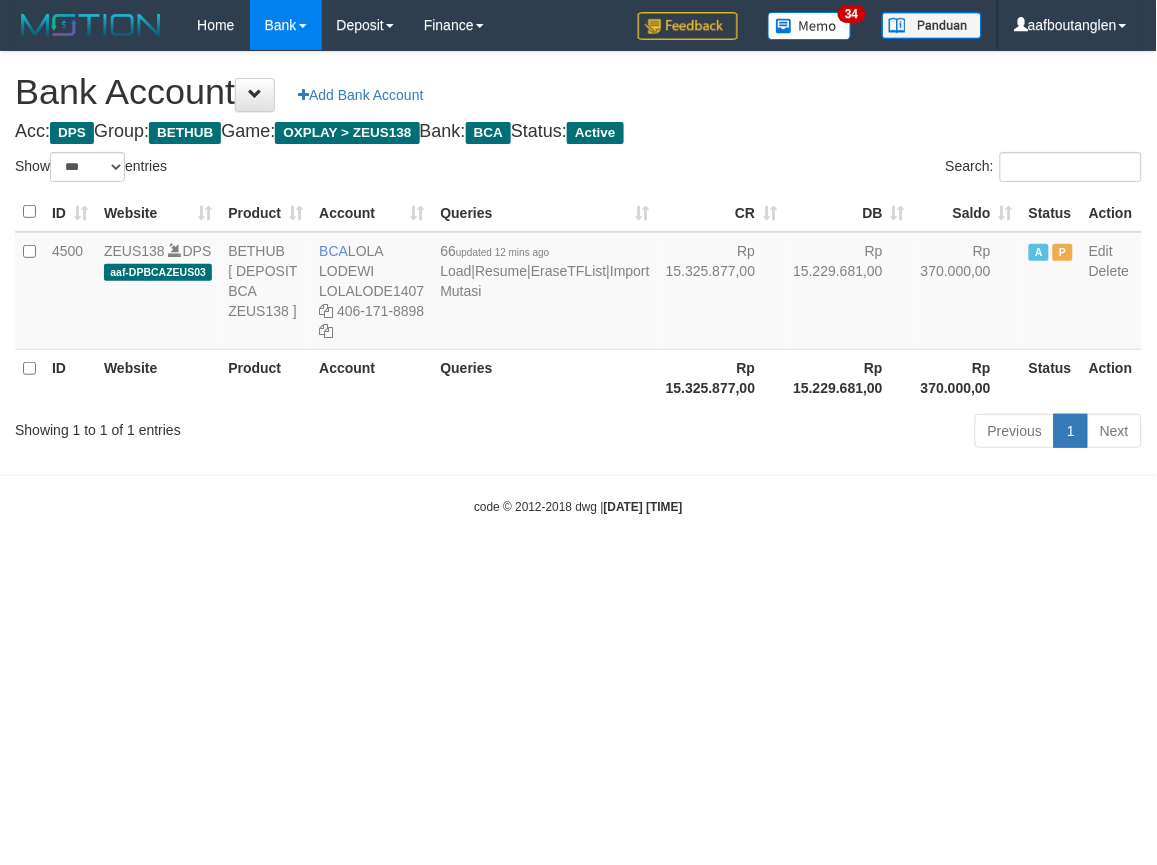 drag, startPoint x: 686, startPoint y: 507, endPoint x: 636, endPoint y: 504, distance: 50.08992 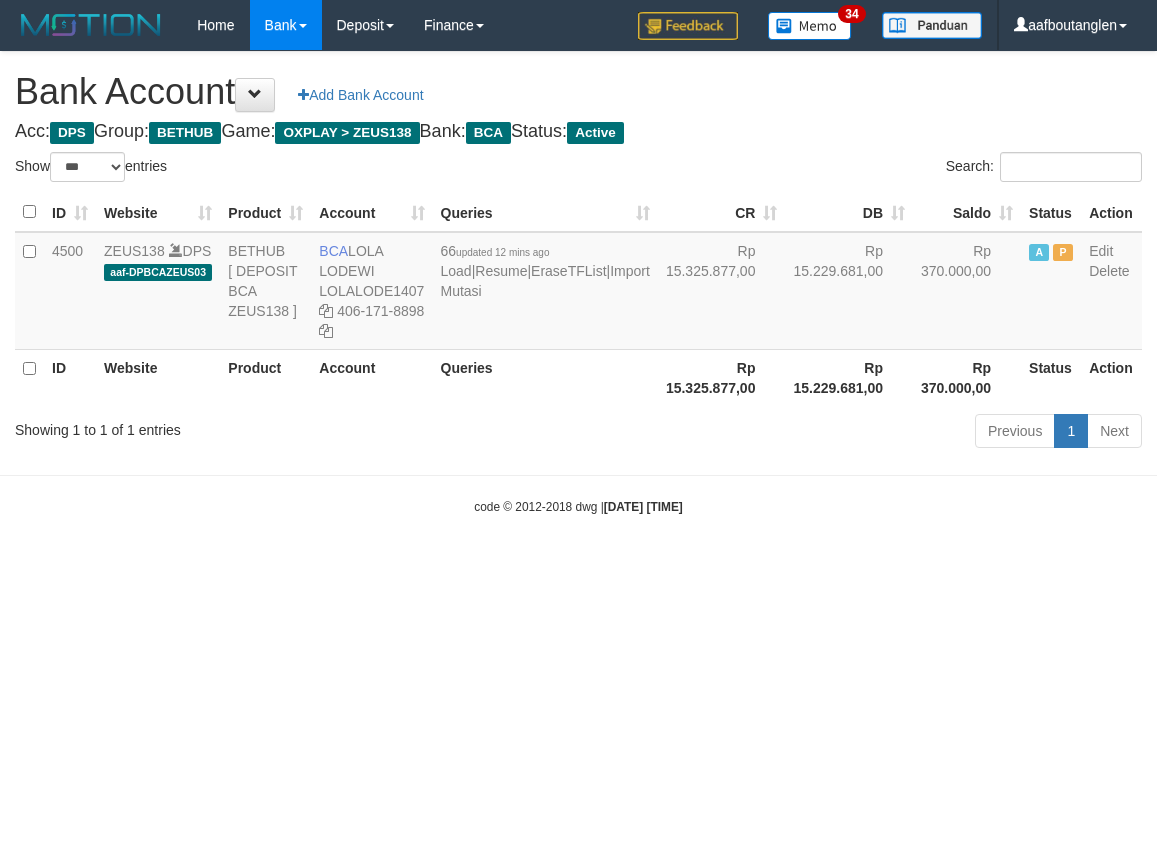 select on "***" 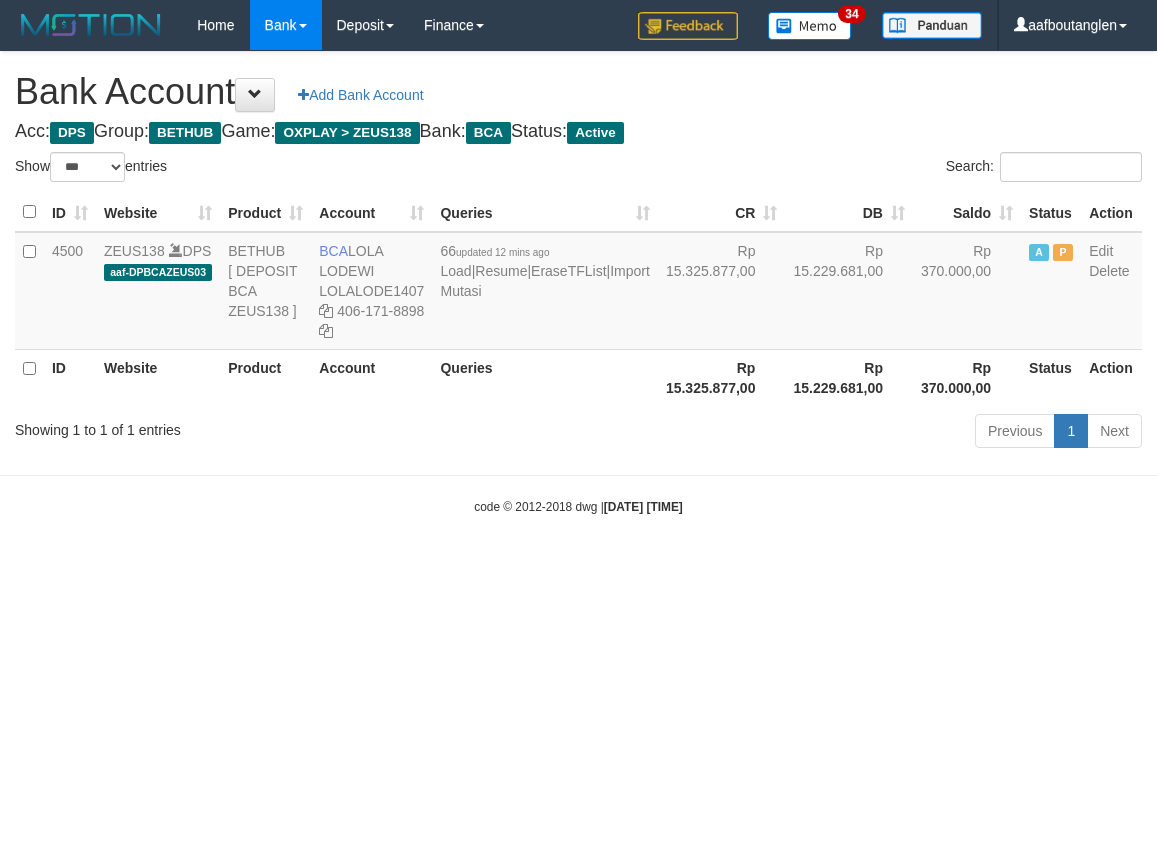 scroll, scrollTop: 0, scrollLeft: 0, axis: both 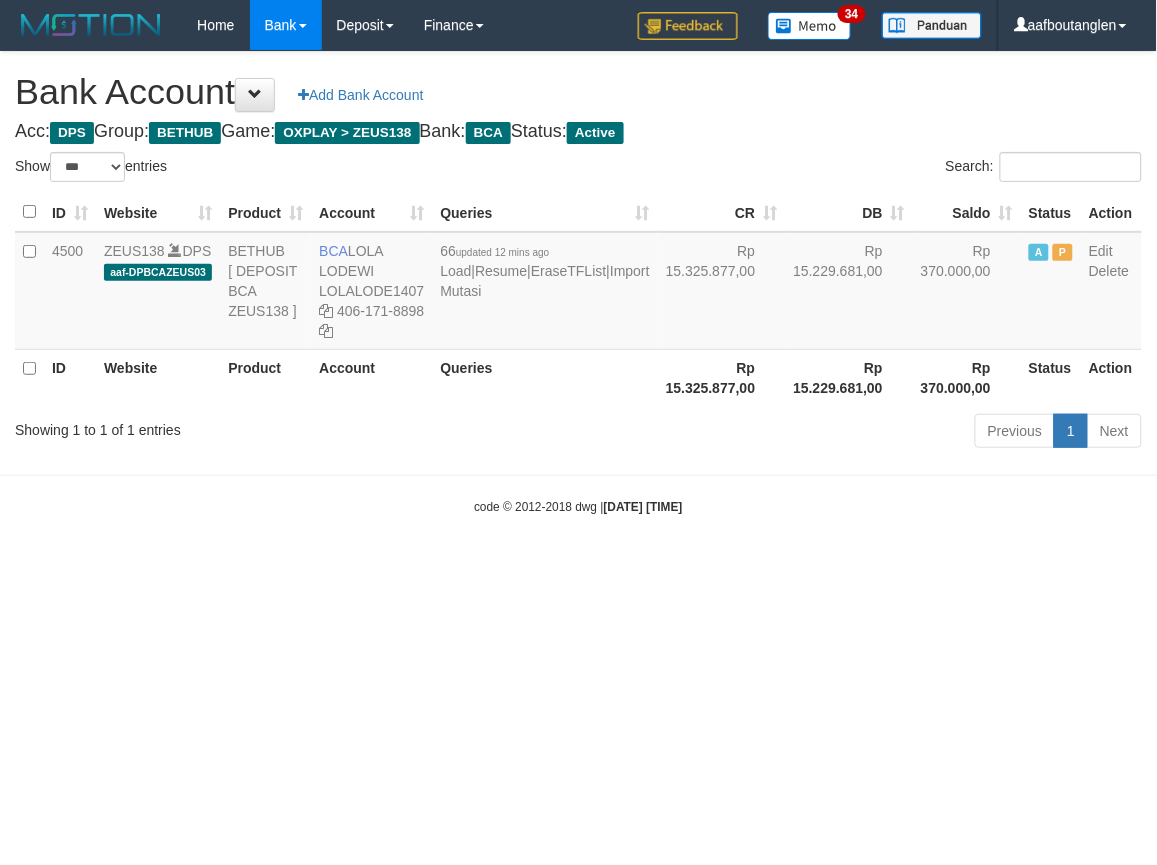 drag, startPoint x: 683, startPoint y: 606, endPoint x: 668, endPoint y: 605, distance: 15.033297 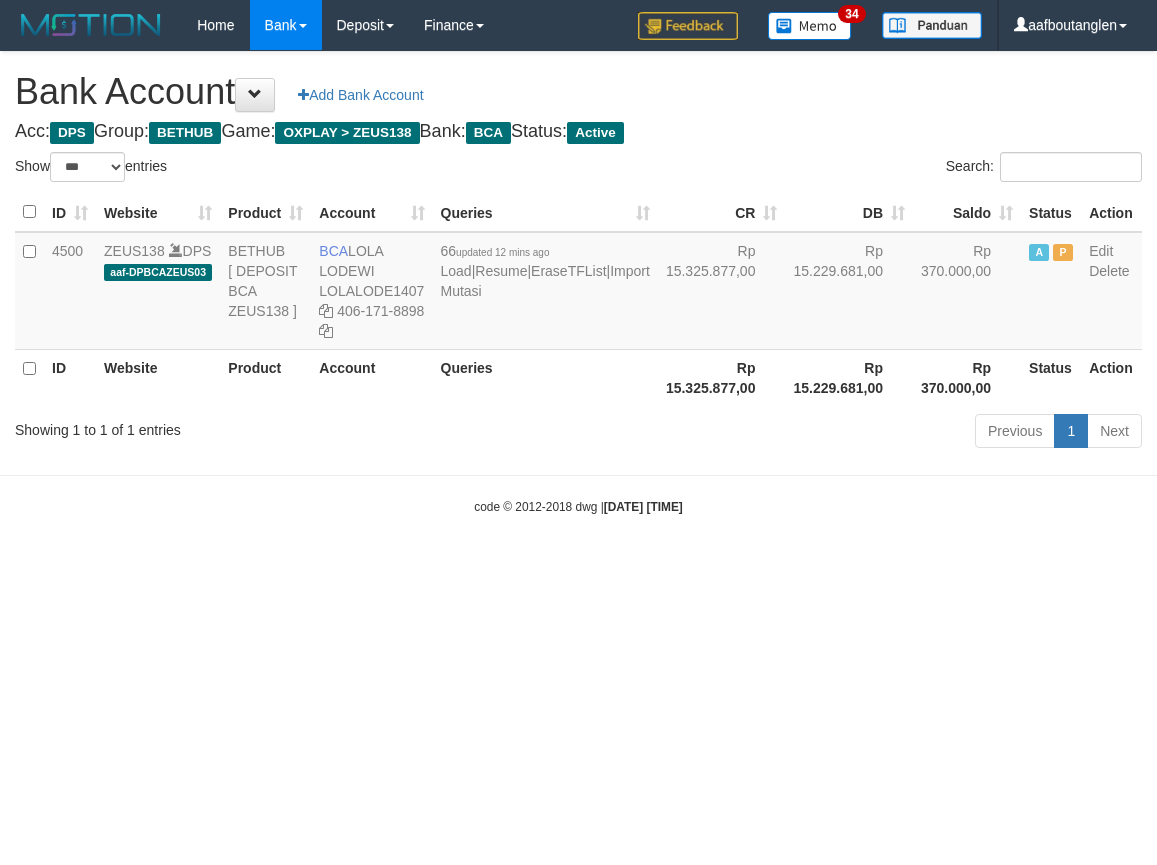 select on "***" 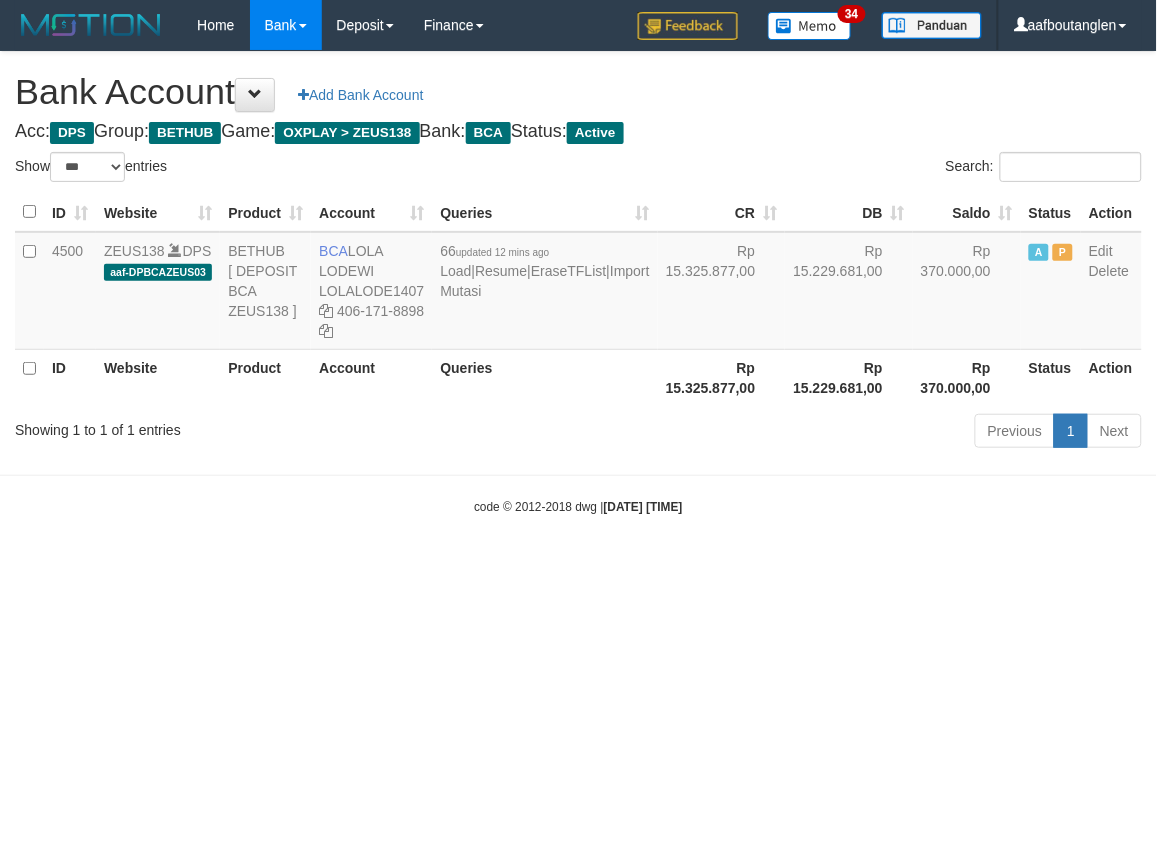 drag, startPoint x: 0, startPoint y: 0, endPoint x: 678, endPoint y: 602, distance: 906.6907 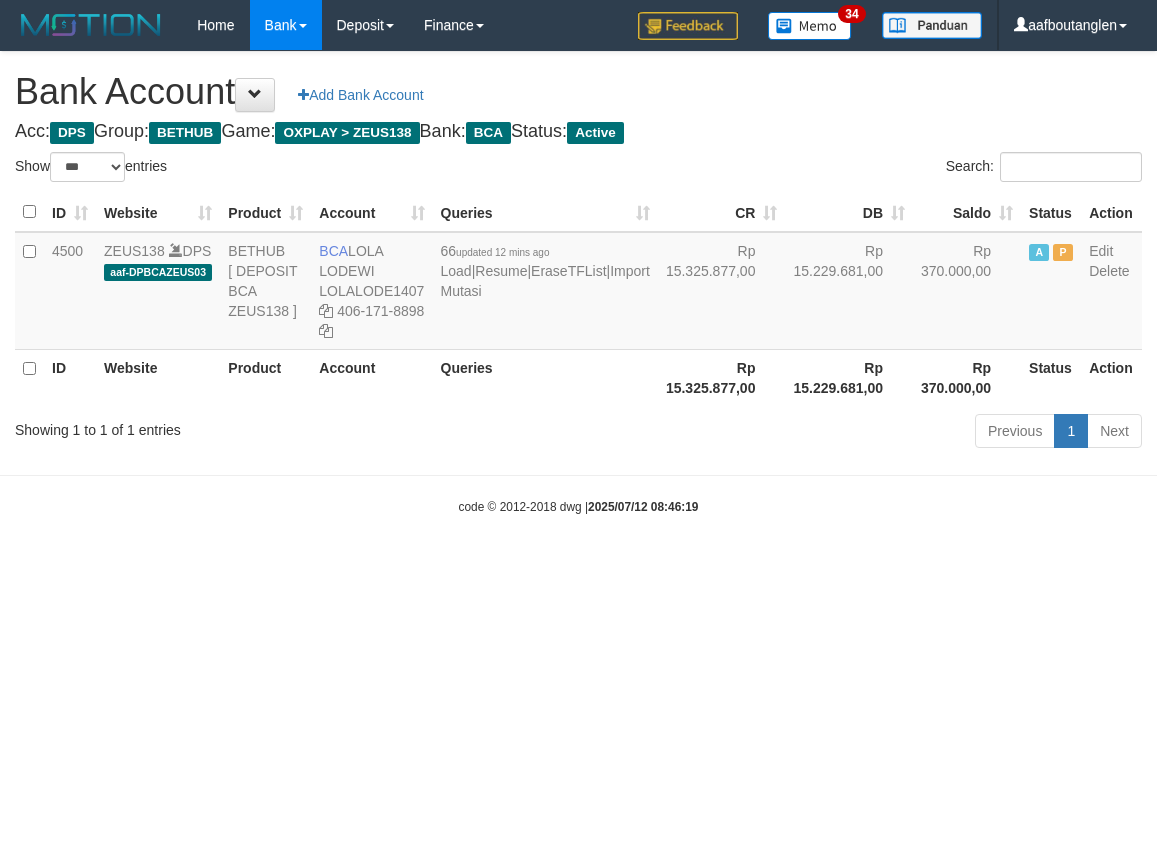 select on "***" 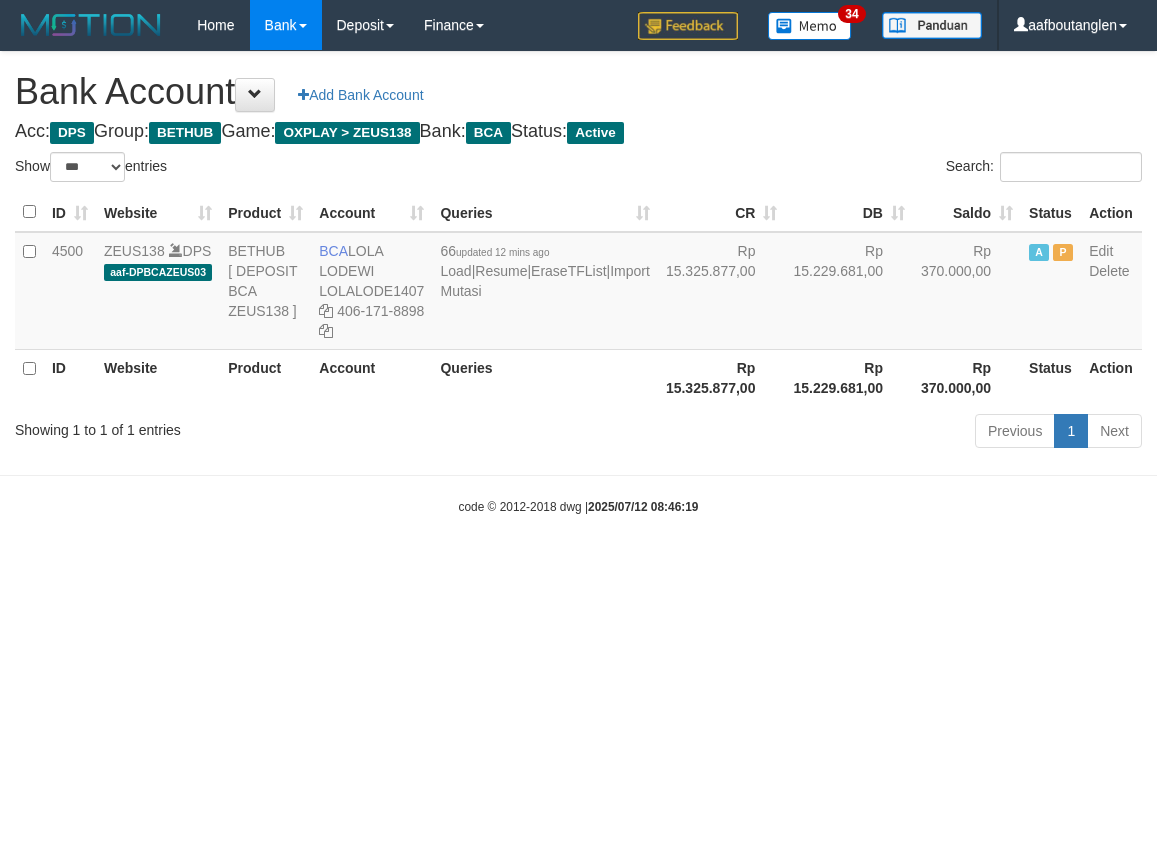 scroll, scrollTop: 0, scrollLeft: 0, axis: both 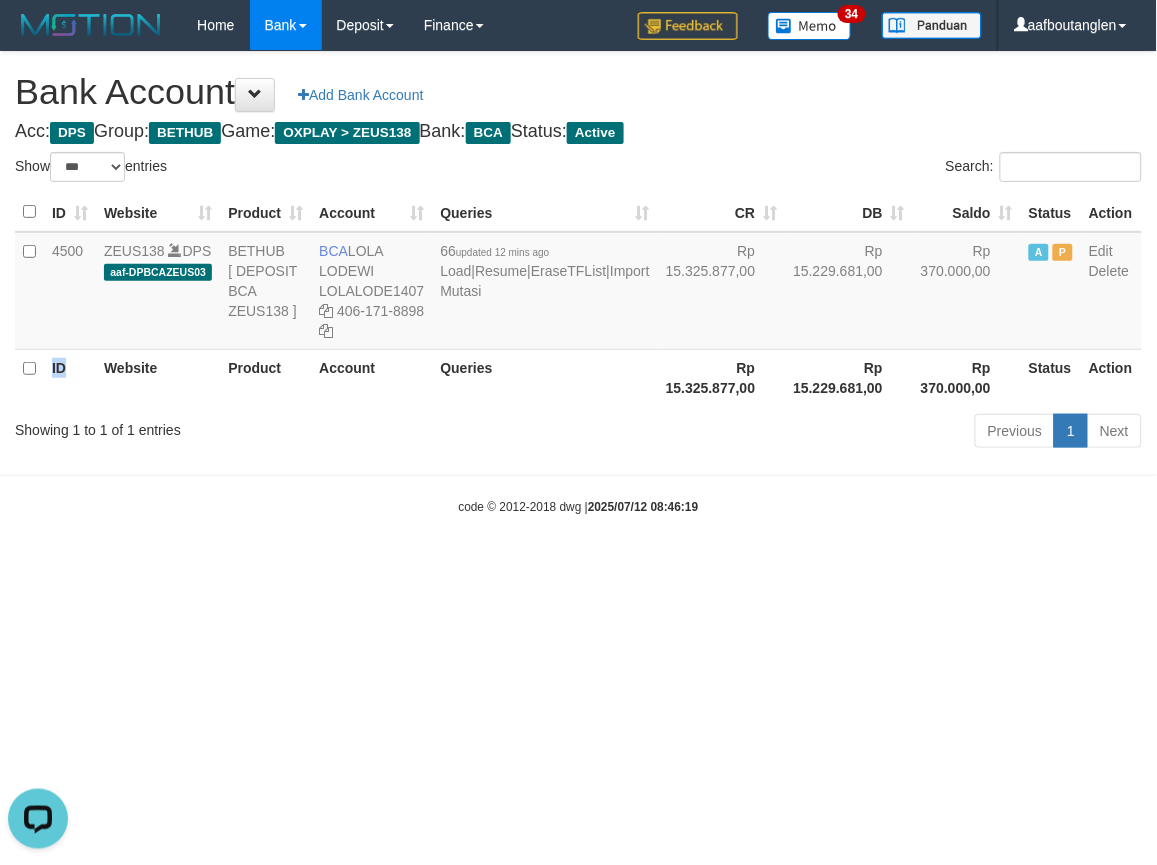 click on "ID Website Product Account Queries Rp 15.325.877,00 Rp 15.229.681,00 Rp 370.000,00 Status Action" at bounding box center (578, 377) 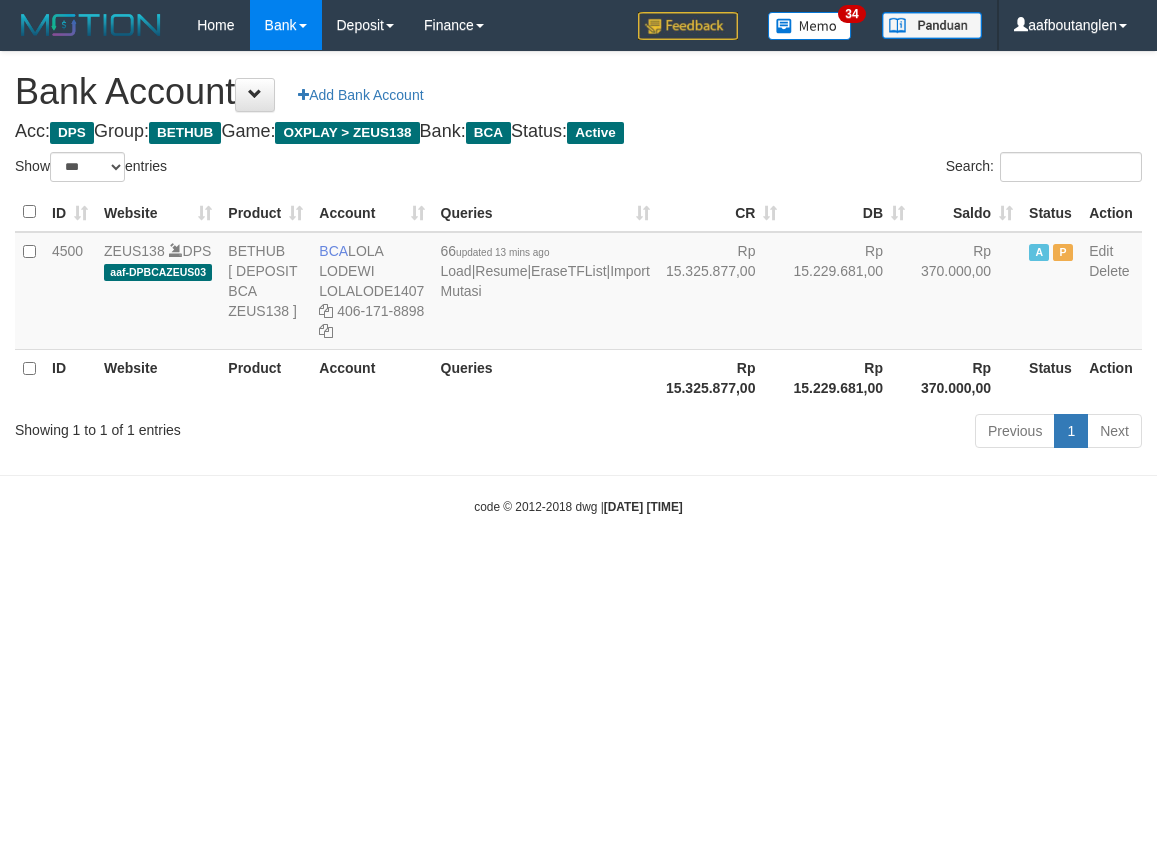 select on "***" 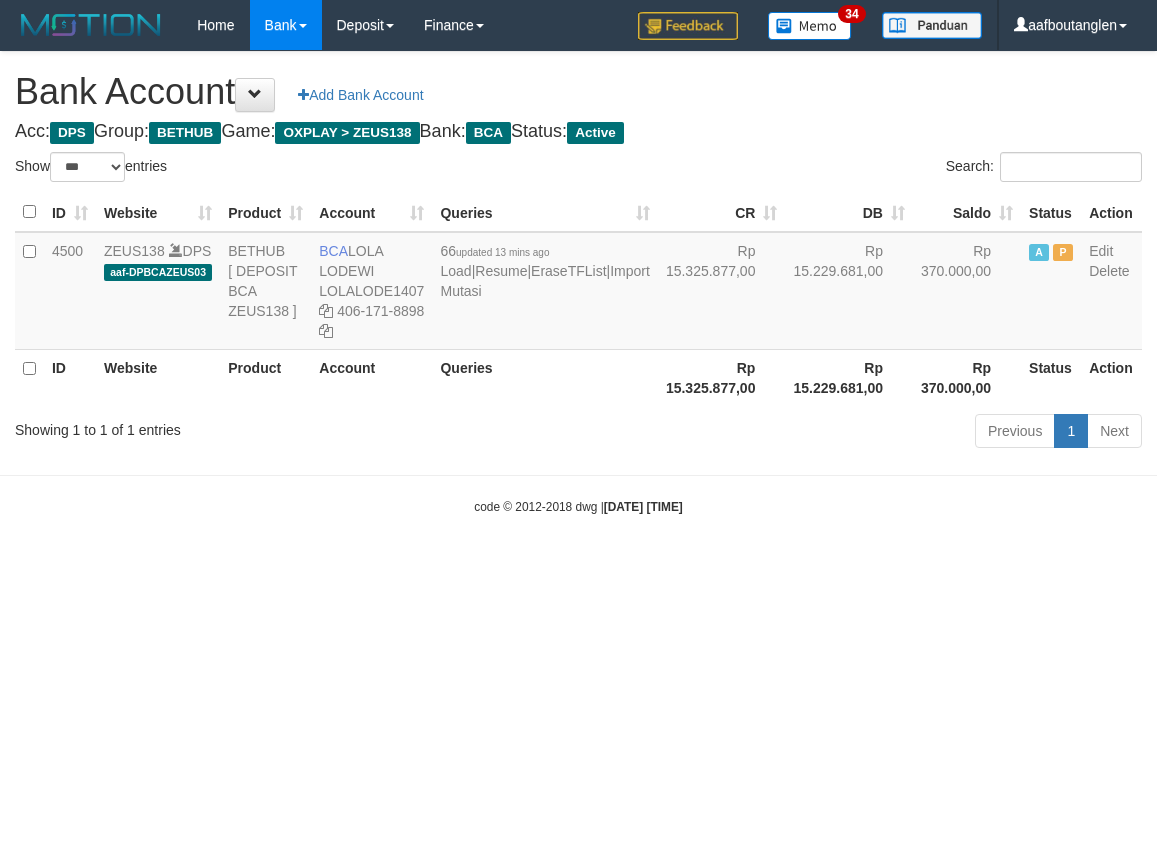 scroll, scrollTop: 0, scrollLeft: 0, axis: both 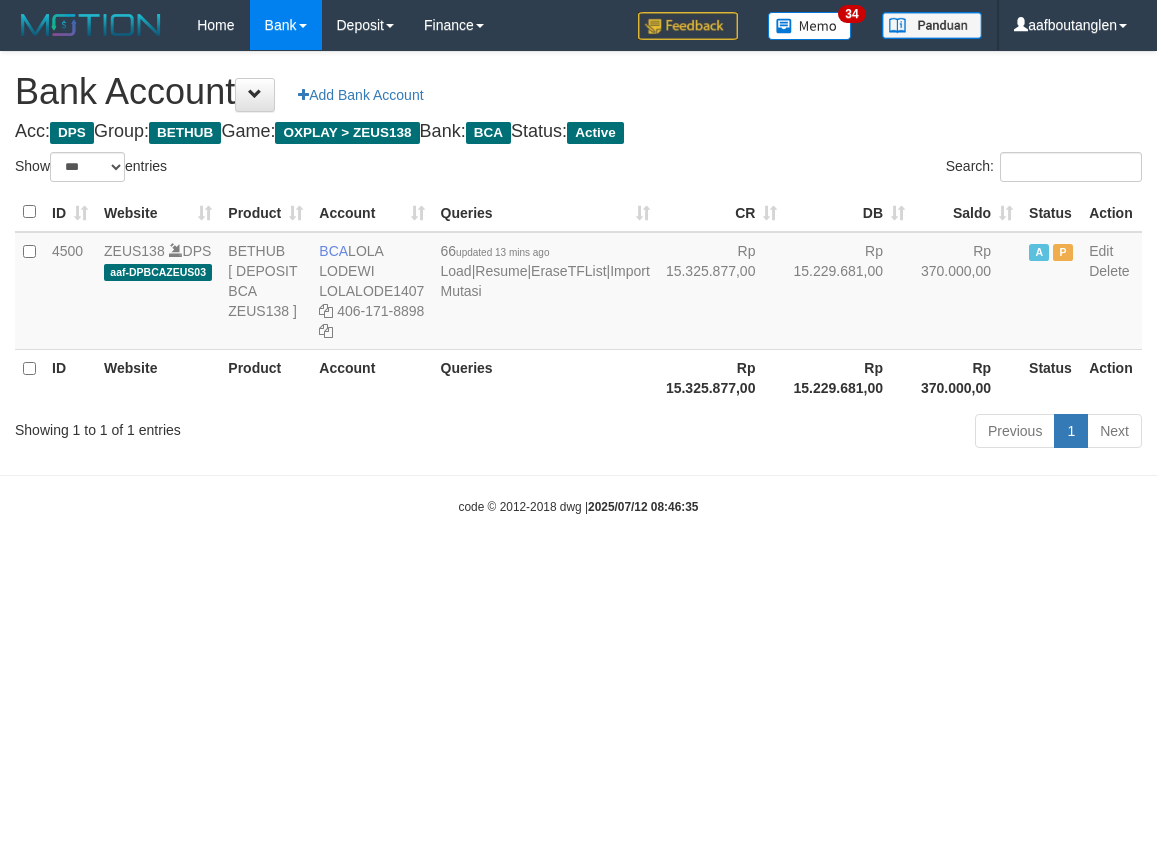 select on "***" 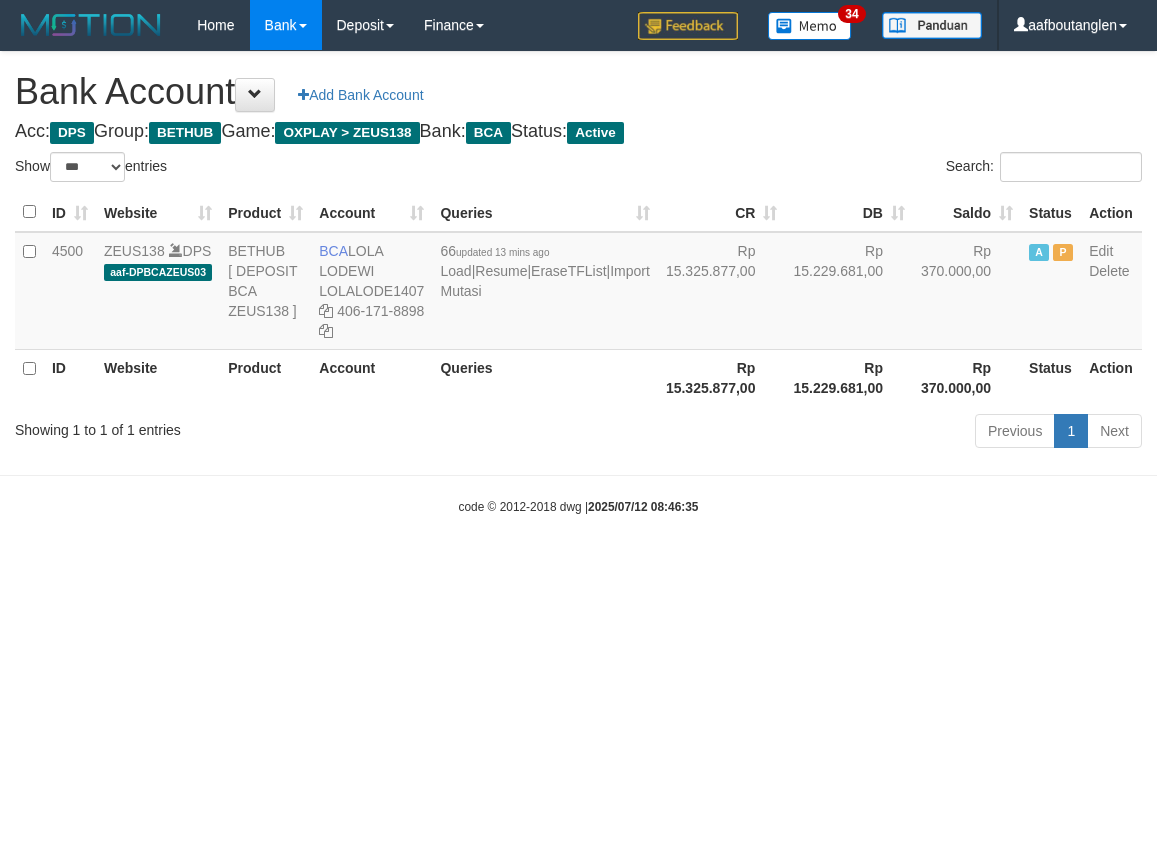 scroll, scrollTop: 0, scrollLeft: 0, axis: both 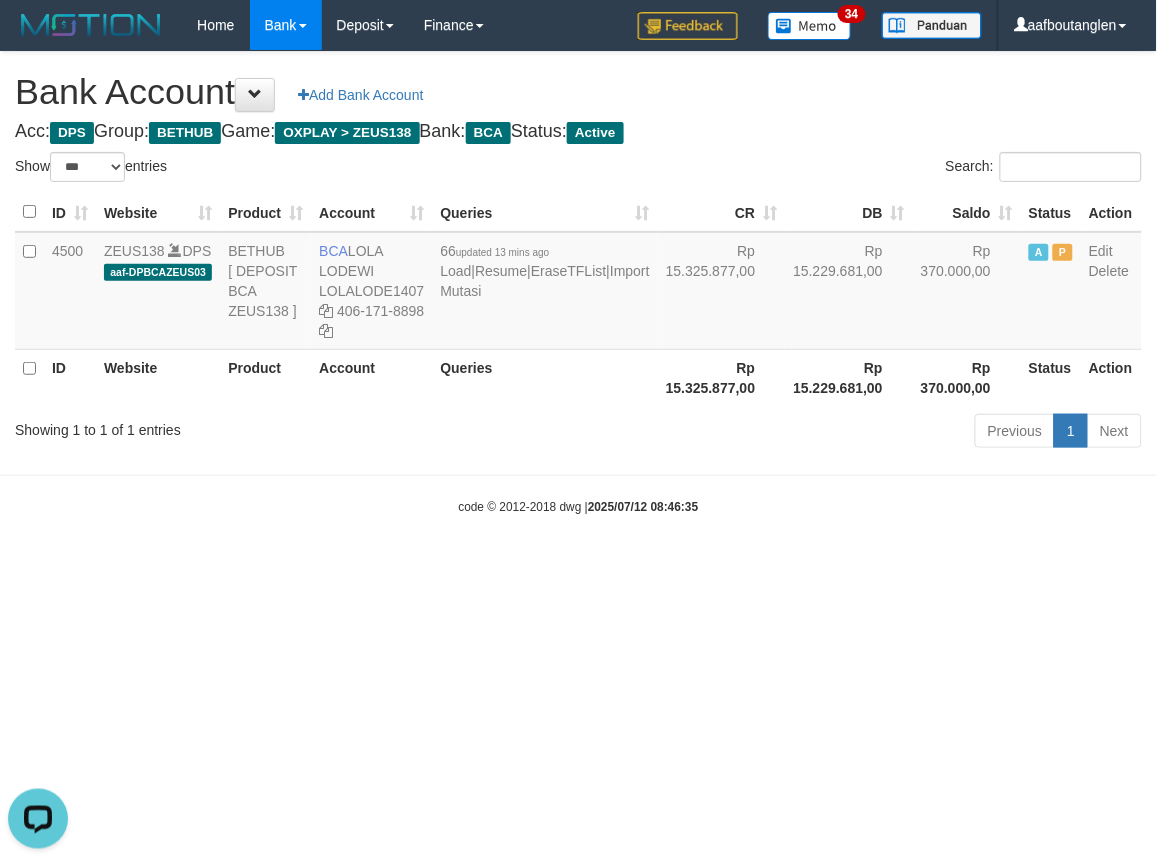 click on "Toggle navigation
Home
Bank
Account List
Deposit
DPS List
History
Note DPS
Finance
Financial Data
aafboutanglen
My Profile
Log Out
34" at bounding box center (578, 283) 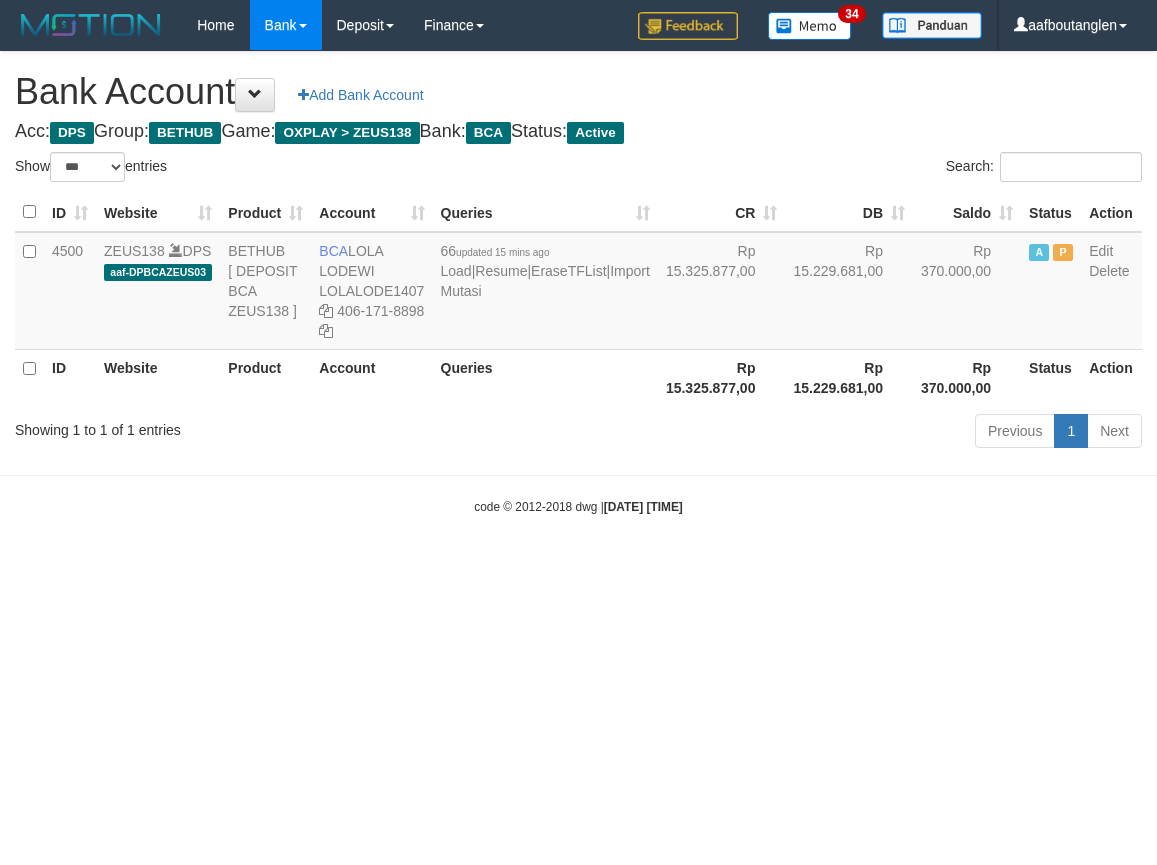 select on "***" 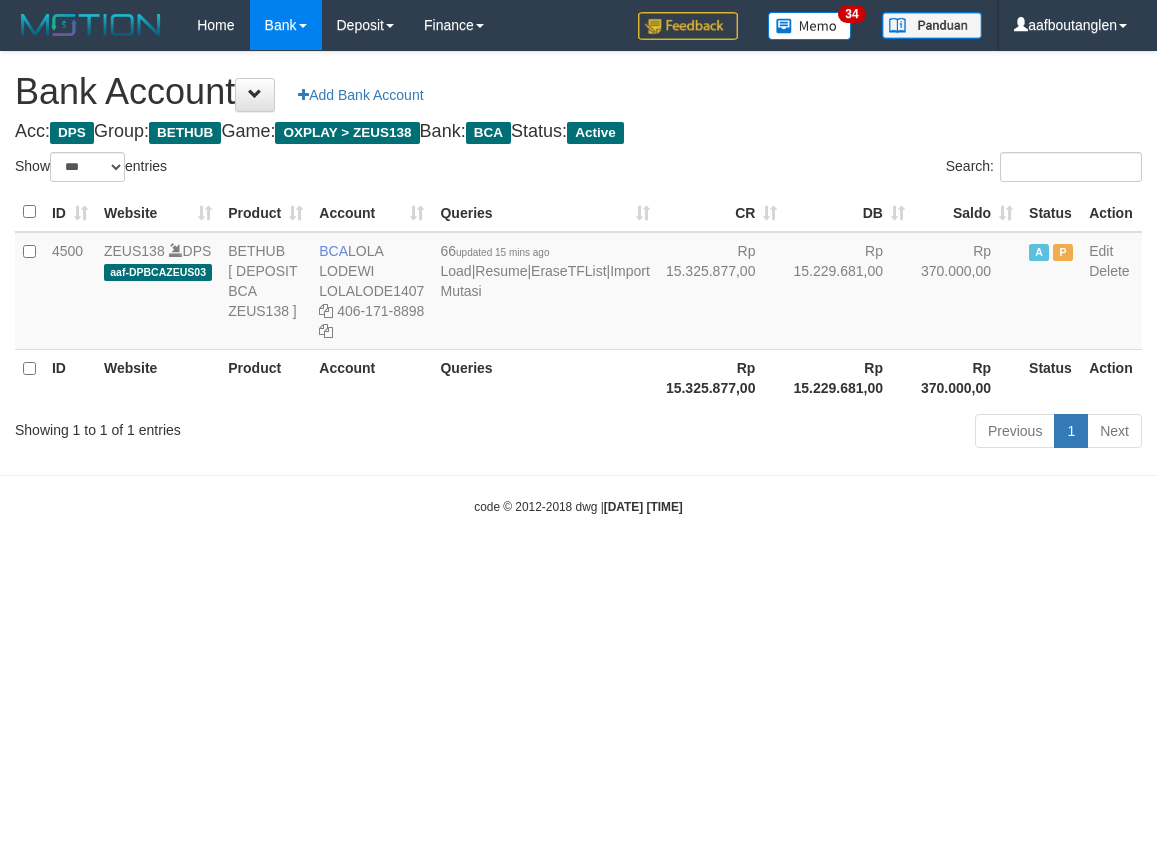 scroll, scrollTop: 0, scrollLeft: 0, axis: both 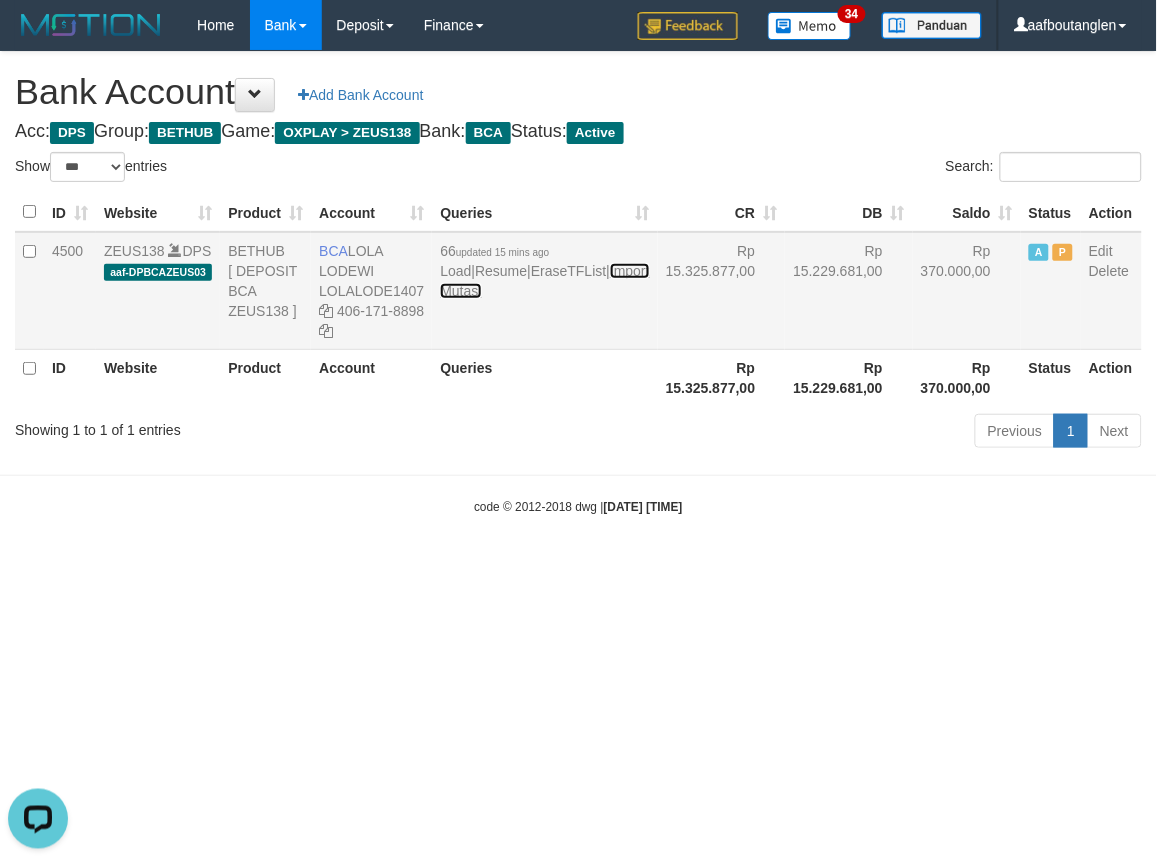 click on "Import Mutasi" at bounding box center [544, 281] 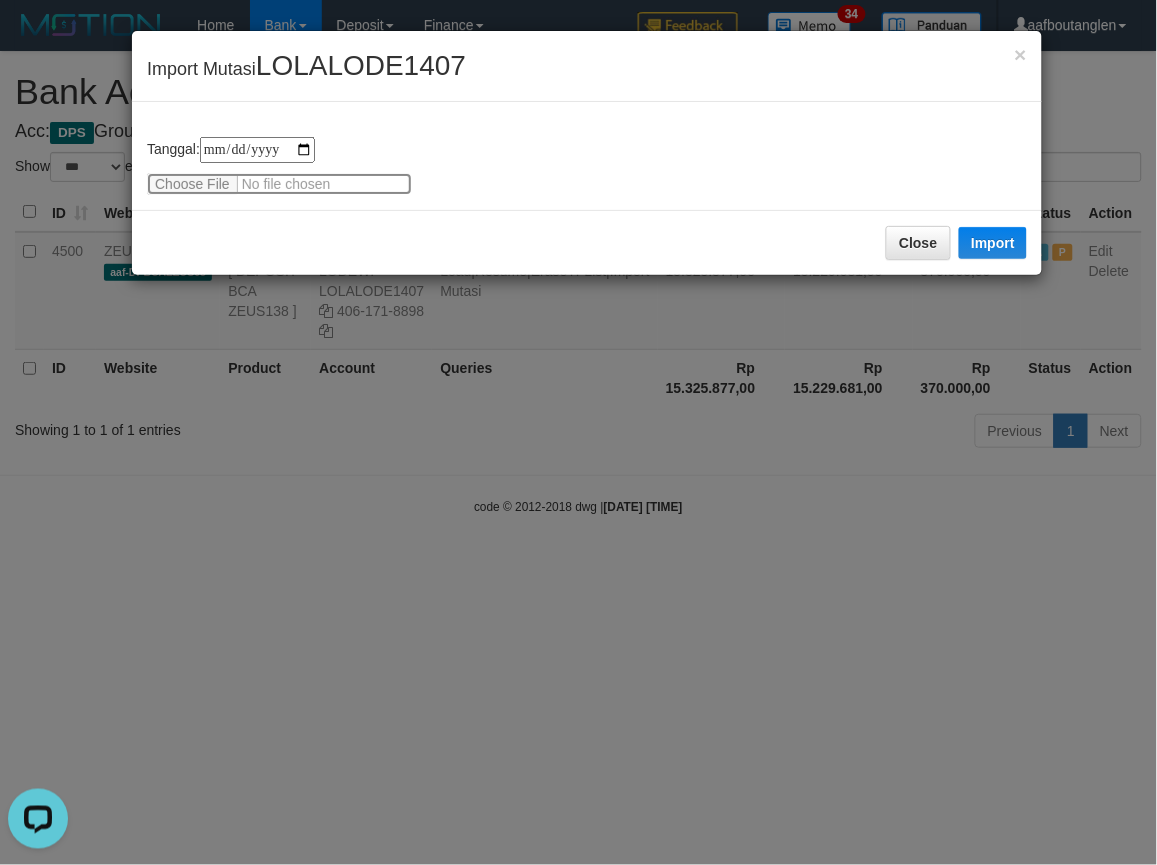 click at bounding box center (279, 184) 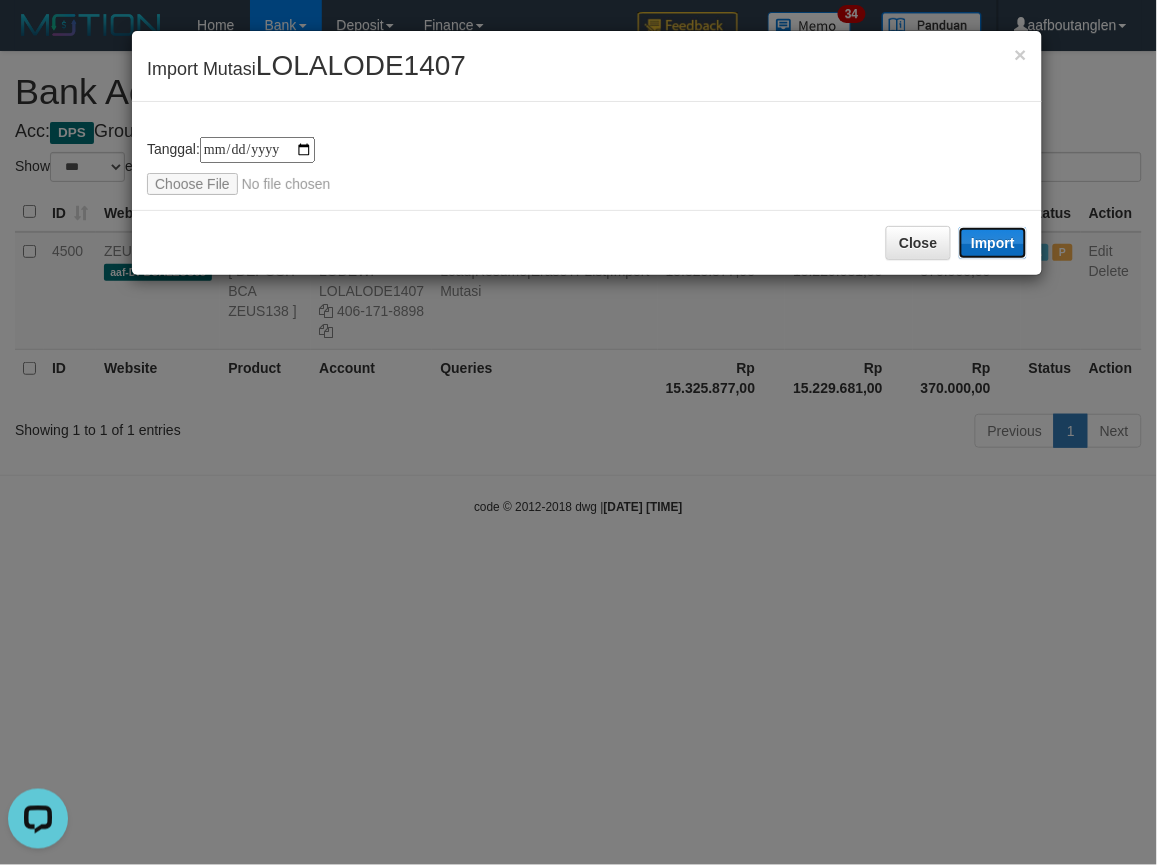 click on "Import" at bounding box center (993, 243) 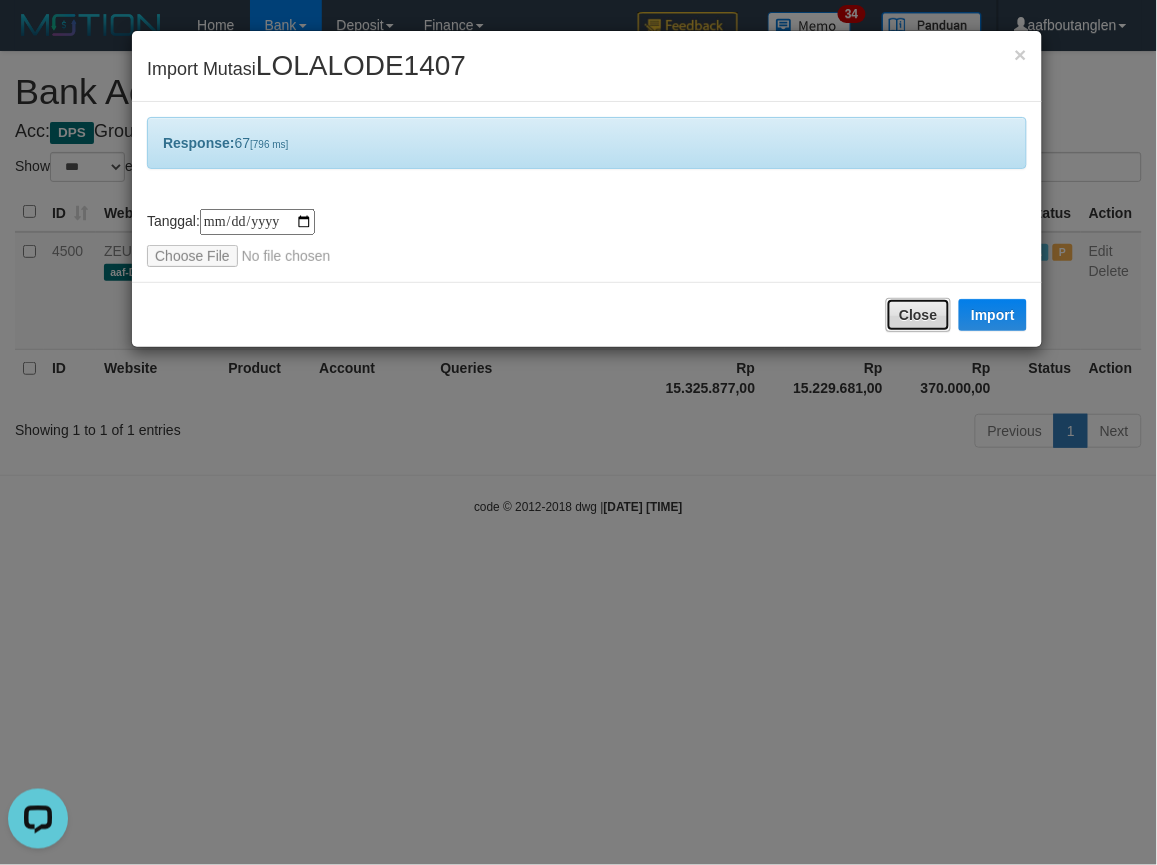 click on "Close" at bounding box center (918, 315) 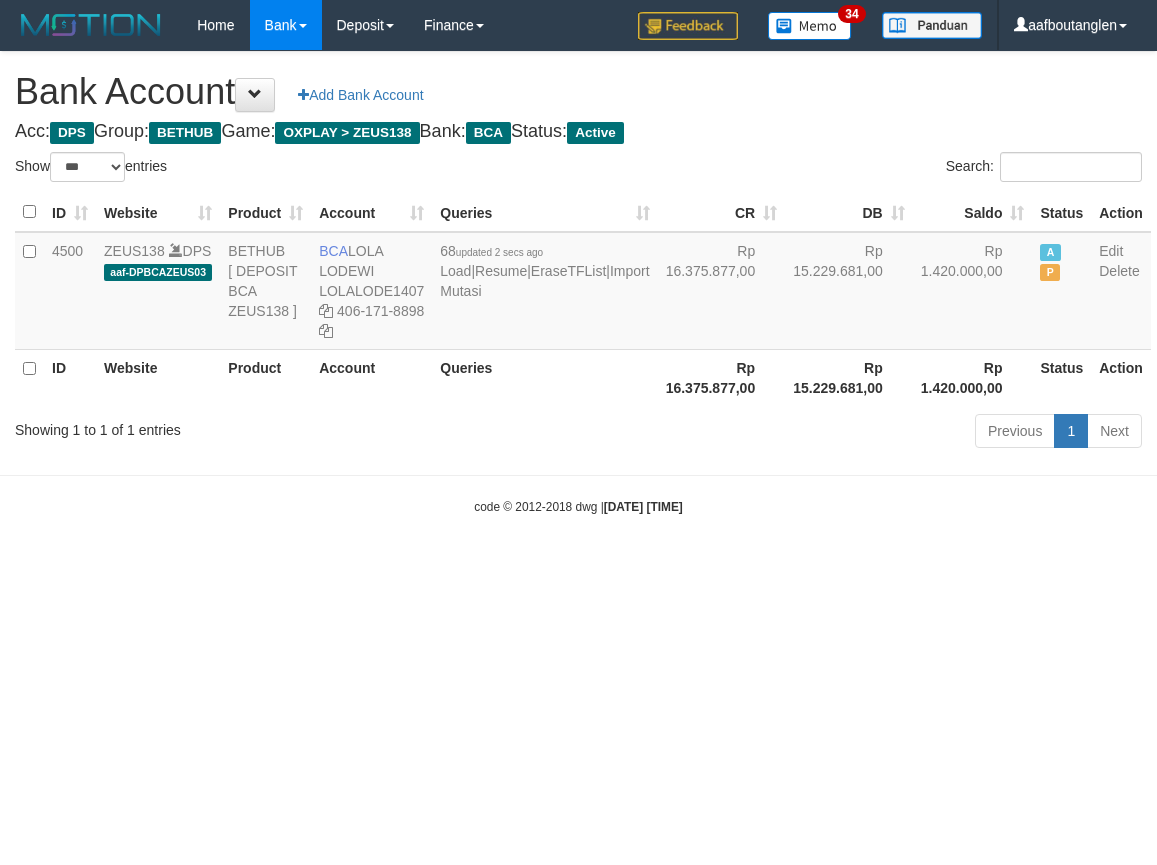 select on "***" 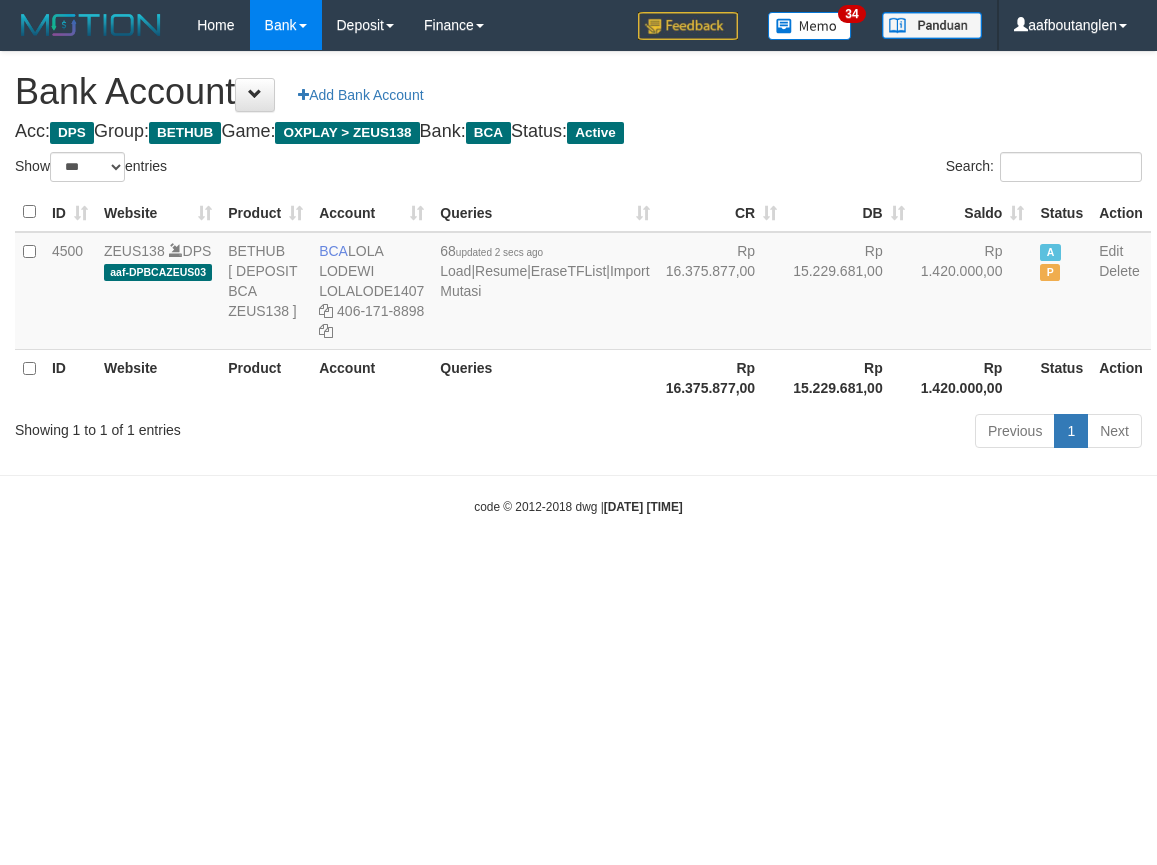 scroll, scrollTop: 0, scrollLeft: 0, axis: both 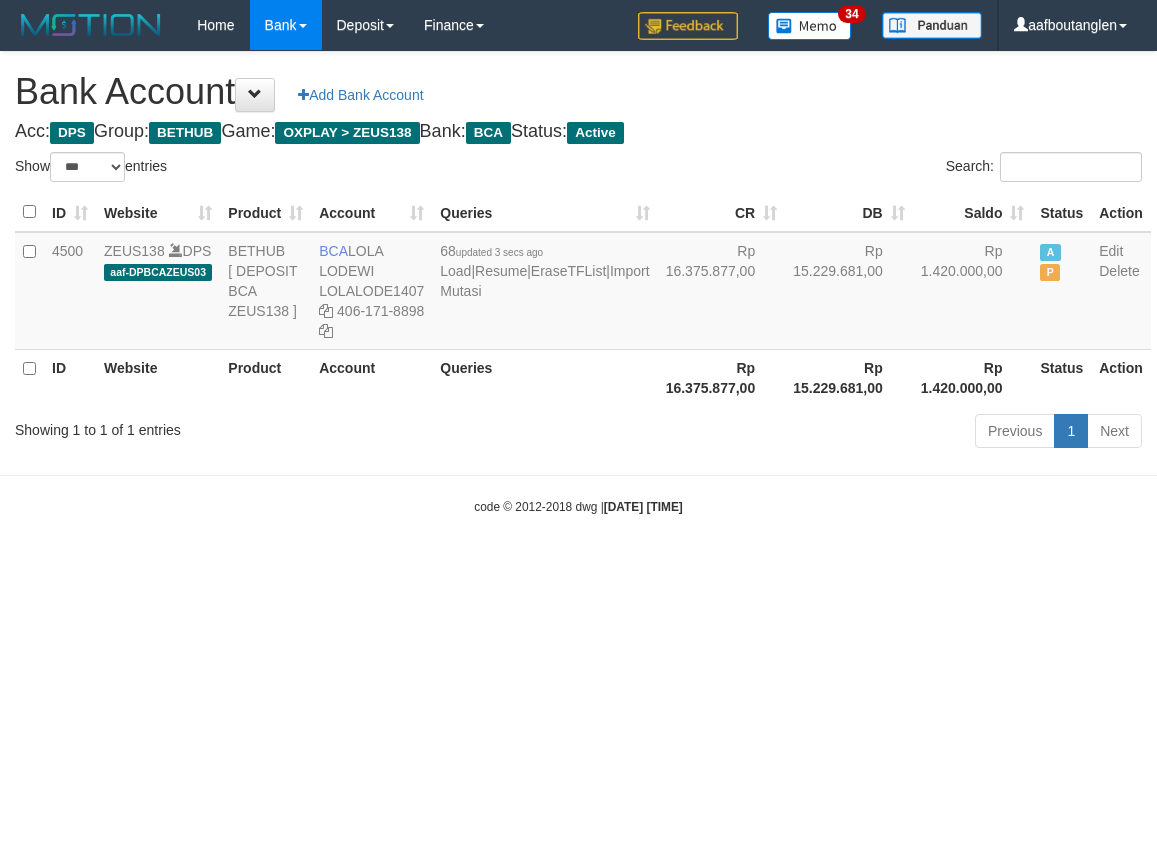 select on "***" 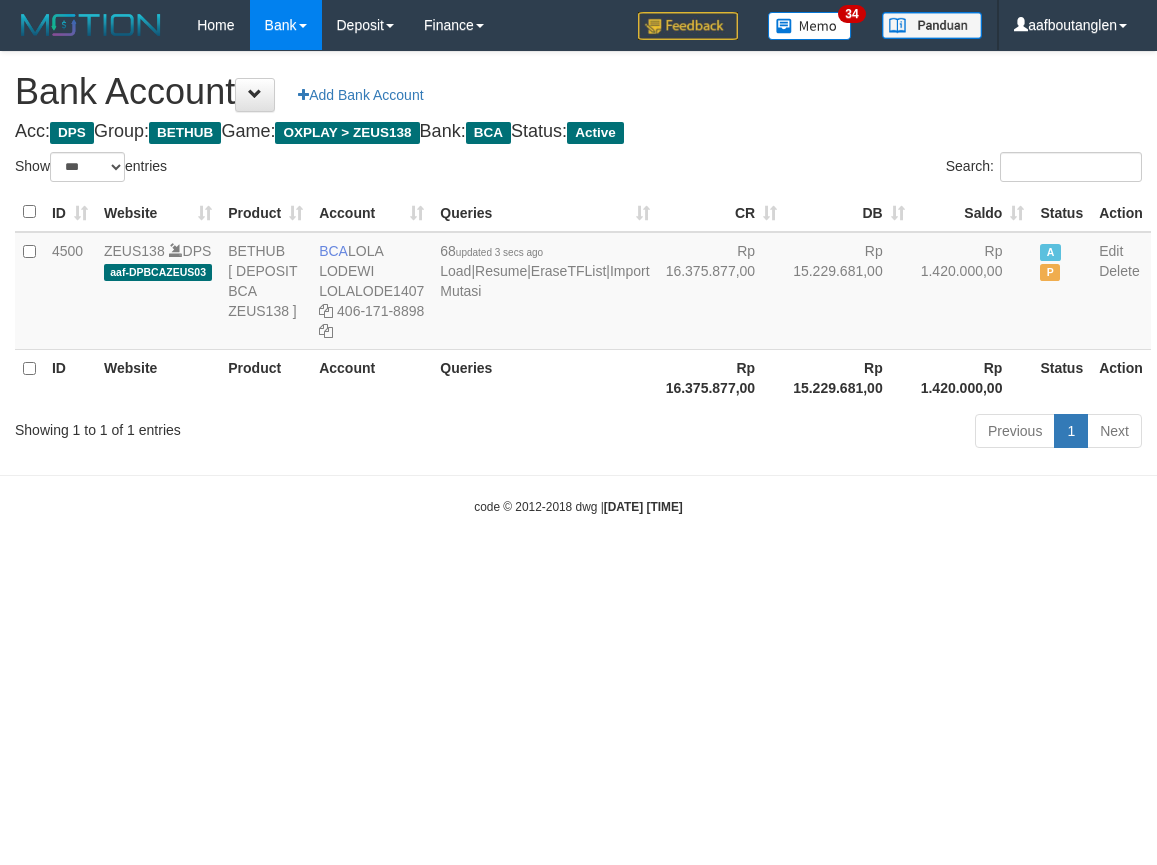 scroll, scrollTop: 0, scrollLeft: 0, axis: both 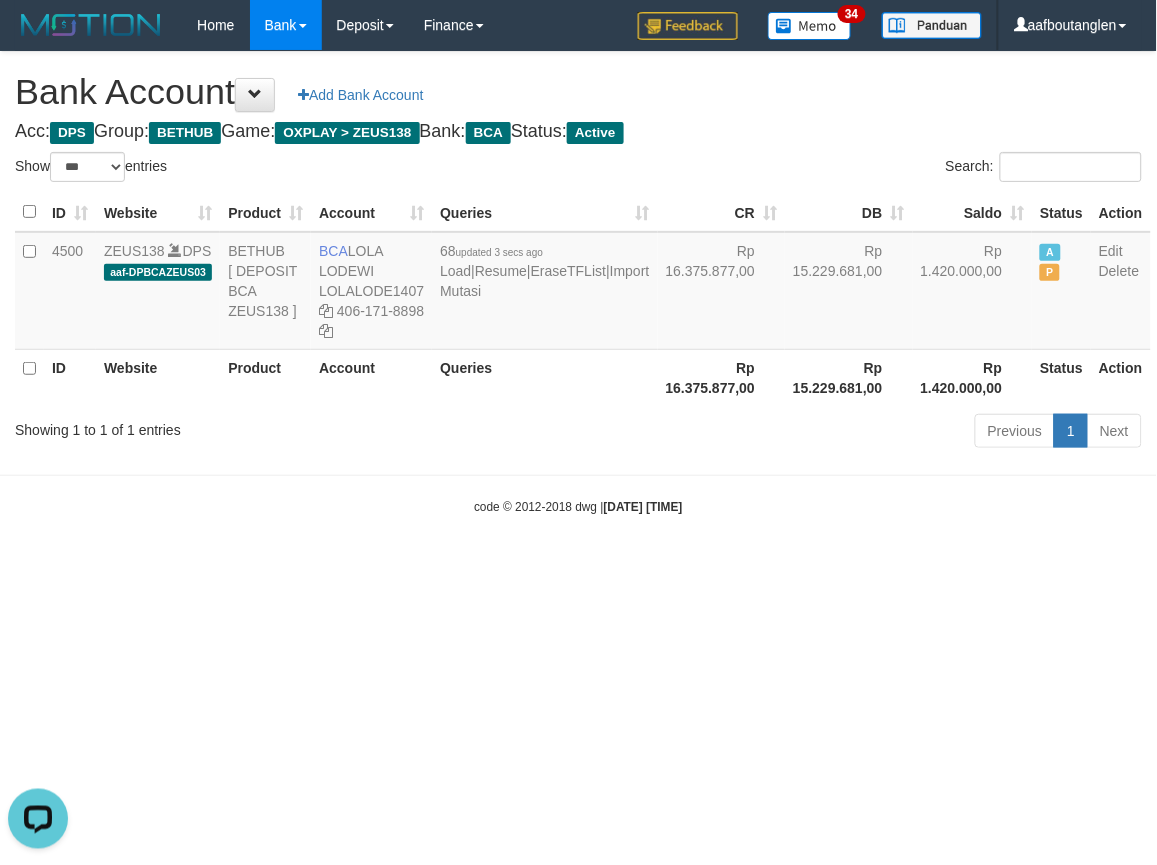 click on "Showing 1 to 1 of 1 entries" at bounding box center [241, 426] 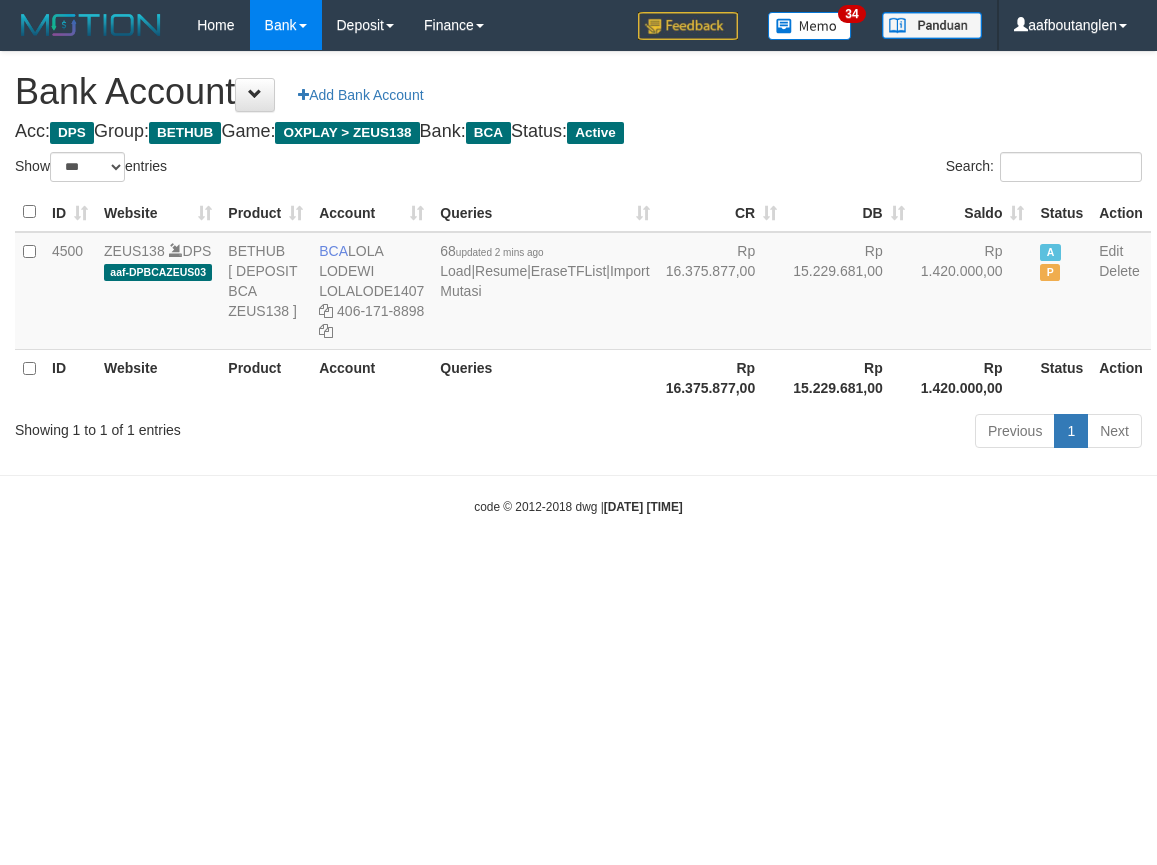select on "***" 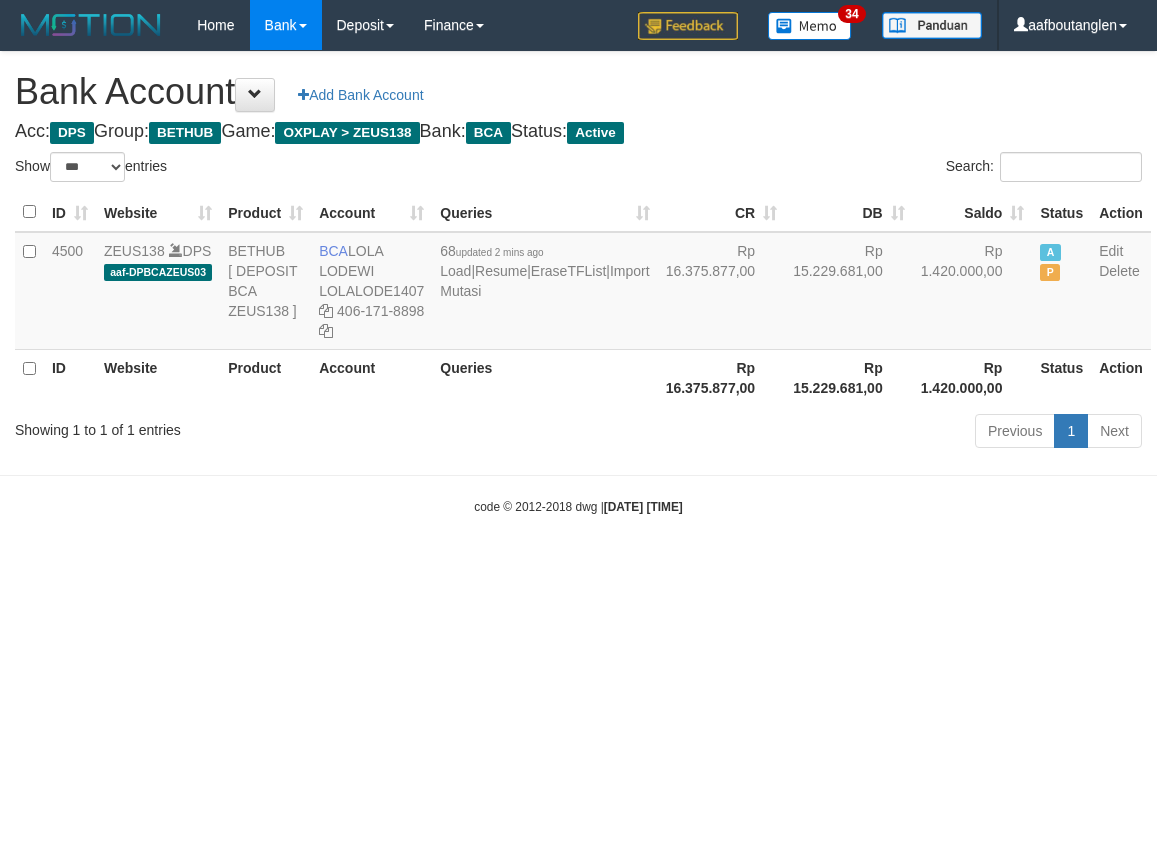 scroll, scrollTop: 0, scrollLeft: 0, axis: both 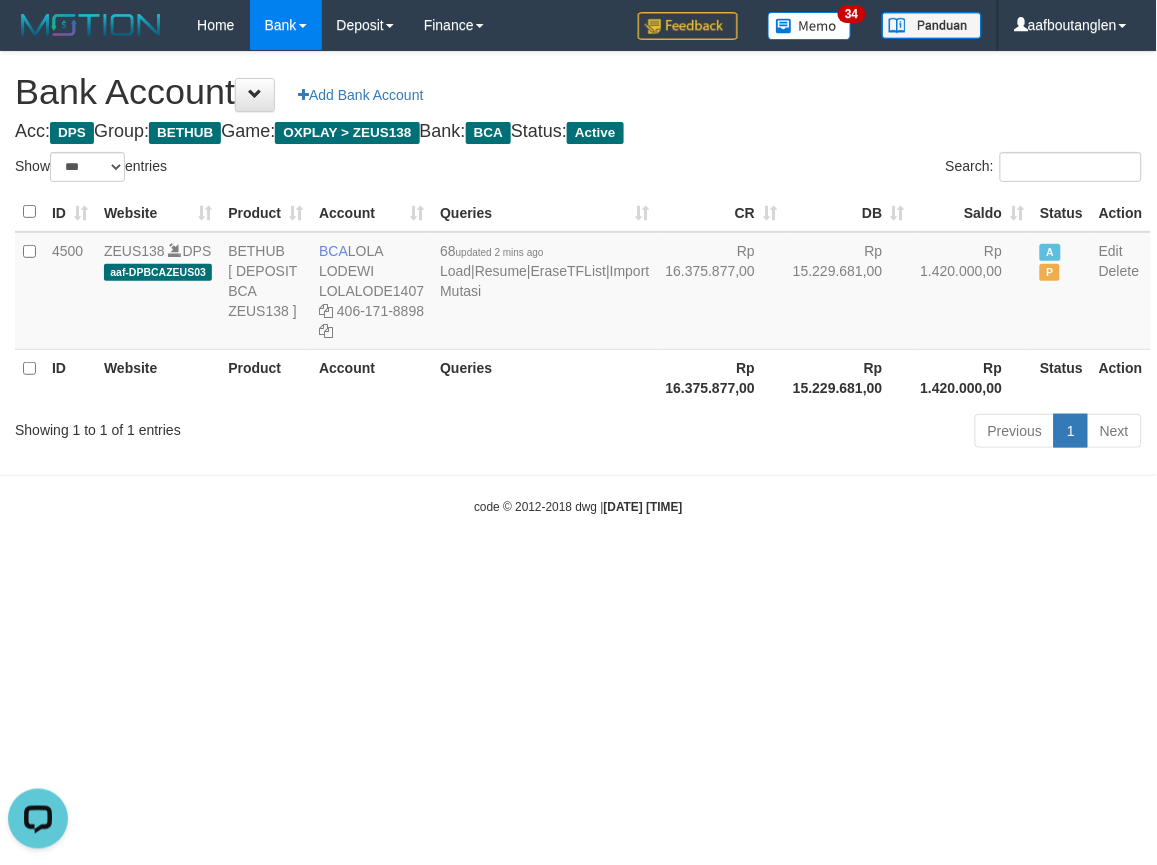 click on "Toggle navigation
Home
Bank
Account List
Deposit
DPS List
History
Note DPS
Finance
Financial Data
aafboutanglen
My Profile
Log Out
34" at bounding box center (578, 283) 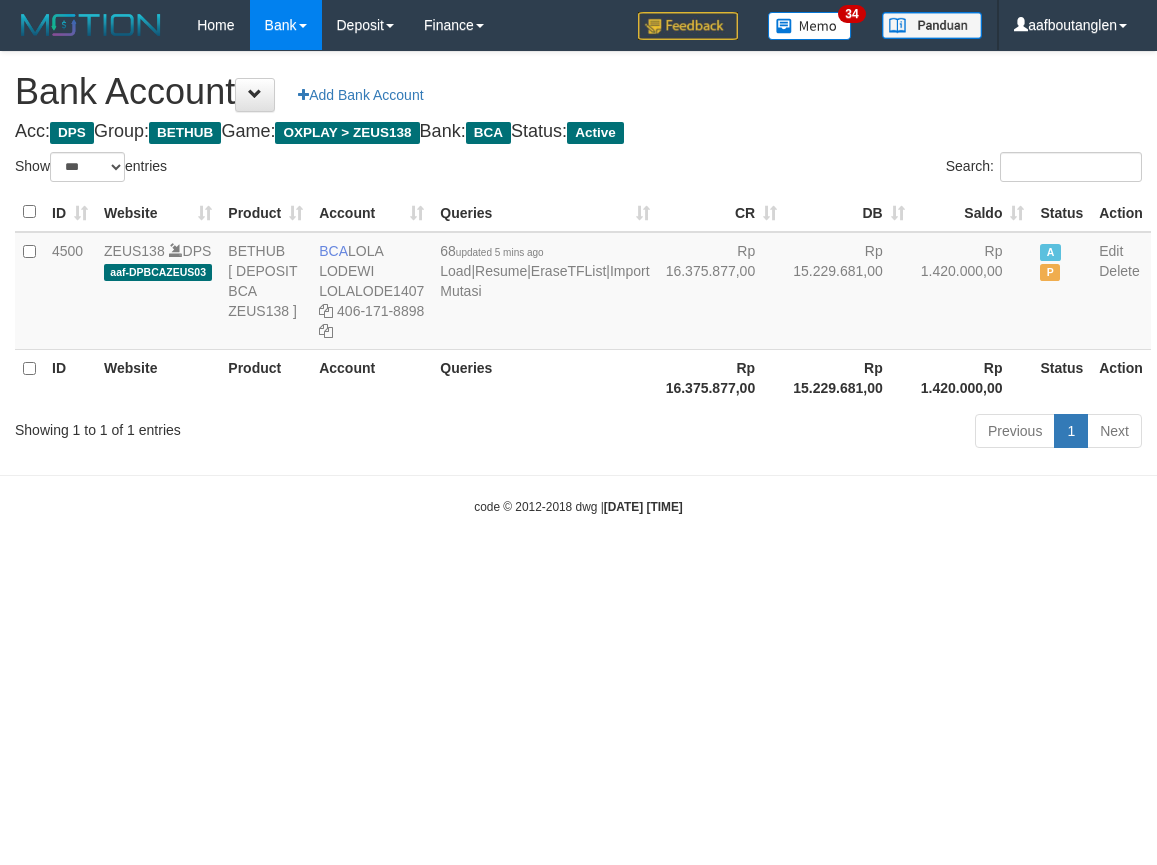 select on "***" 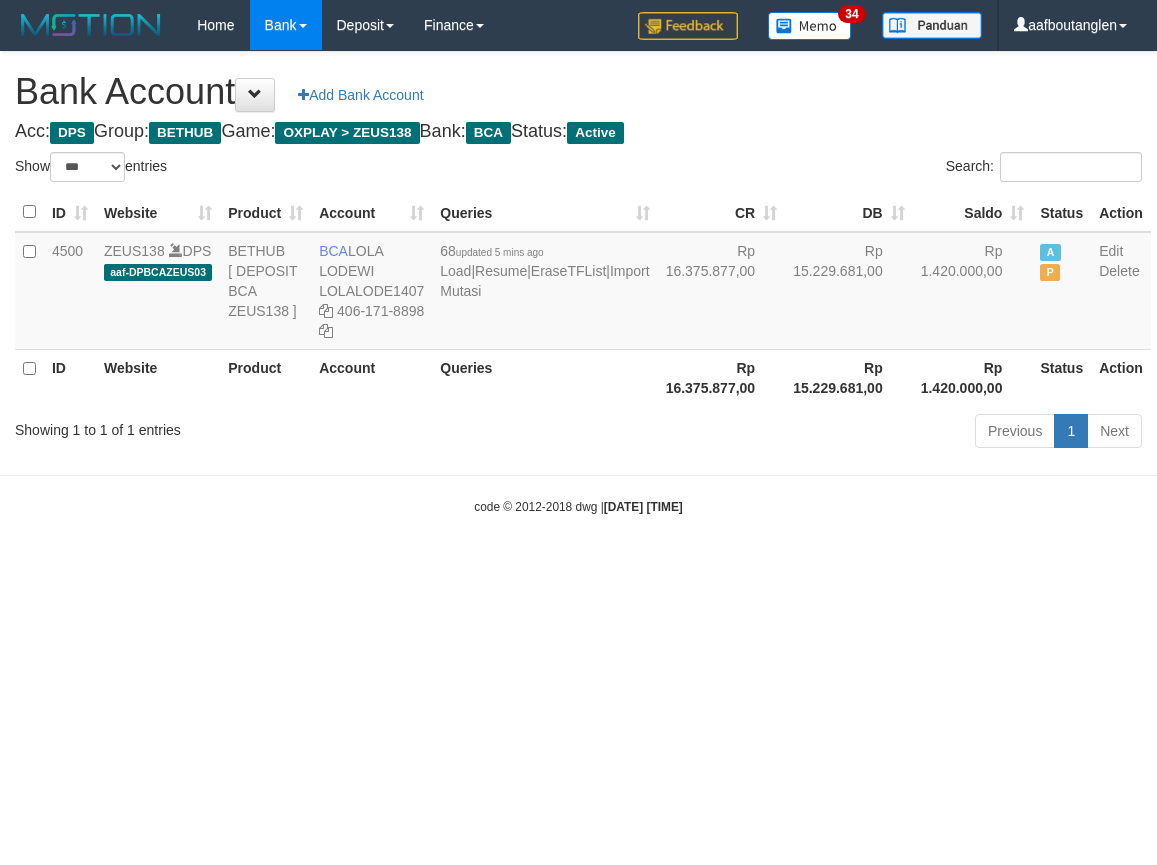 scroll, scrollTop: 0, scrollLeft: 0, axis: both 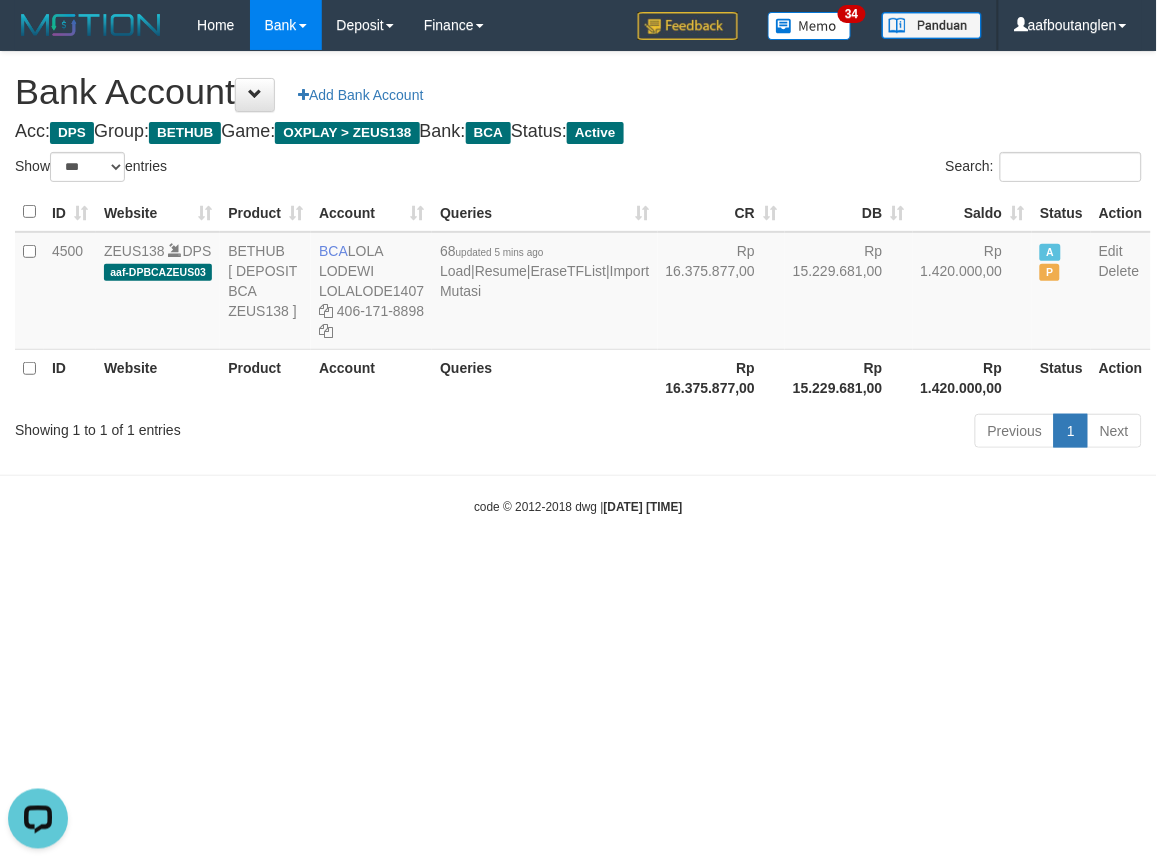 click on "Toggle navigation
Home
Bank
Account List
Deposit
DPS List
History
Note DPS
Finance
Financial Data
aafboutanglen
My Profile
Log Out
34" at bounding box center [578, 283] 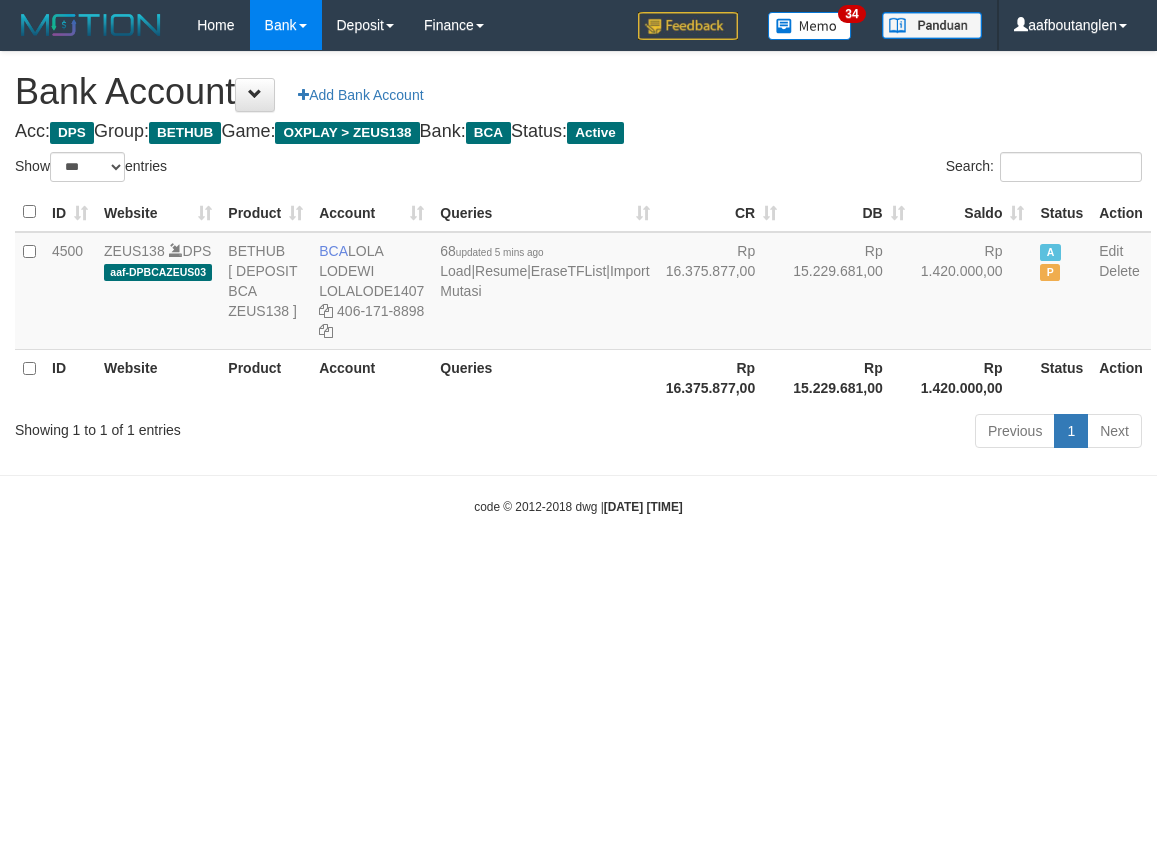 select on "***" 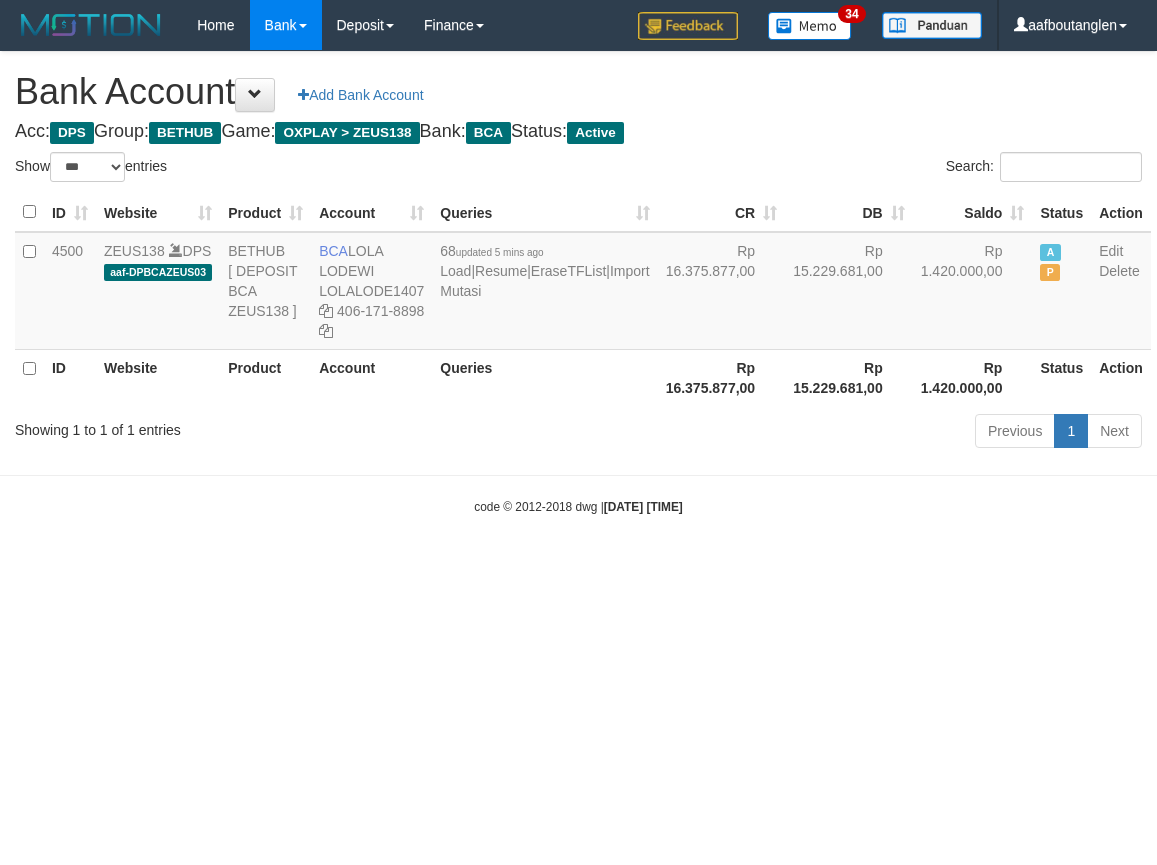 scroll, scrollTop: 0, scrollLeft: 0, axis: both 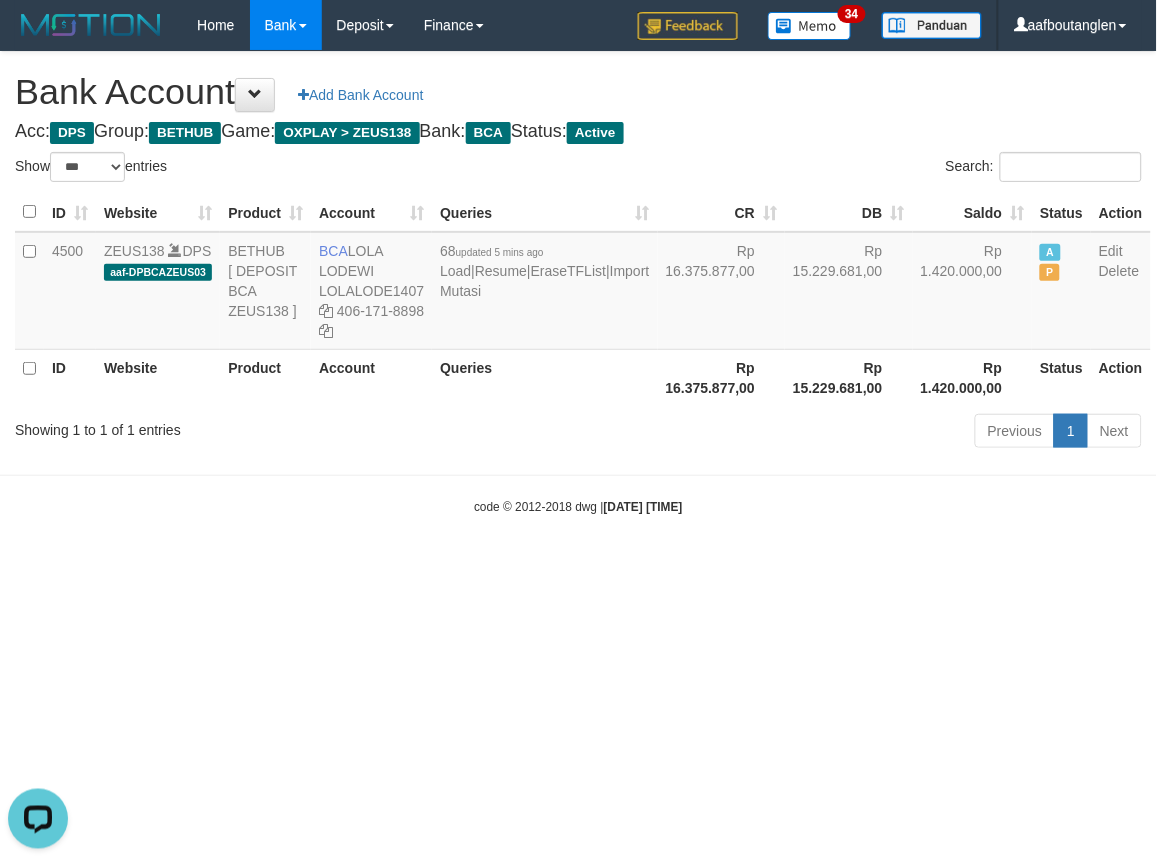 drag, startPoint x: 816, startPoint y: 576, endPoint x: 831, endPoint y: 567, distance: 17.492855 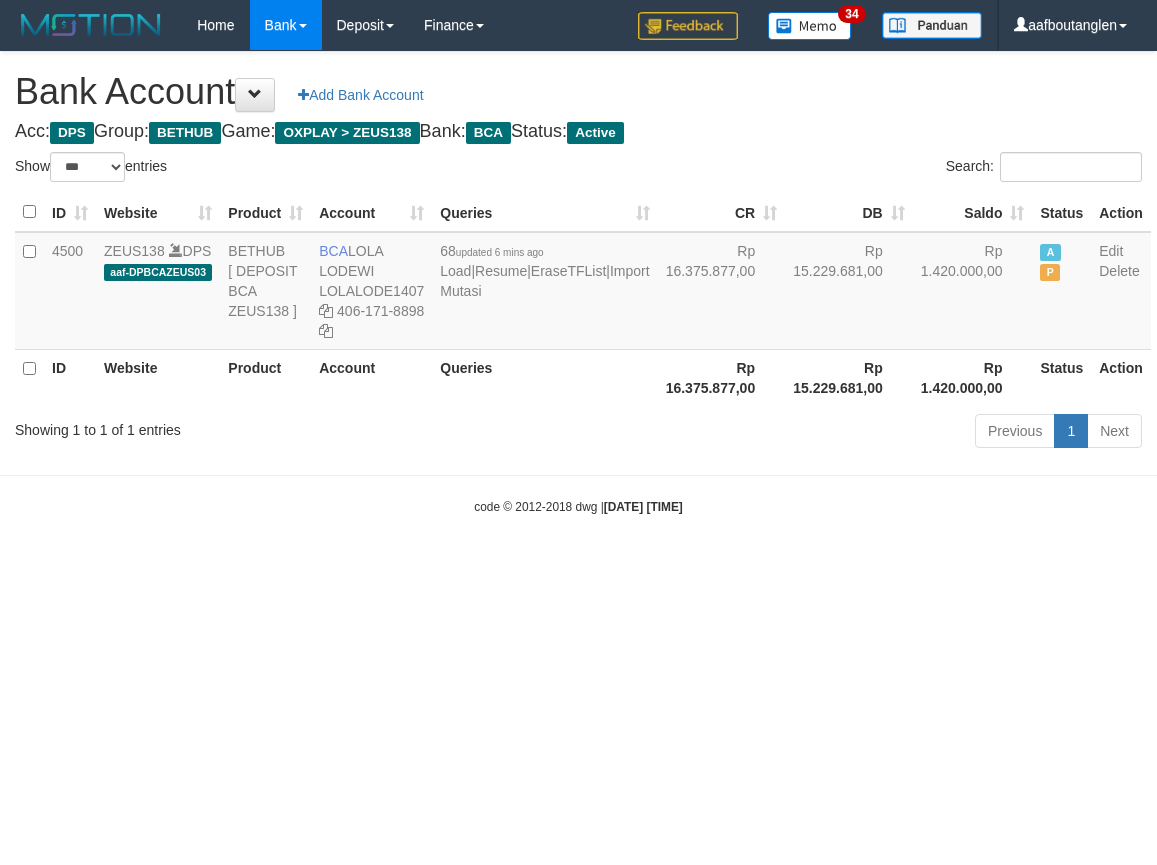 select on "***" 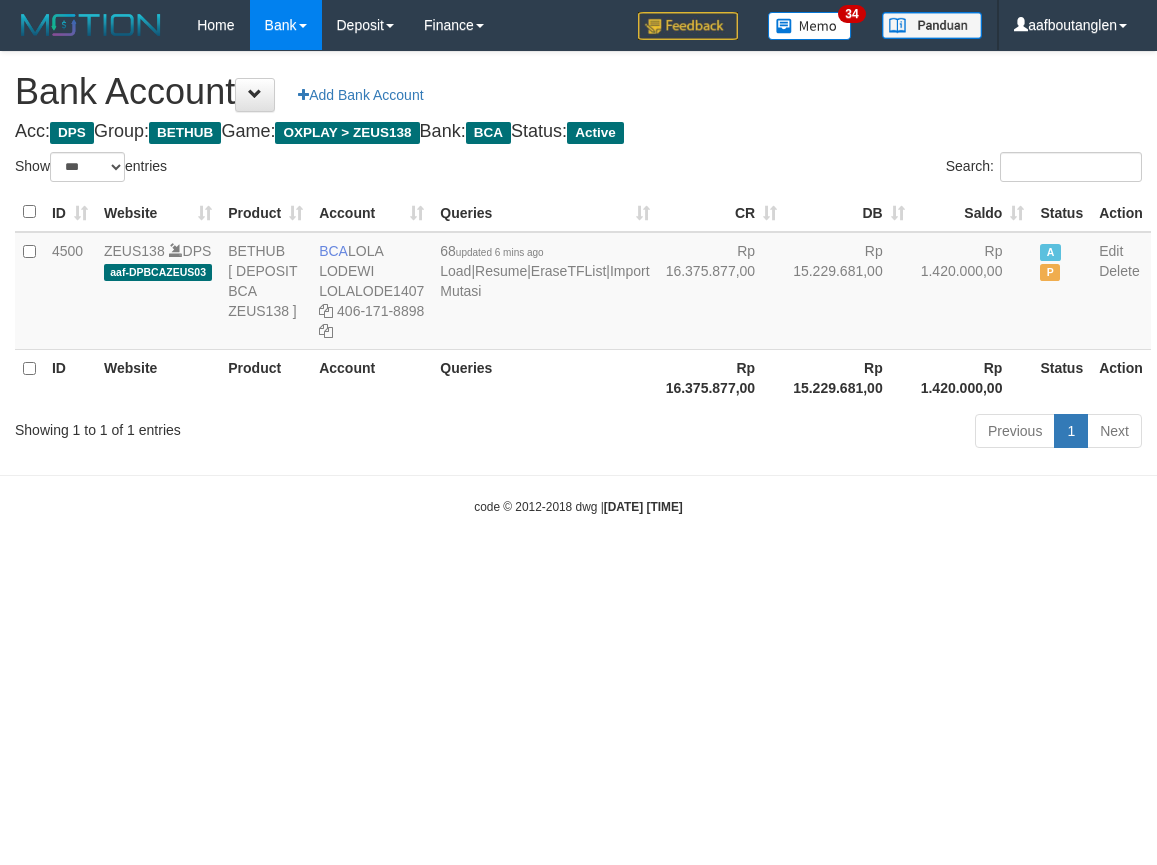 scroll, scrollTop: 0, scrollLeft: 0, axis: both 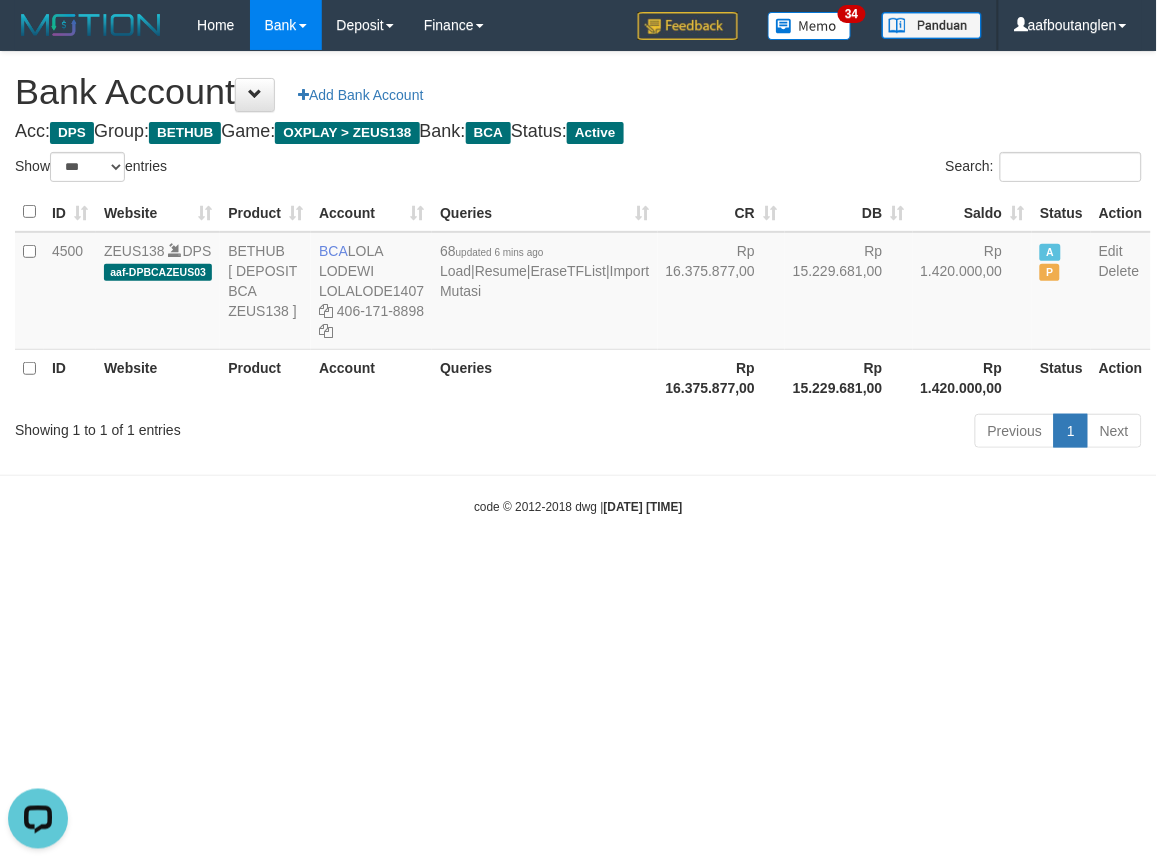drag, startPoint x: 858, startPoint y: 624, endPoint x: 836, endPoint y: 616, distance: 23.409399 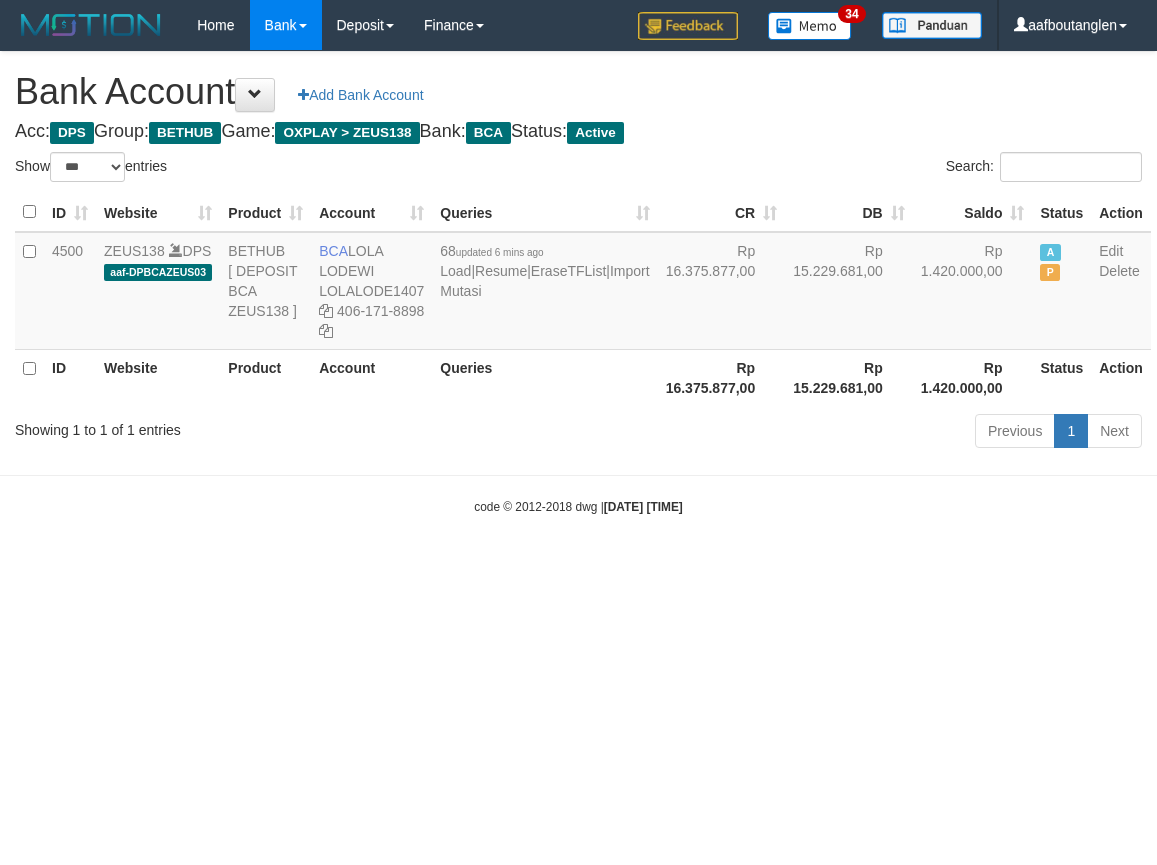 select on "***" 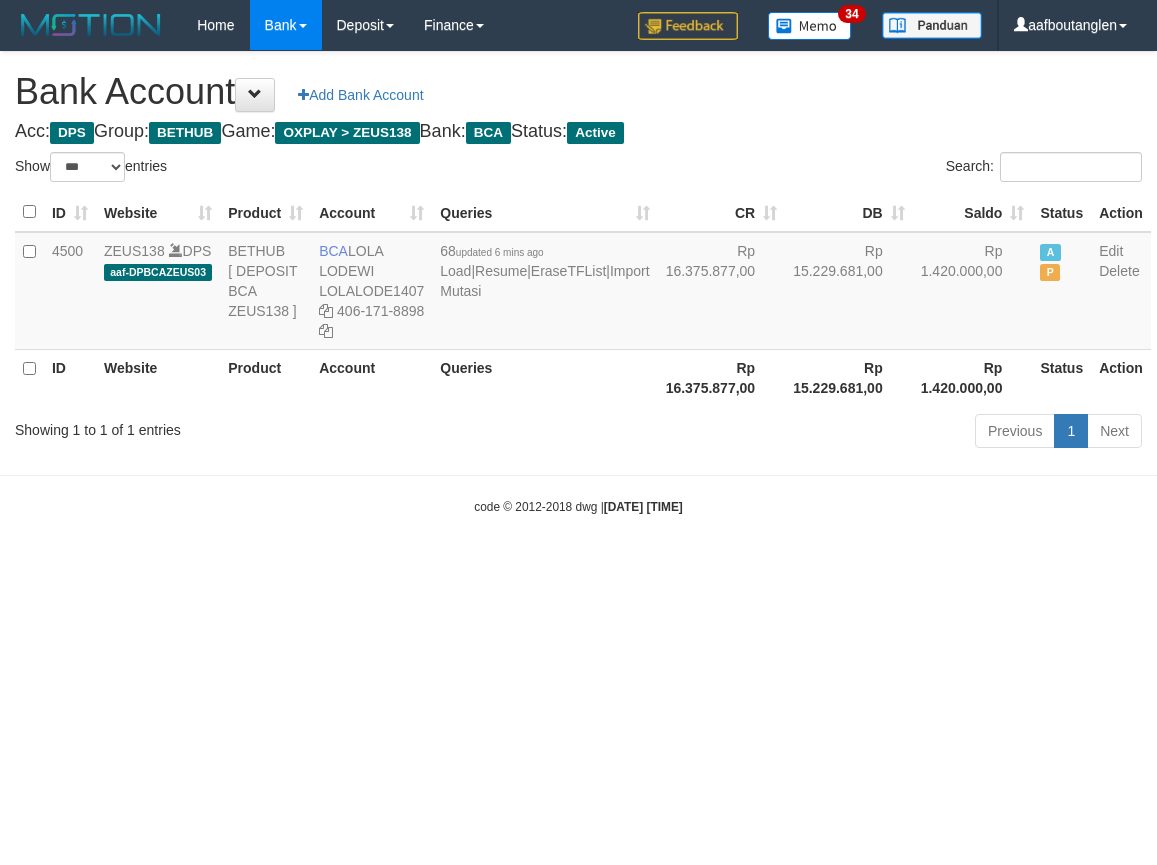 scroll, scrollTop: 0, scrollLeft: 0, axis: both 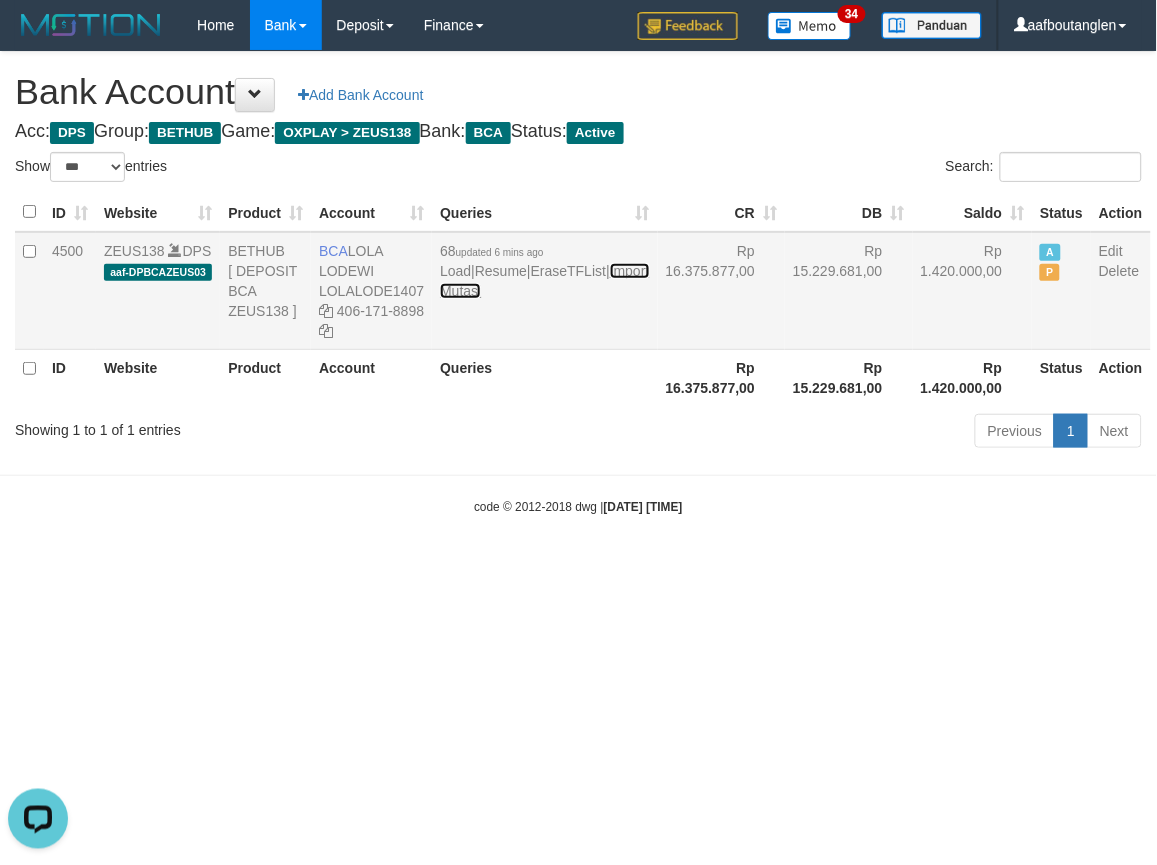 click on "Import Mutasi" at bounding box center [544, 281] 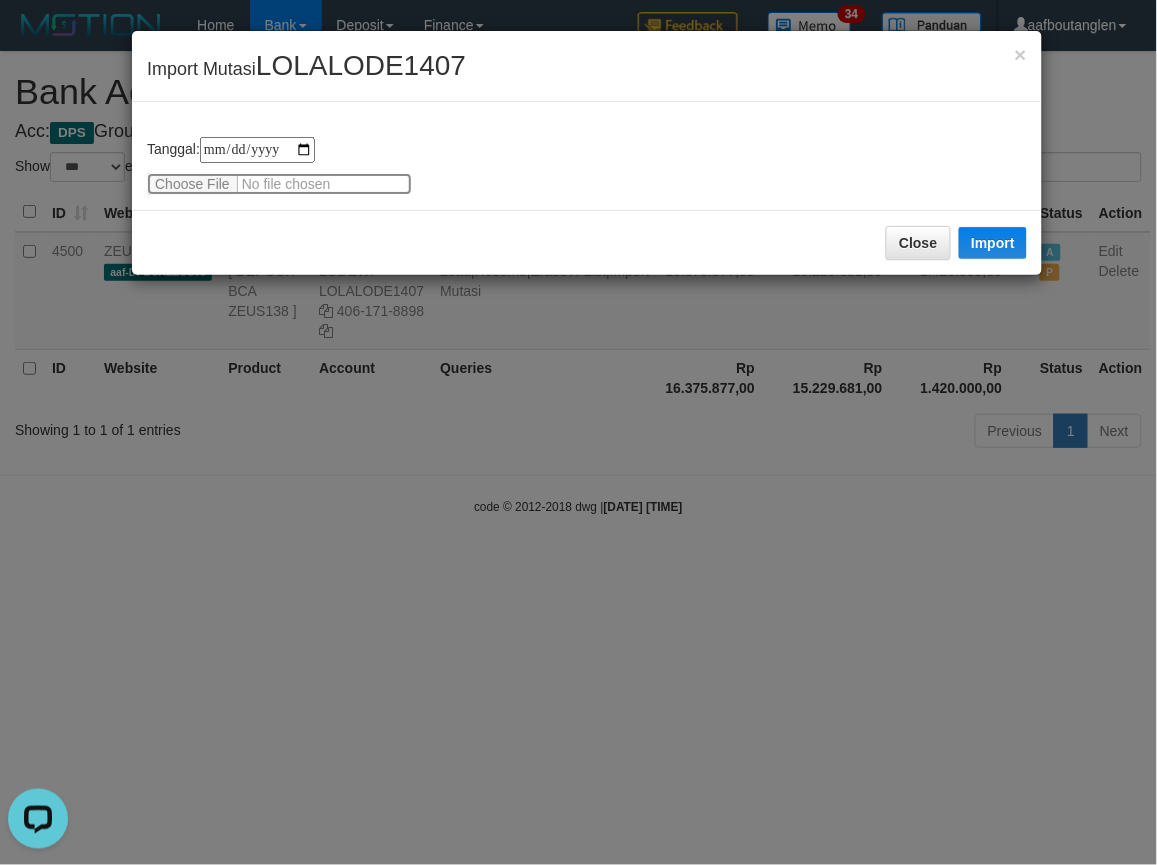 click at bounding box center [279, 184] 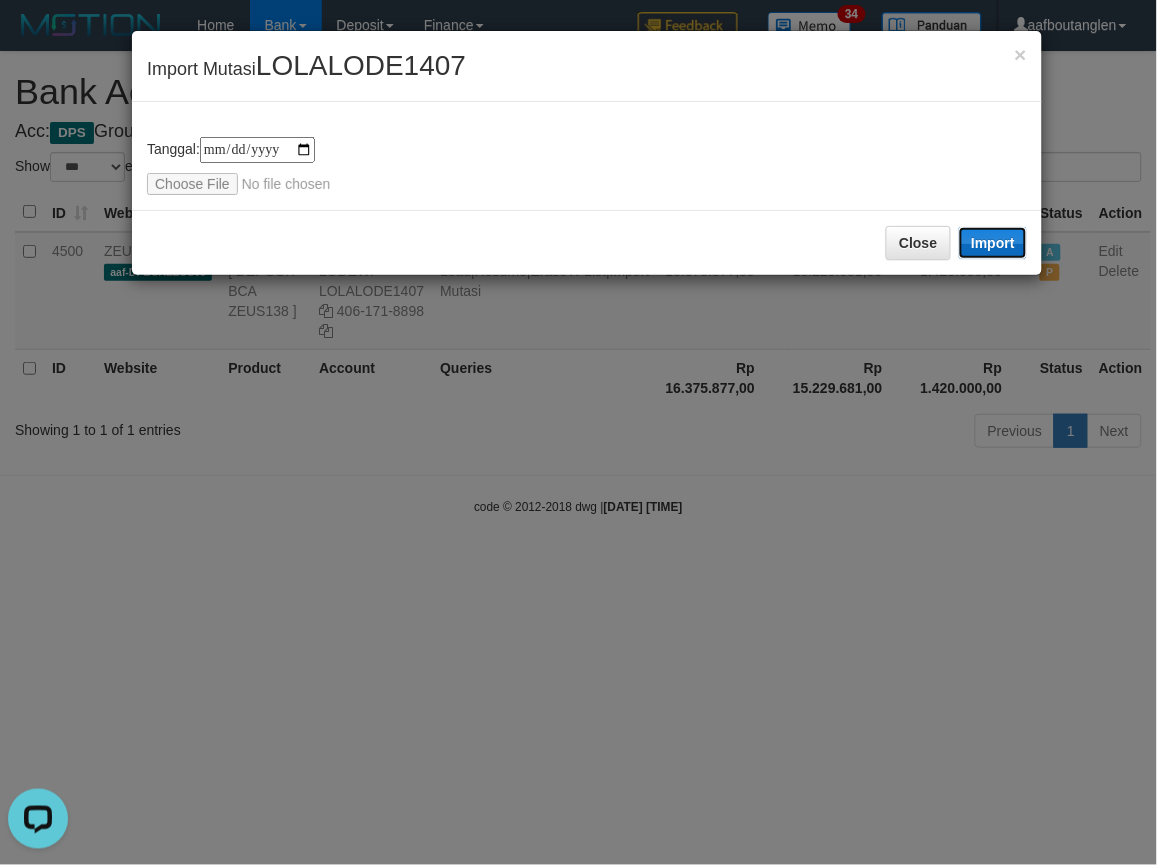 click on "Import" at bounding box center (993, 243) 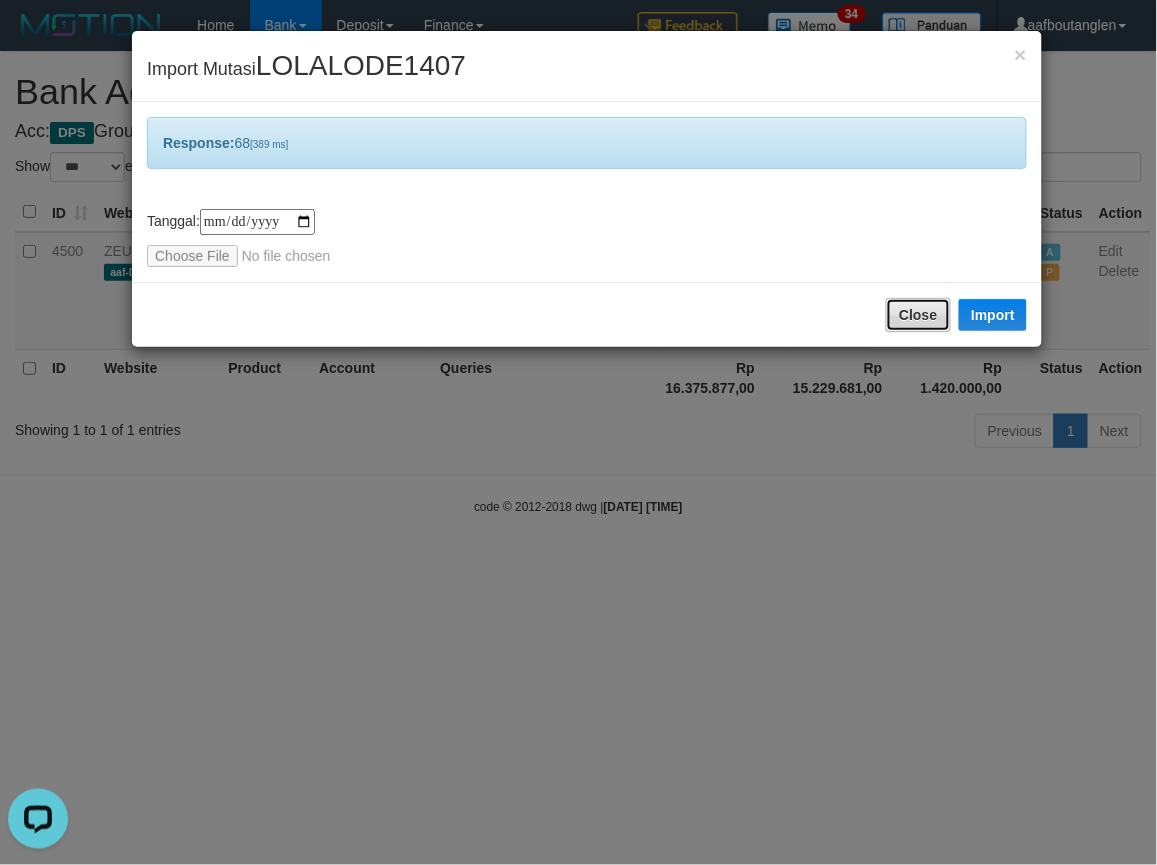 click on "Close" at bounding box center (918, 315) 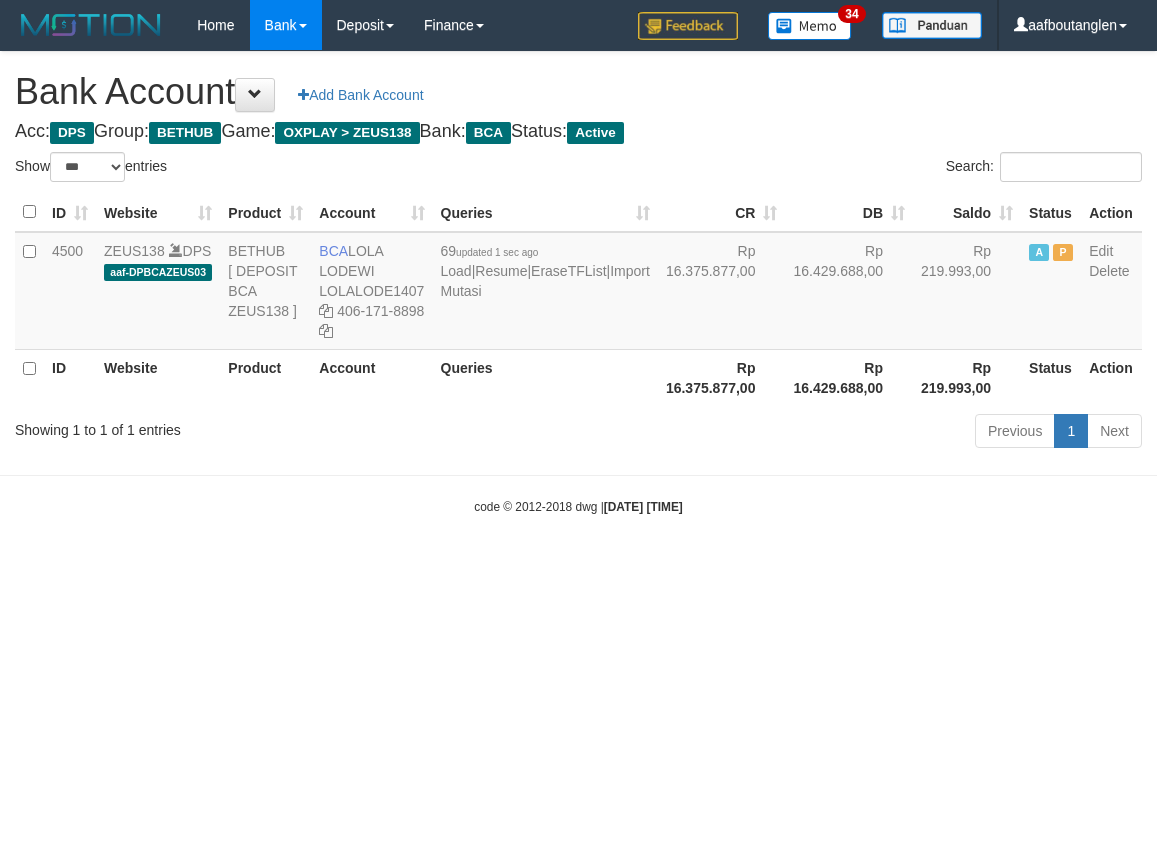 select on "***" 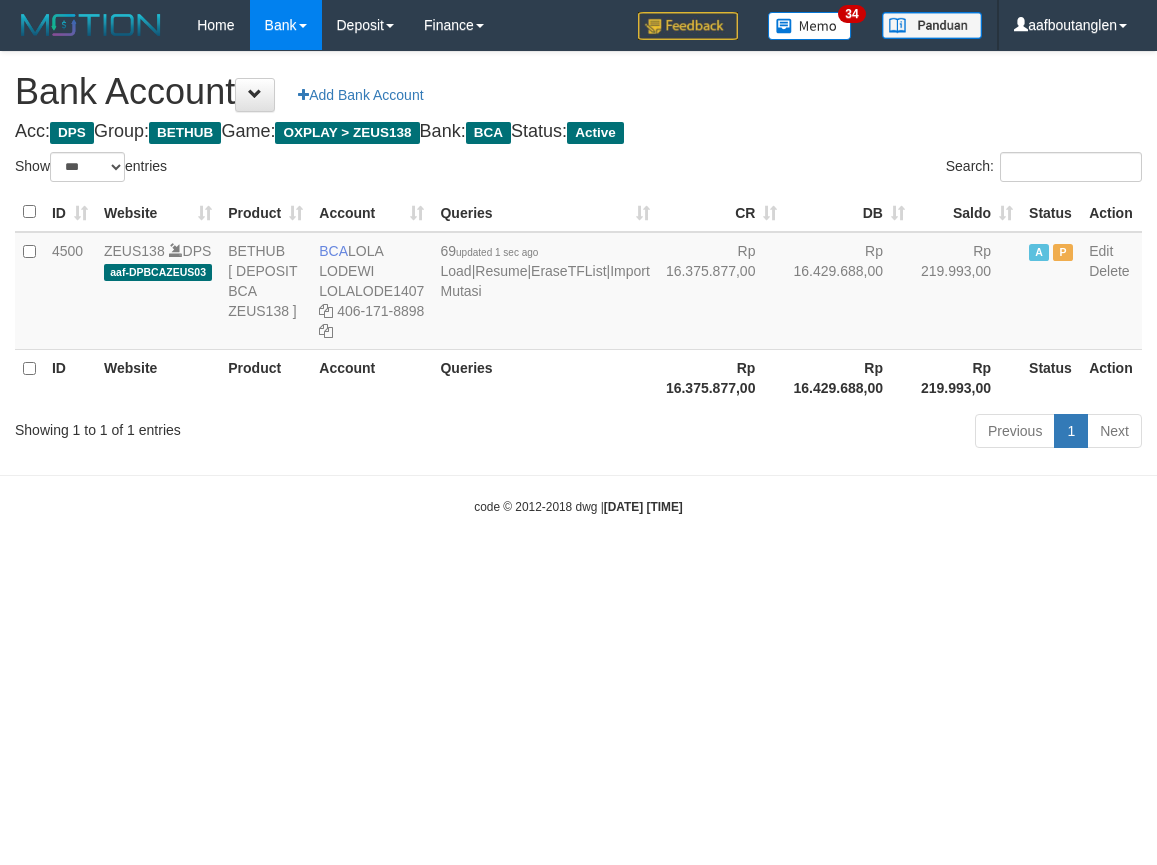scroll, scrollTop: 0, scrollLeft: 0, axis: both 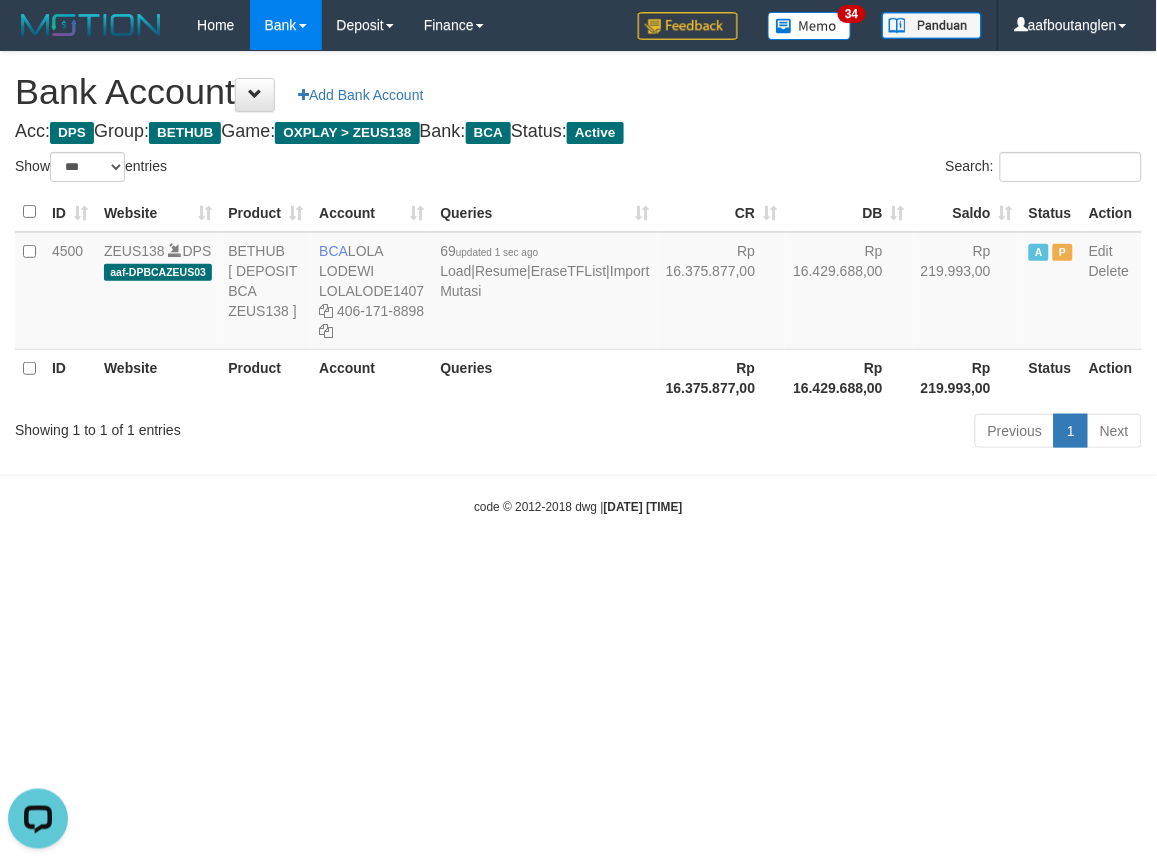 click on "Showing 1 to 1 of 1 entries Previous 1 Next" at bounding box center (578, 433) 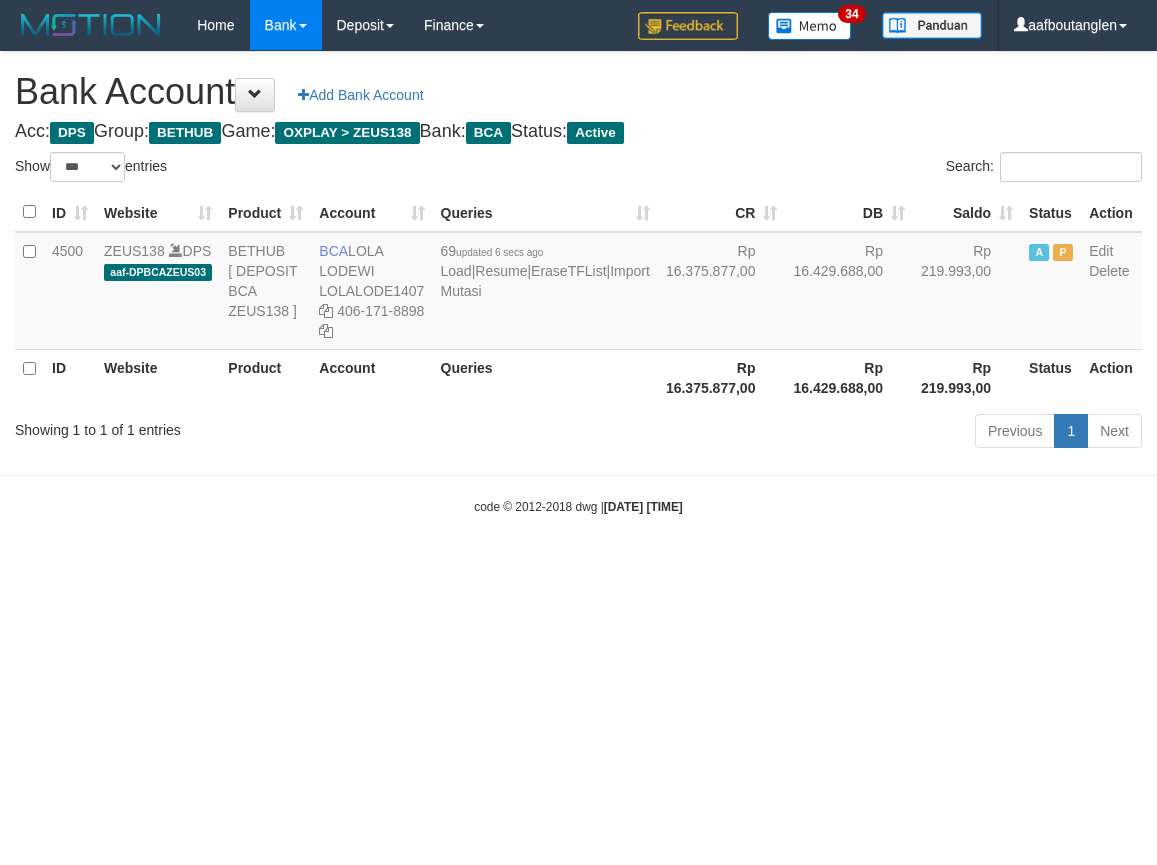 select on "***" 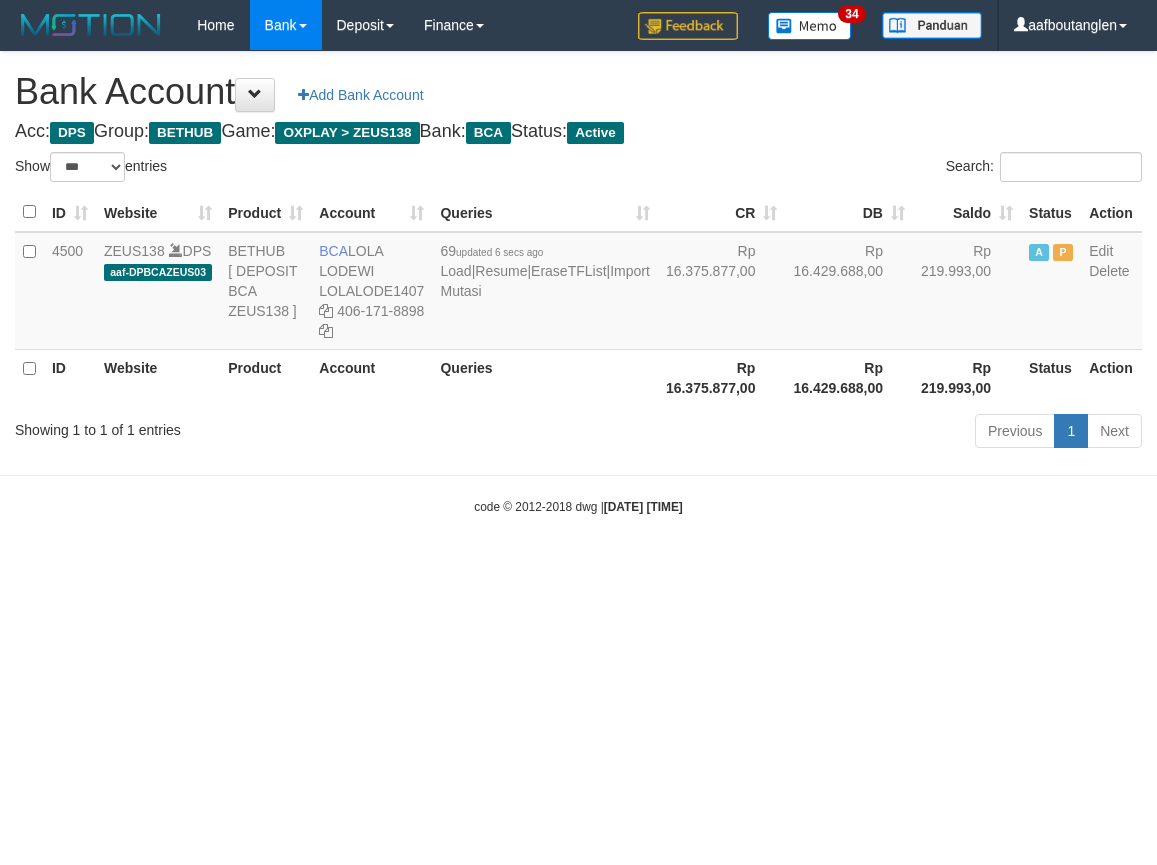 scroll, scrollTop: 0, scrollLeft: 0, axis: both 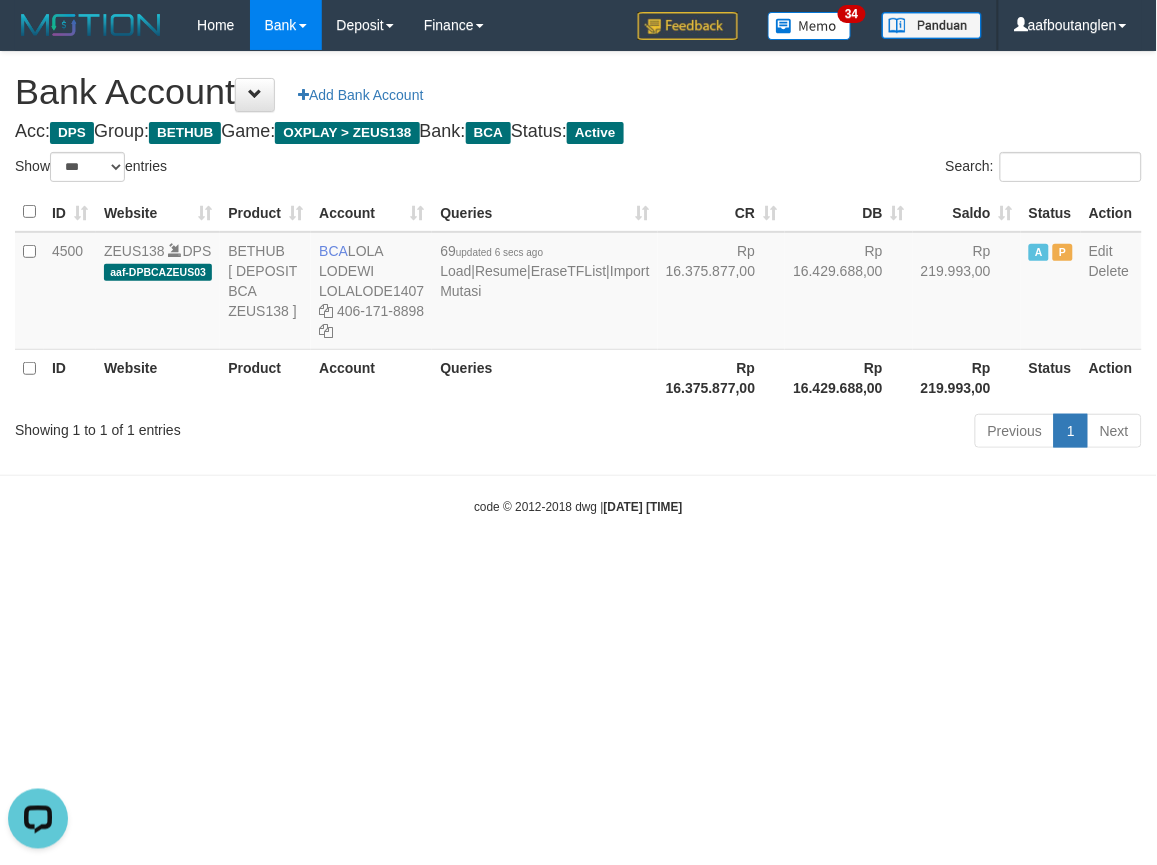 drag, startPoint x: 896, startPoint y: 596, endPoint x: 870, endPoint y: 582, distance: 29.529646 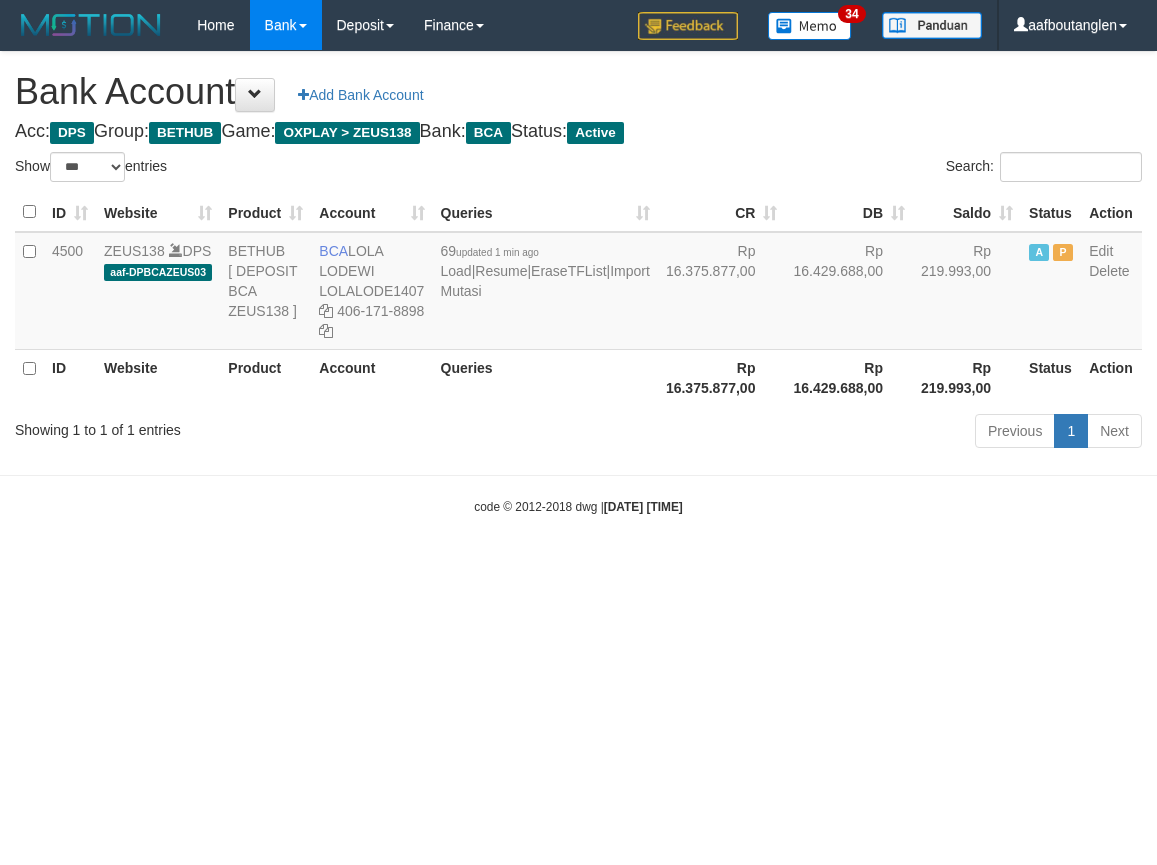 select on "***" 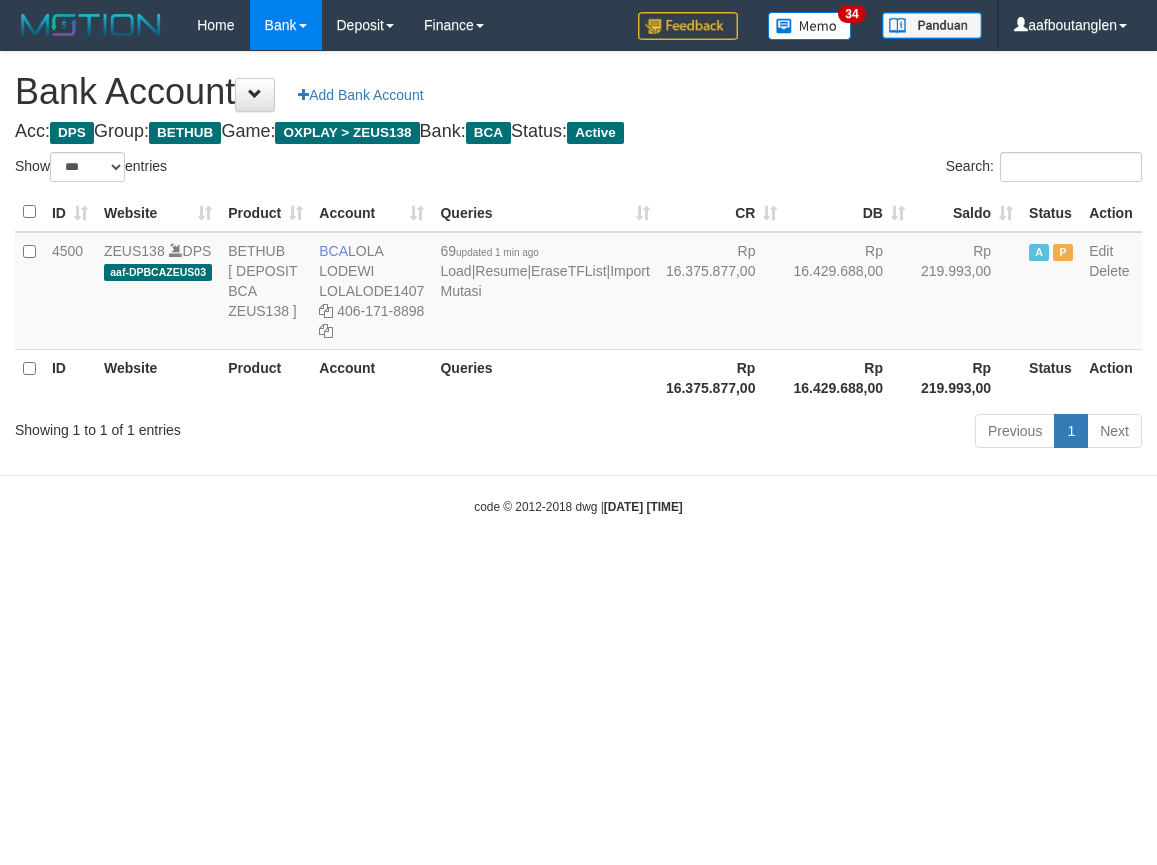 scroll, scrollTop: 0, scrollLeft: 0, axis: both 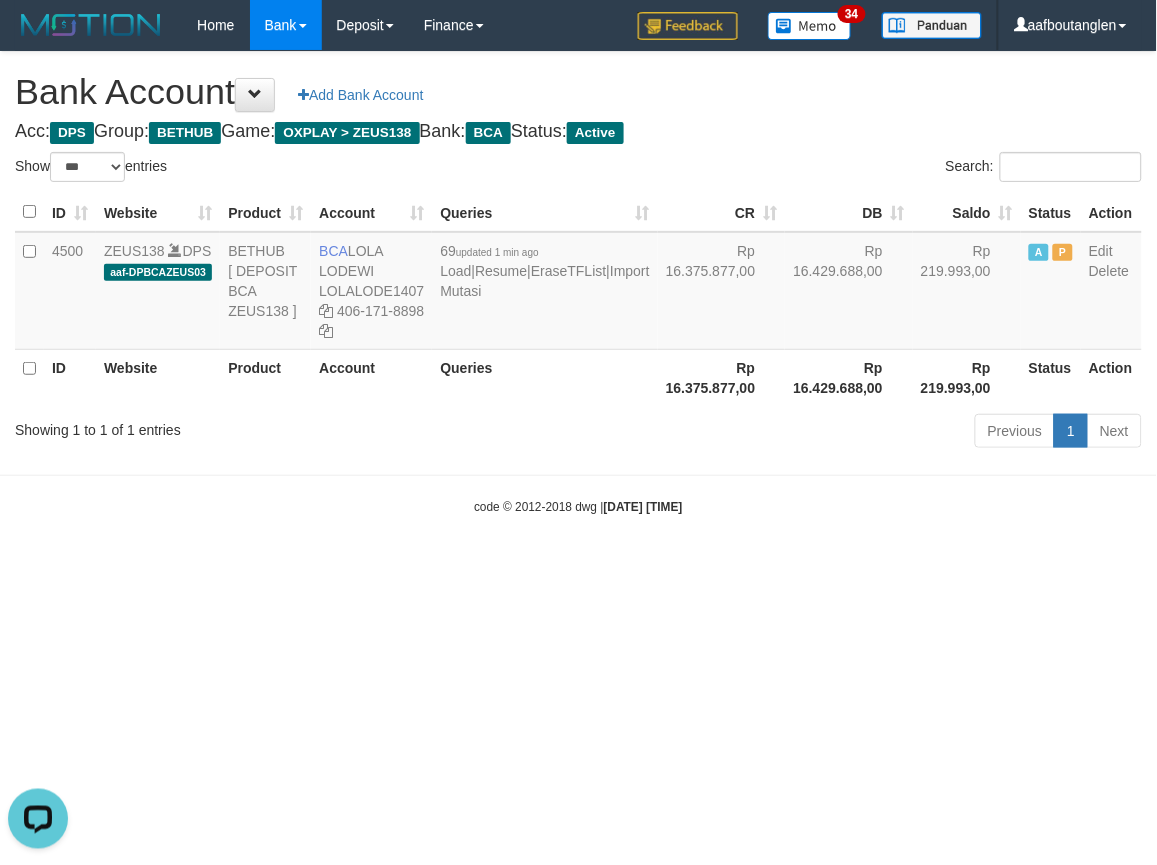 click on "code © 2012-2018 dwg |  [DATE] [TIME]" at bounding box center (578, 506) 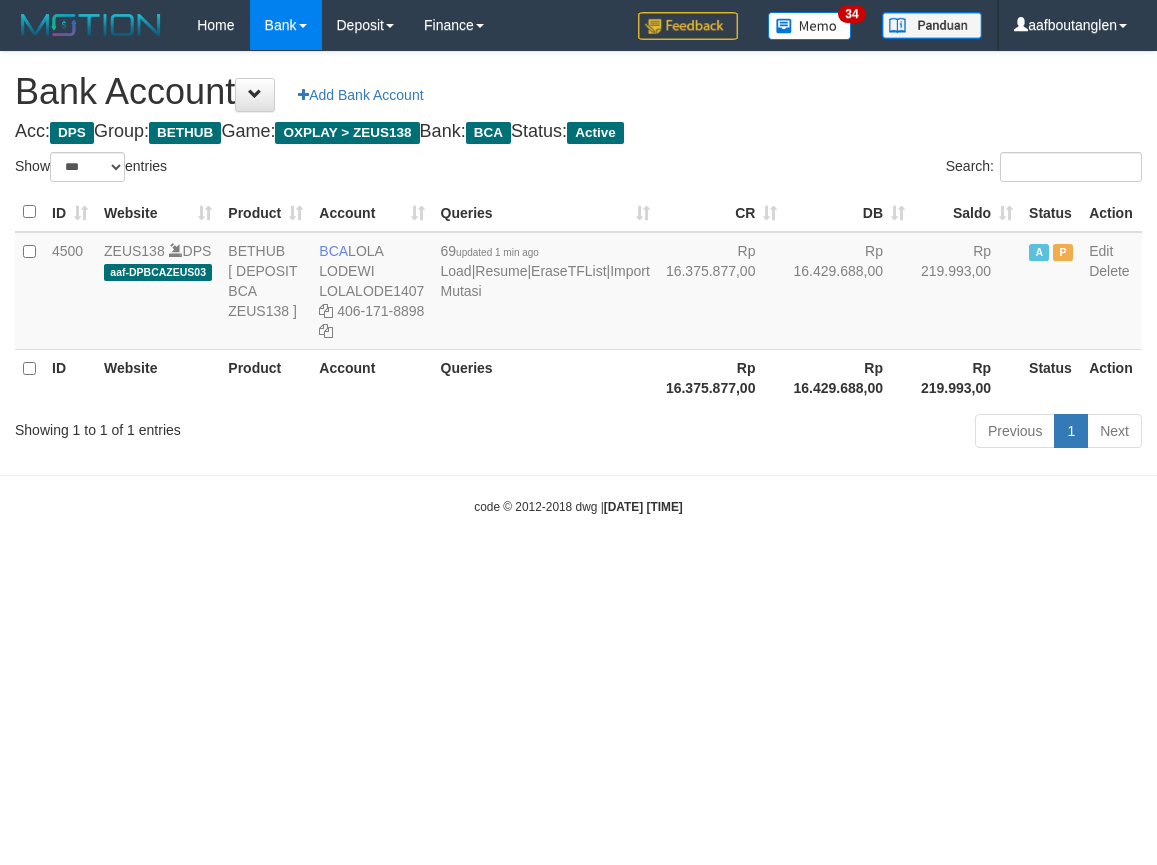 select on "***" 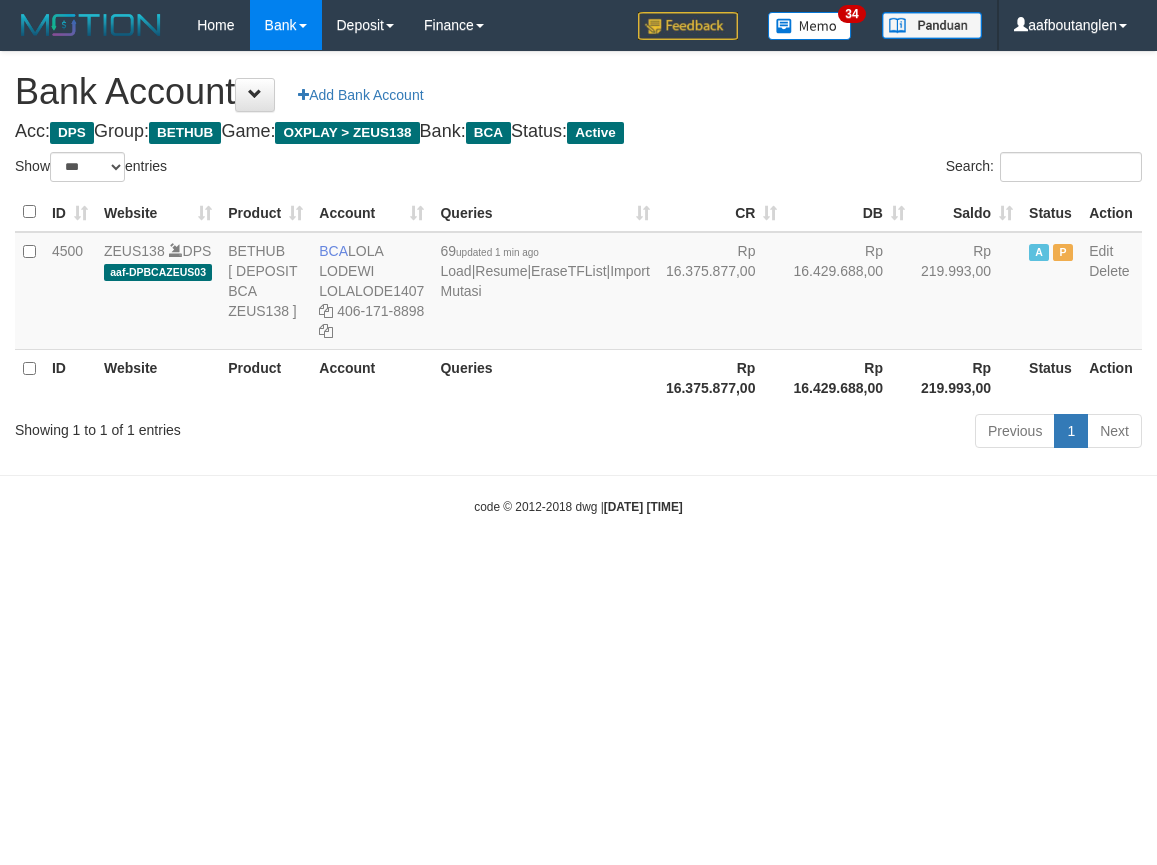 scroll, scrollTop: 0, scrollLeft: 0, axis: both 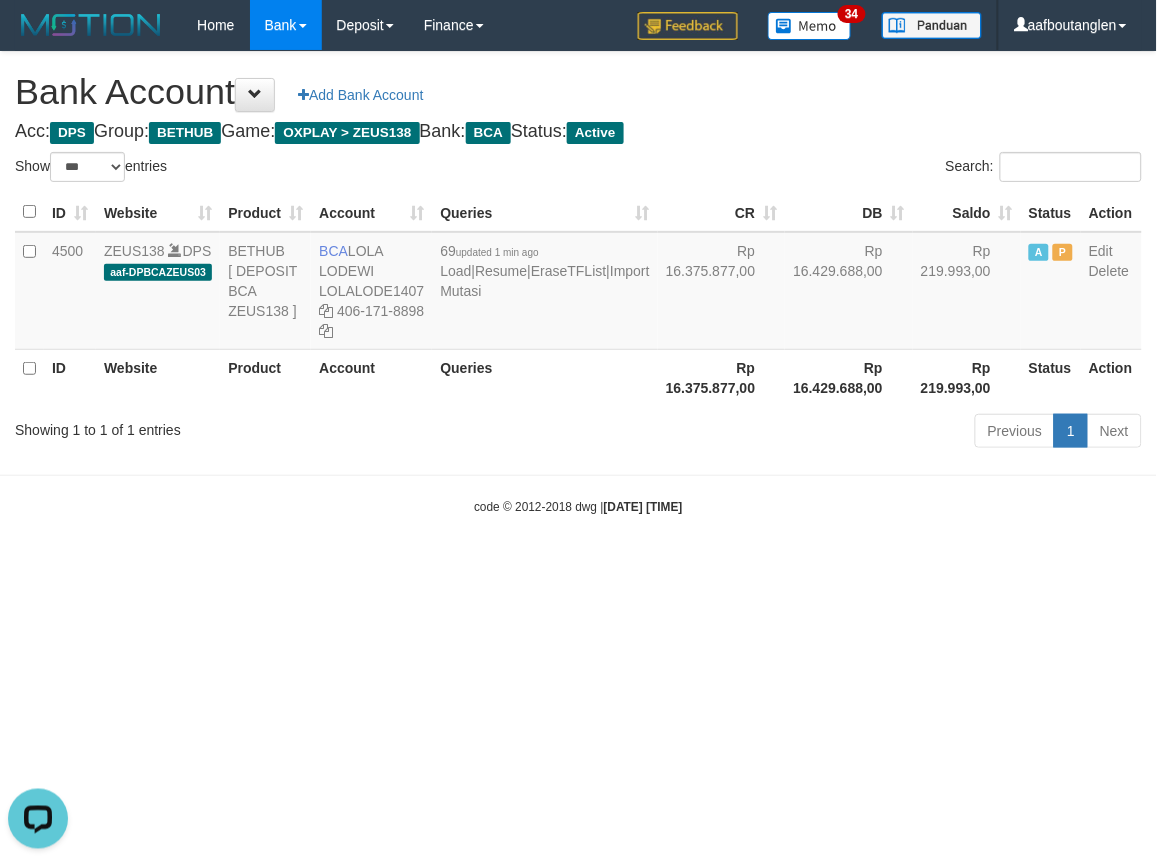 click on "Toggle navigation
Home
Bank
Account List
Deposit
DPS List
History
Note DPS
Finance
Financial Data
aafboutanglen
My Profile
Log Out
34" at bounding box center (578, 283) 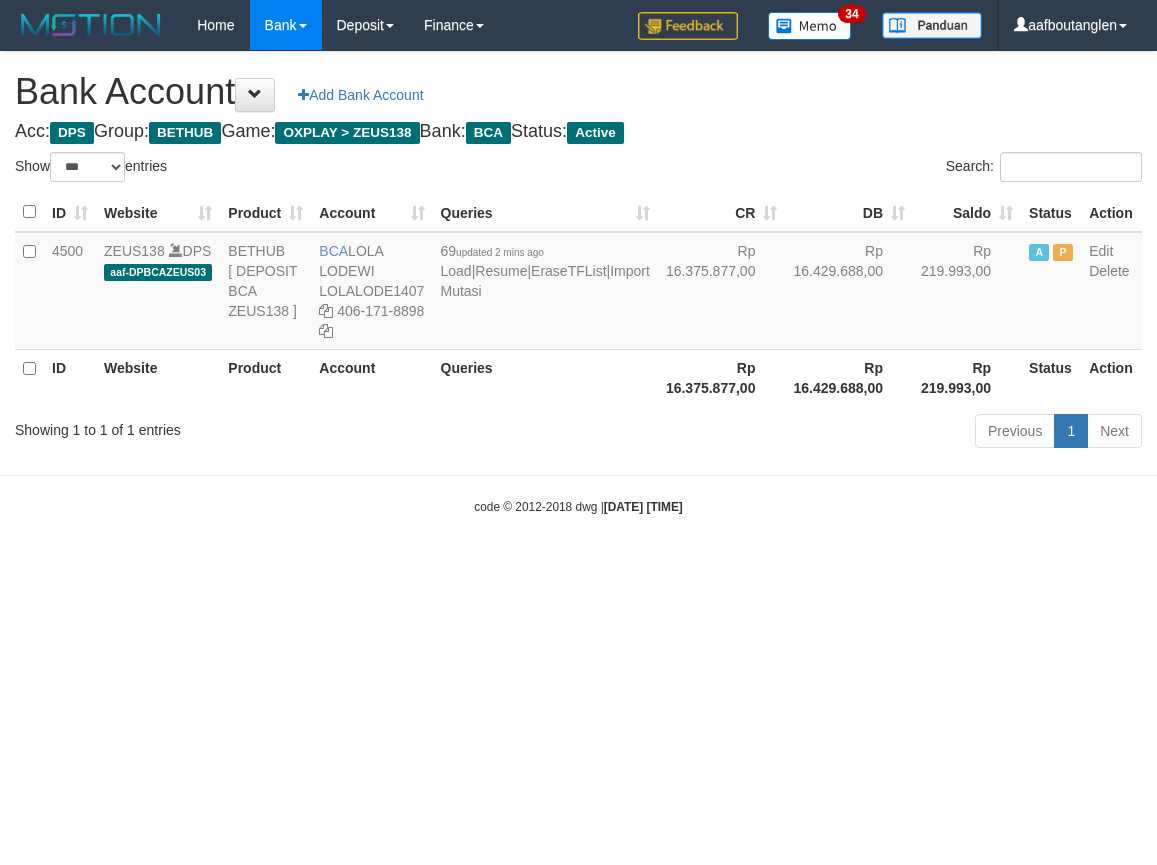 select on "***" 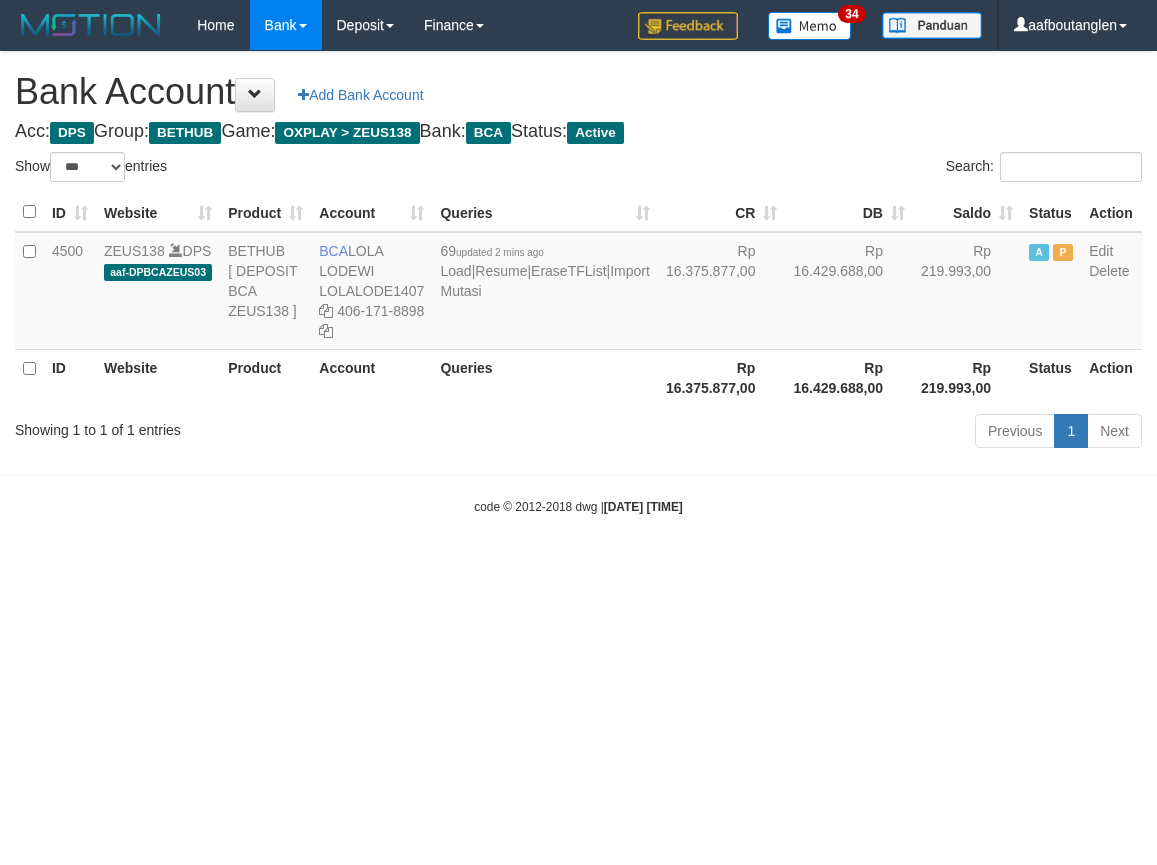 scroll, scrollTop: 0, scrollLeft: 0, axis: both 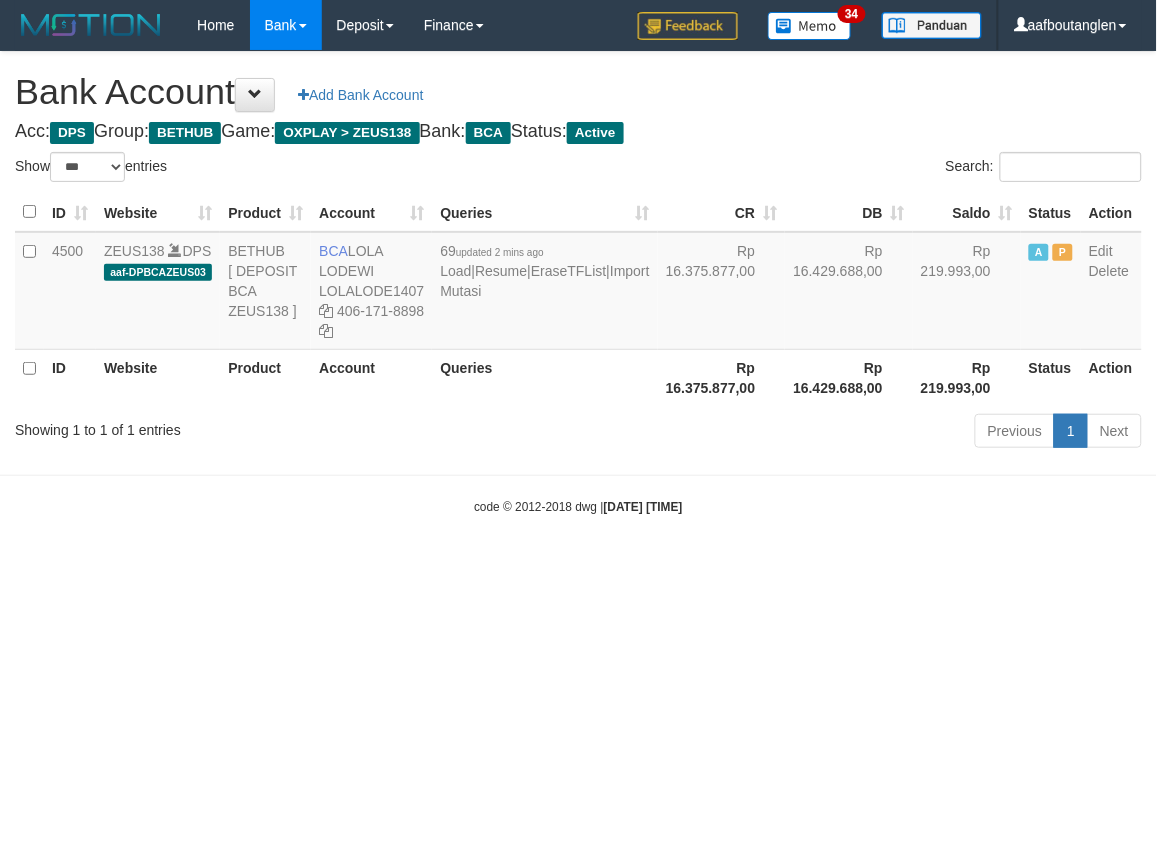 drag, startPoint x: 804, startPoint y: 575, endPoint x: 787, endPoint y: 547, distance: 32.75668 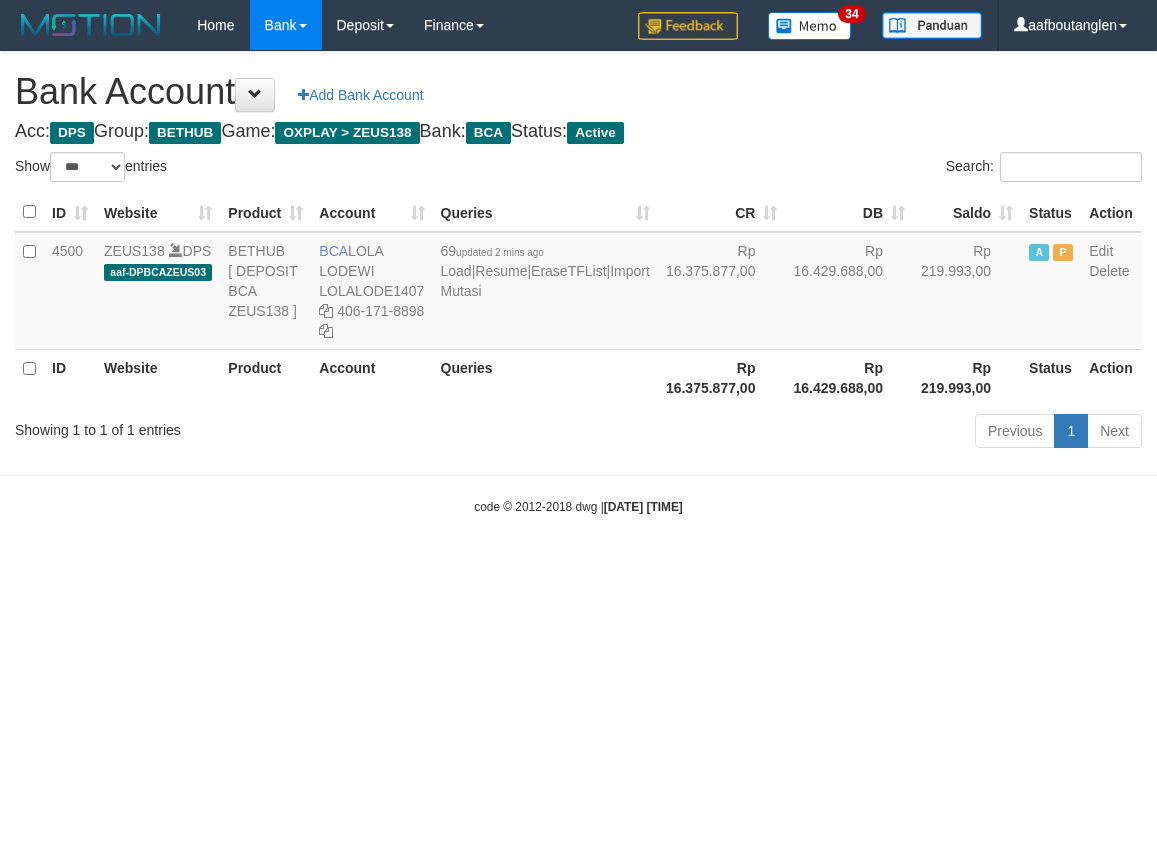 select on "***" 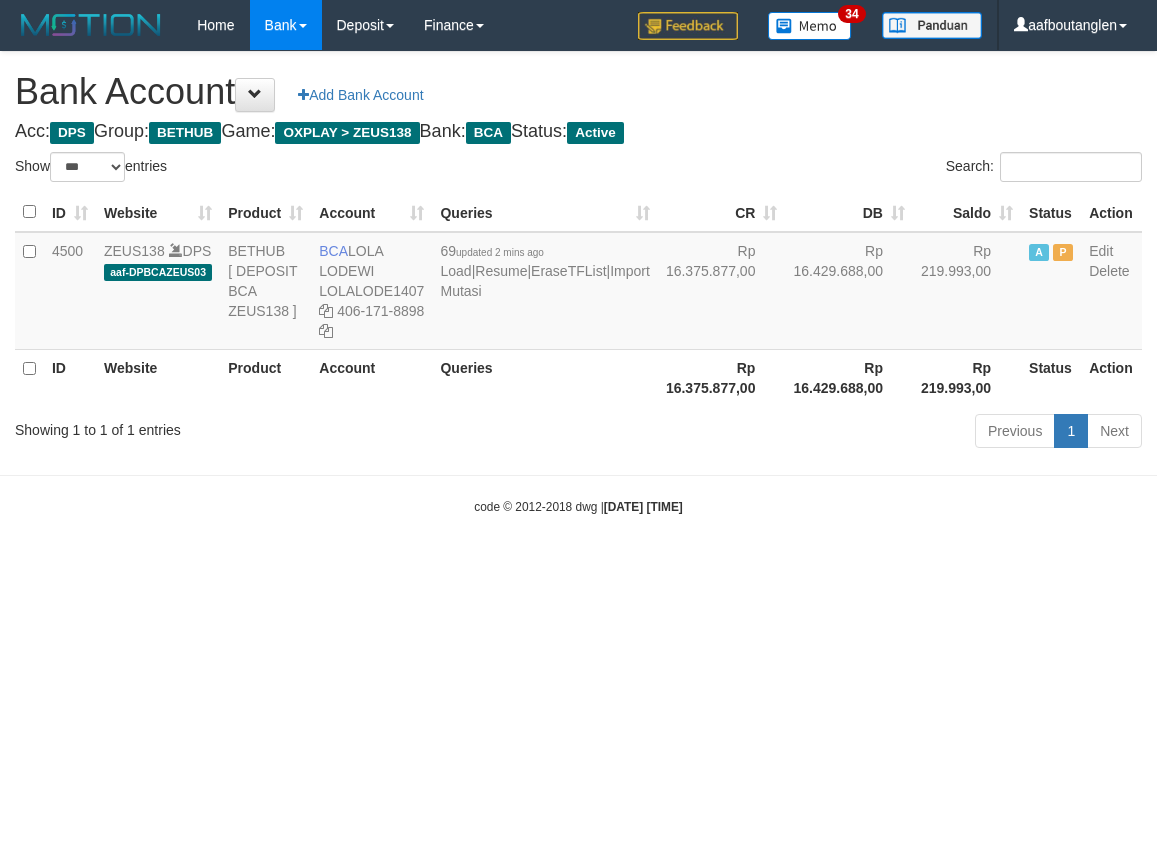 scroll, scrollTop: 0, scrollLeft: 0, axis: both 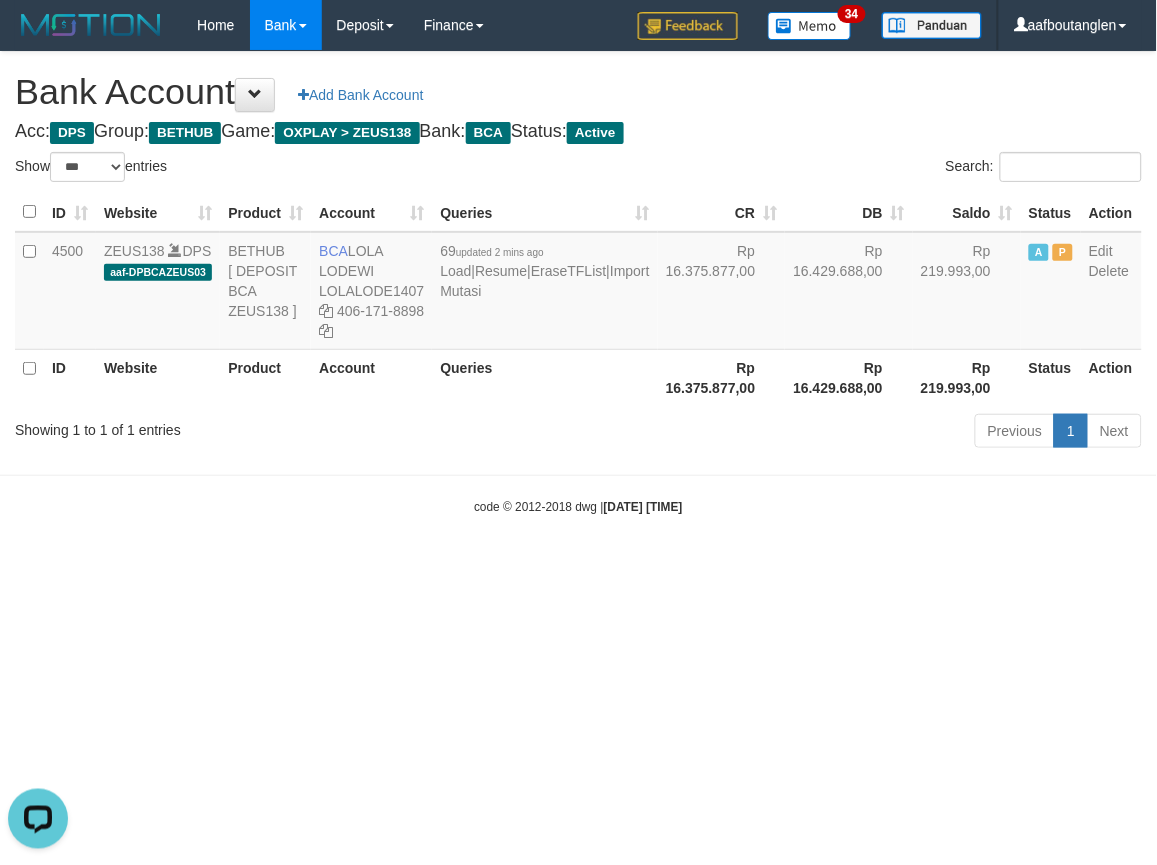drag, startPoint x: 860, startPoint y: 621, endPoint x: 808, endPoint y: 607, distance: 53.851646 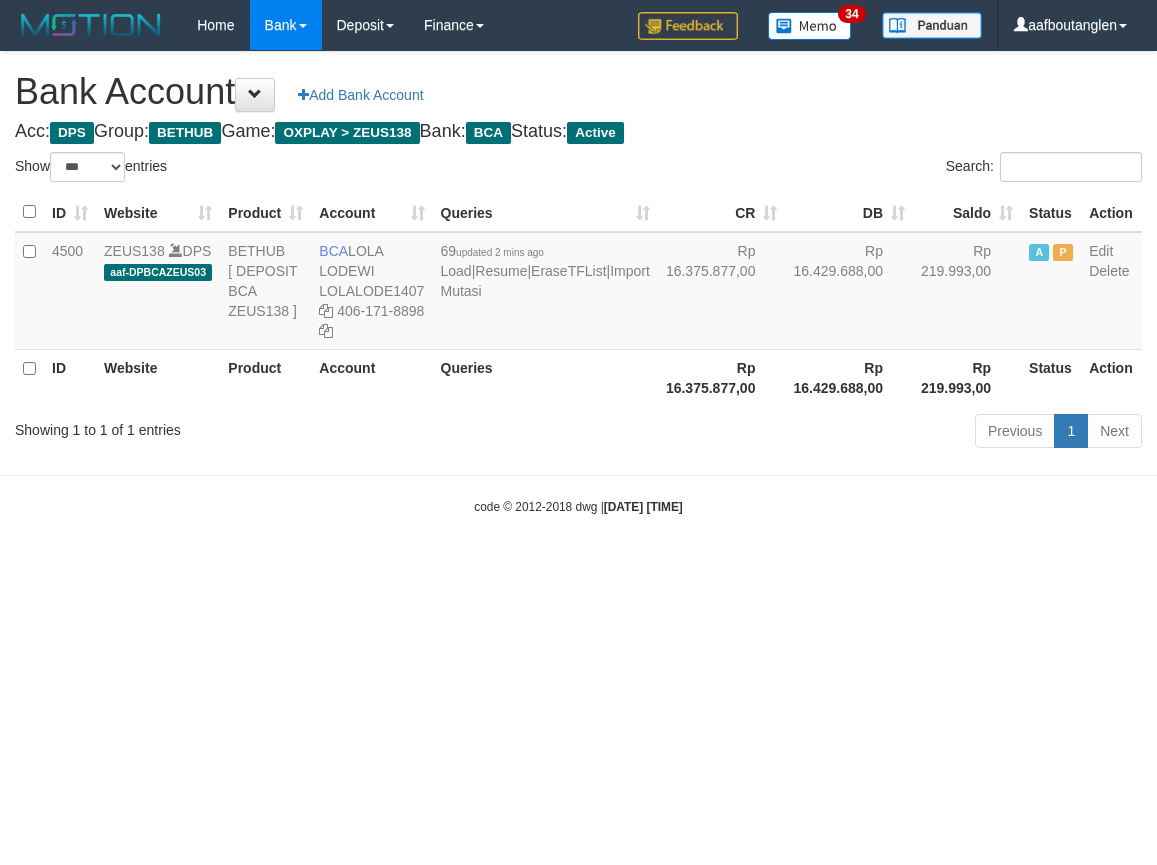 select on "***" 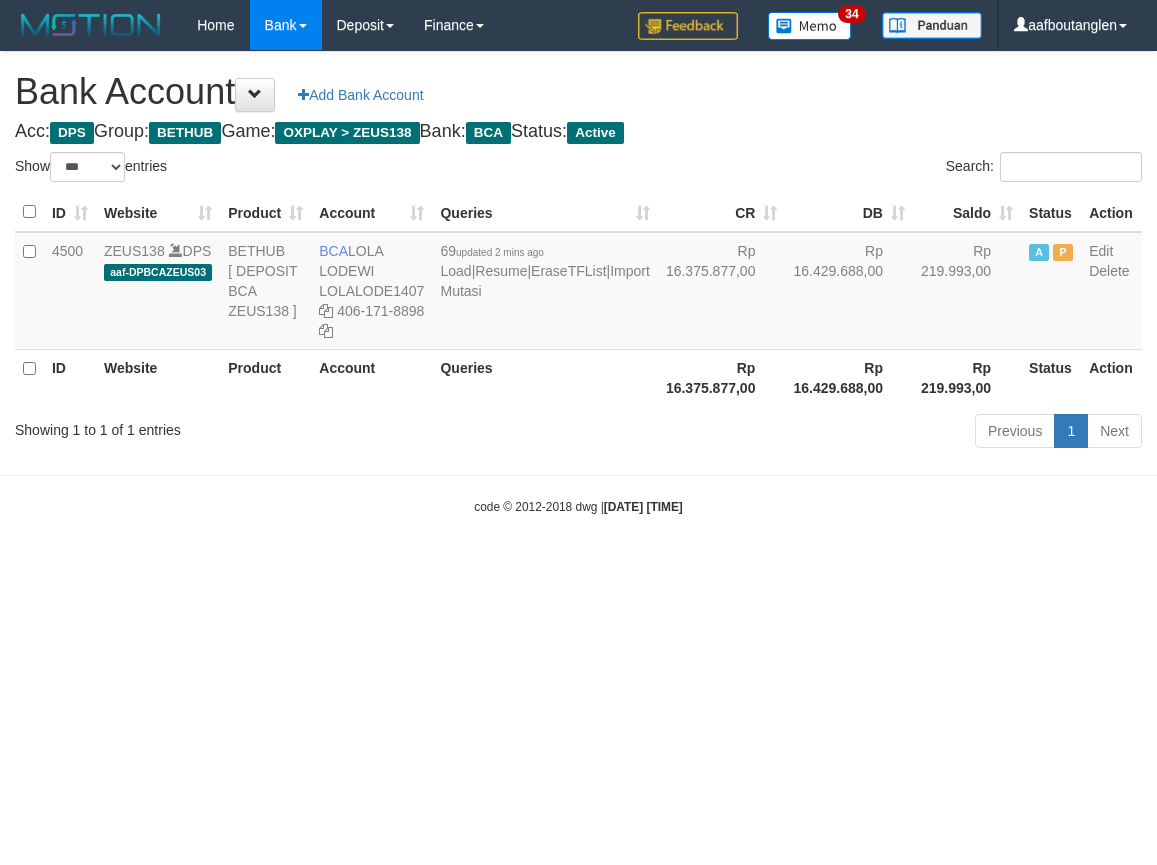 scroll, scrollTop: 0, scrollLeft: 0, axis: both 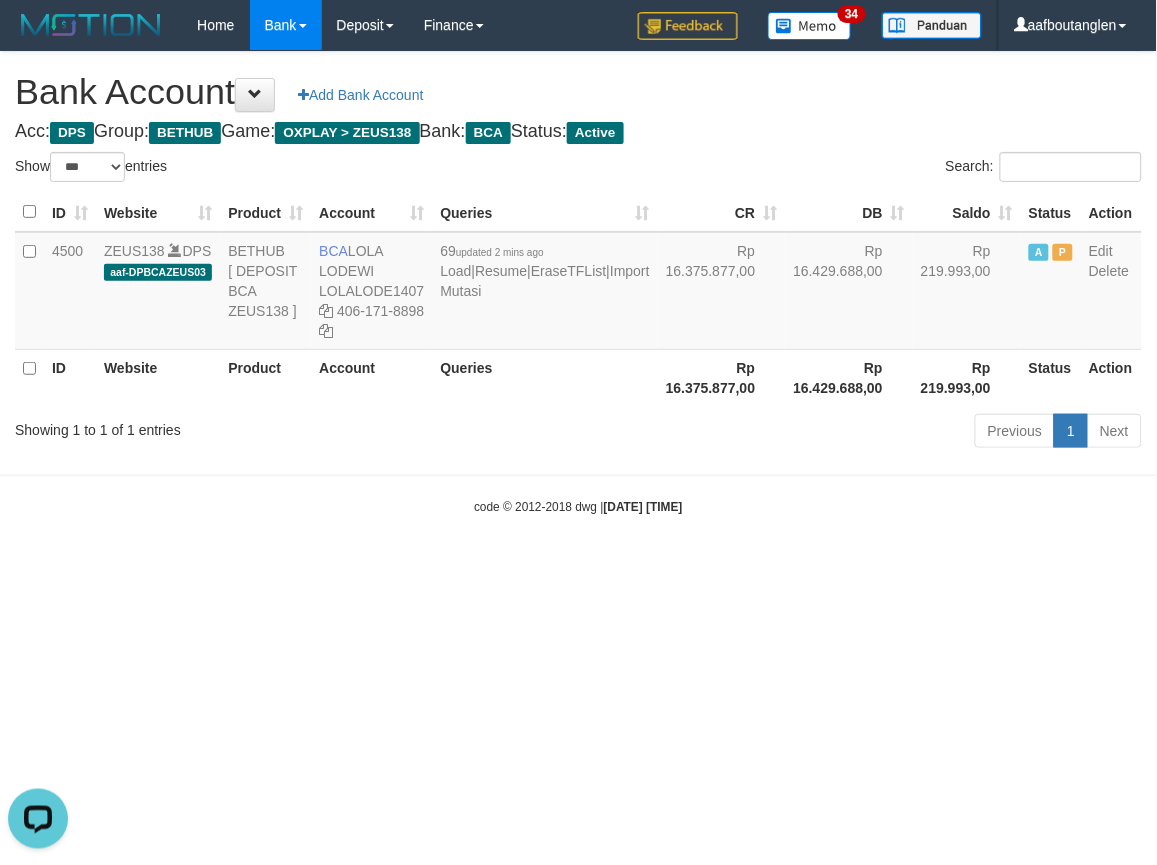 drag, startPoint x: 701, startPoint y: 616, endPoint x: 717, endPoint y: 613, distance: 16.27882 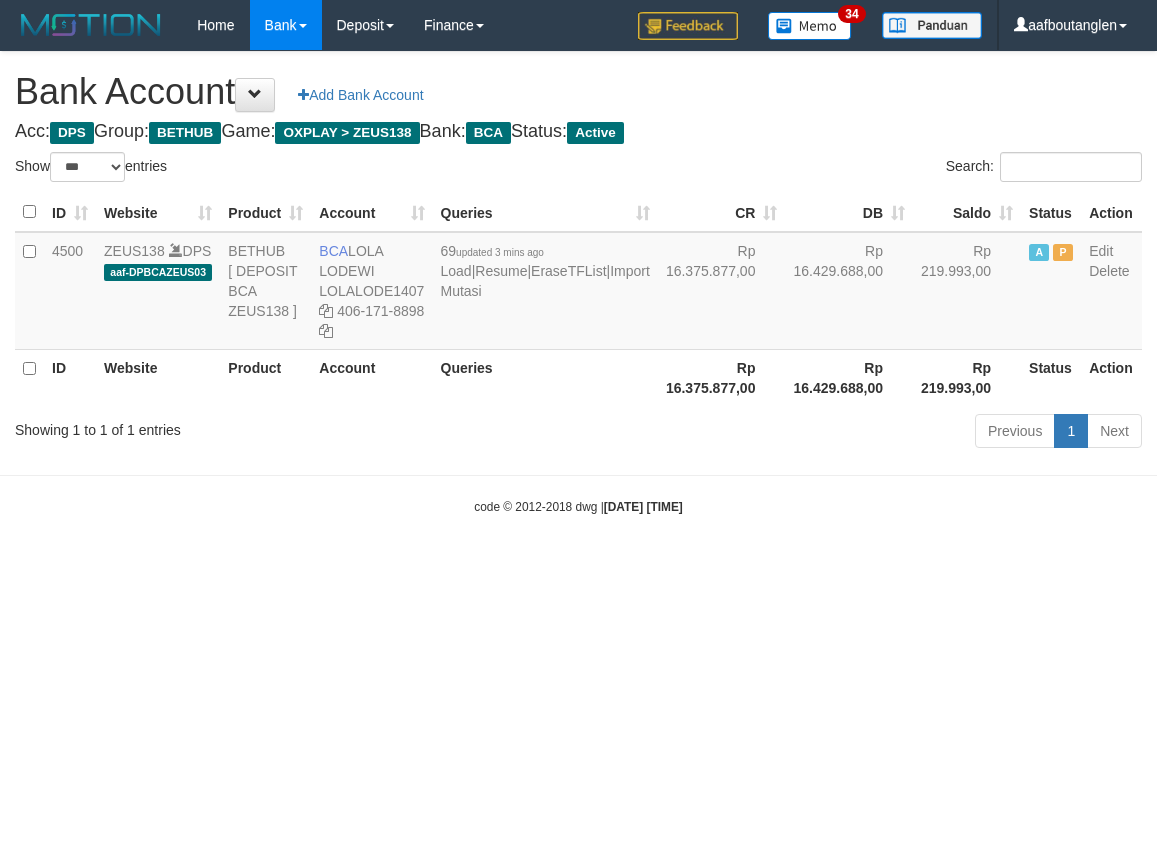 select on "***" 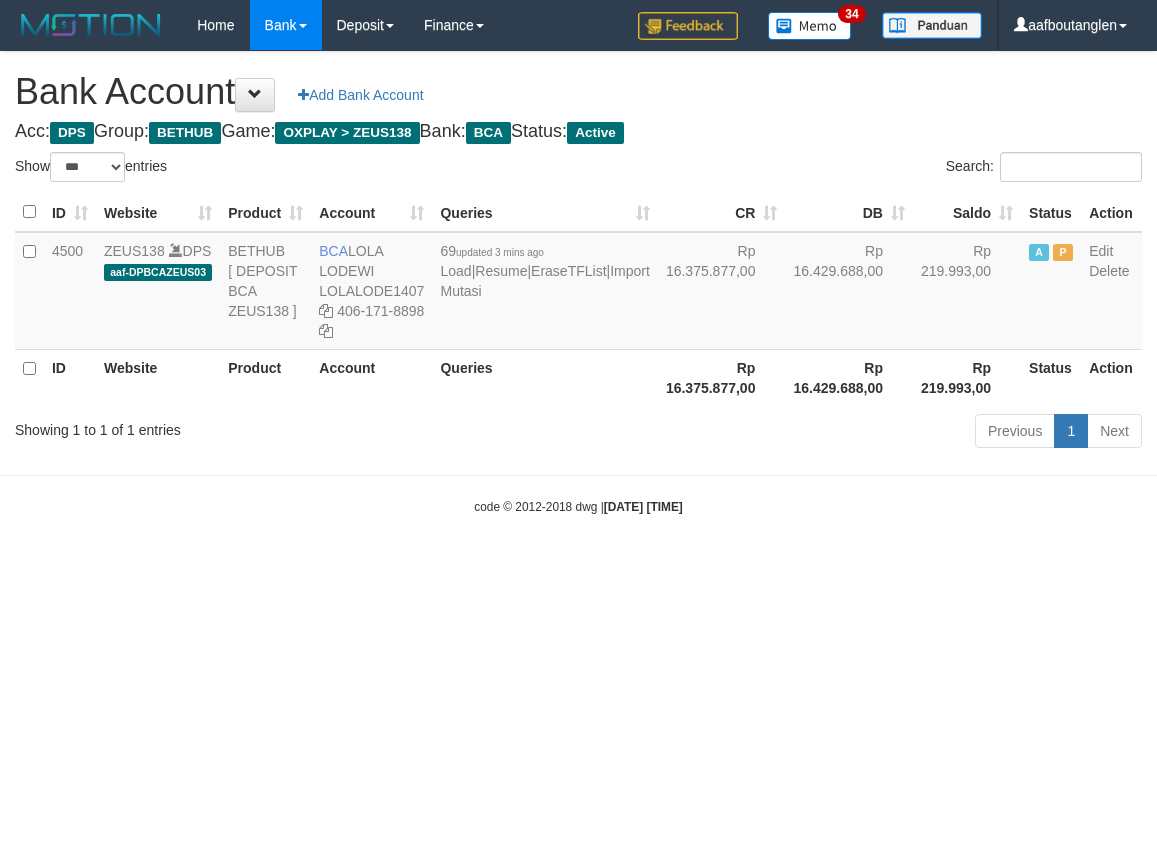 scroll, scrollTop: 0, scrollLeft: 0, axis: both 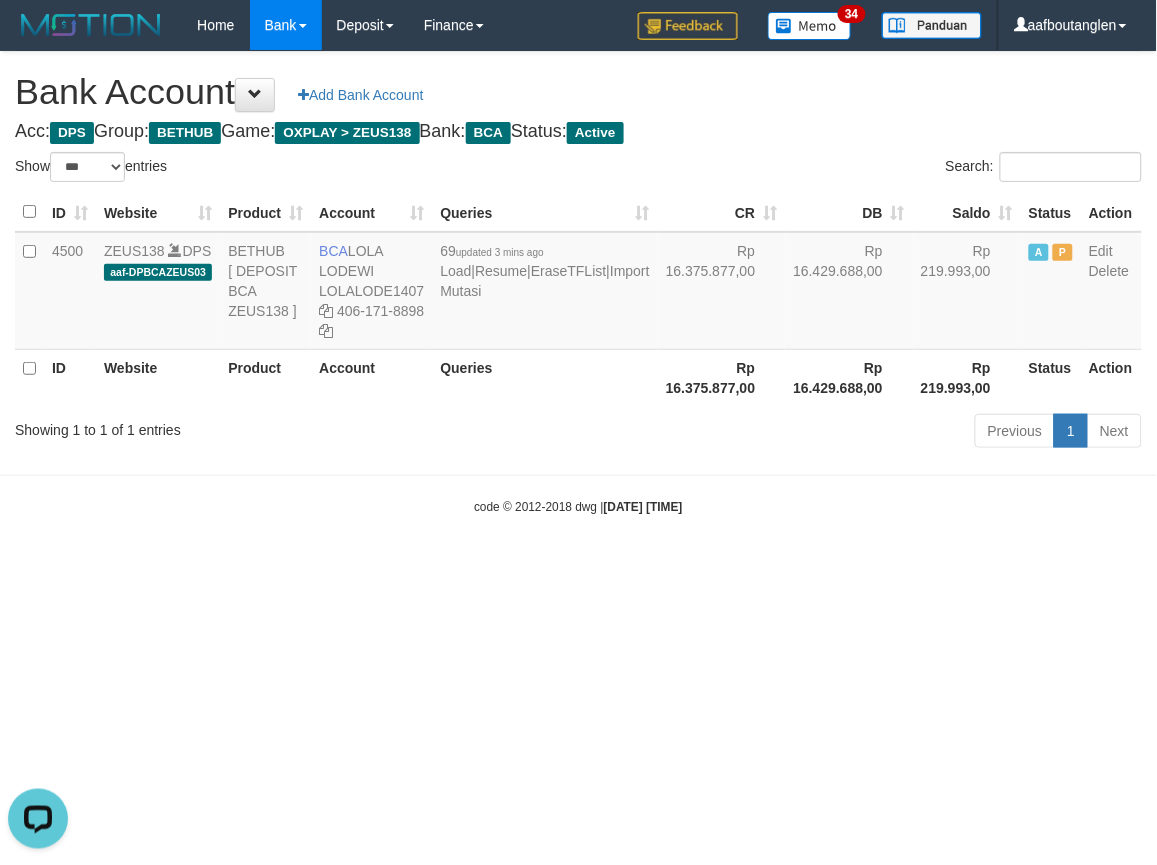 click on "Toggle navigation
Home
Bank
Account List
Deposit
DPS List
History
Note DPS
Finance
Financial Data
aafboutanglen
My Profile
Log Out
34" at bounding box center (578, 283) 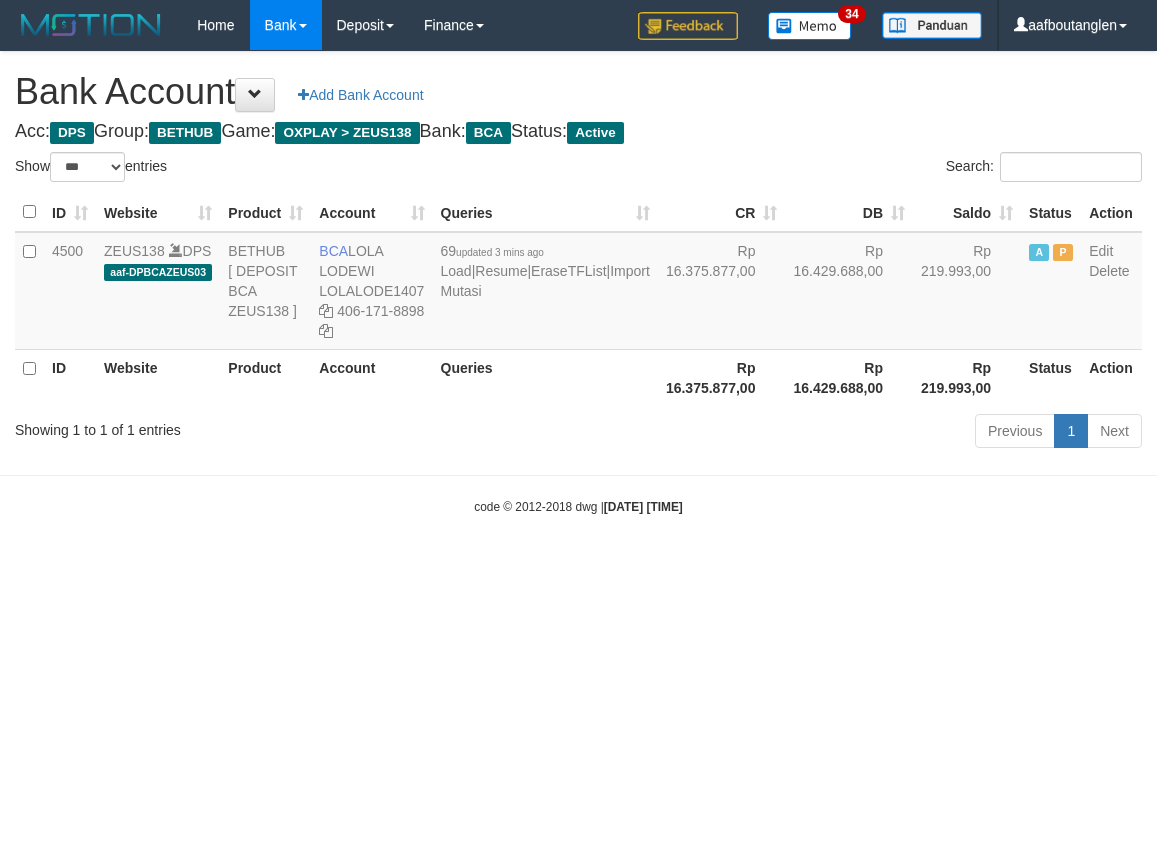 select on "***" 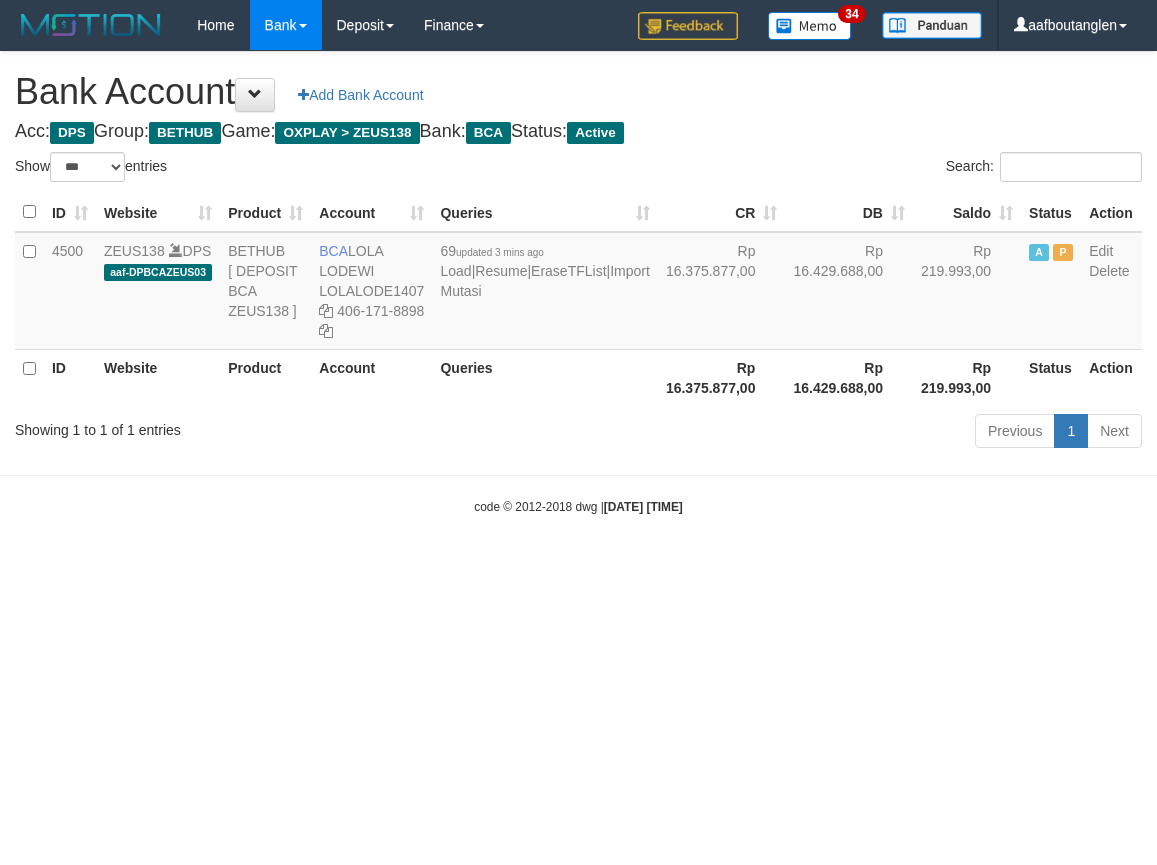 scroll, scrollTop: 0, scrollLeft: 0, axis: both 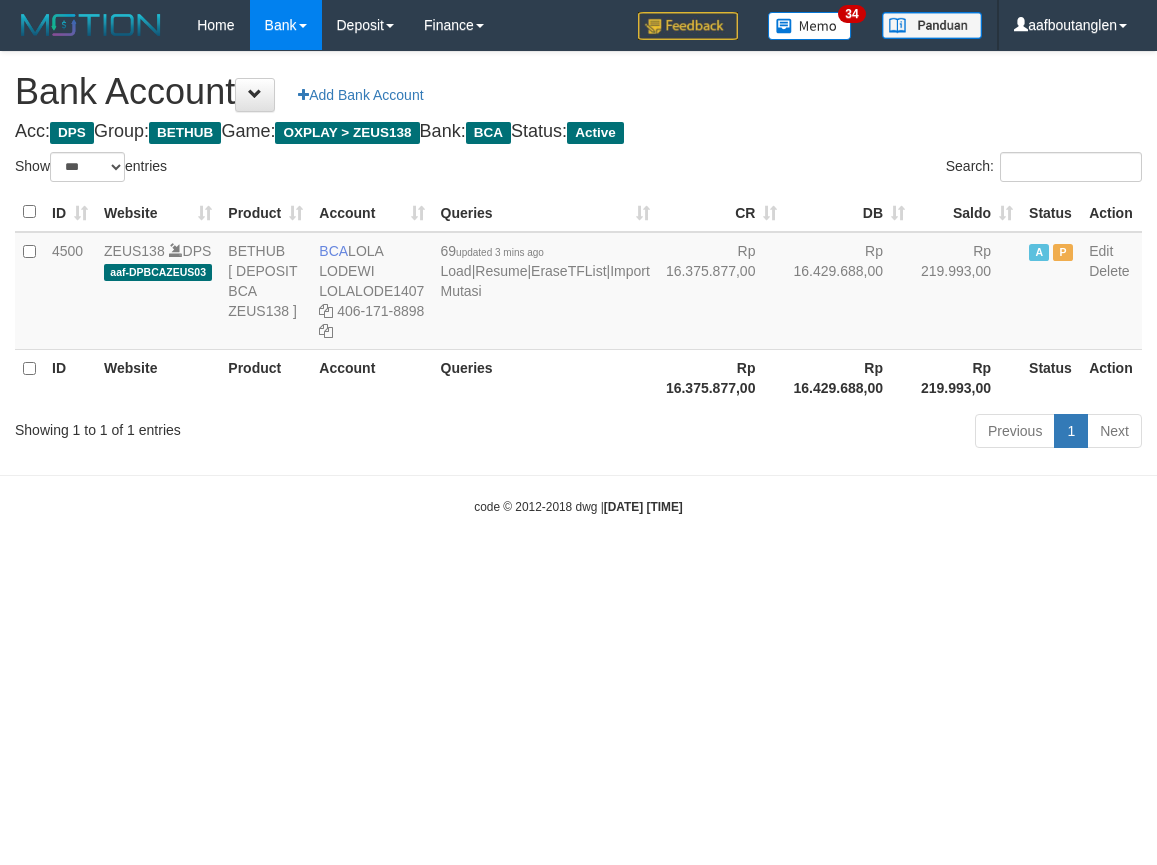 select on "***" 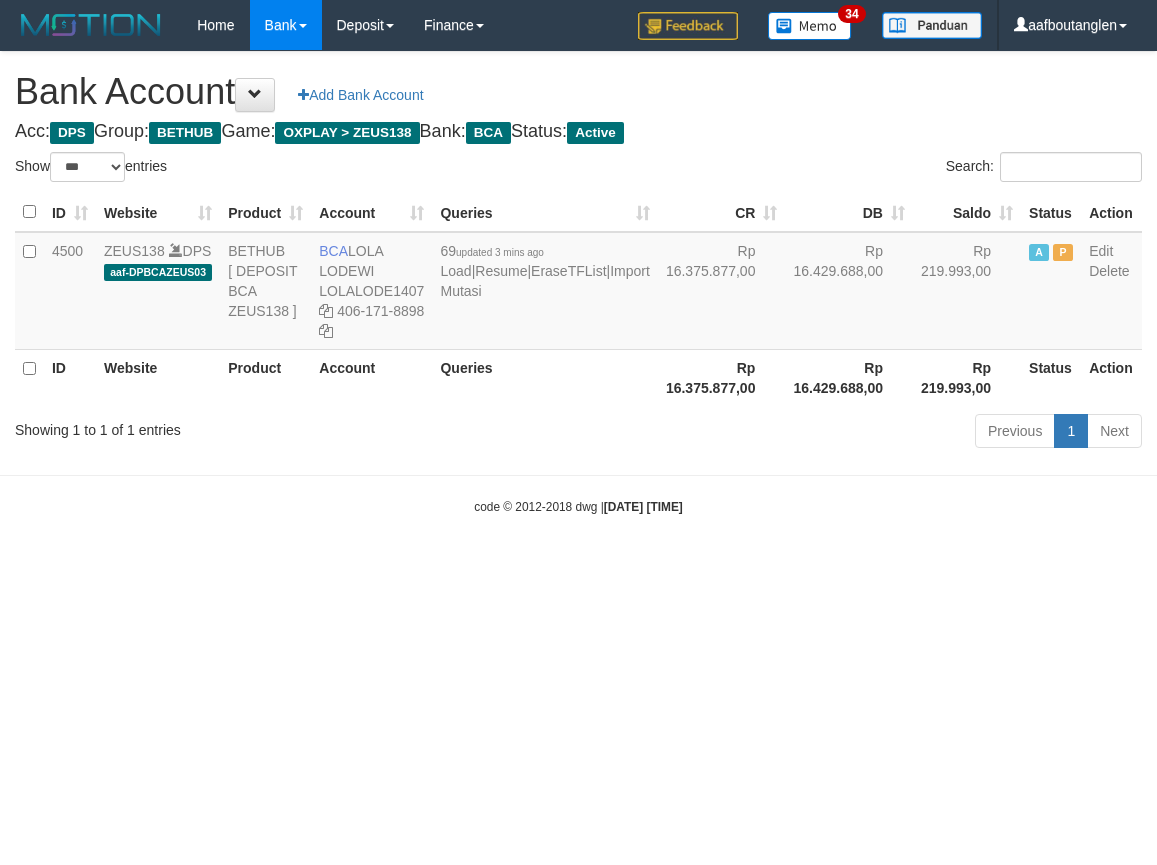 scroll, scrollTop: 0, scrollLeft: 0, axis: both 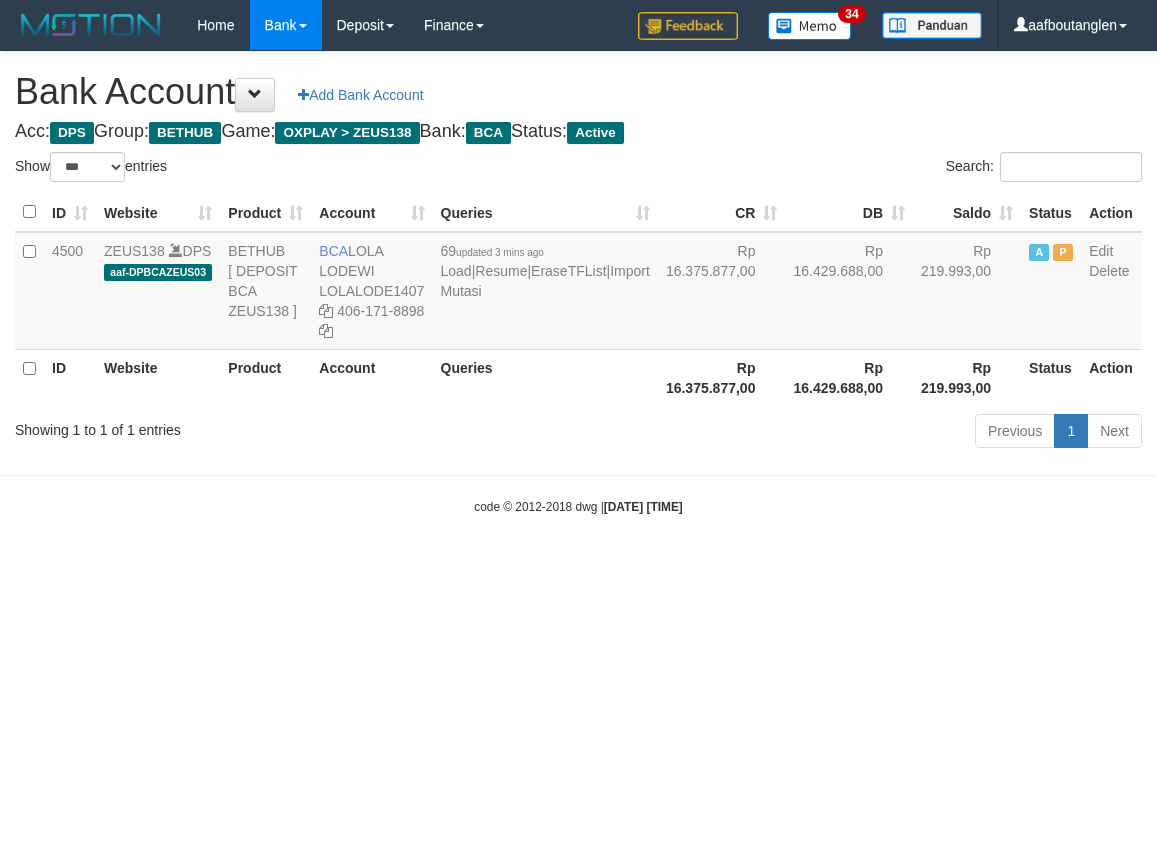 select on "***" 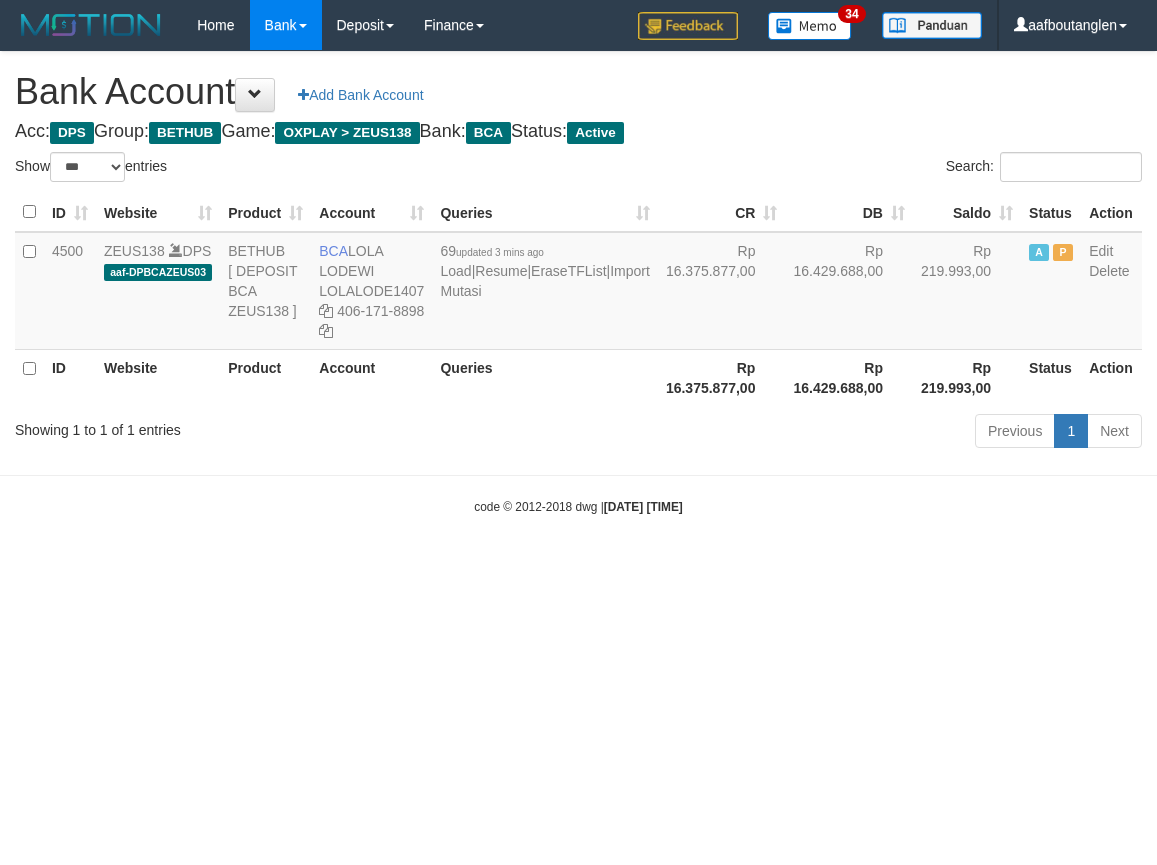 scroll, scrollTop: 0, scrollLeft: 0, axis: both 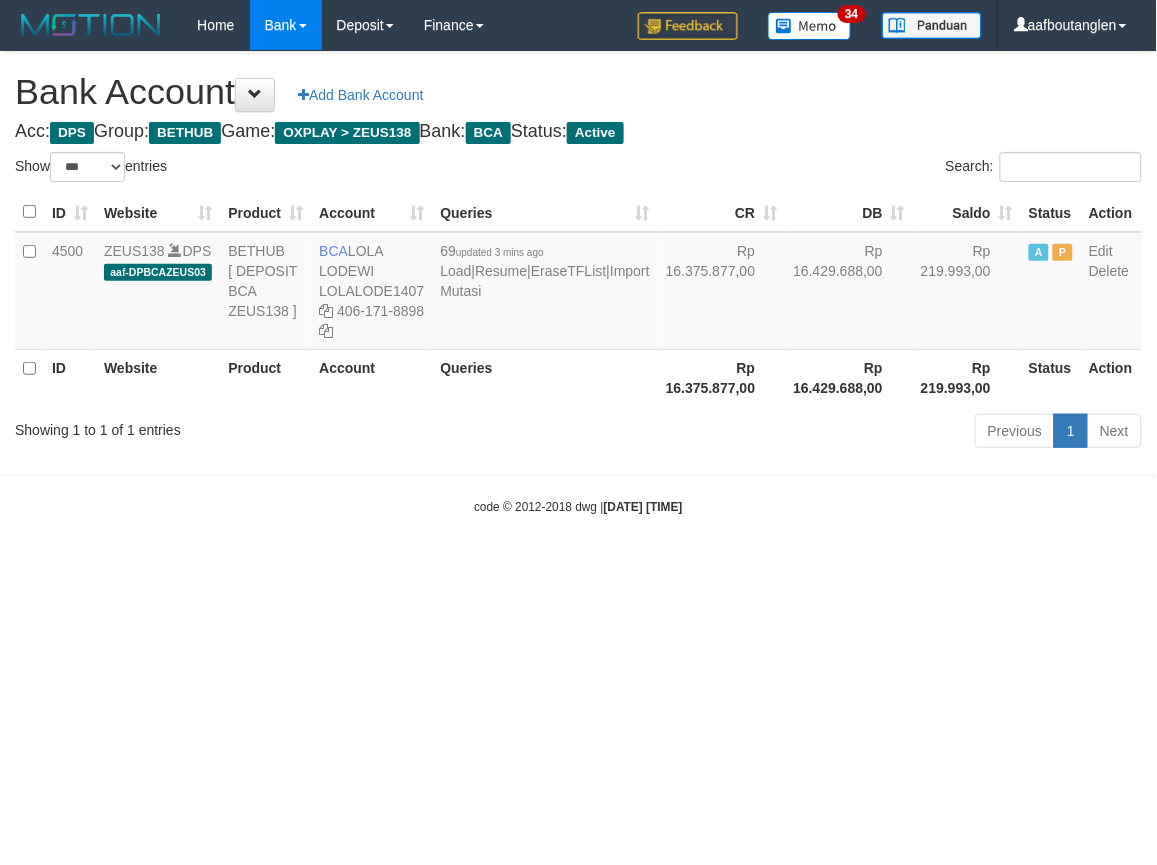drag, startPoint x: 724, startPoint y: 586, endPoint x: 688, endPoint y: 586, distance: 36 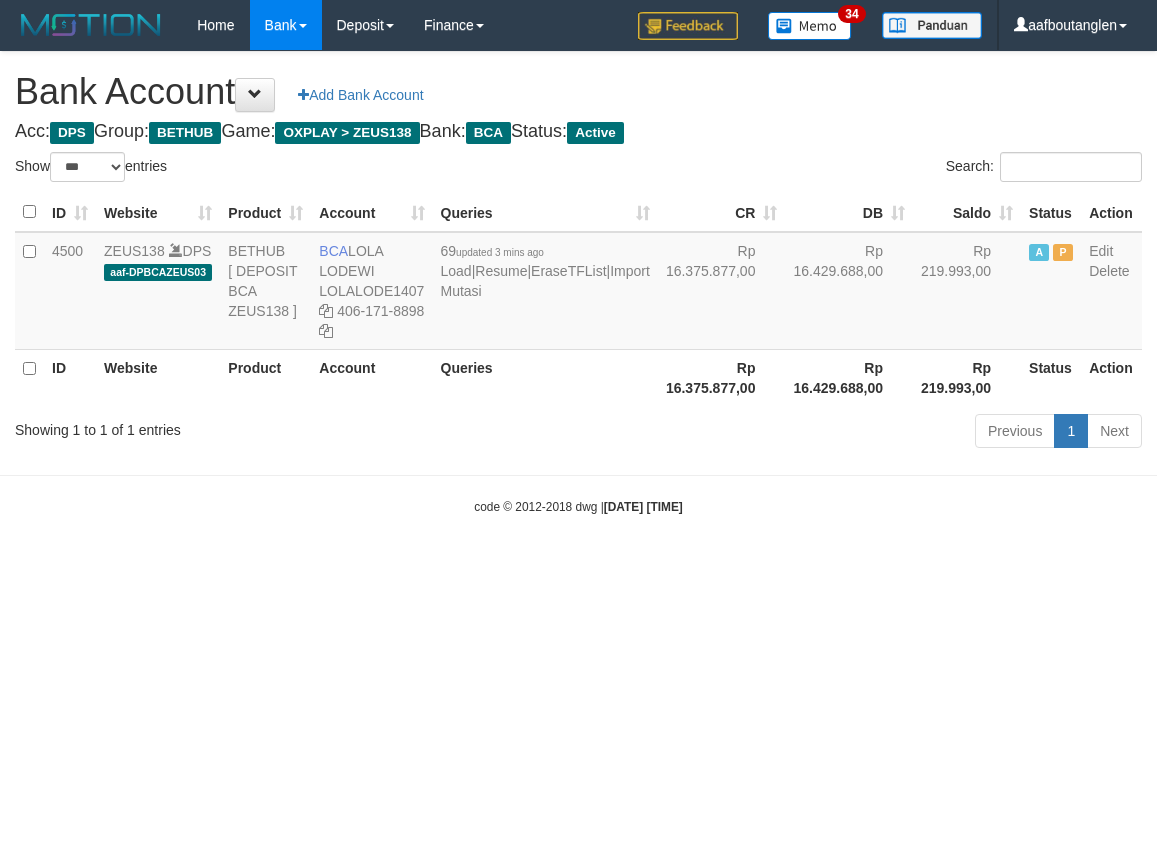 select on "***" 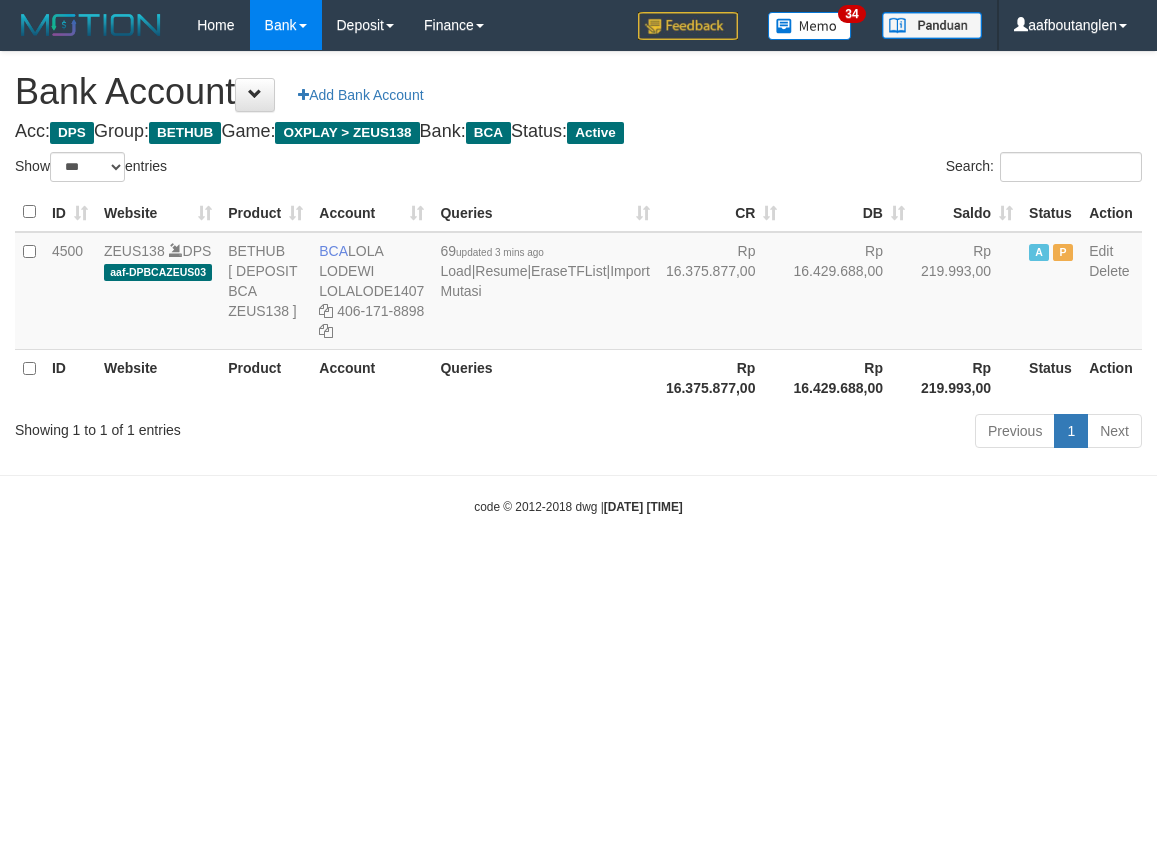 scroll, scrollTop: 0, scrollLeft: 0, axis: both 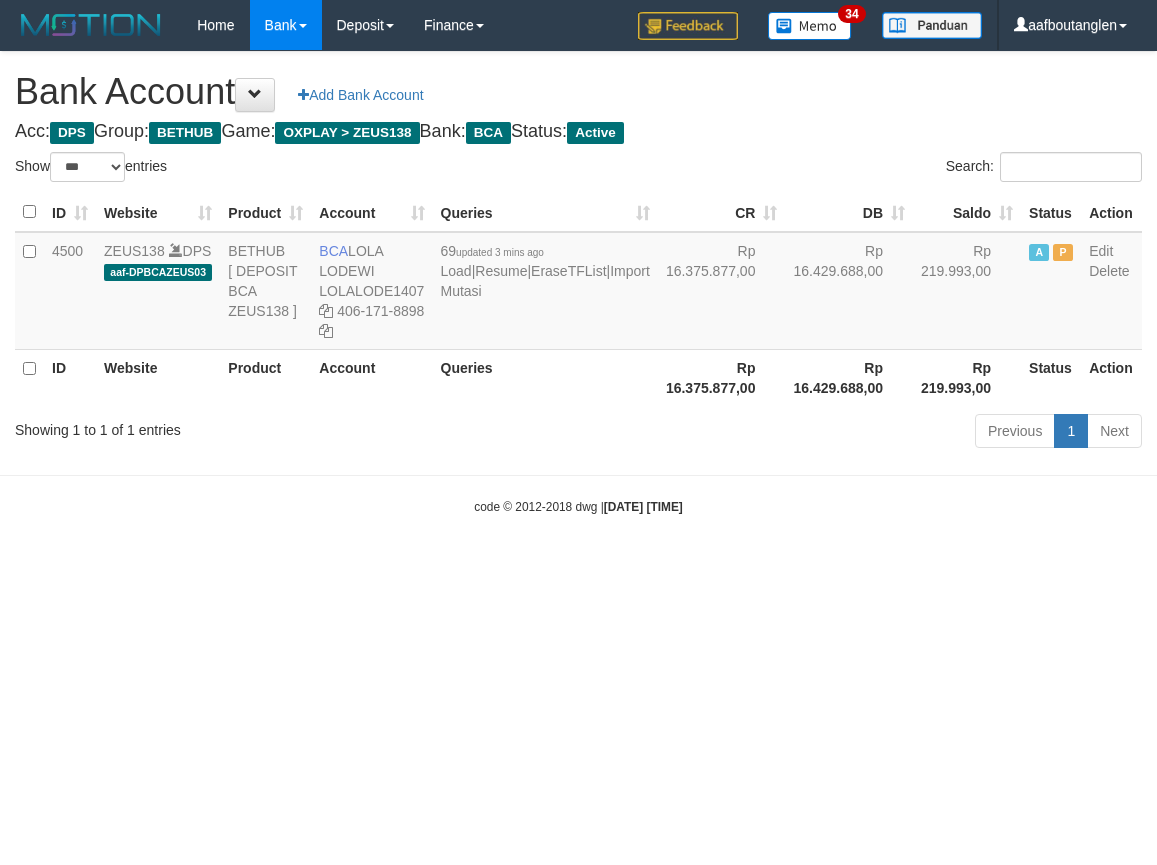 select on "***" 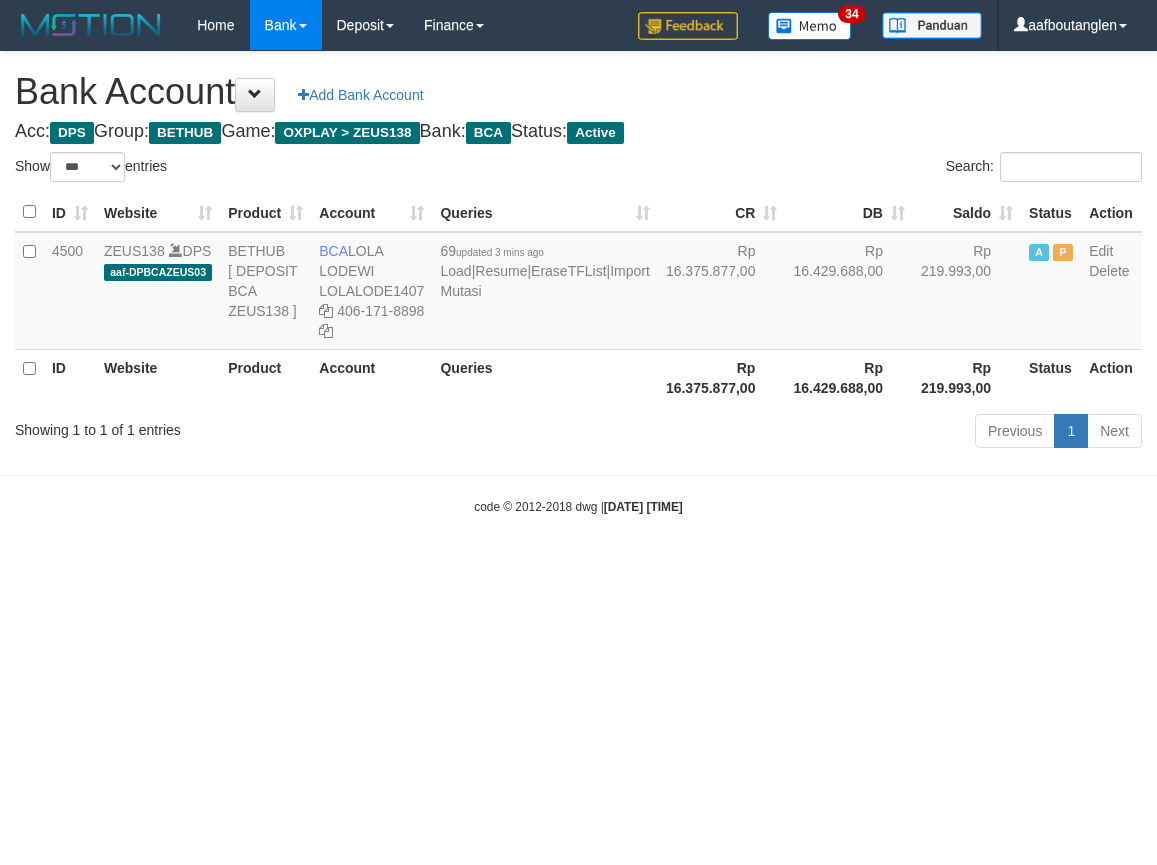 scroll, scrollTop: 0, scrollLeft: 0, axis: both 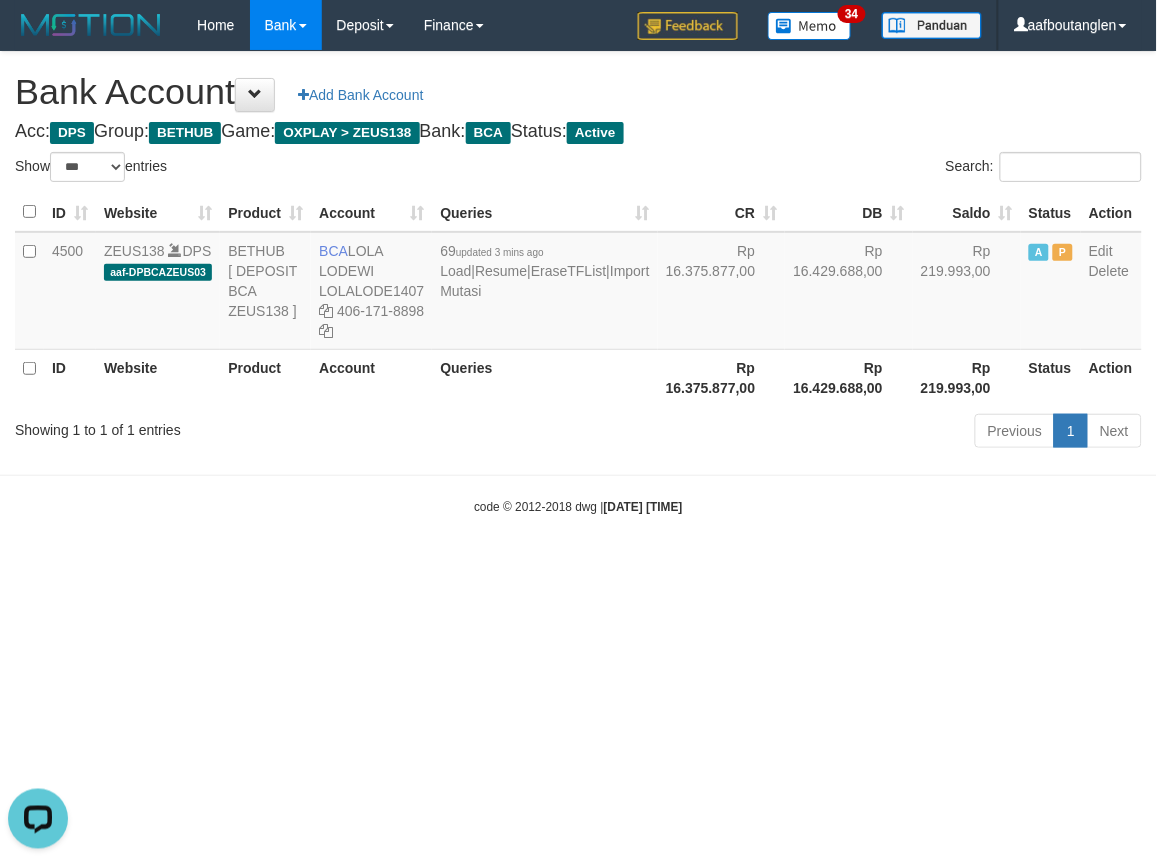 click on "Toggle navigation
Home
Bank
Account List
Deposit
DPS List
History
Note DPS
Finance
Financial Data
aafboutanglen
My Profile
Log Out
34" at bounding box center [578, 283] 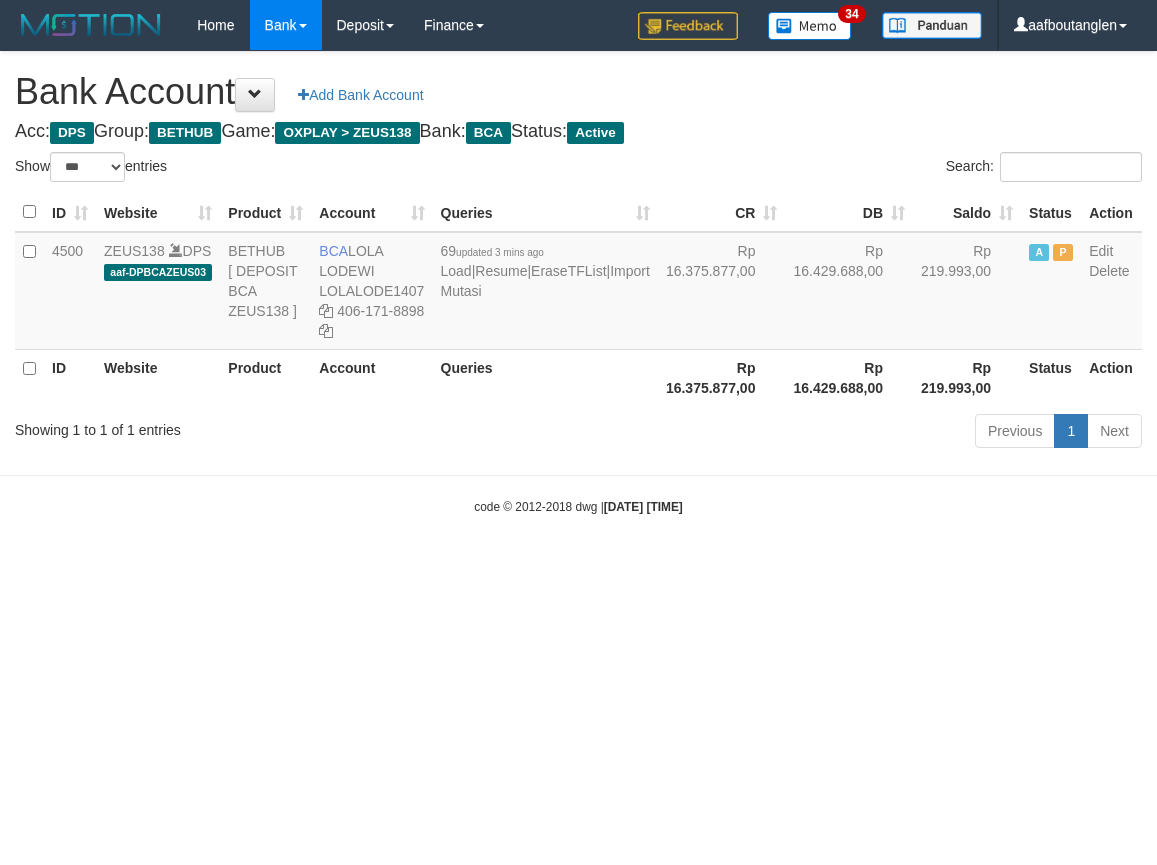 select on "***" 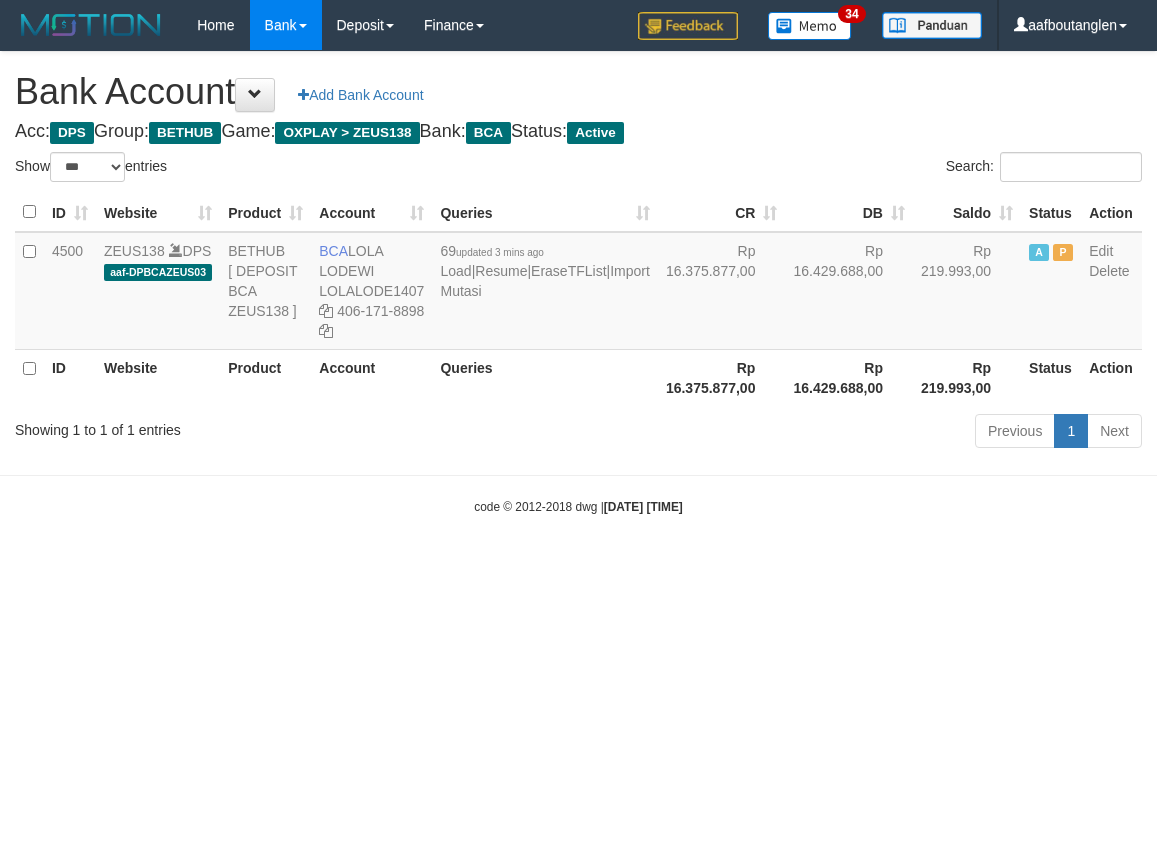 scroll, scrollTop: 0, scrollLeft: 0, axis: both 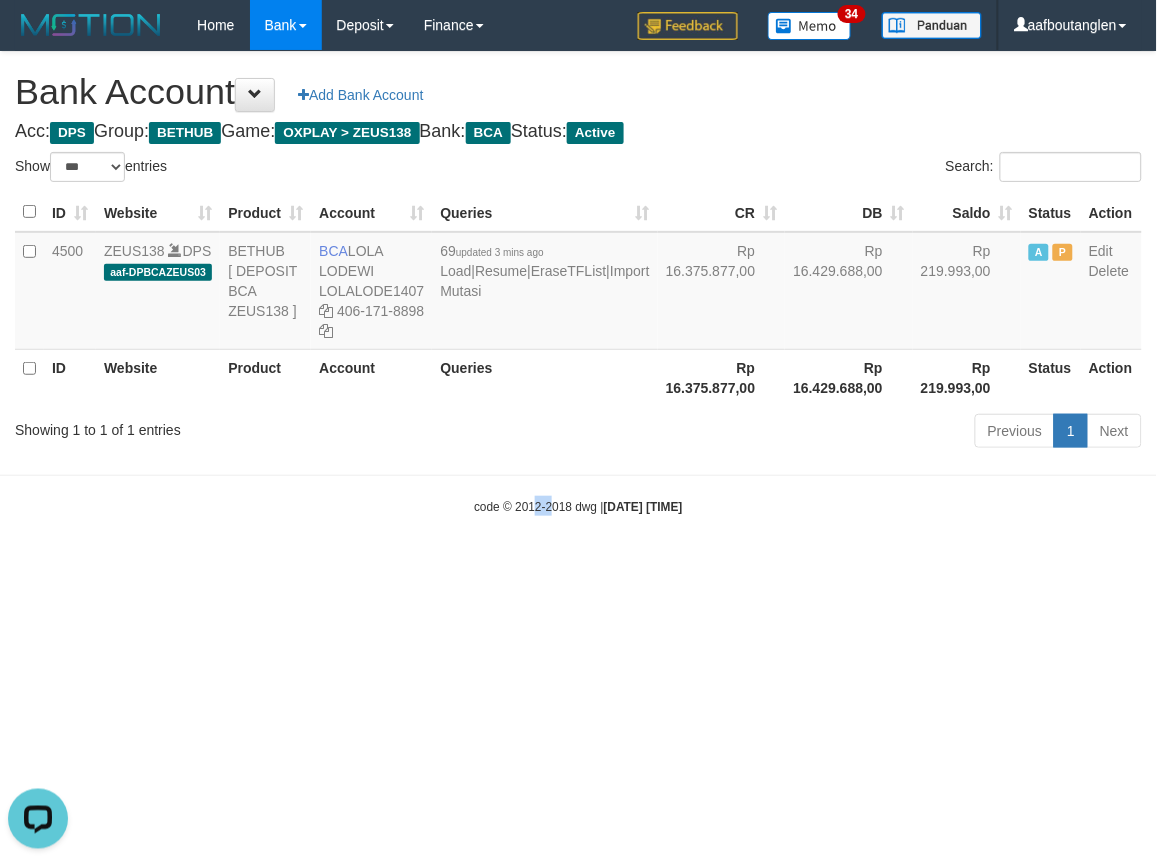 drag, startPoint x: 515, startPoint y: 502, endPoint x: 644, endPoint y: 460, distance: 135.66502 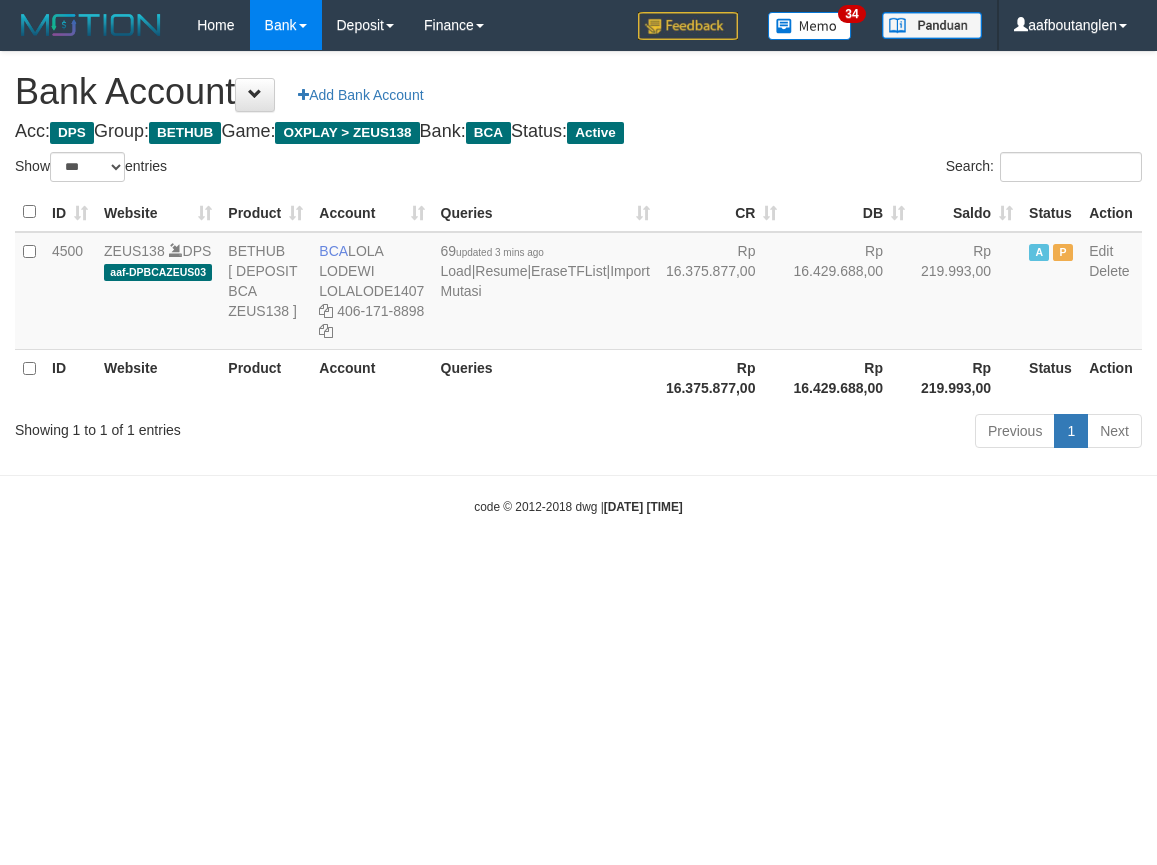 select on "***" 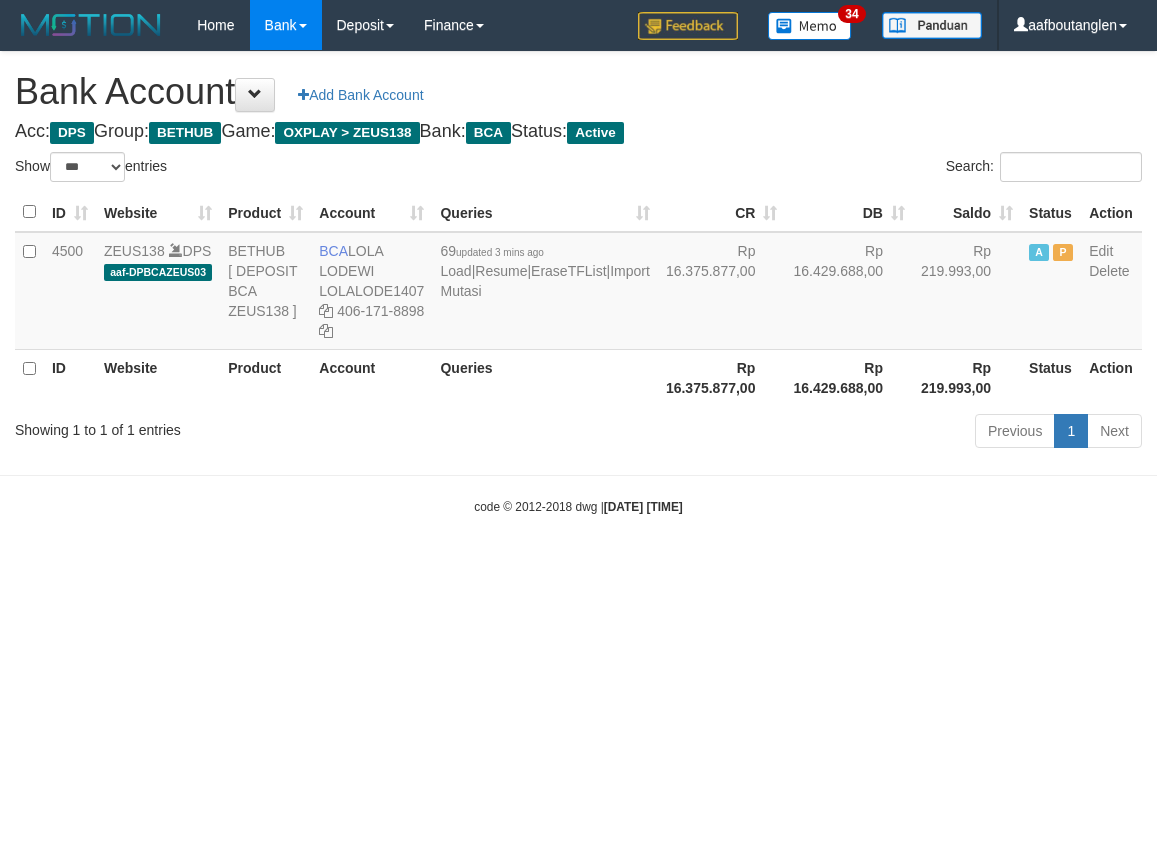 scroll, scrollTop: 0, scrollLeft: 0, axis: both 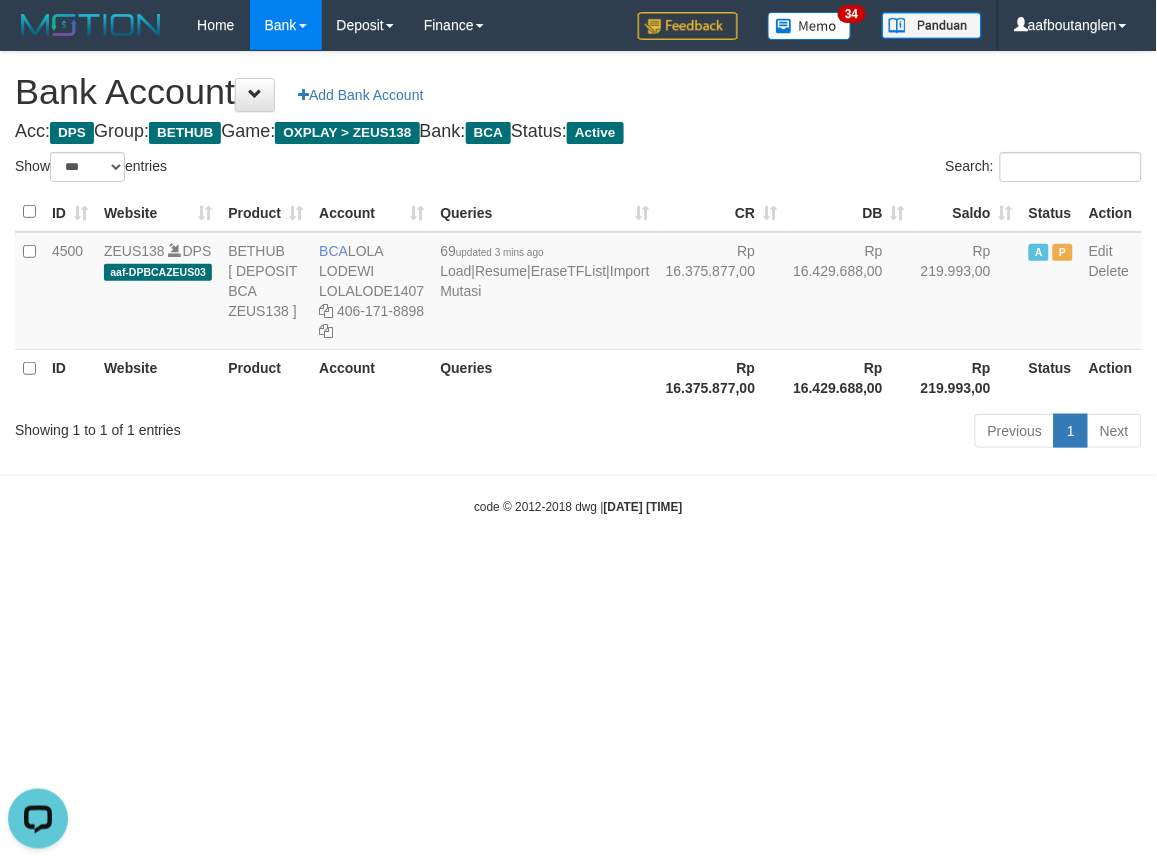 click on "Toggle navigation
Home
Bank
Account List
Deposit
DPS List
History
Note DPS
Finance
Financial Data
aafboutanglen
My Profile
Log Out
34" at bounding box center (578, 283) 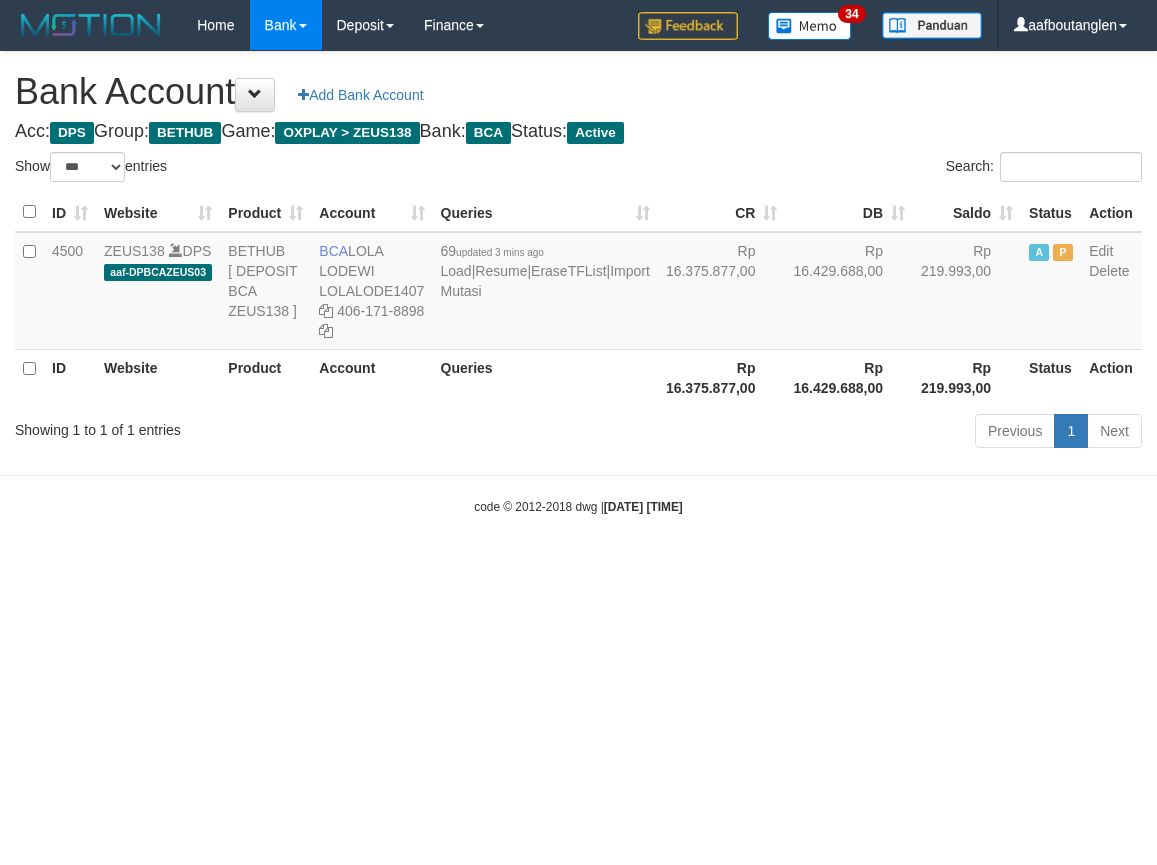 select on "***" 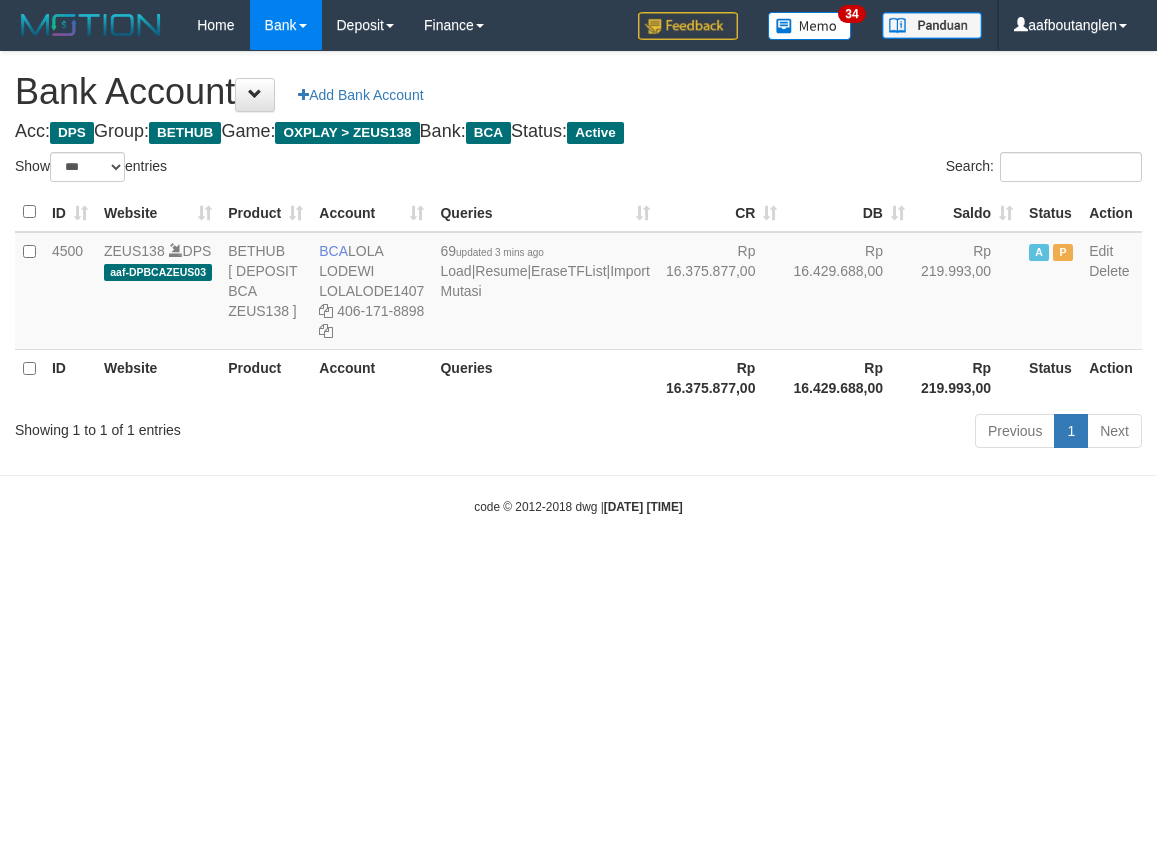 scroll, scrollTop: 0, scrollLeft: 0, axis: both 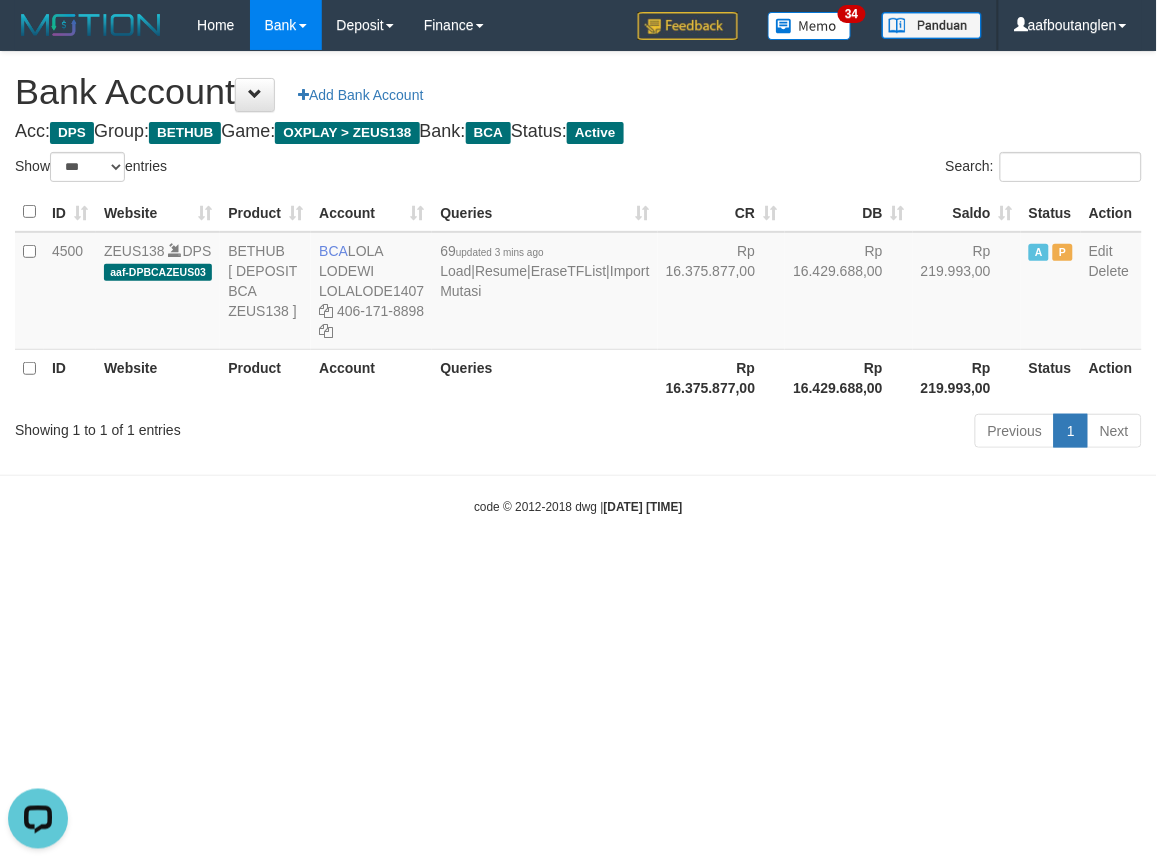 click at bounding box center (578, 475) 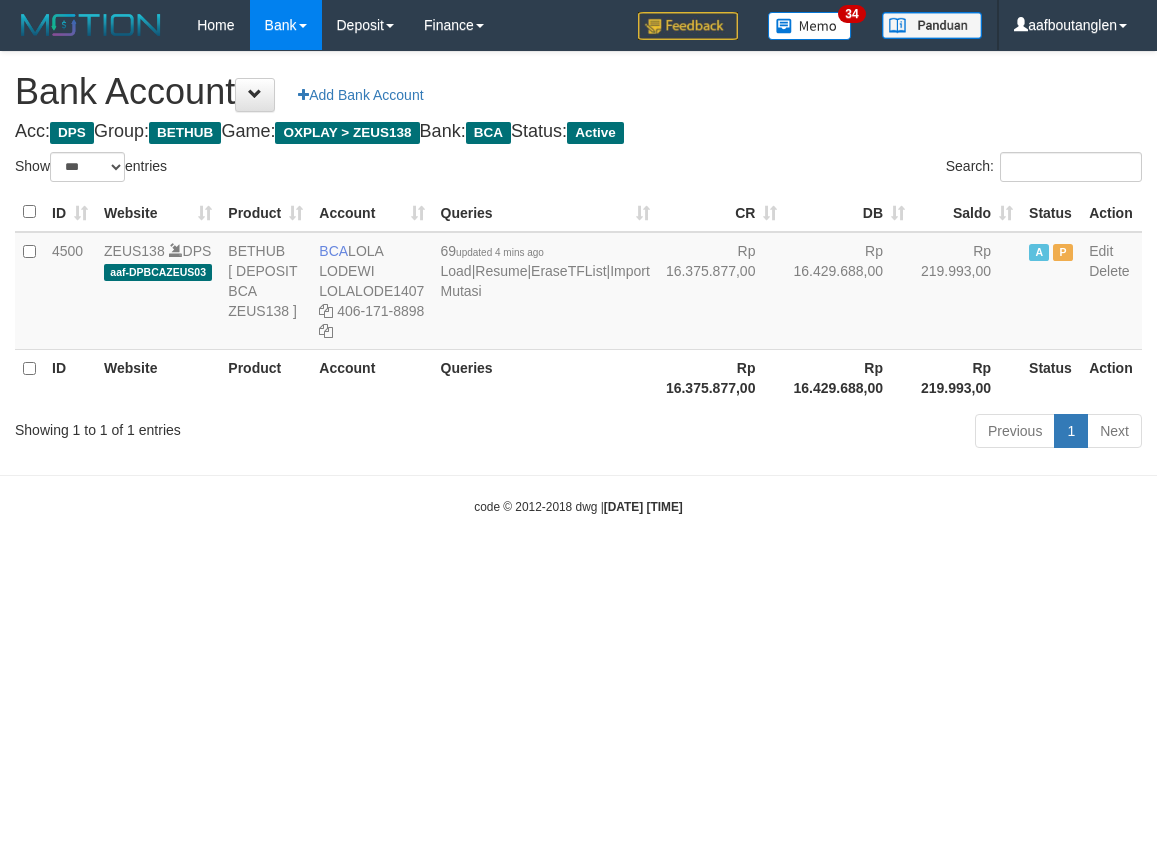 select on "***" 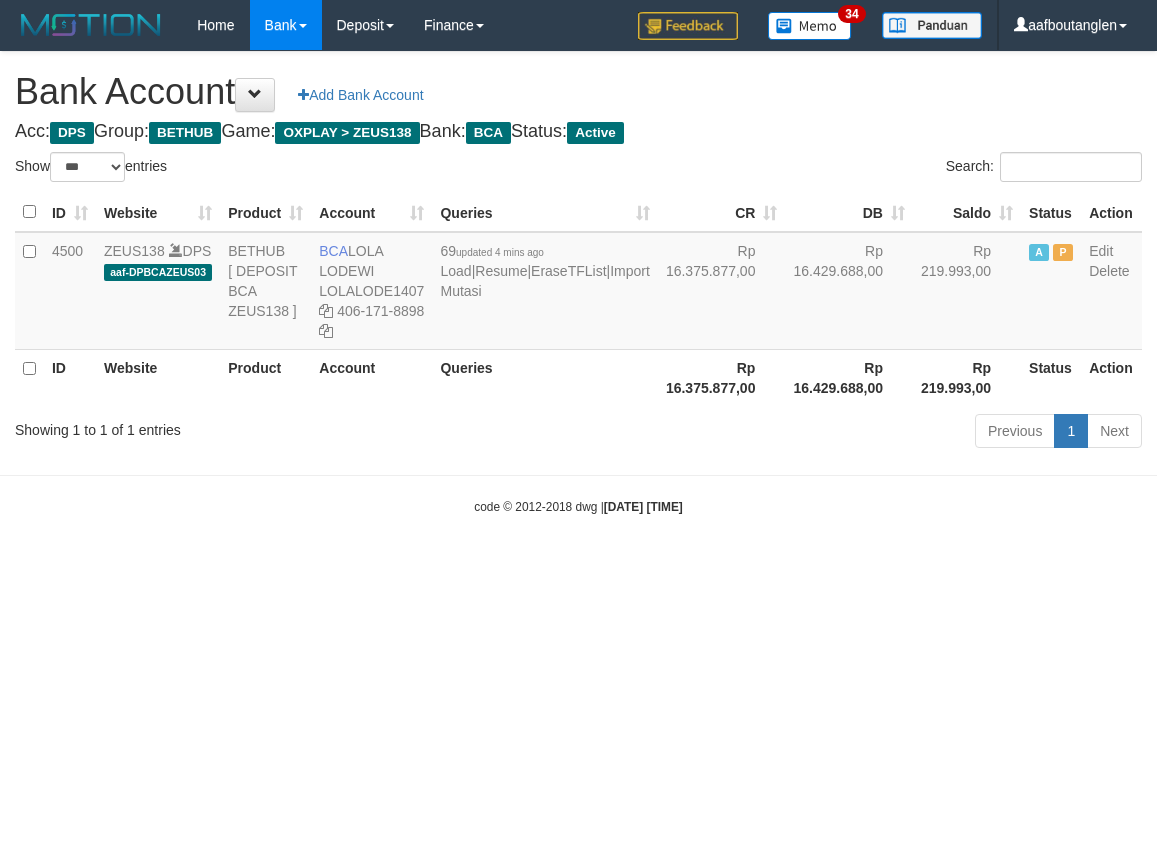 scroll, scrollTop: 0, scrollLeft: 0, axis: both 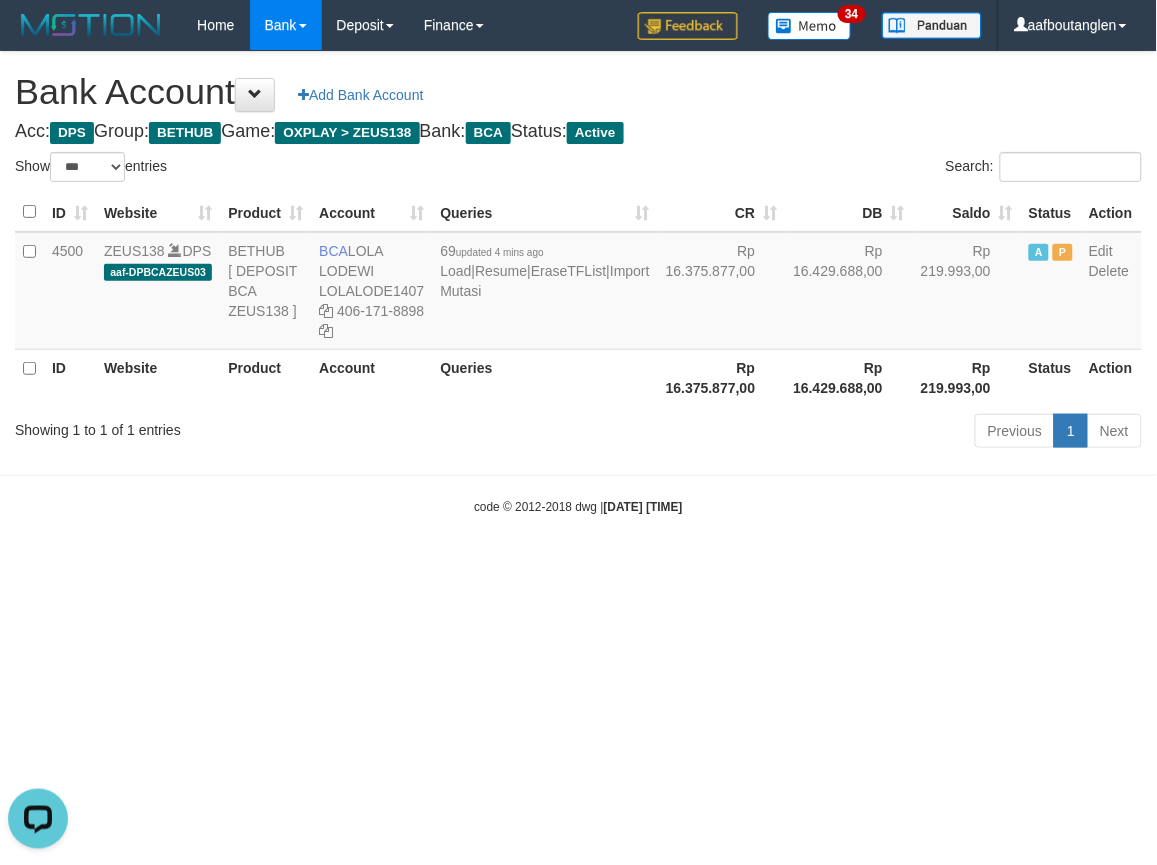 click on "Toggle navigation
Home
Bank
Account List
Deposit
DPS List
History
Note DPS
Finance
Financial Data
aafboutanglen
My Profile
Log Out
34" at bounding box center [578, 283] 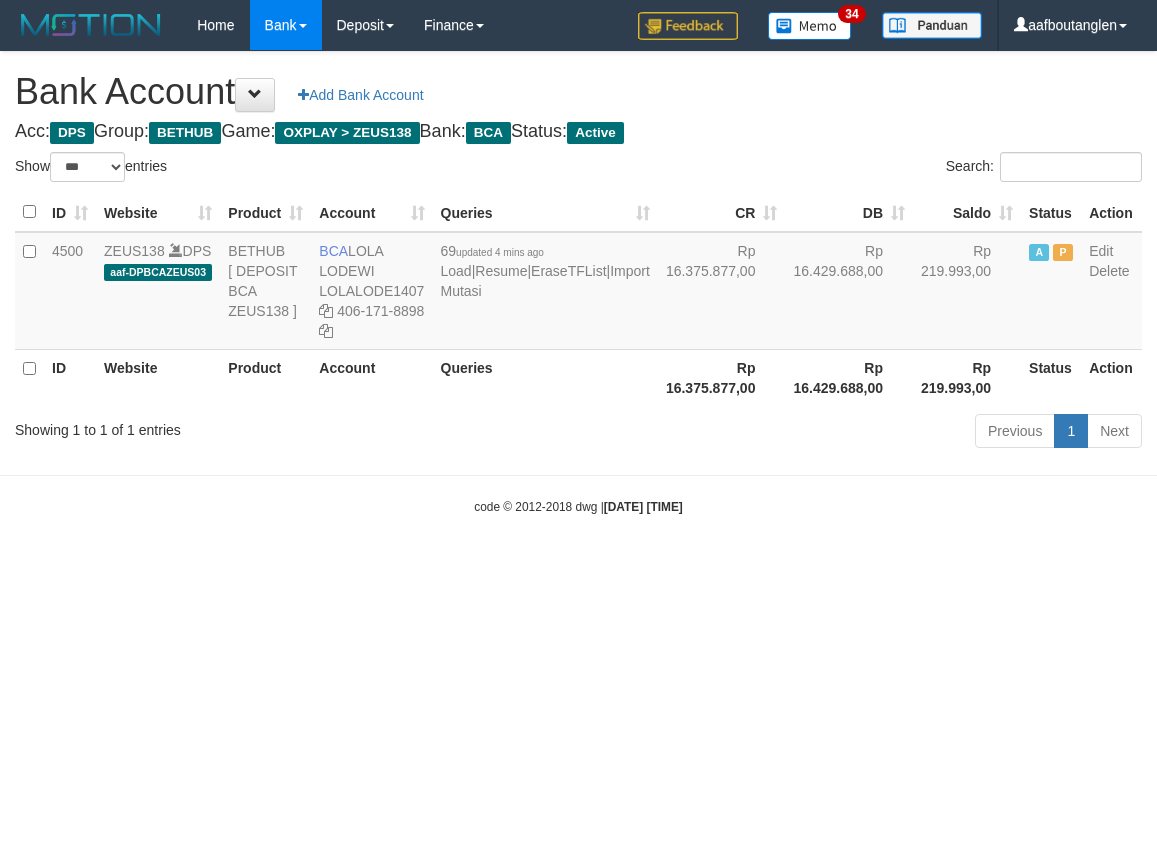 select on "***" 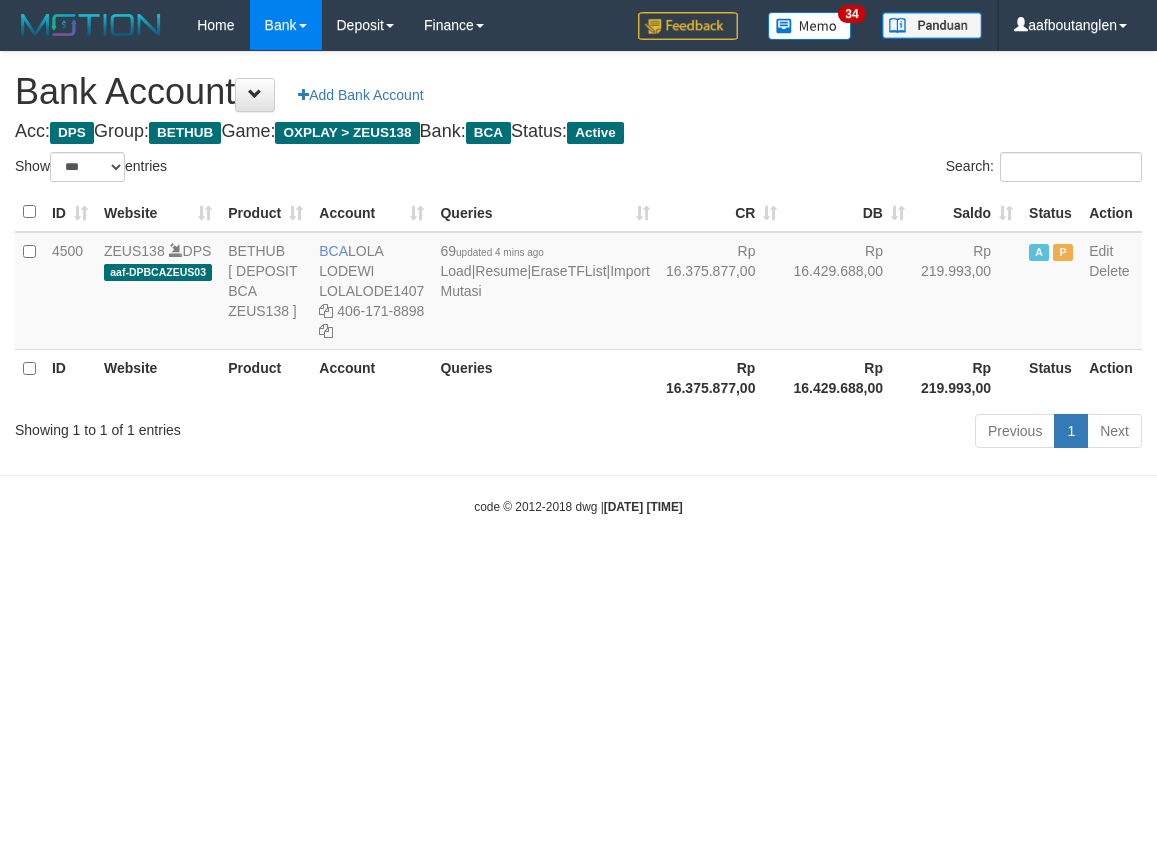 scroll, scrollTop: 0, scrollLeft: 0, axis: both 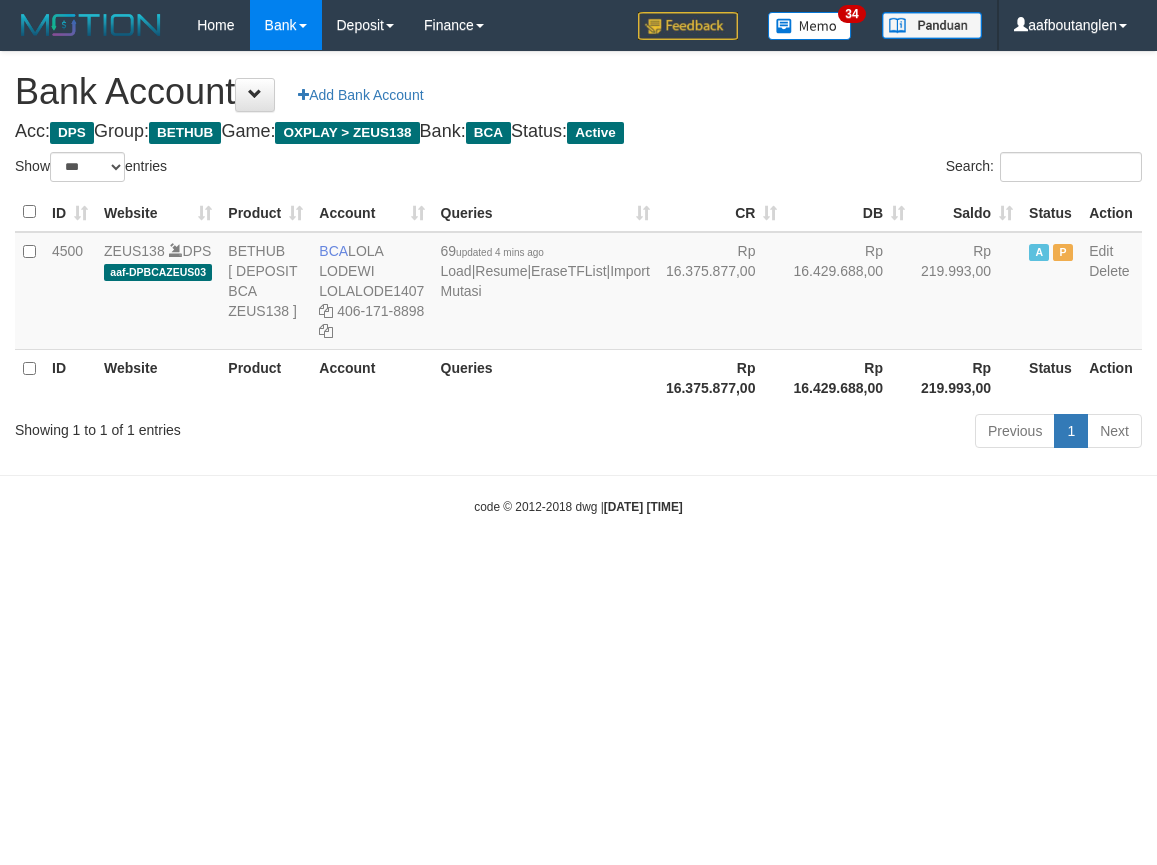 select on "***" 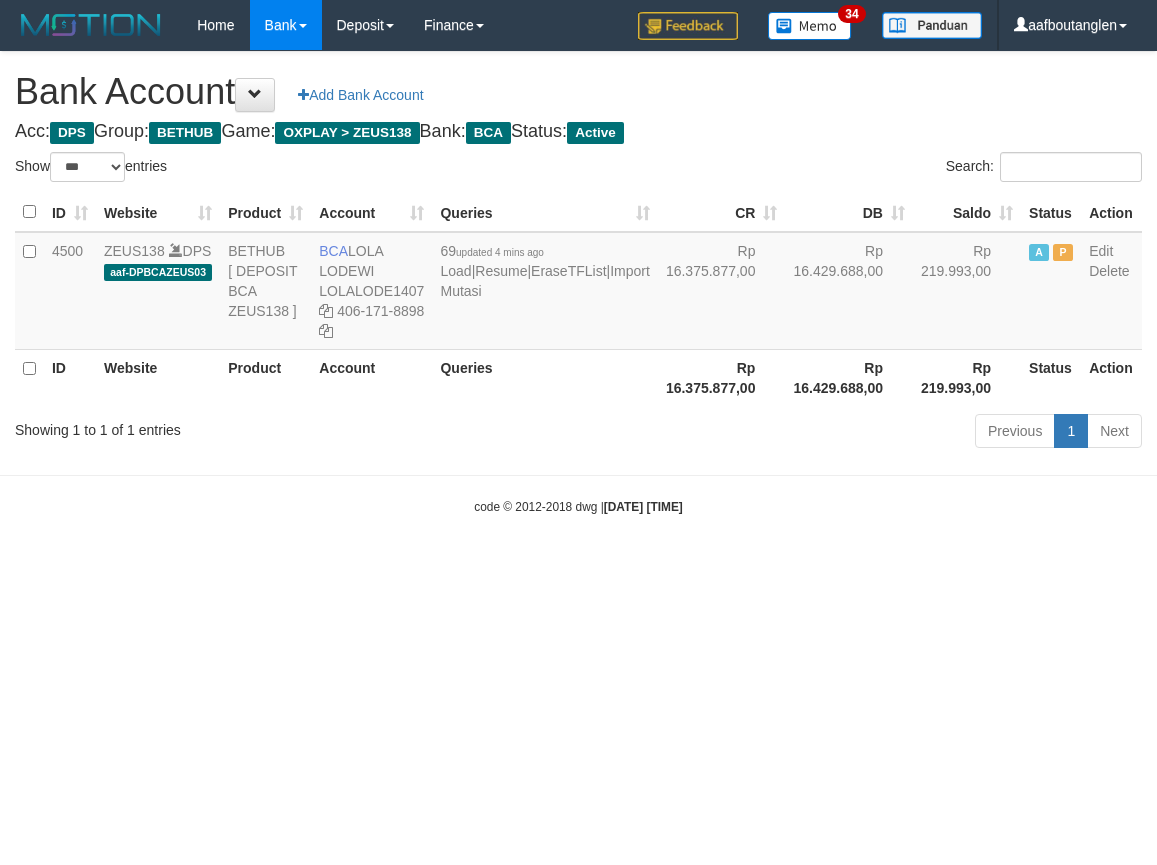 scroll, scrollTop: 0, scrollLeft: 0, axis: both 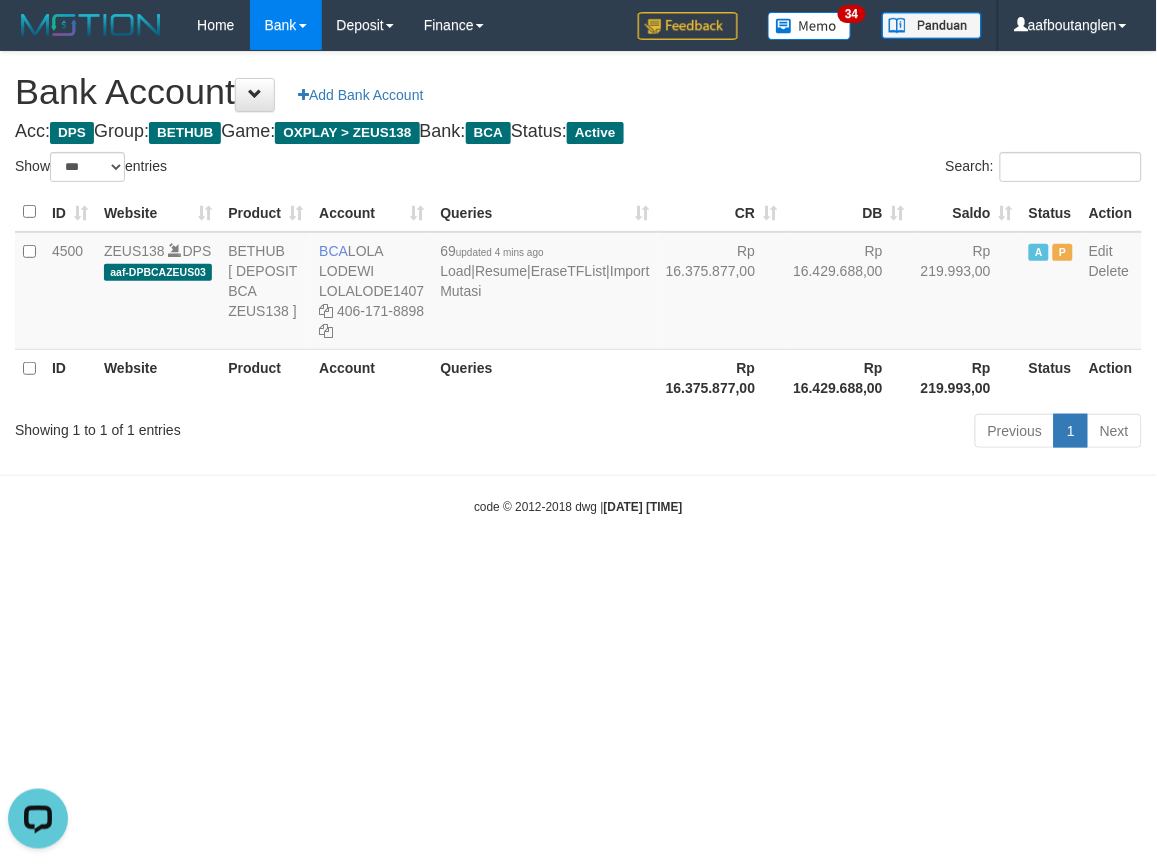 click on "Toggle navigation
Home
Bank
Account List
Deposit
DPS List
History
Note DPS
Finance
Financial Data
aafboutanglen
My Profile
Log Out
34" at bounding box center [578, 283] 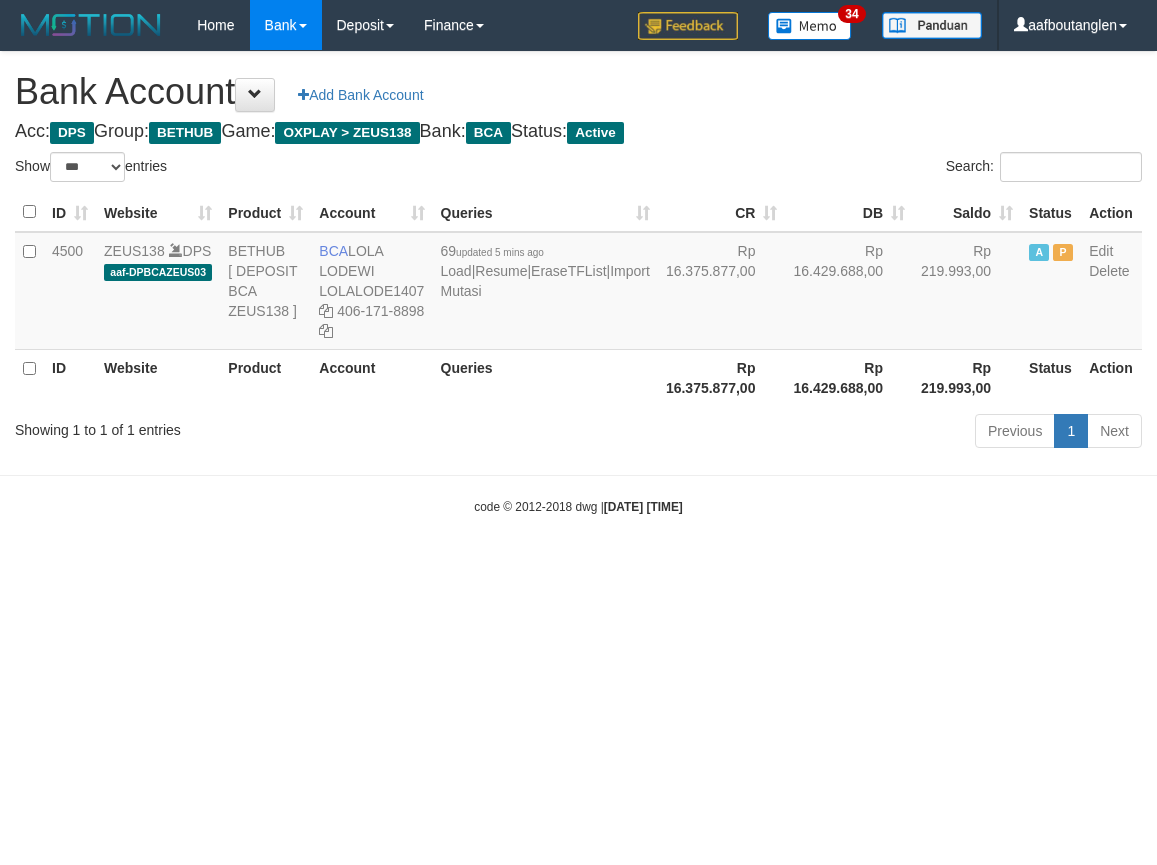 select on "***" 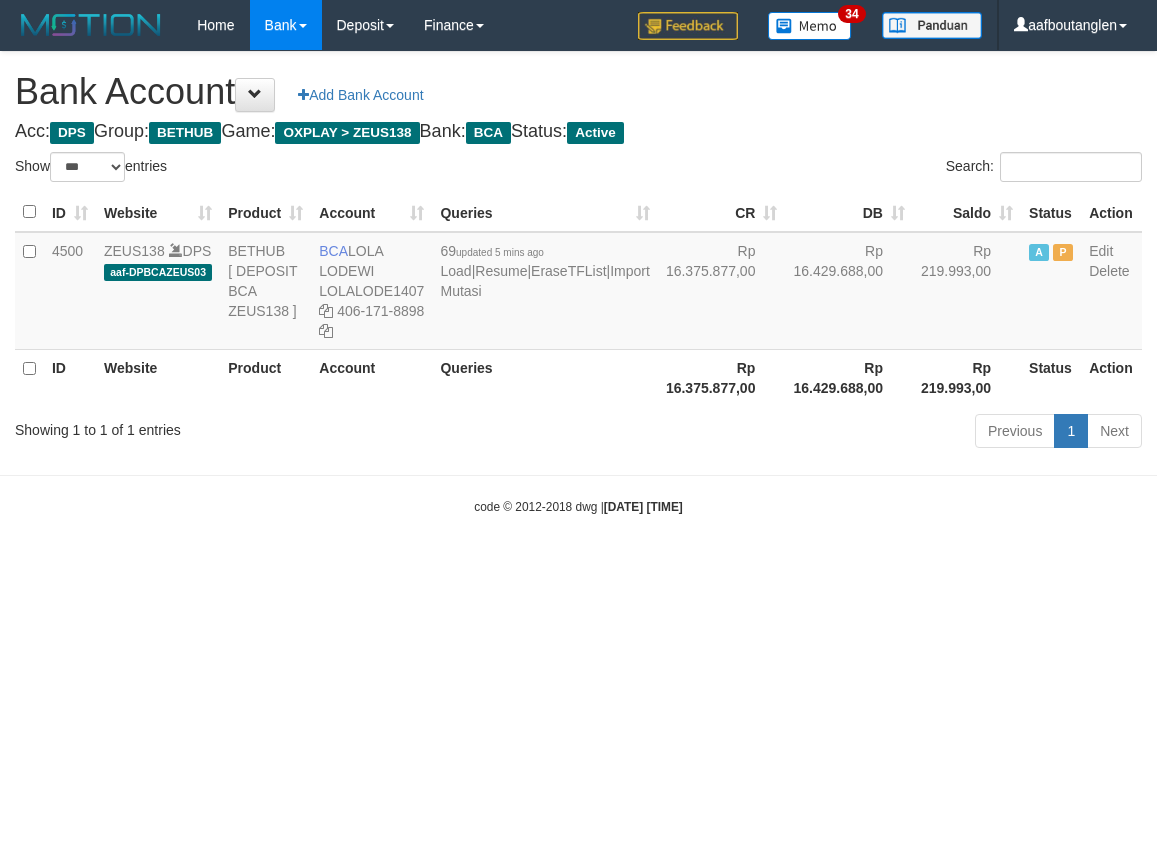 scroll, scrollTop: 0, scrollLeft: 0, axis: both 